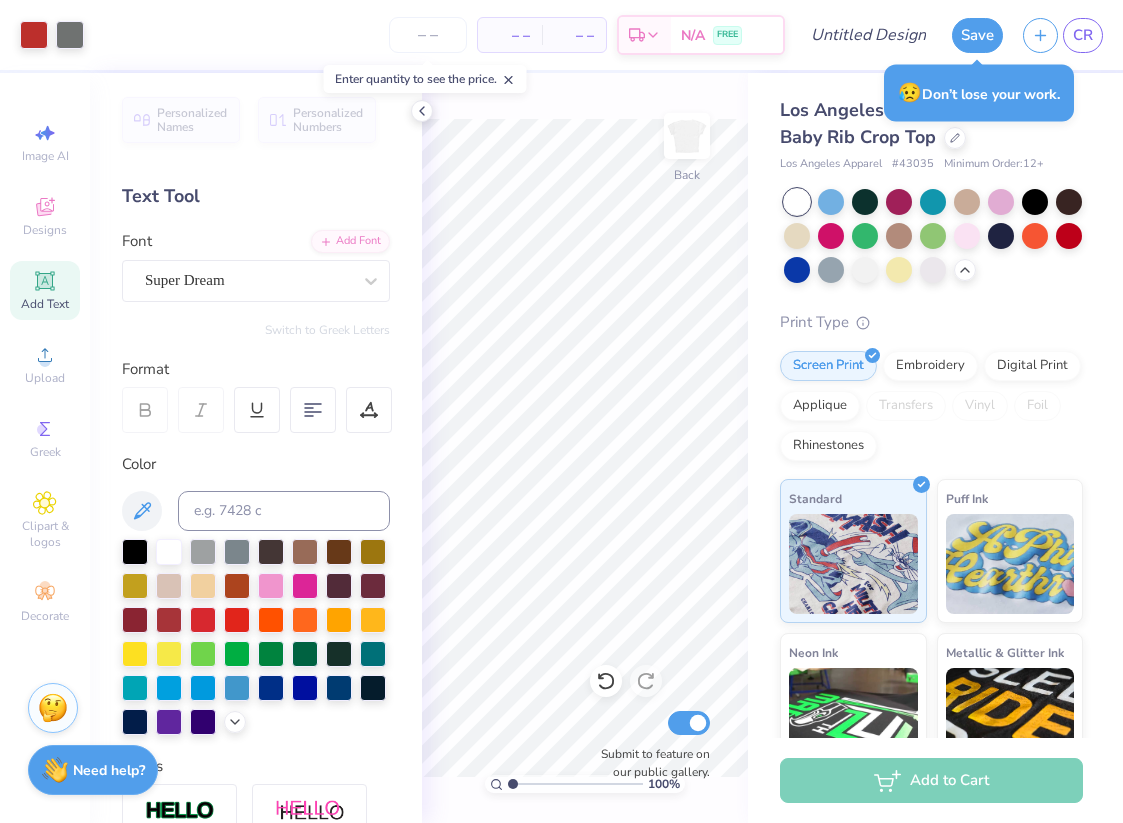 scroll, scrollTop: 0, scrollLeft: 0, axis: both 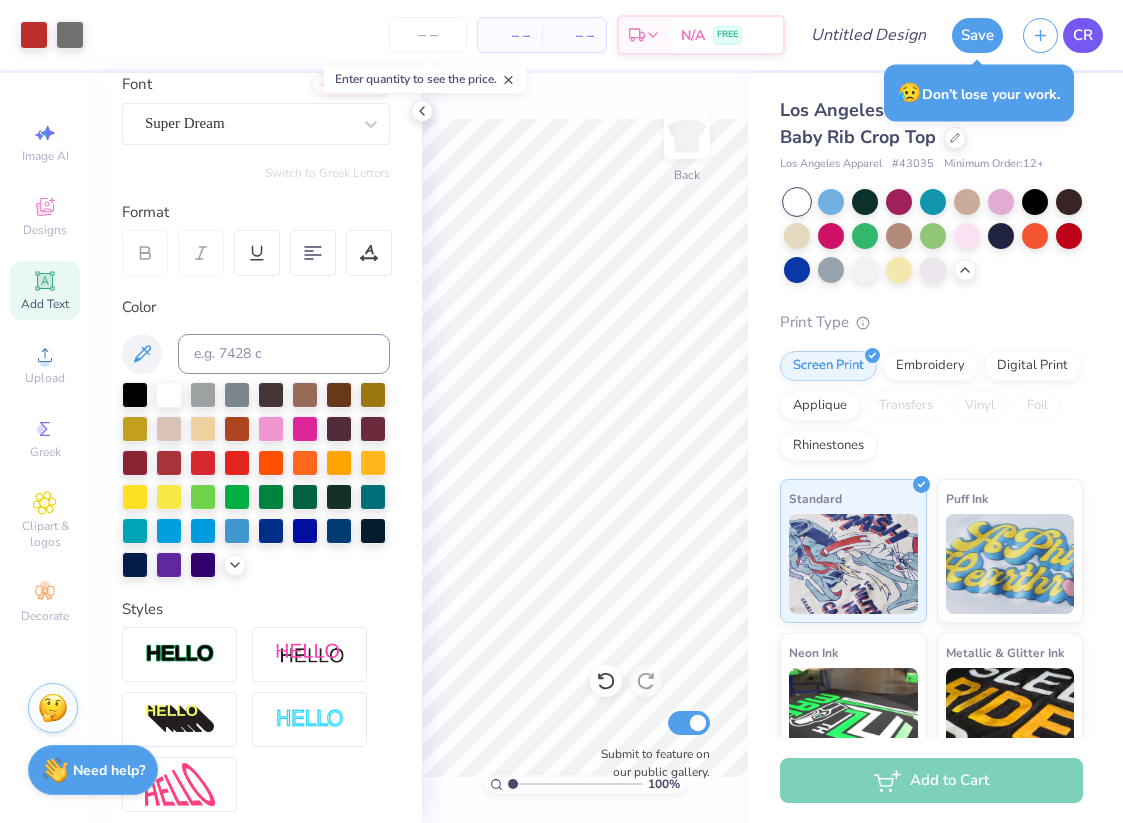 click on "CR" at bounding box center [1083, 35] 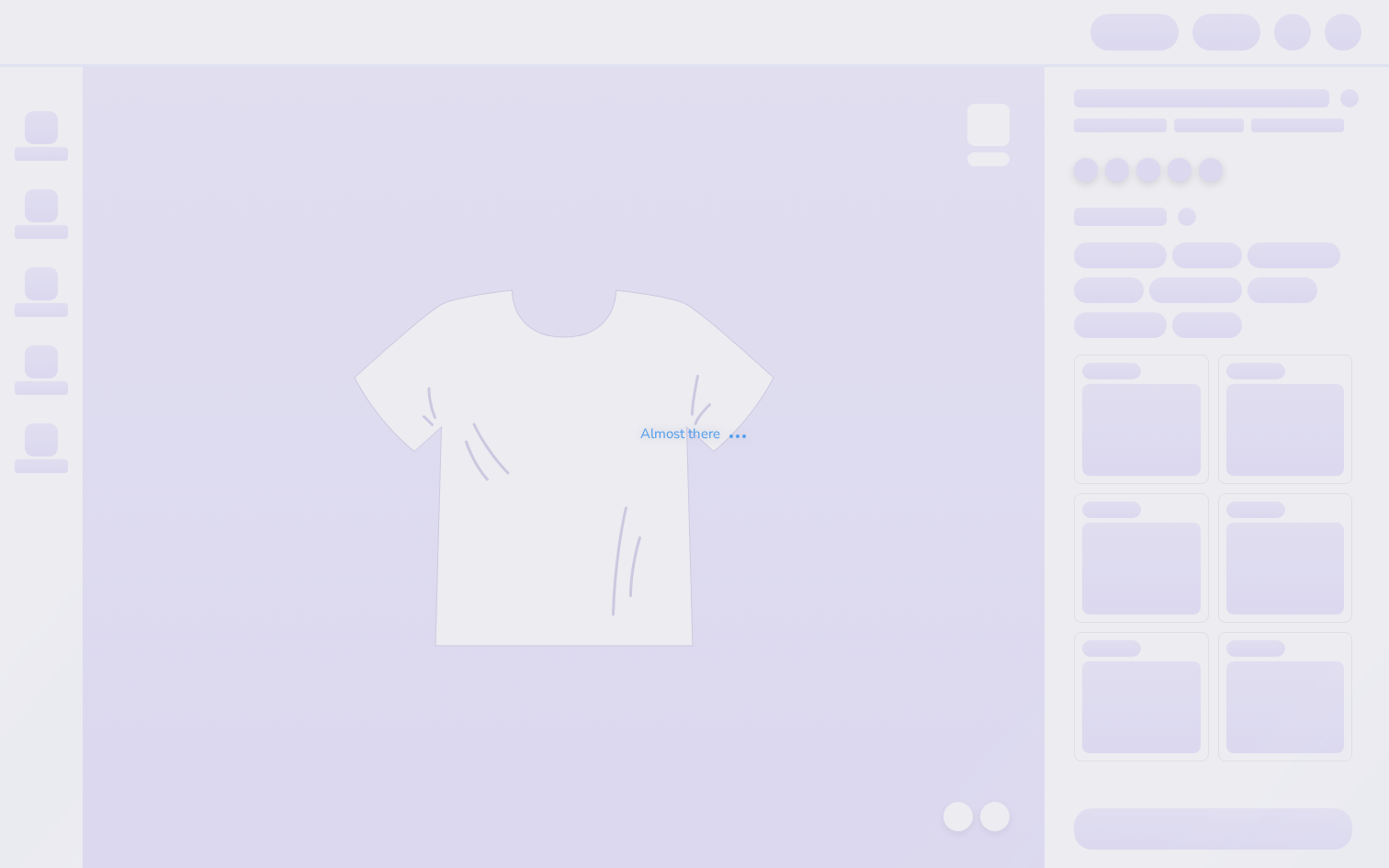 scroll, scrollTop: 0, scrollLeft: 0, axis: both 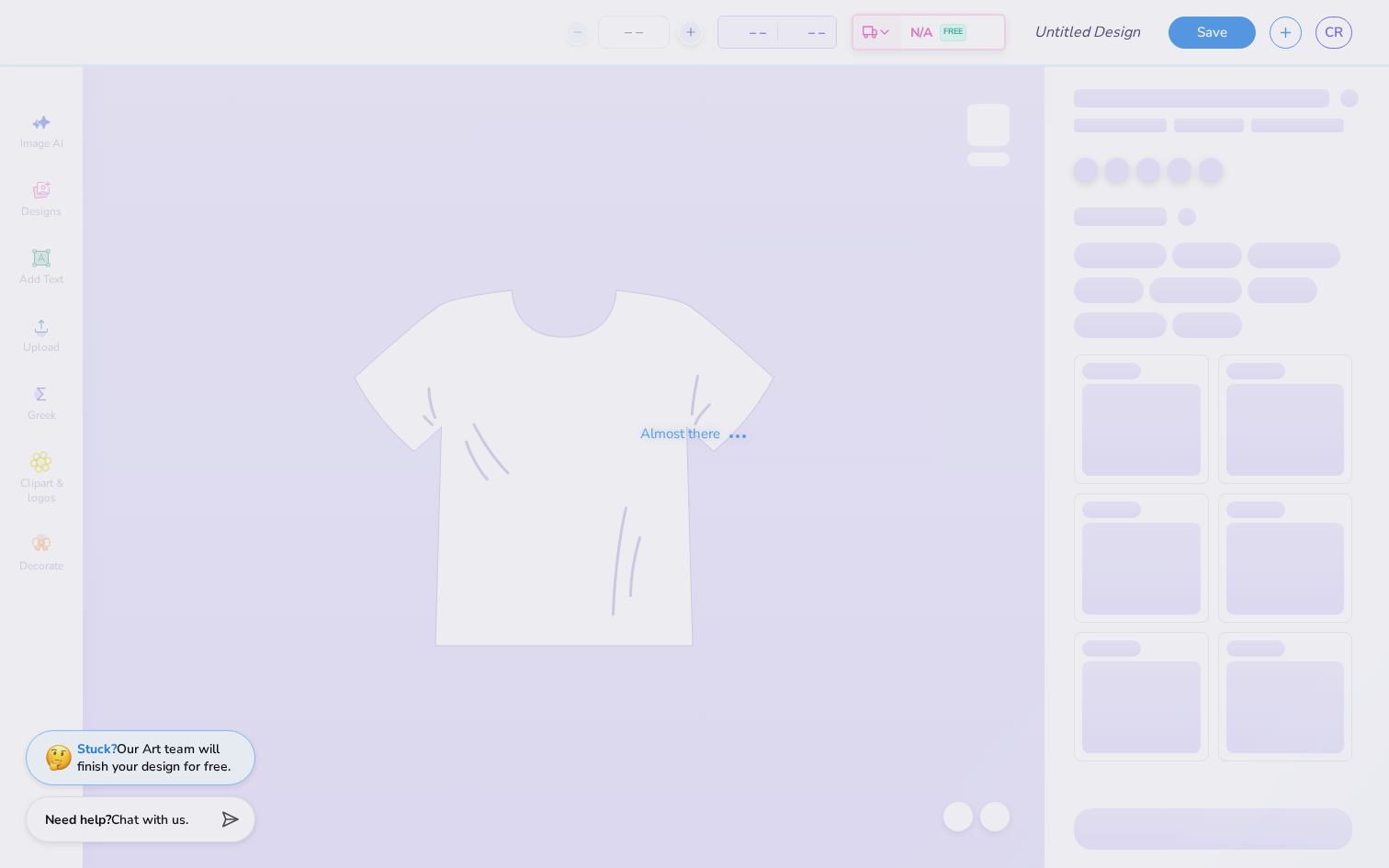 type on "aphi x bowling green" 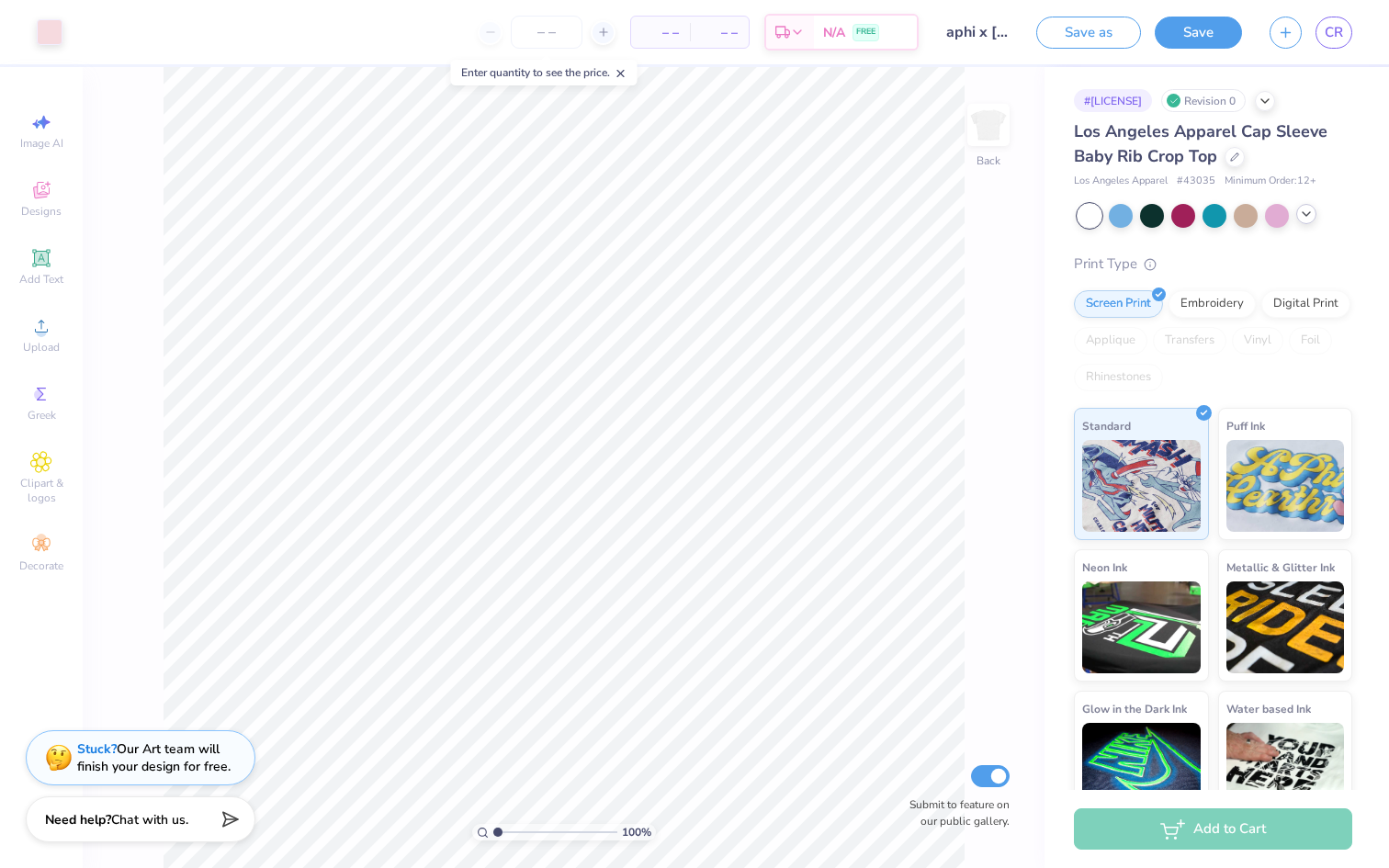 click 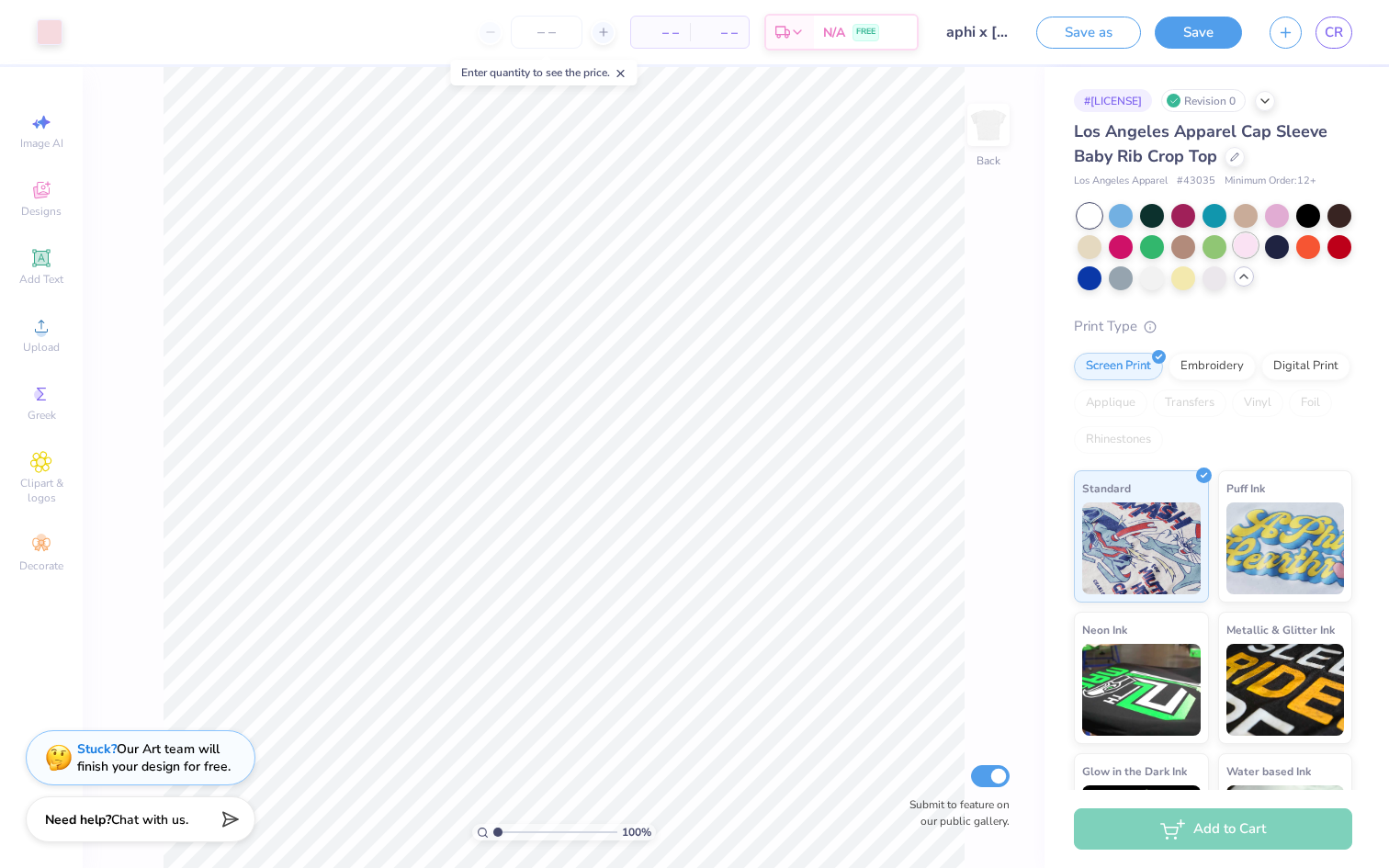 click at bounding box center (1246, 245) 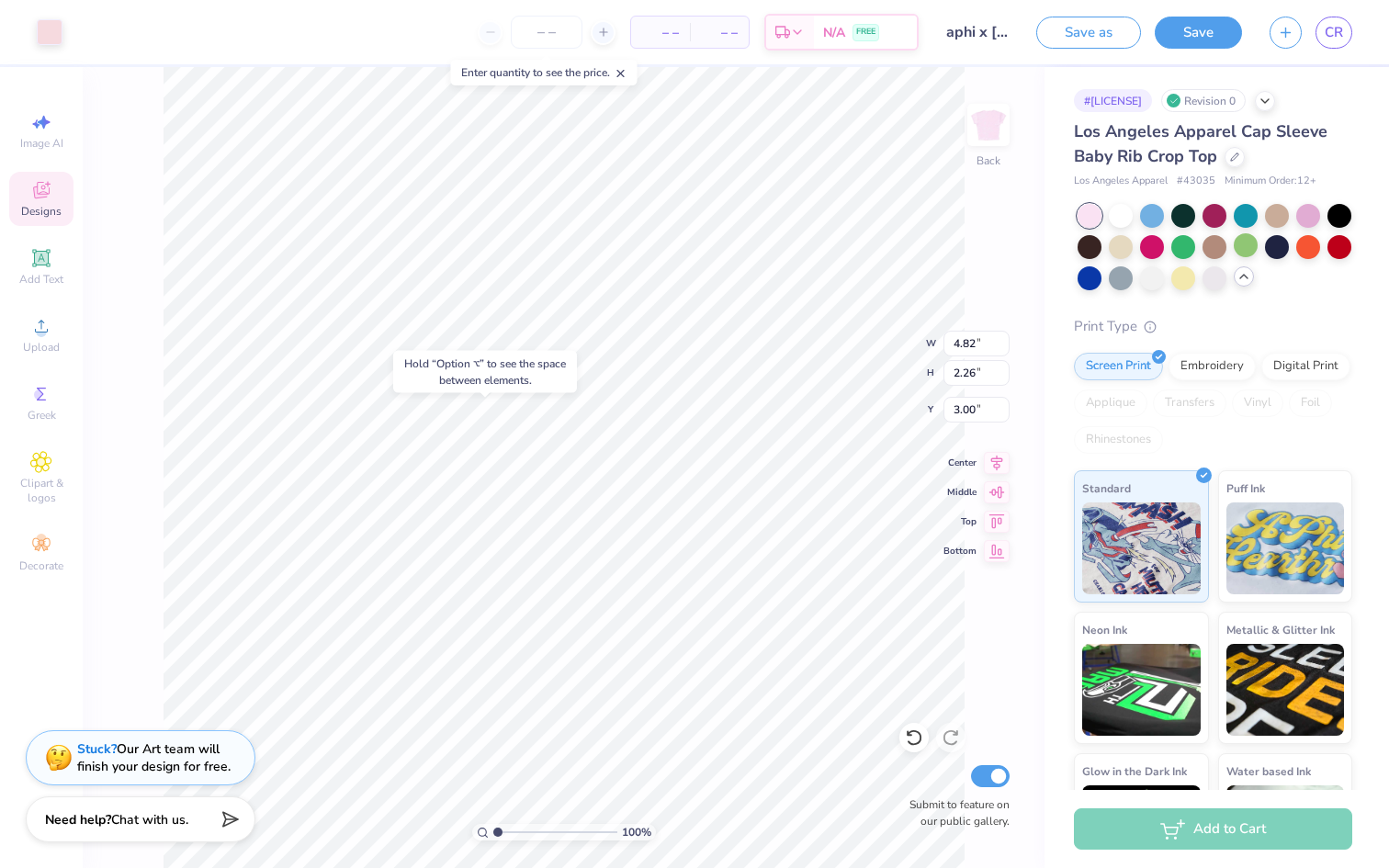 click on "Designs" at bounding box center (41, 198) 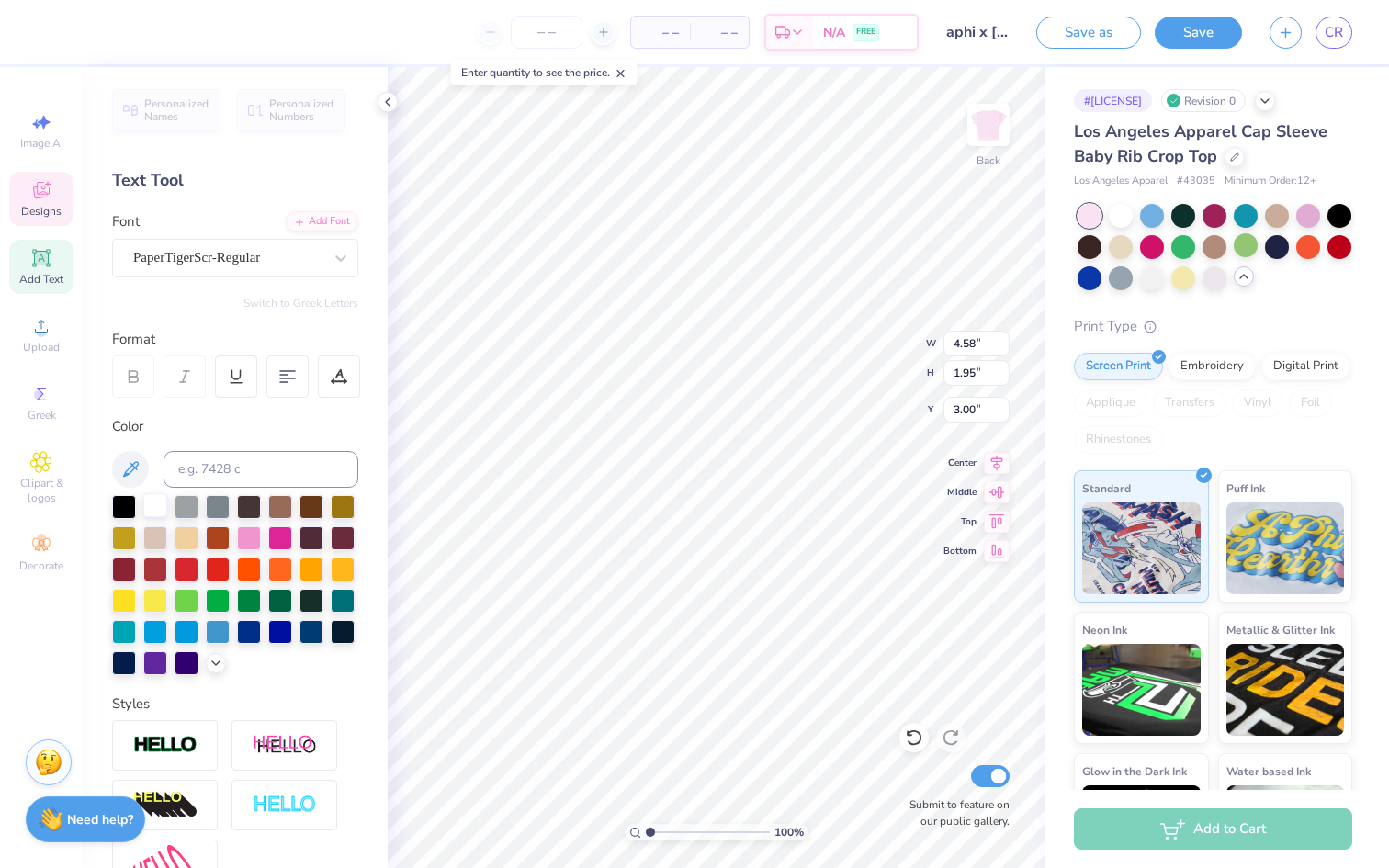 click at bounding box center (155, 505) 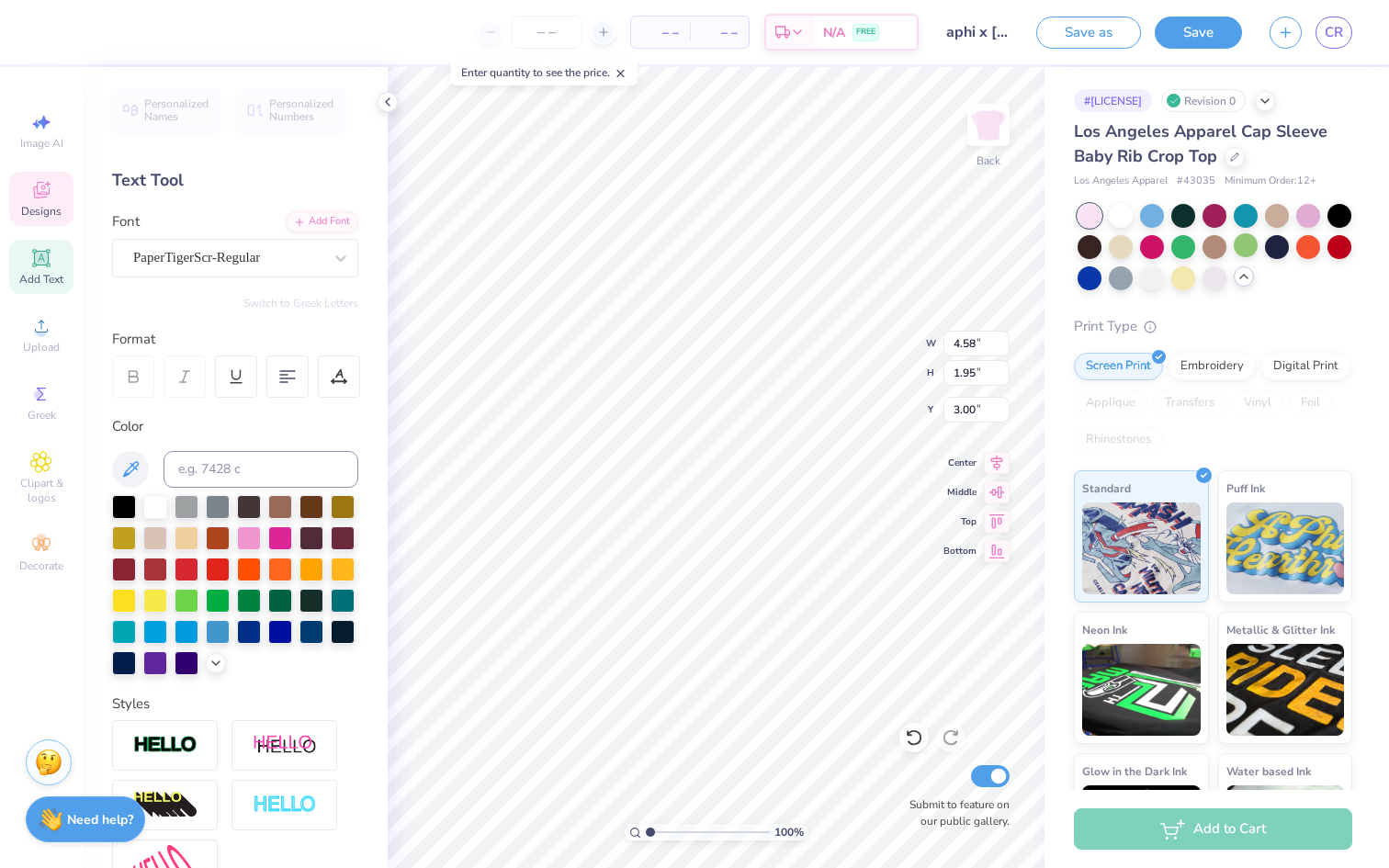 type on "6.43" 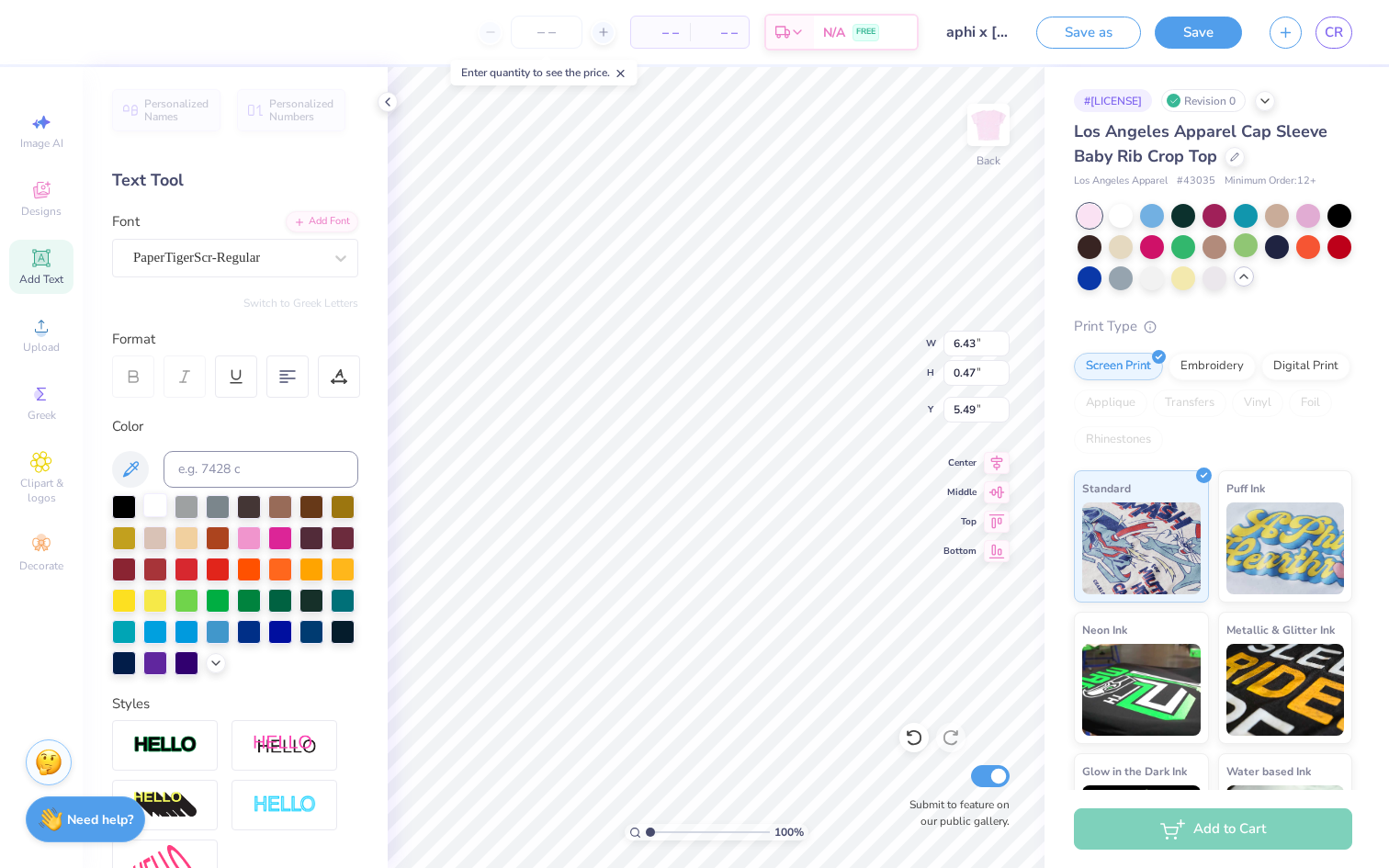 click at bounding box center [155, 505] 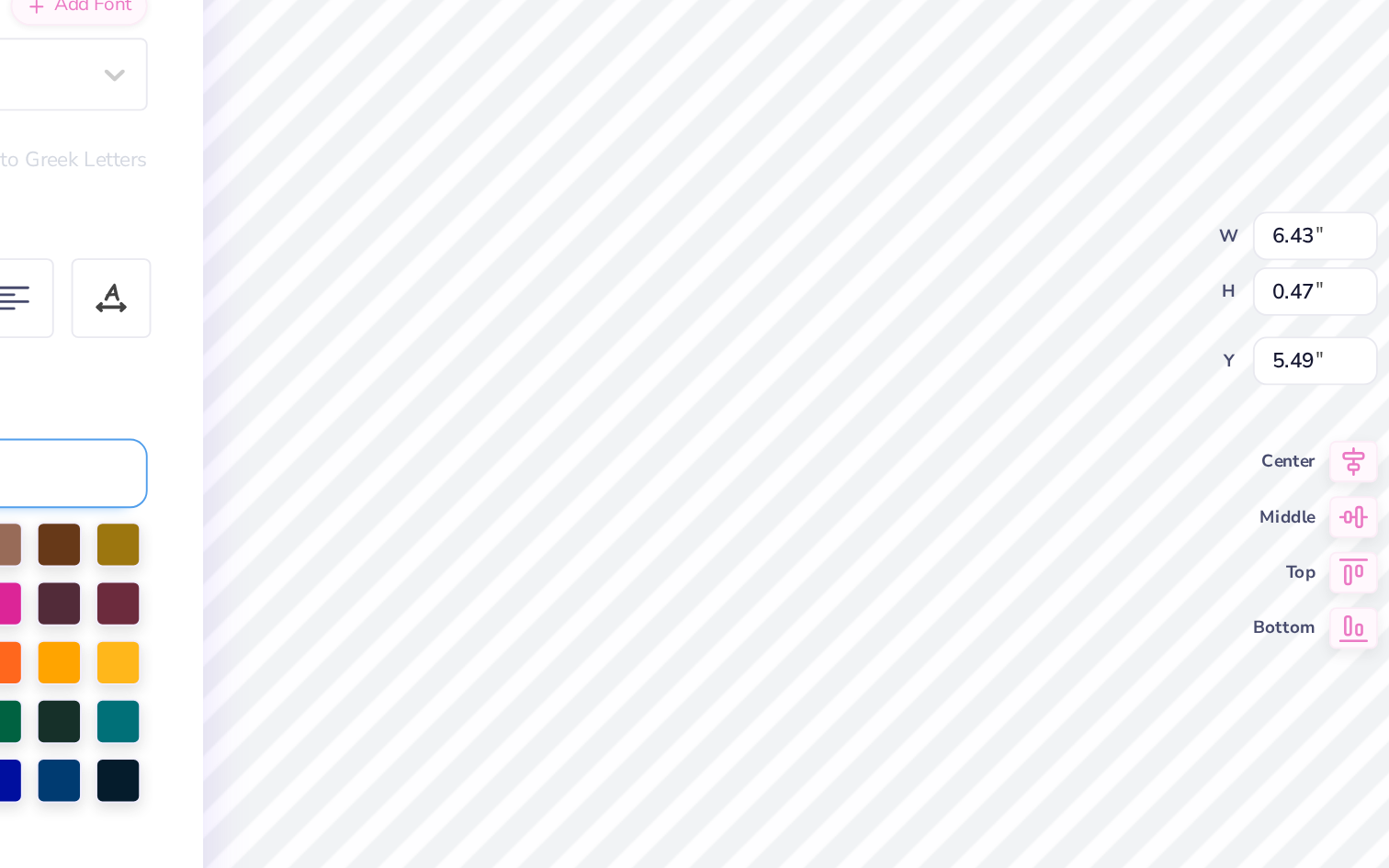 type on "1.61" 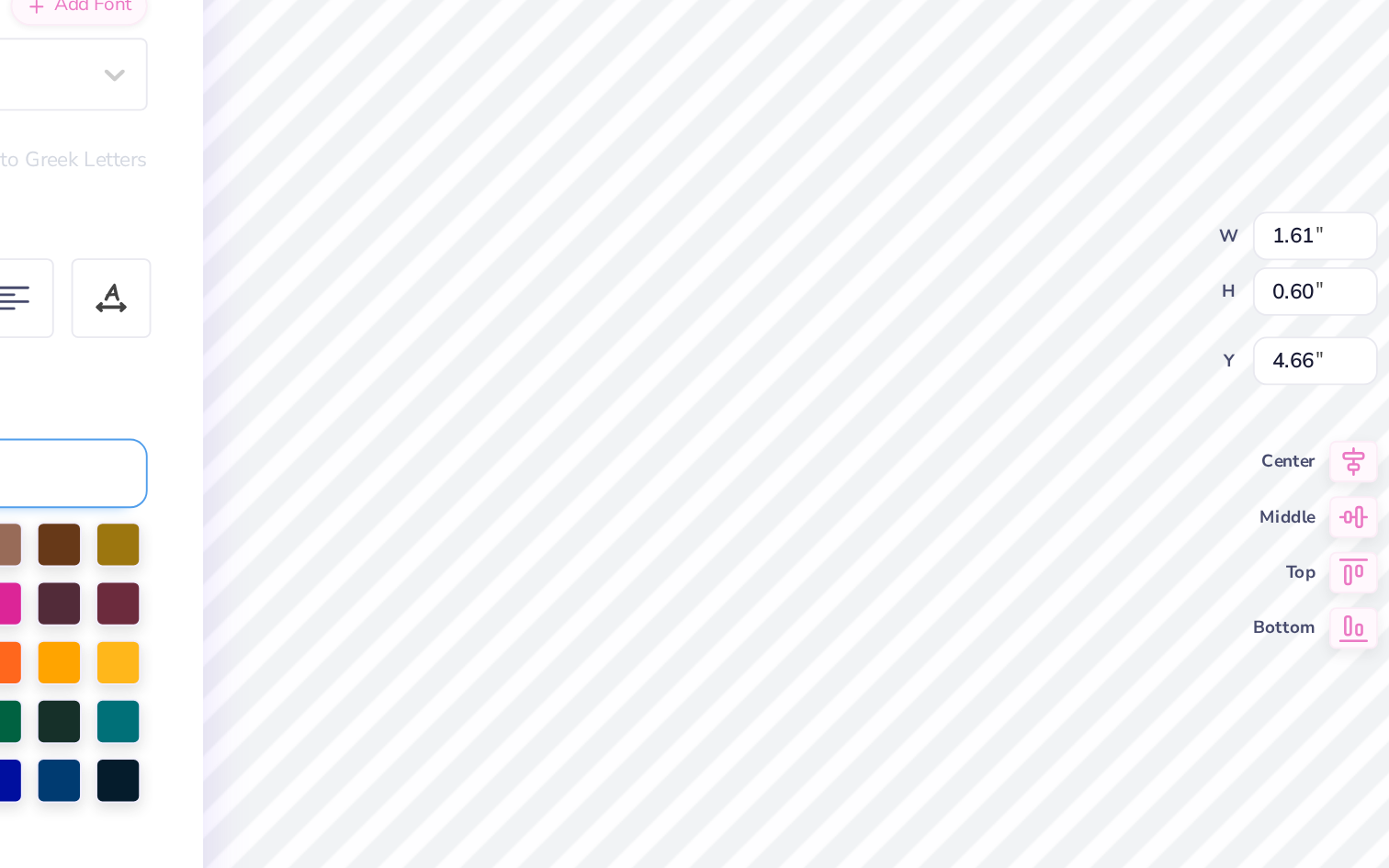 type on "4.65" 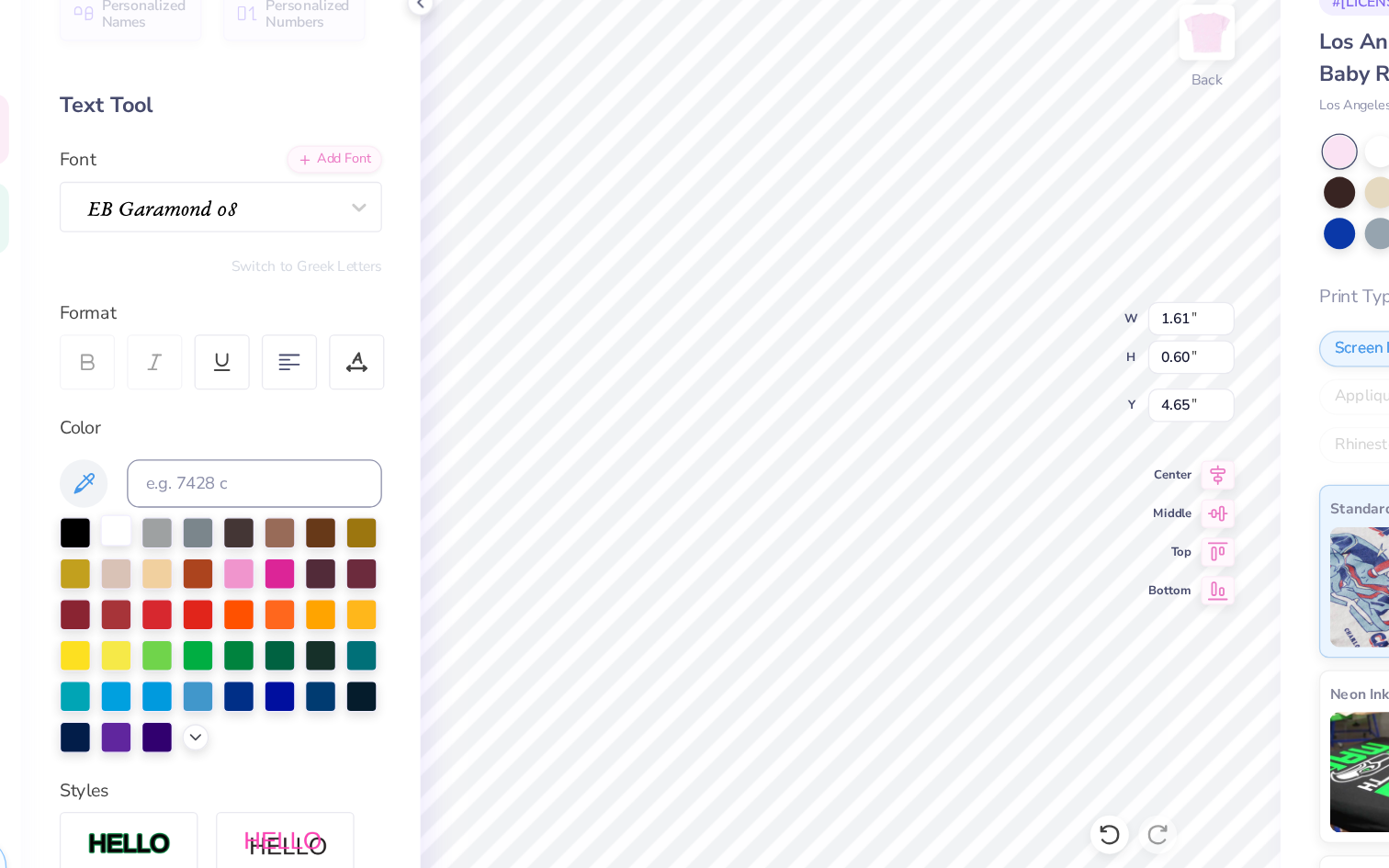 click at bounding box center [155, 505] 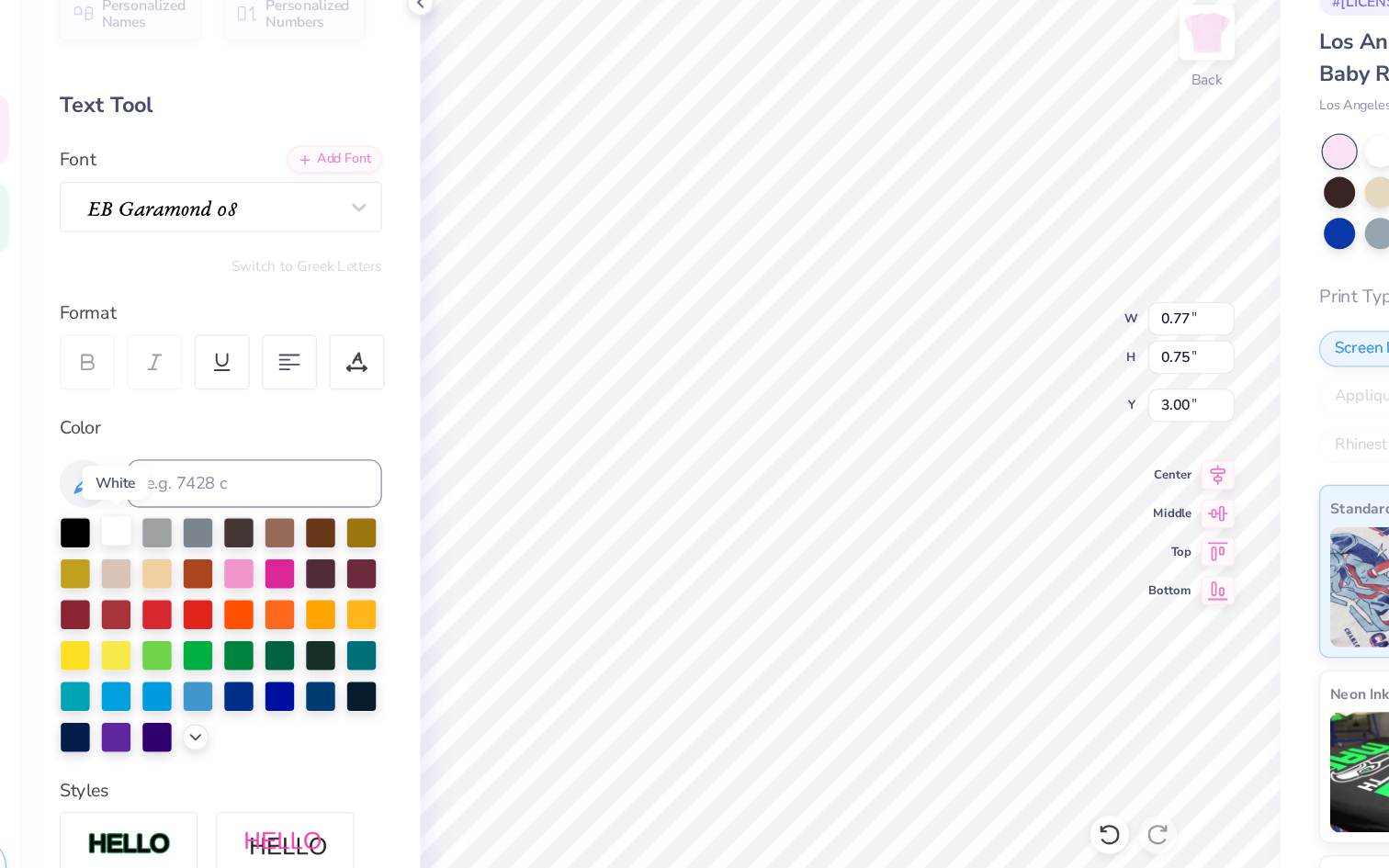 click at bounding box center (155, 505) 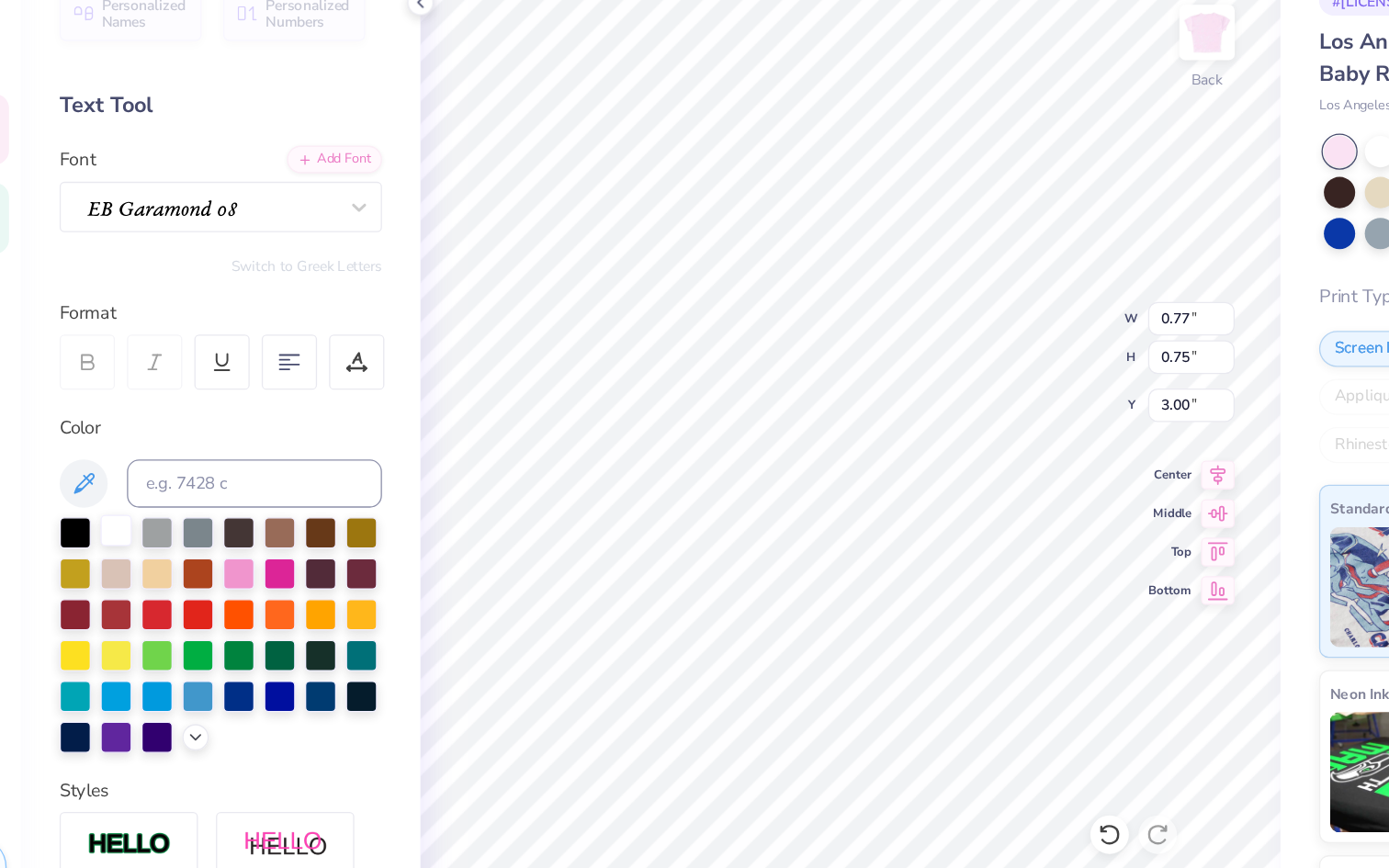 click at bounding box center (155, 505) 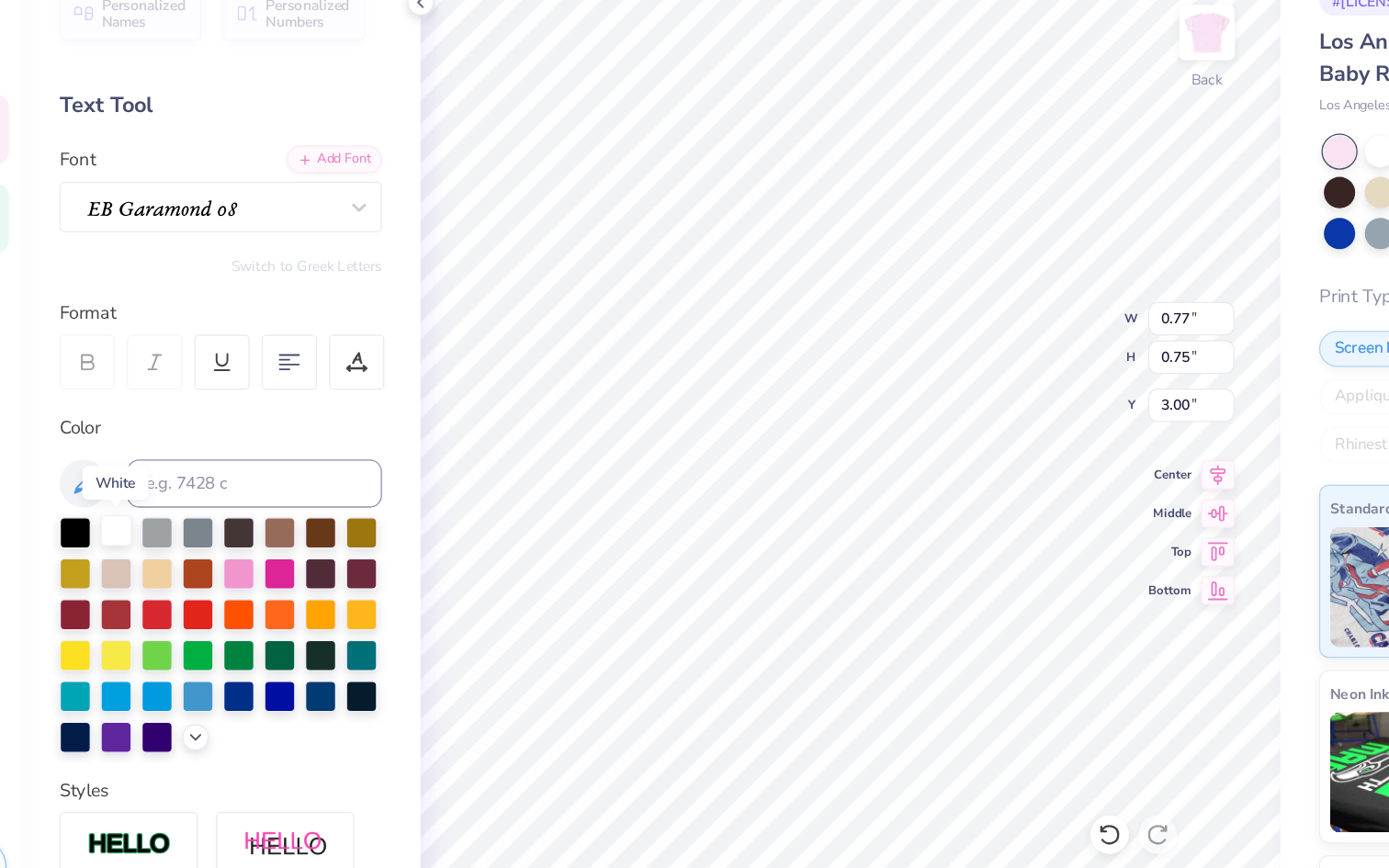 click at bounding box center [155, 505] 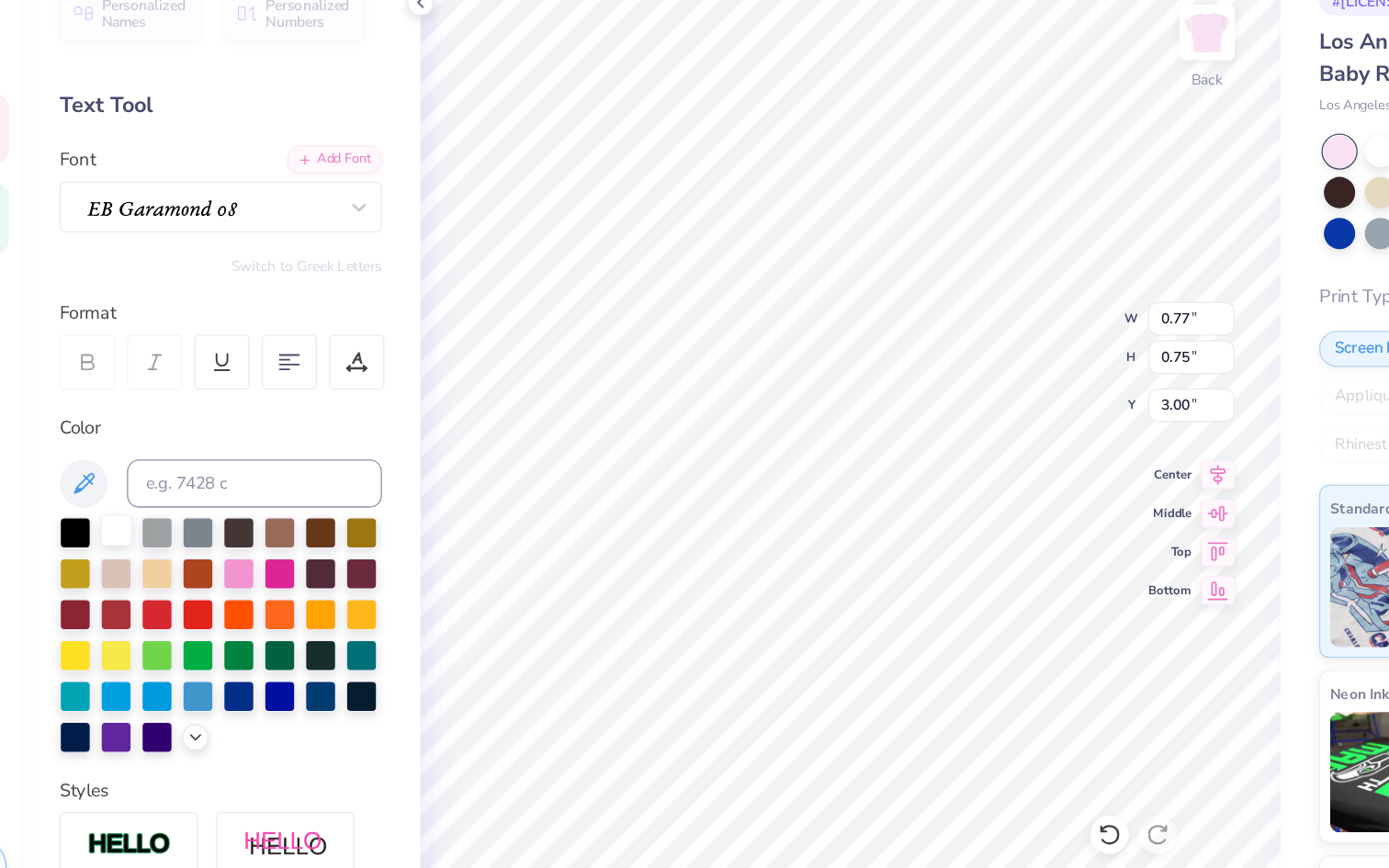 click at bounding box center [155, 505] 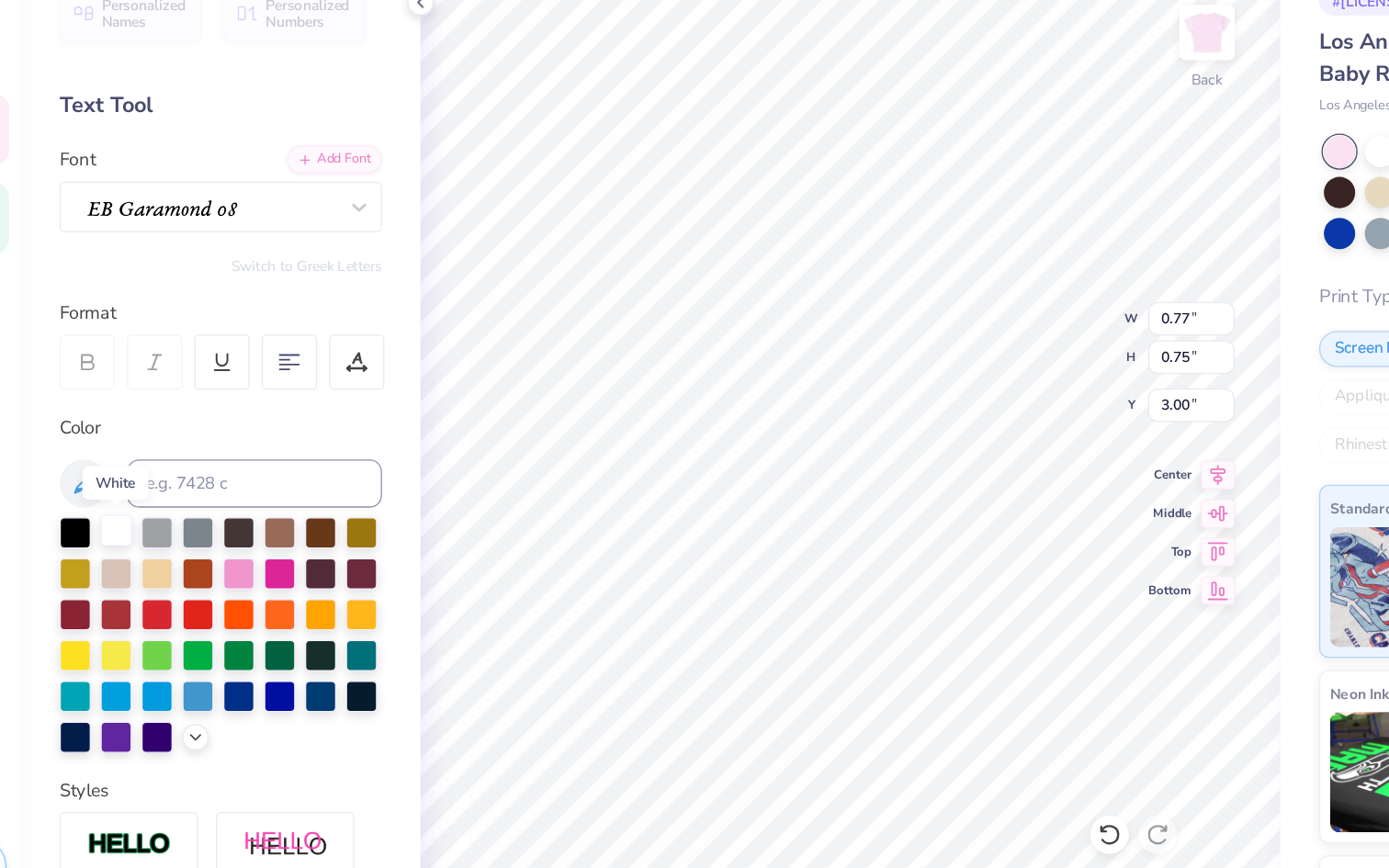 click at bounding box center (155, 505) 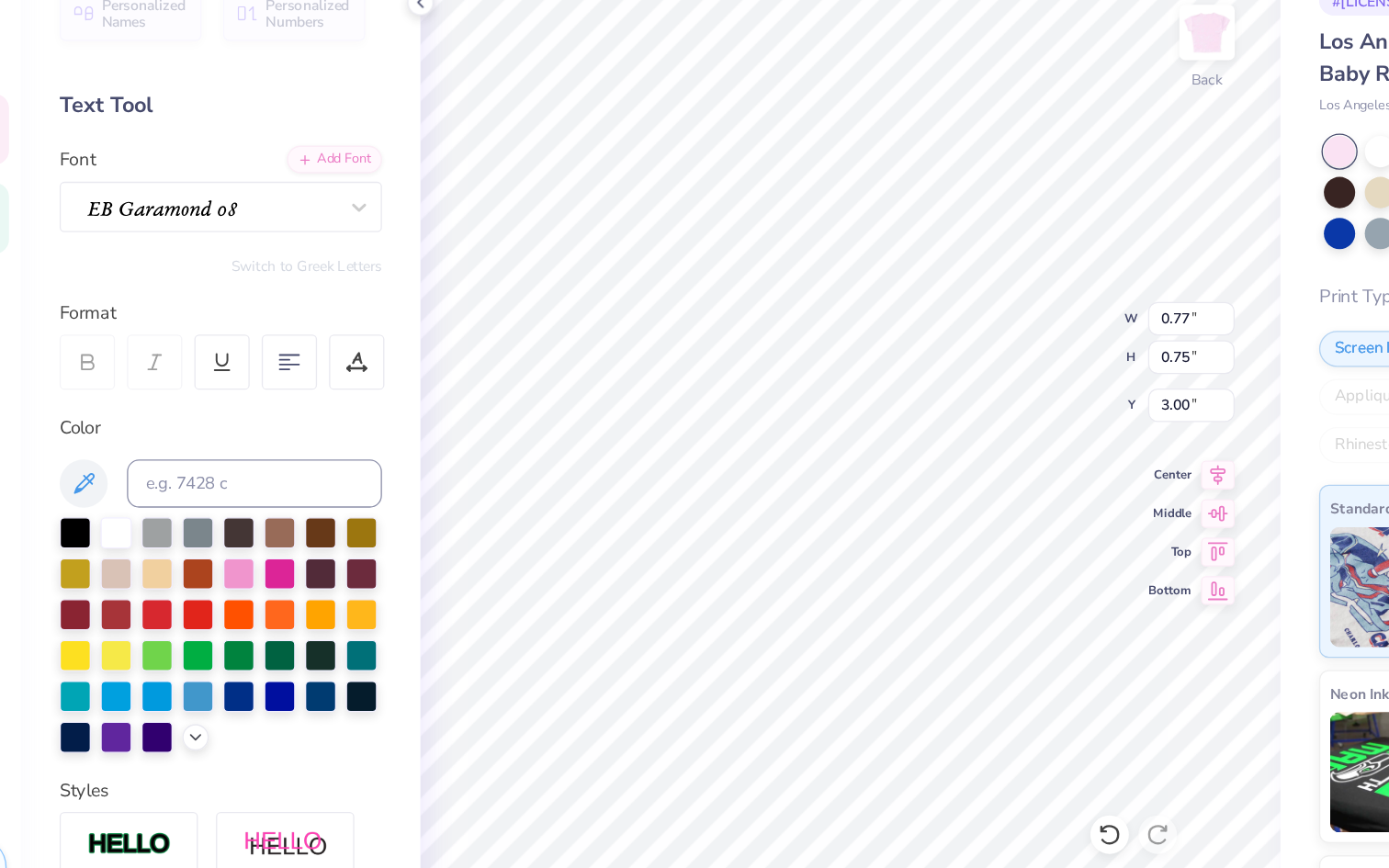 click on "Personalized Names Personalized Numbers Text Tool  Add Font Font Switch to Greek Letters Format Color Styles Text Shape" at bounding box center (235, 468) 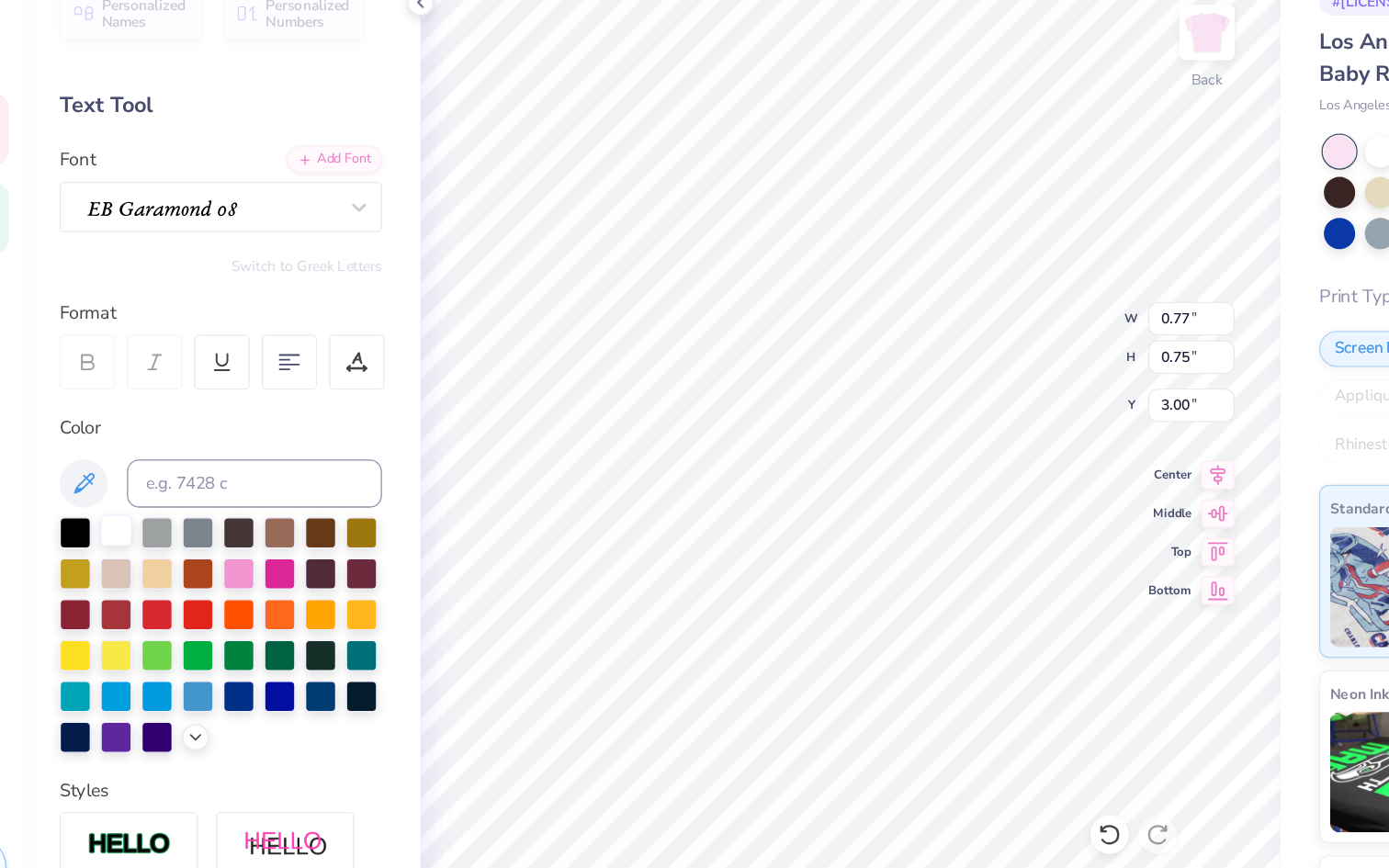 click at bounding box center [155, 505] 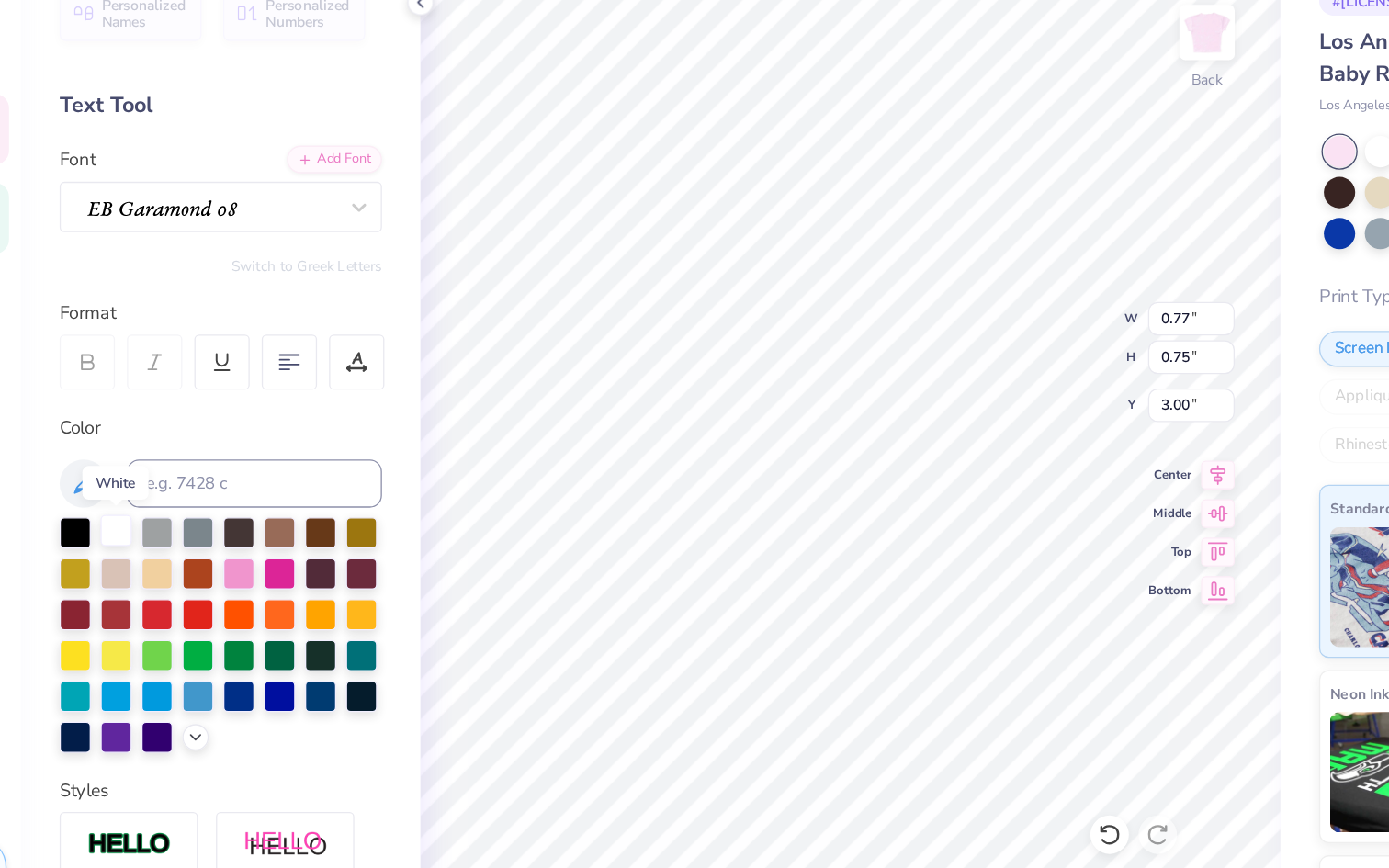 click at bounding box center (155, 505) 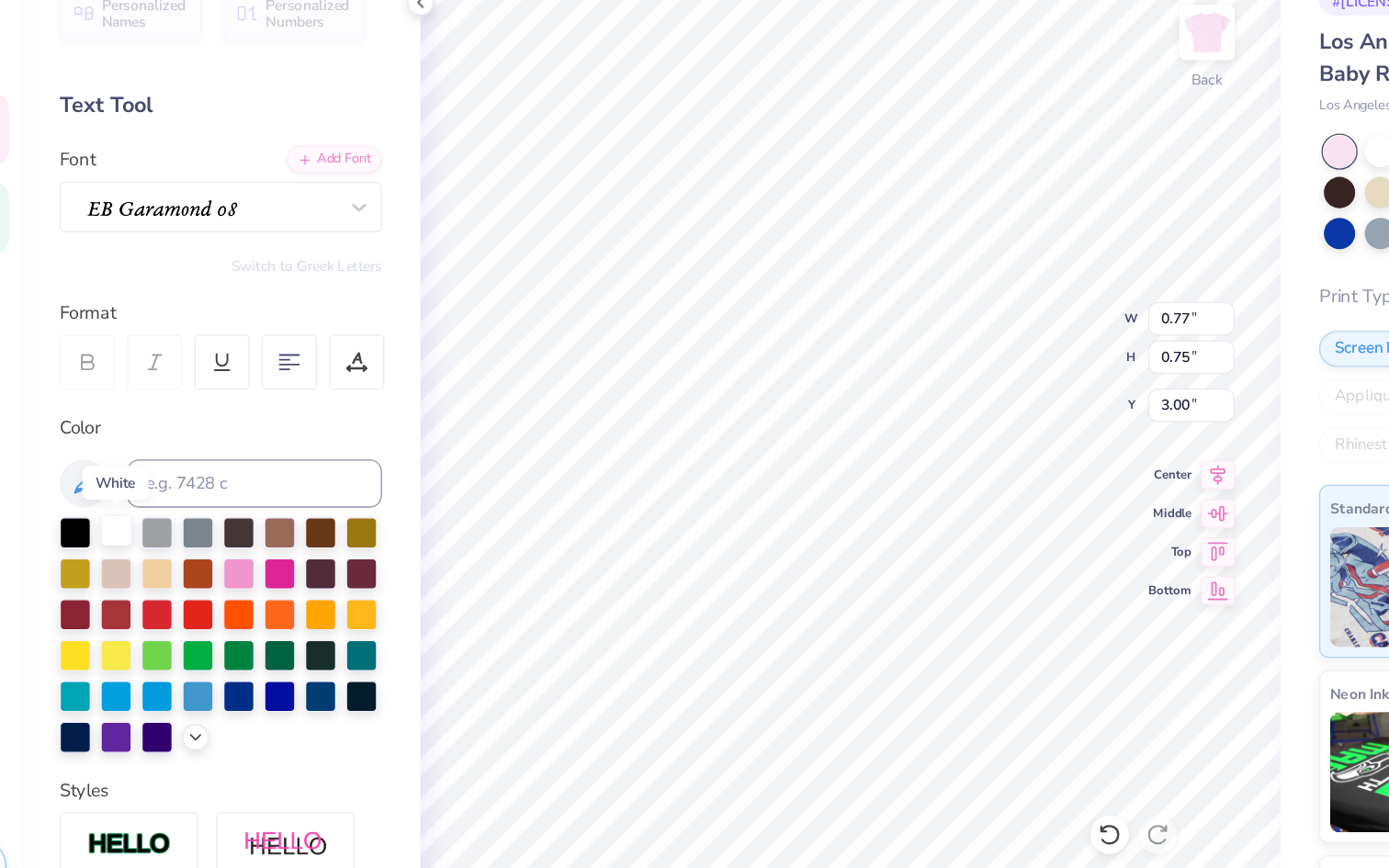click at bounding box center [155, 505] 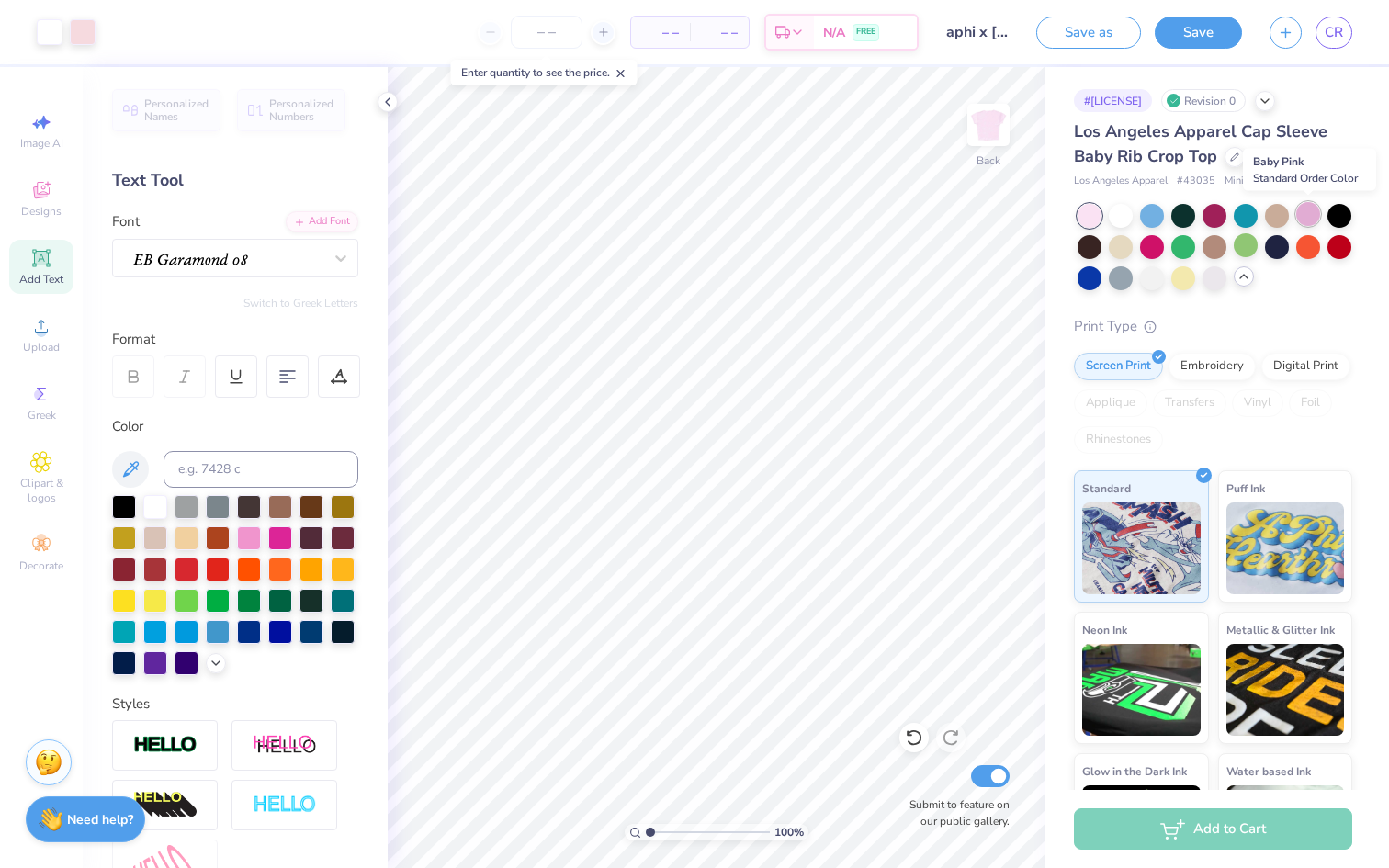 click at bounding box center [1308, 214] 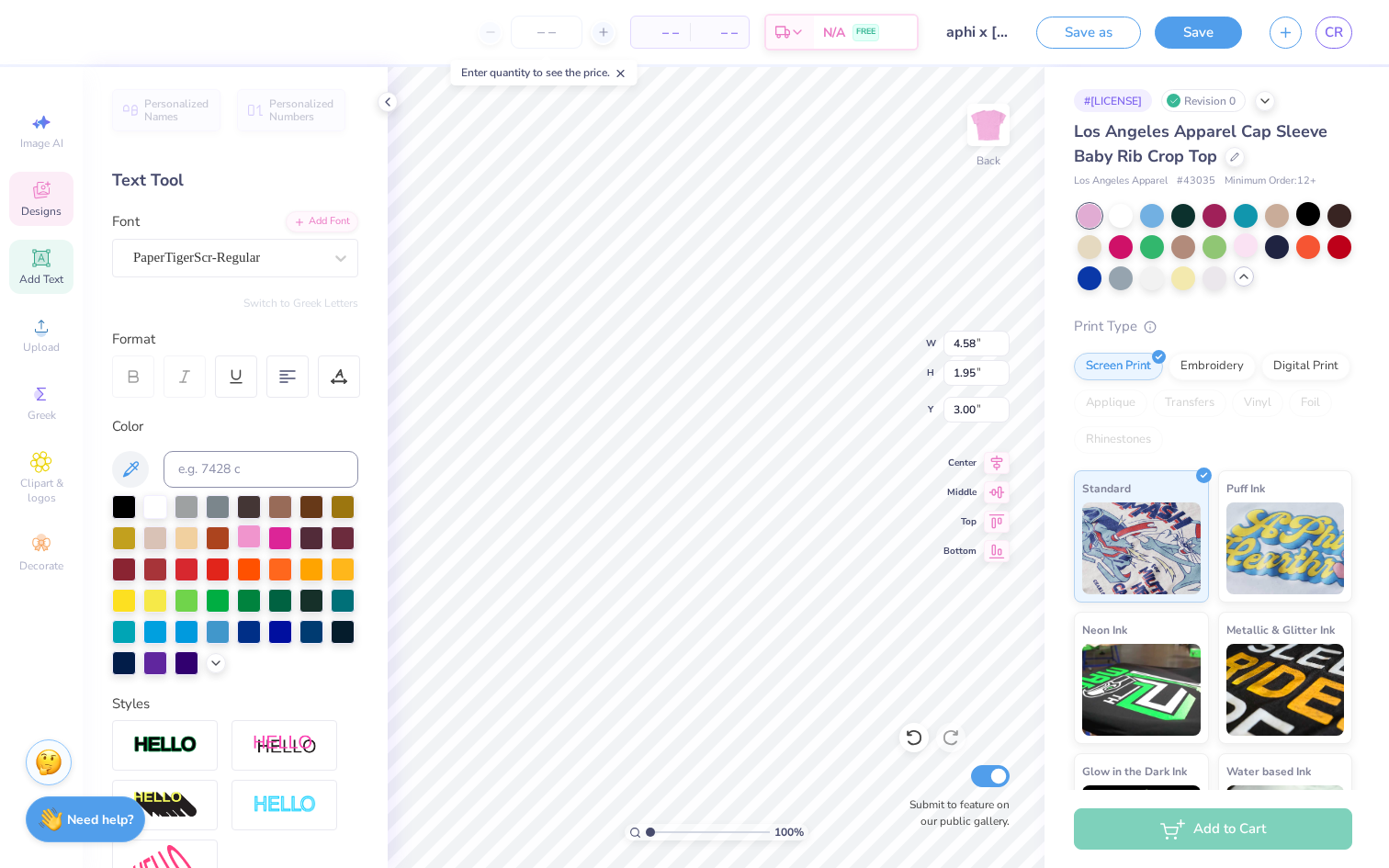 click at bounding box center (249, 536) 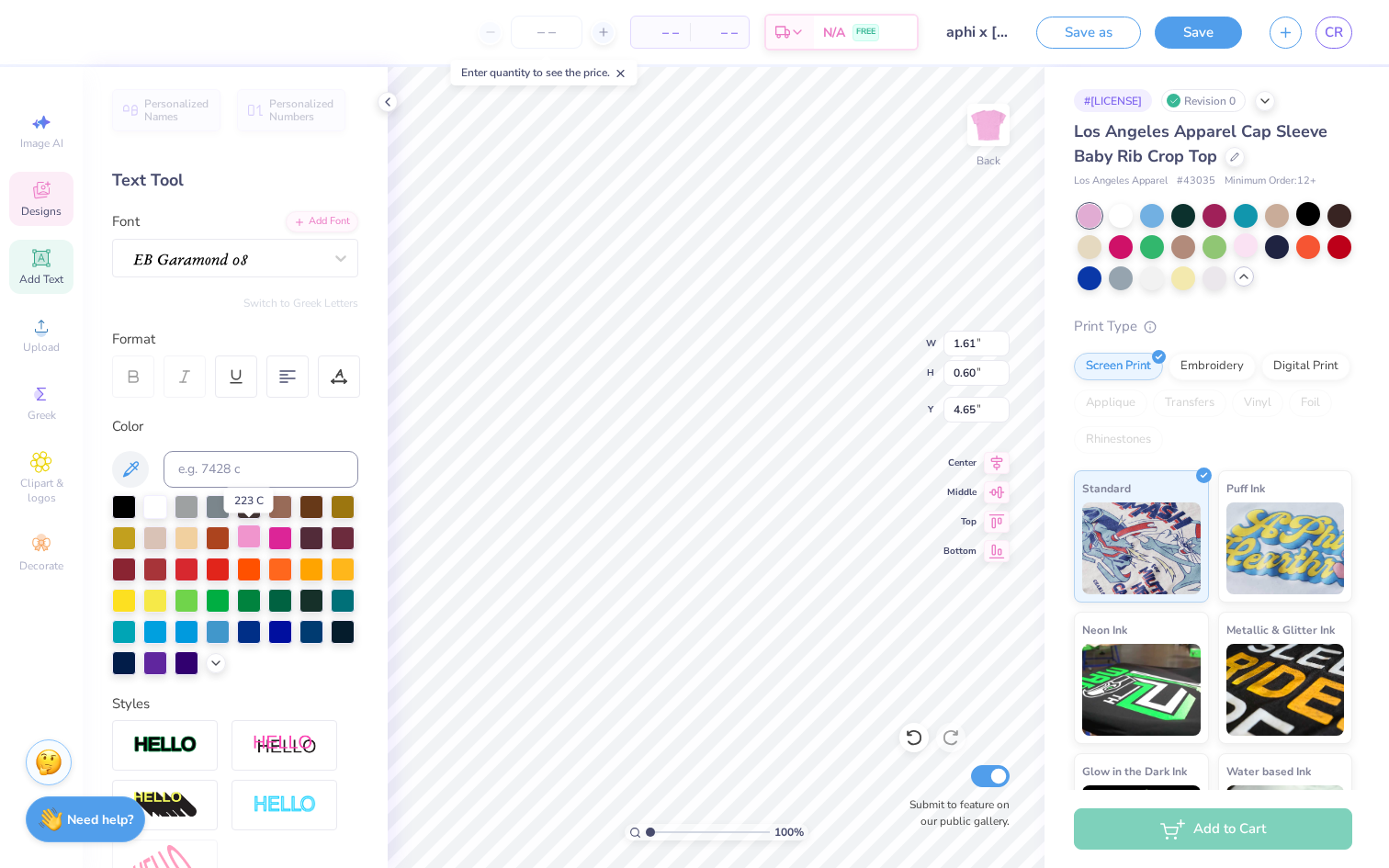 click at bounding box center (249, 536) 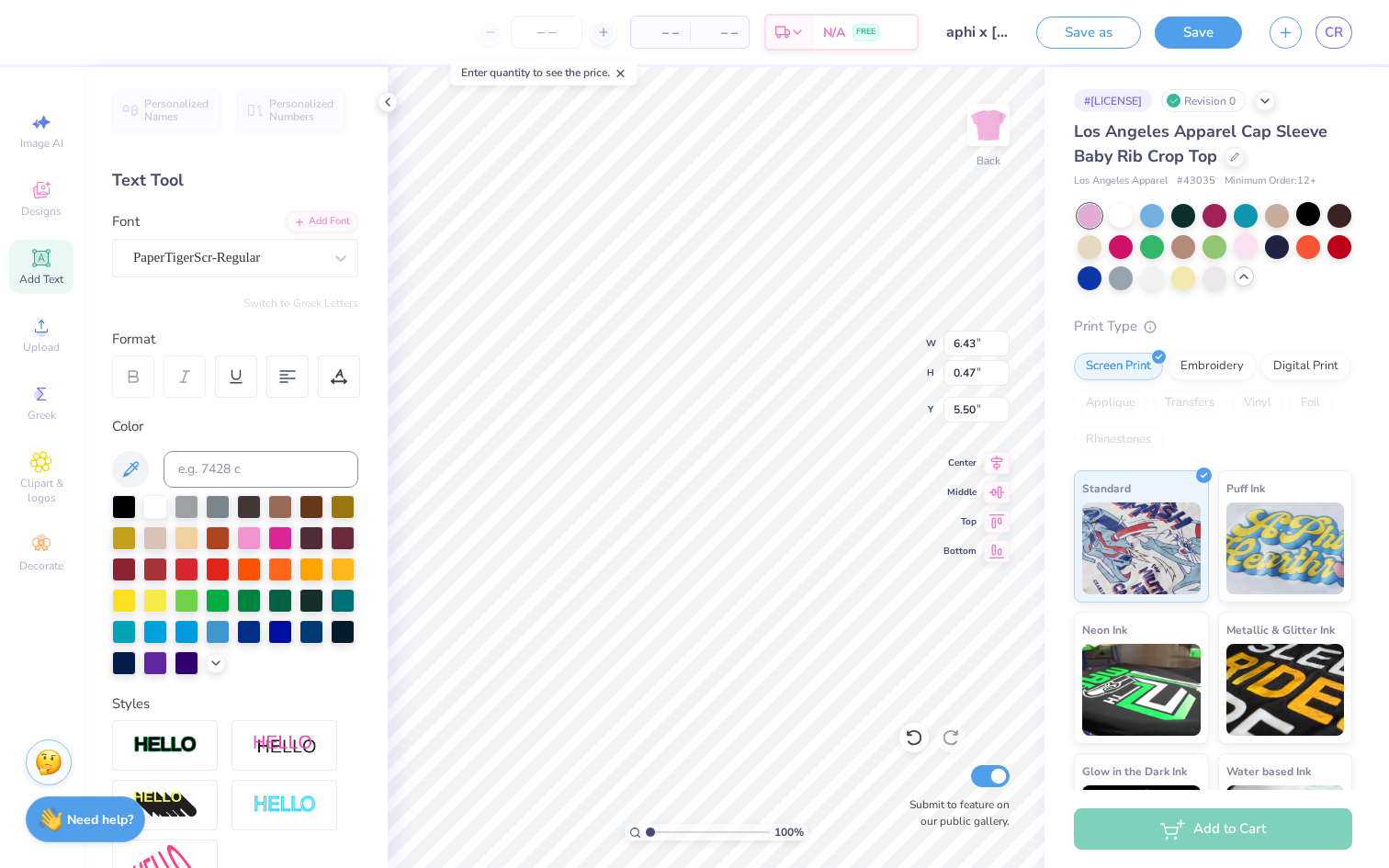 click at bounding box center (249, 538) 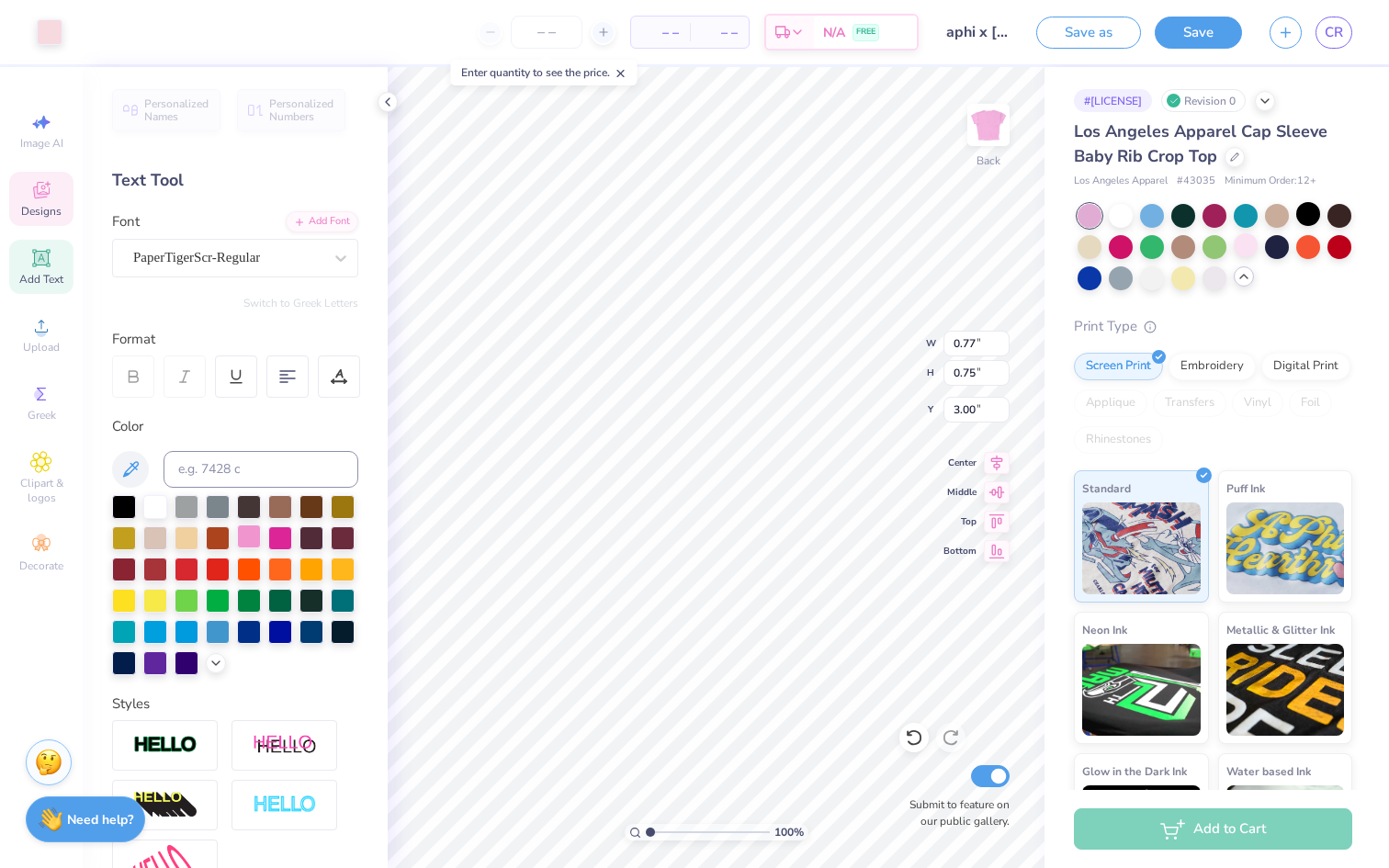 click at bounding box center [249, 536] 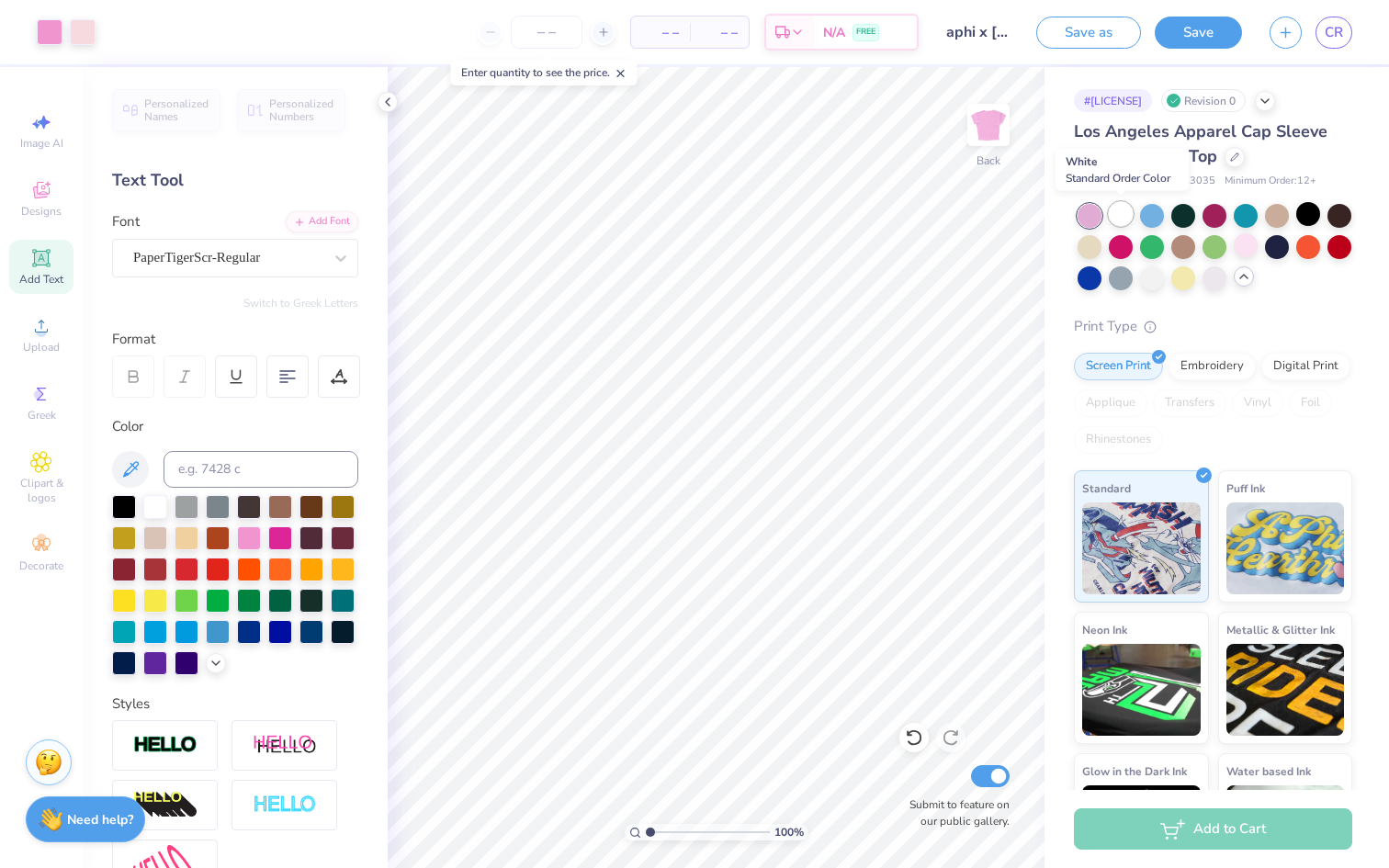 click at bounding box center (1121, 214) 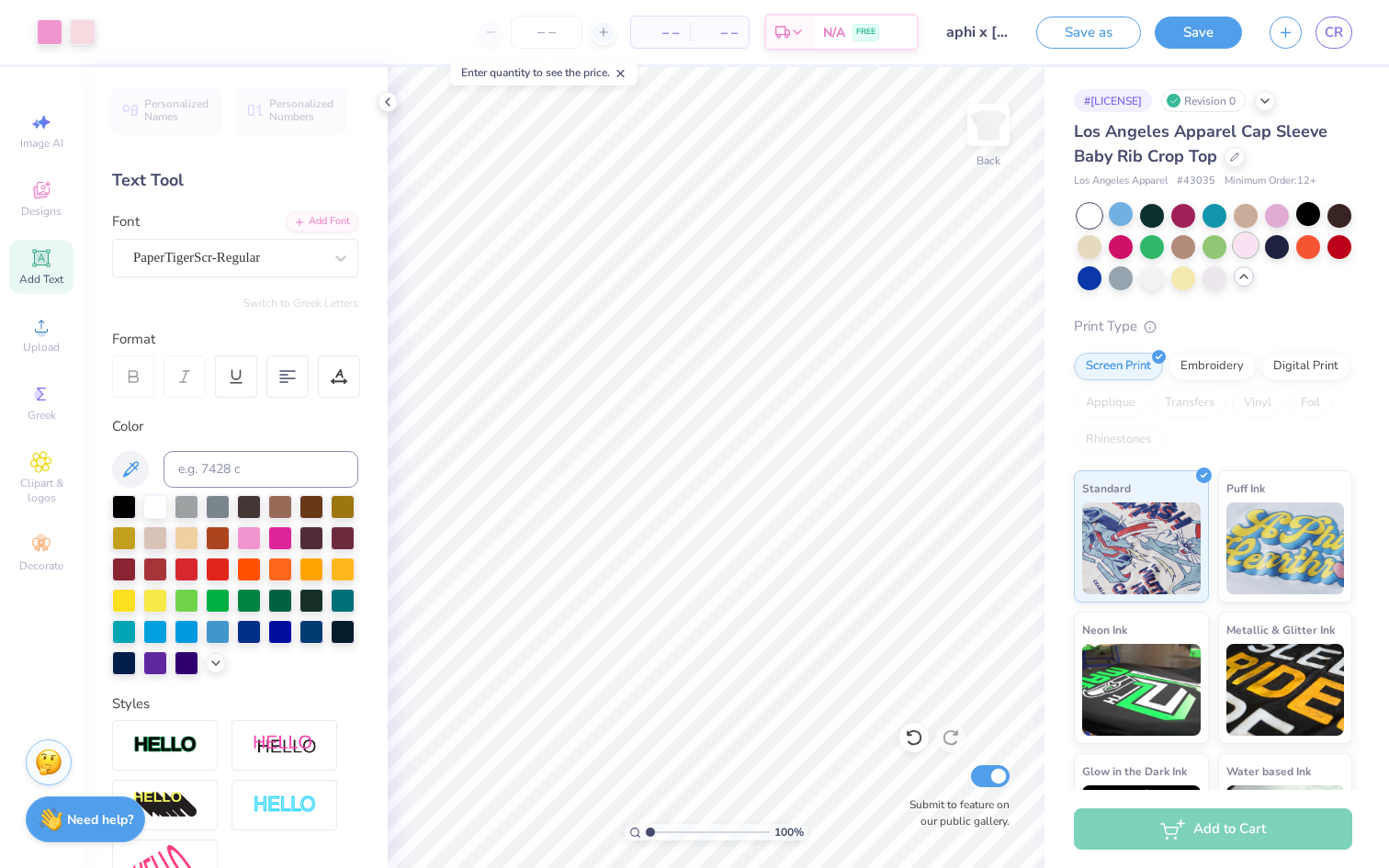 click at bounding box center [1246, 245] 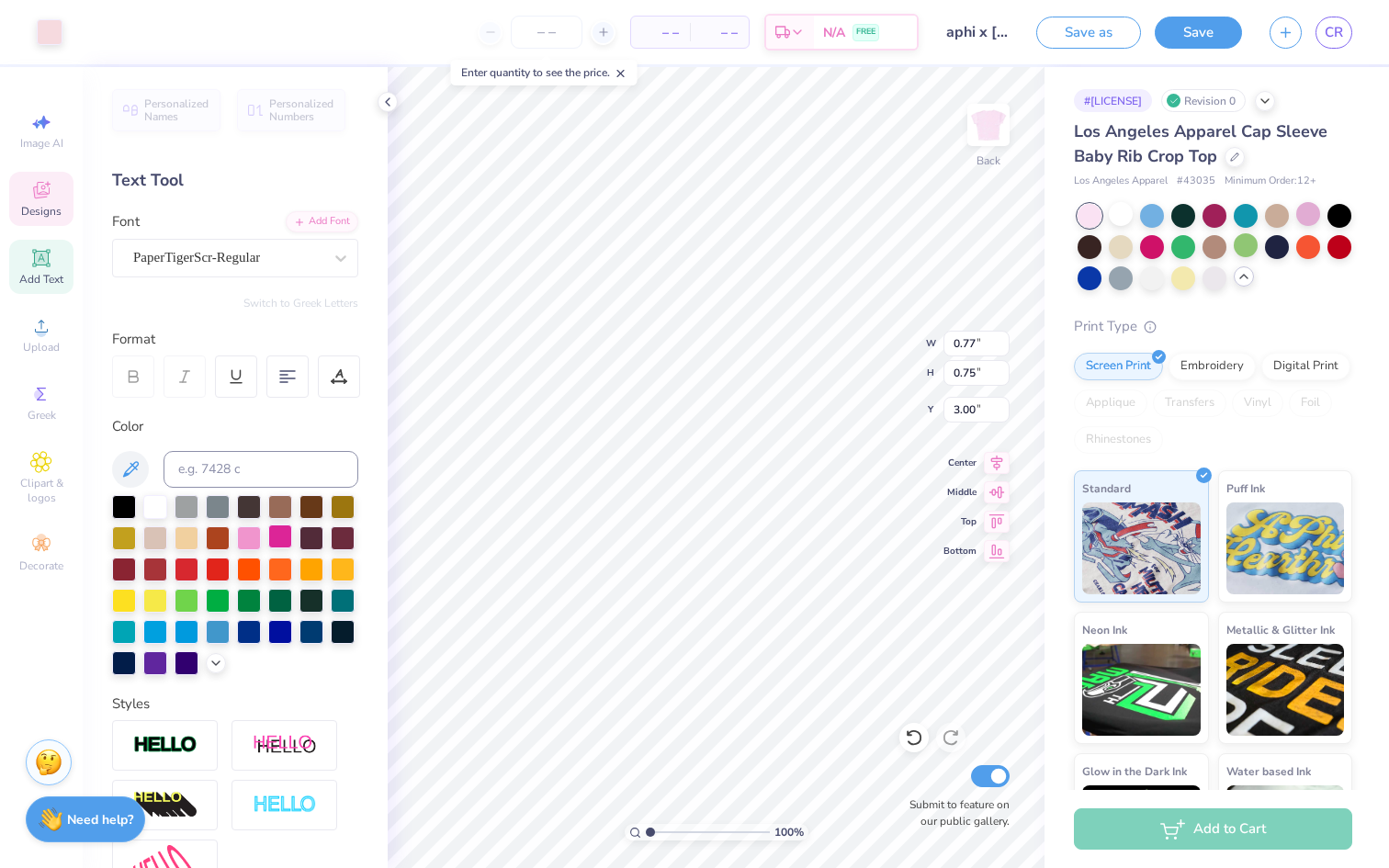 click at bounding box center [280, 536] 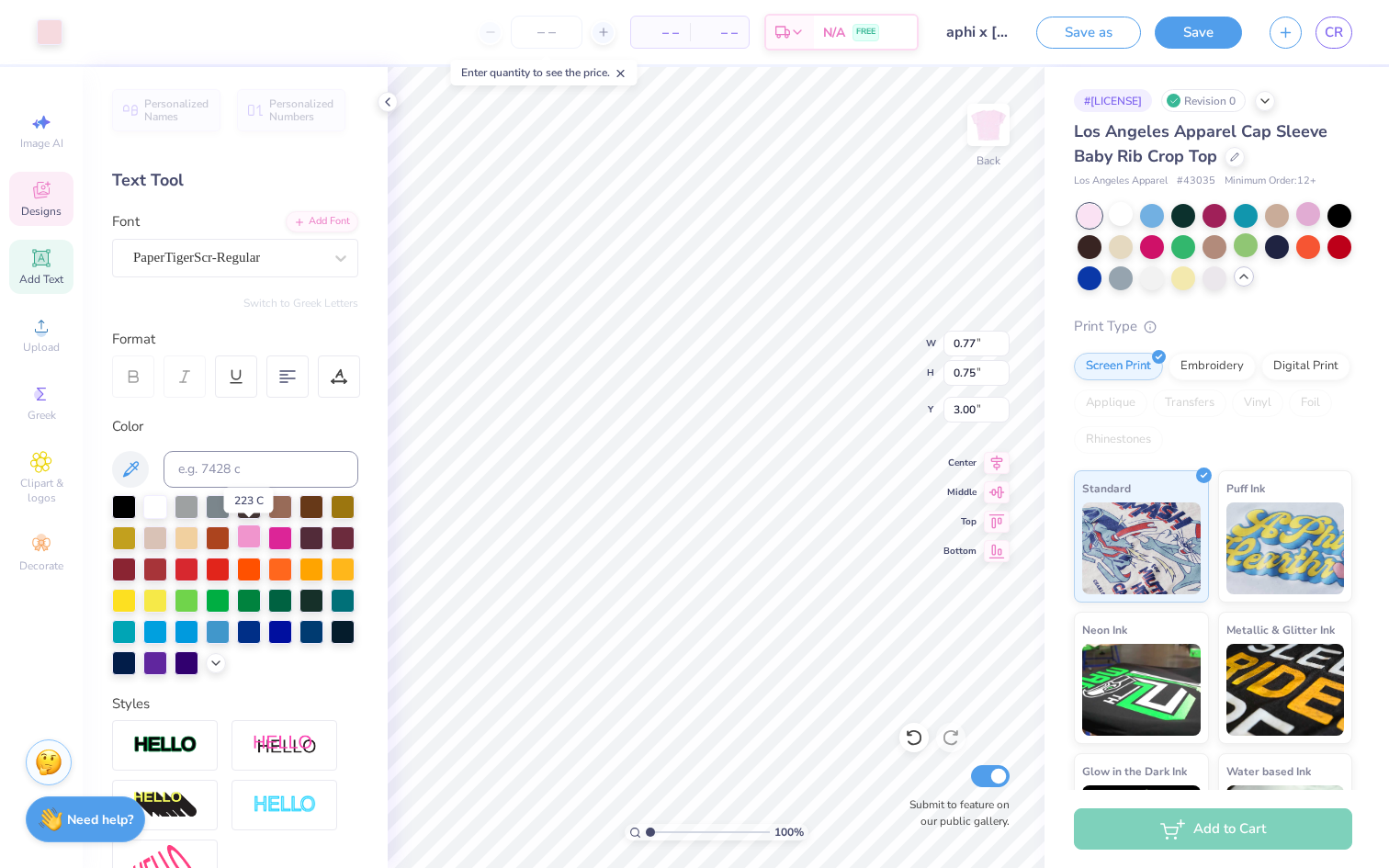 click at bounding box center (249, 536) 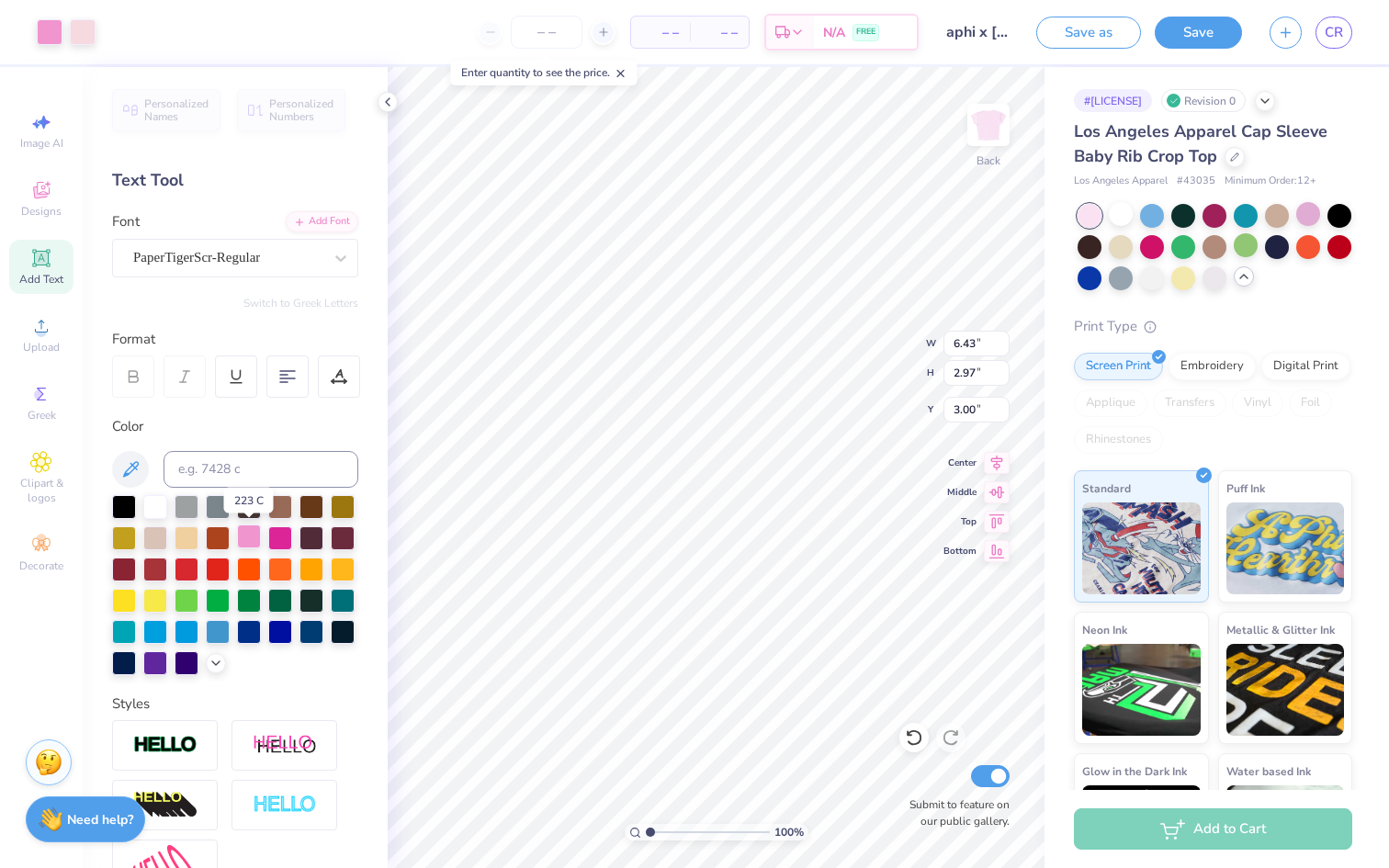 click at bounding box center (249, 536) 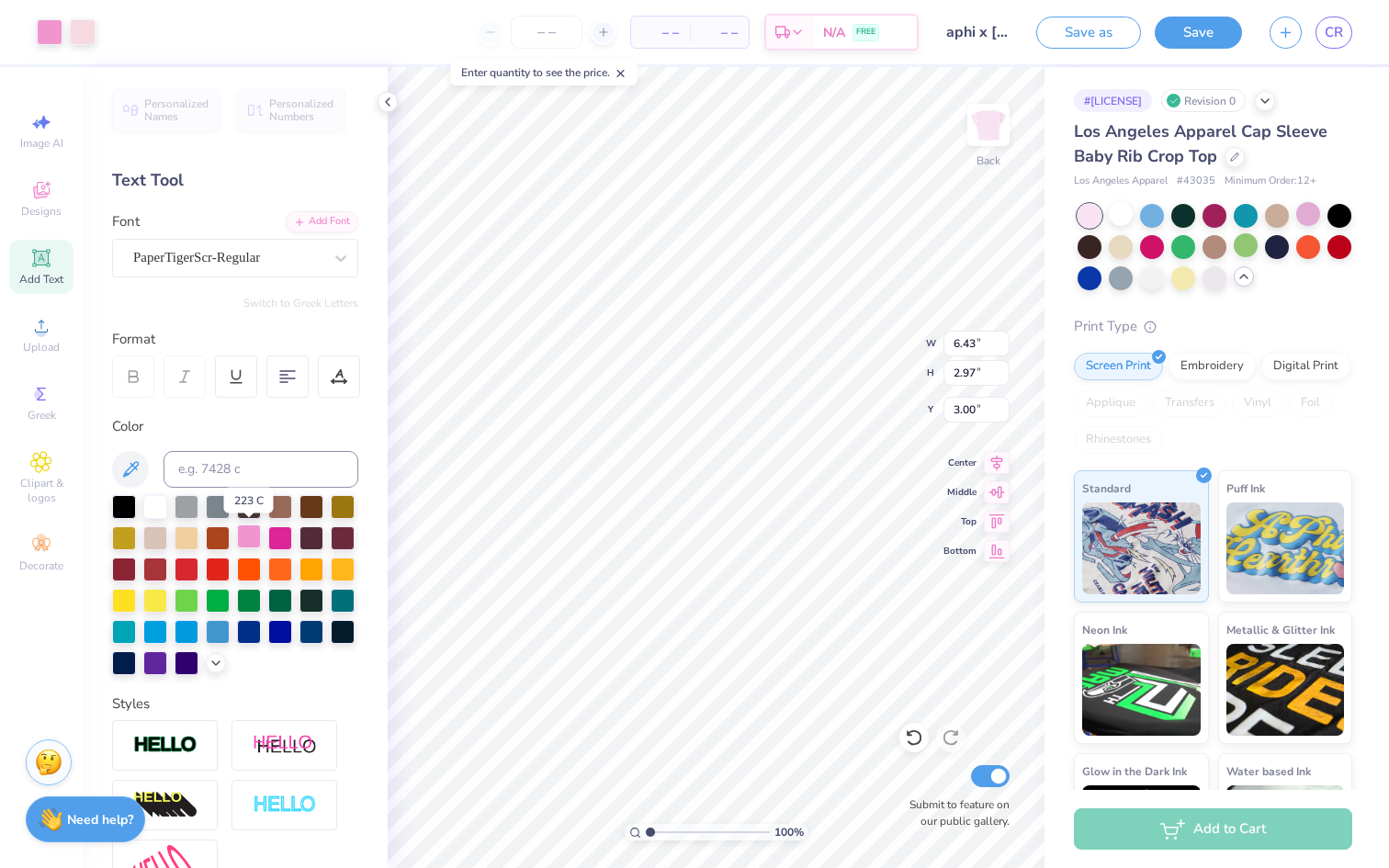 click at bounding box center (249, 536) 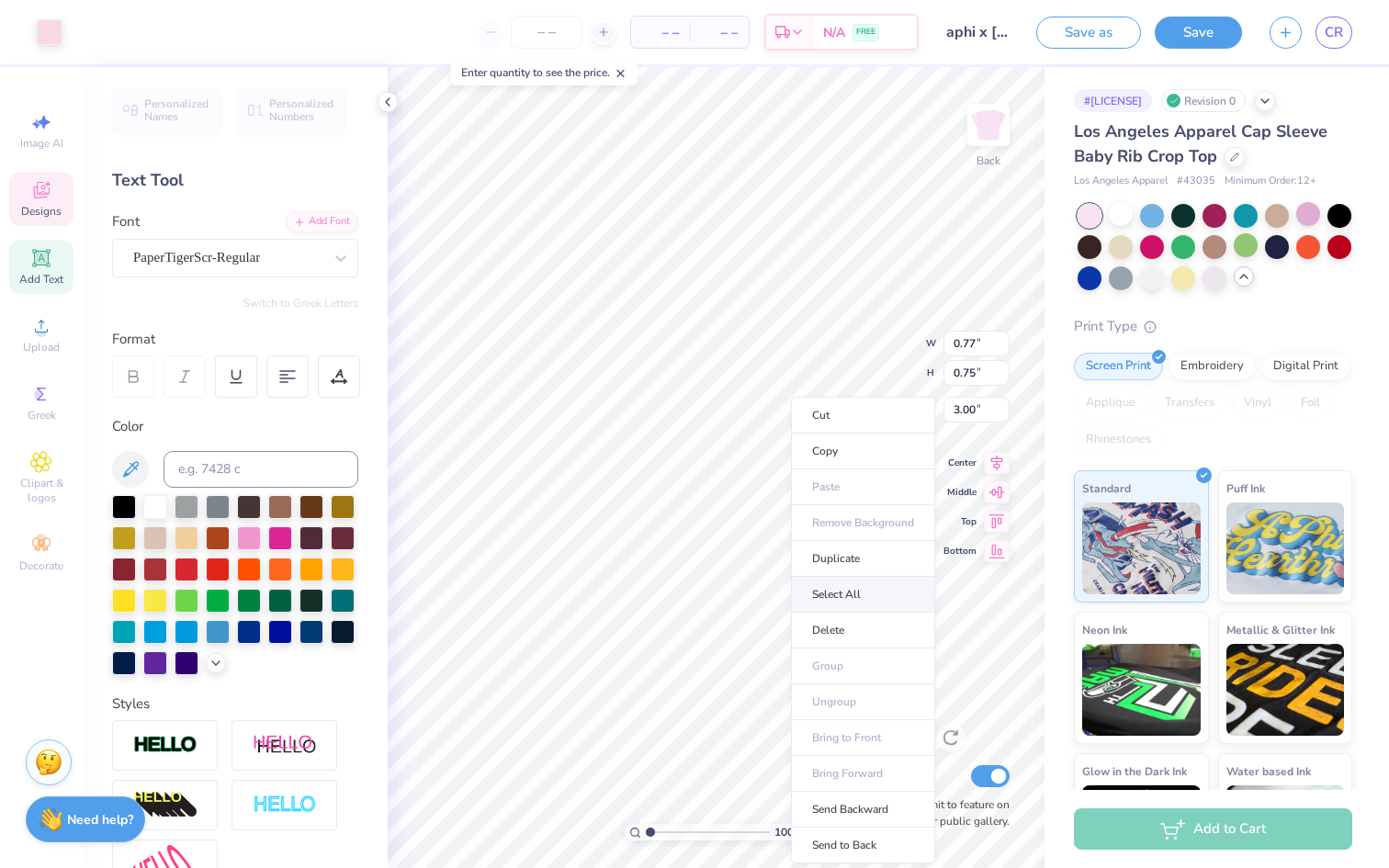 click on "Select All" at bounding box center (863, 594) 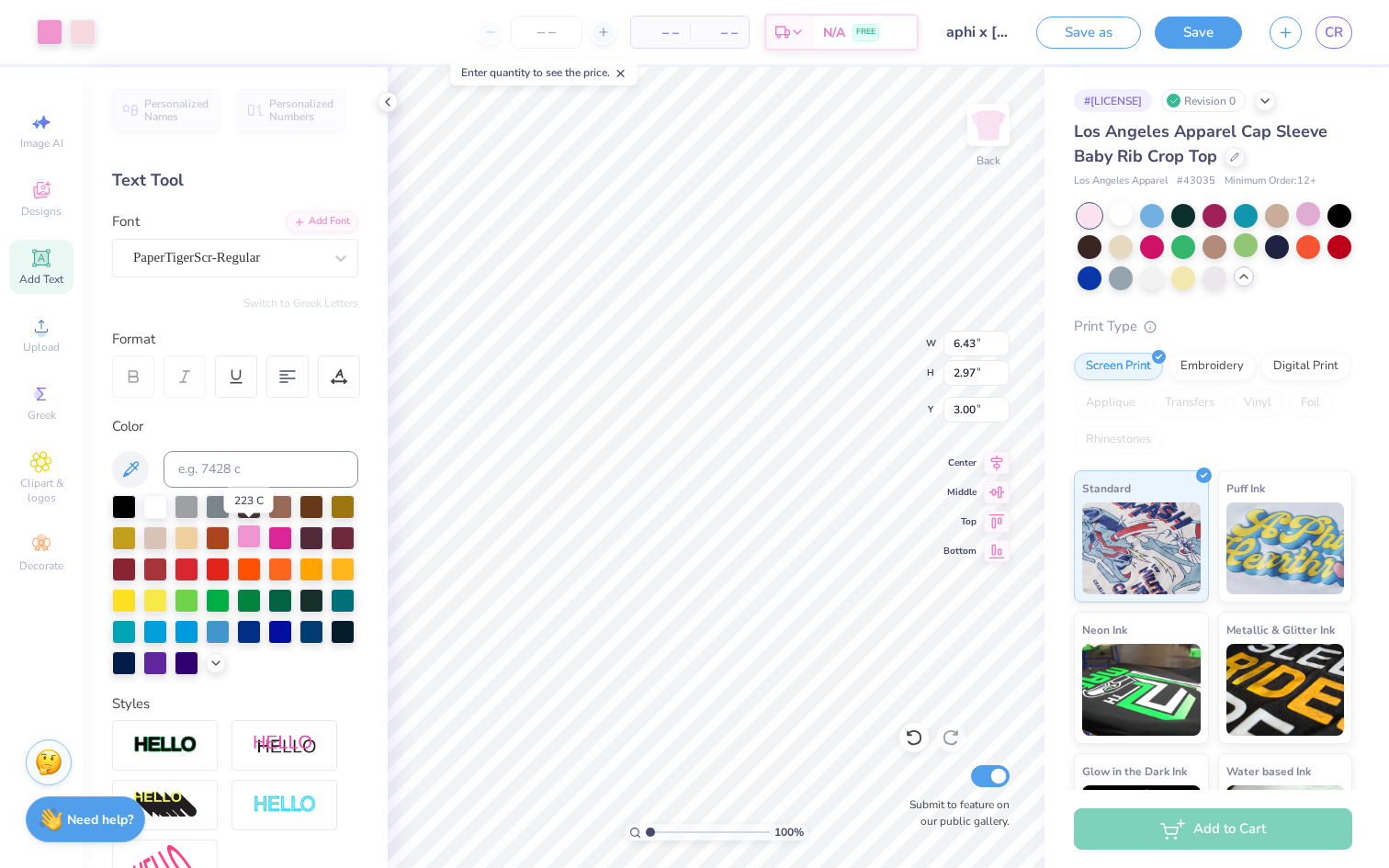 click at bounding box center [249, 536] 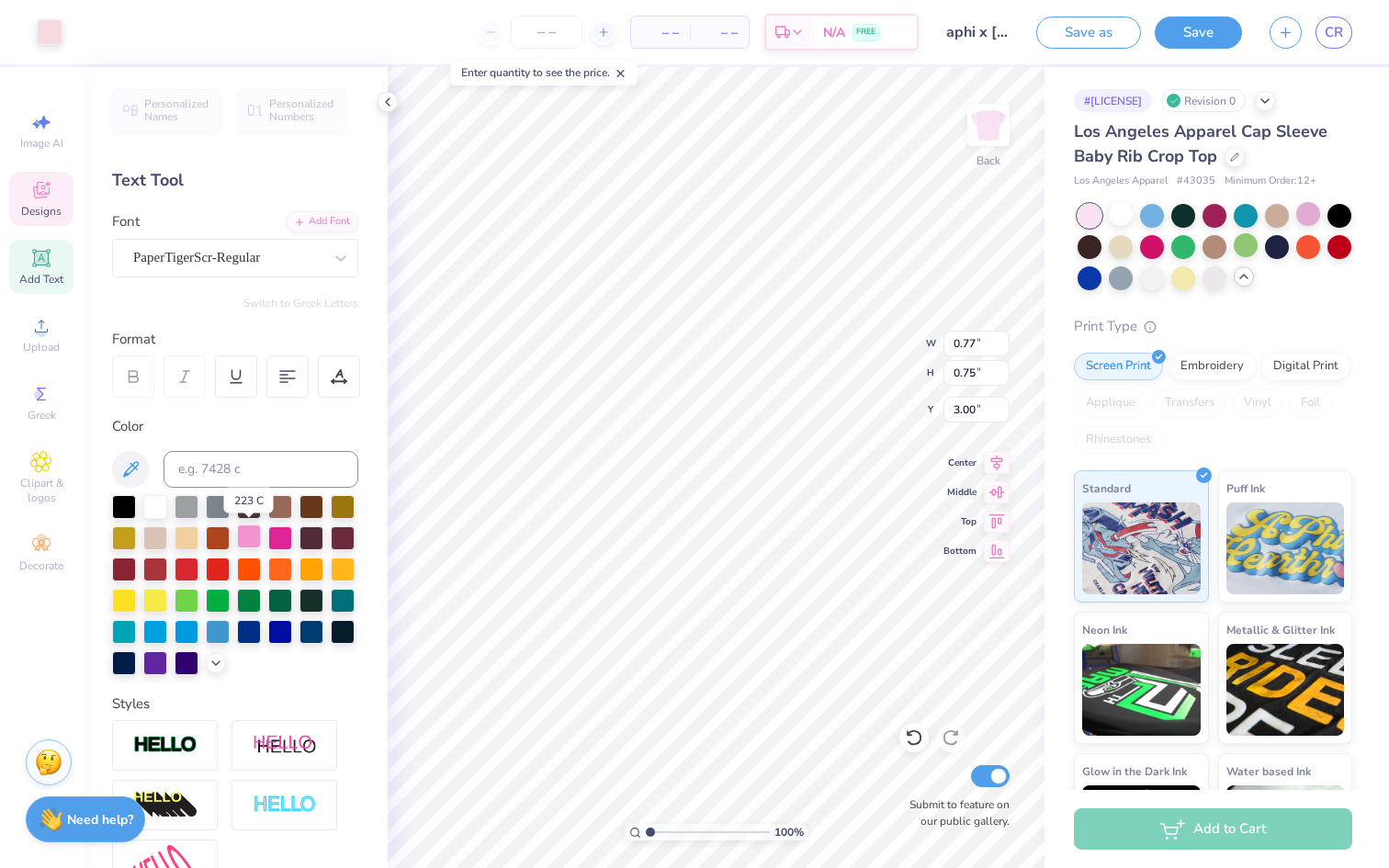 click at bounding box center (249, 536) 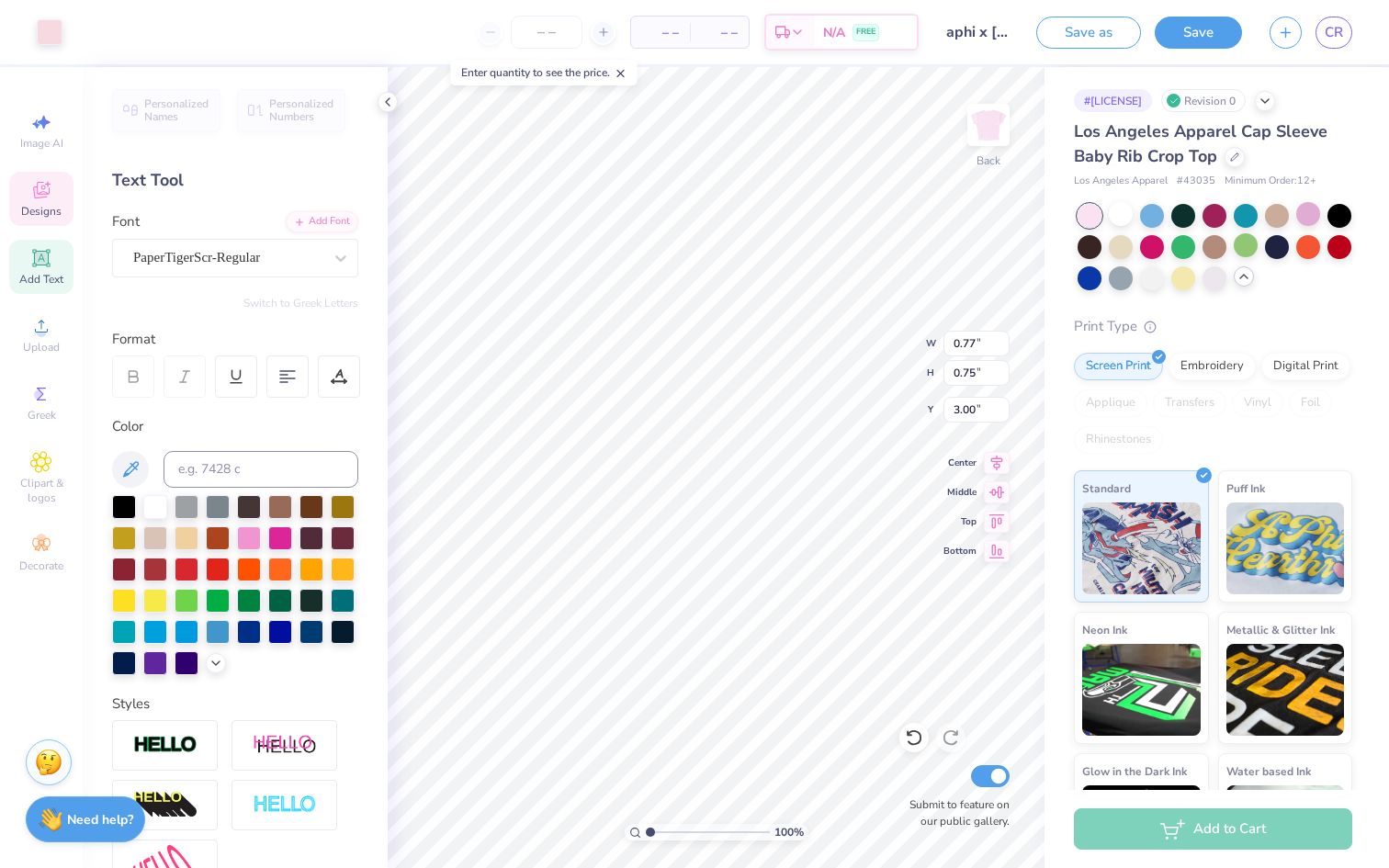 type on "1.92" 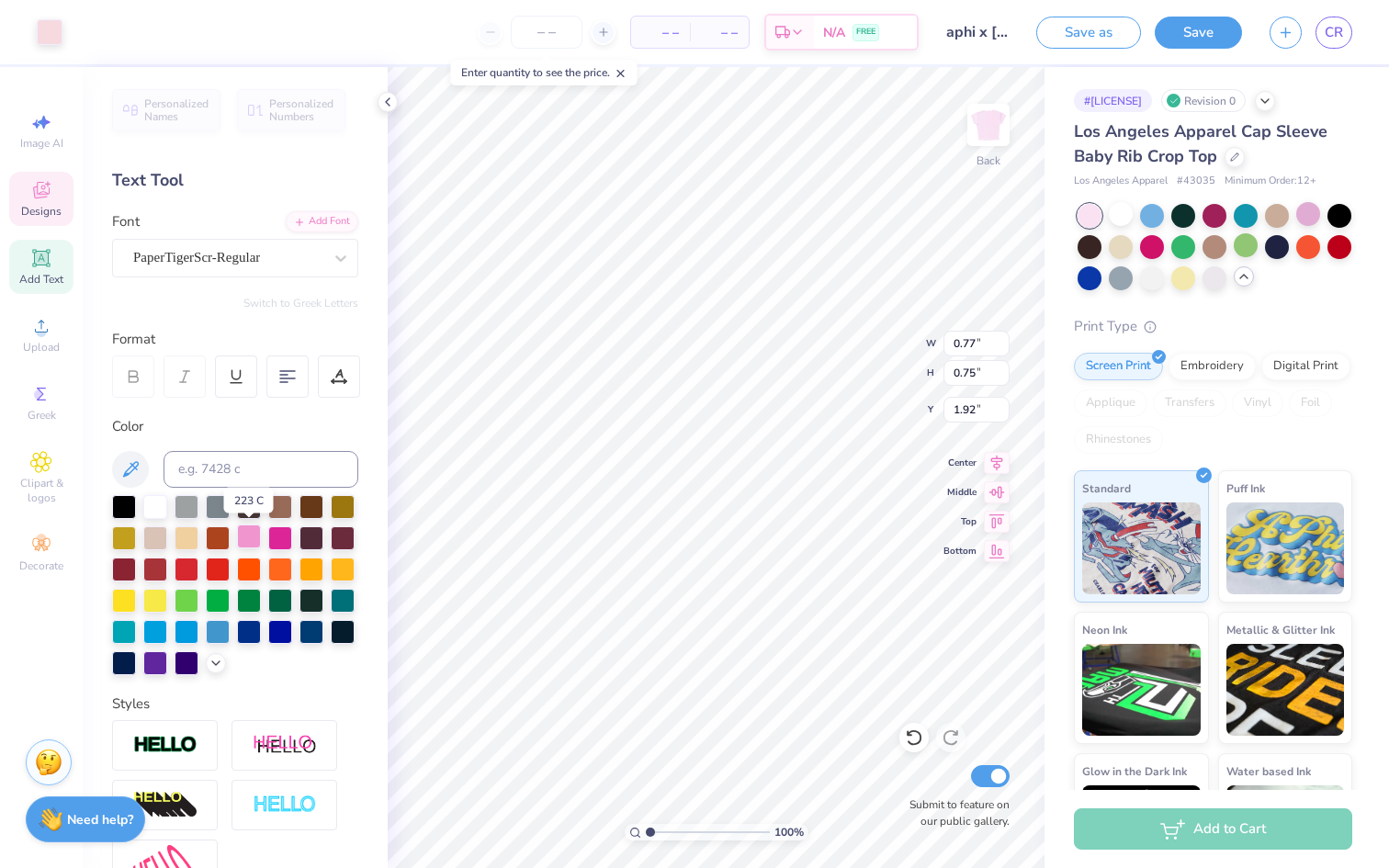 click at bounding box center [249, 536] 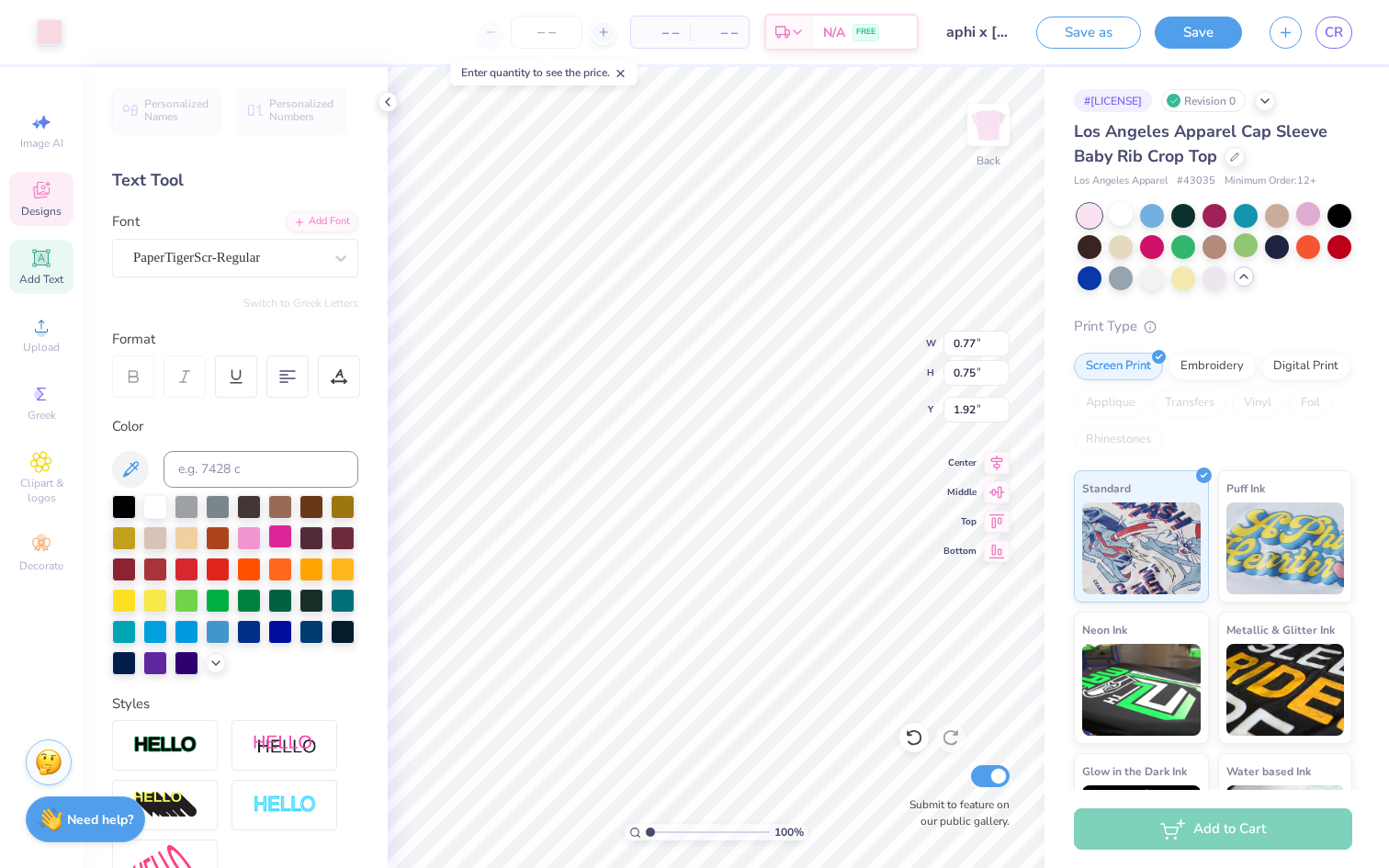 click at bounding box center [280, 536] 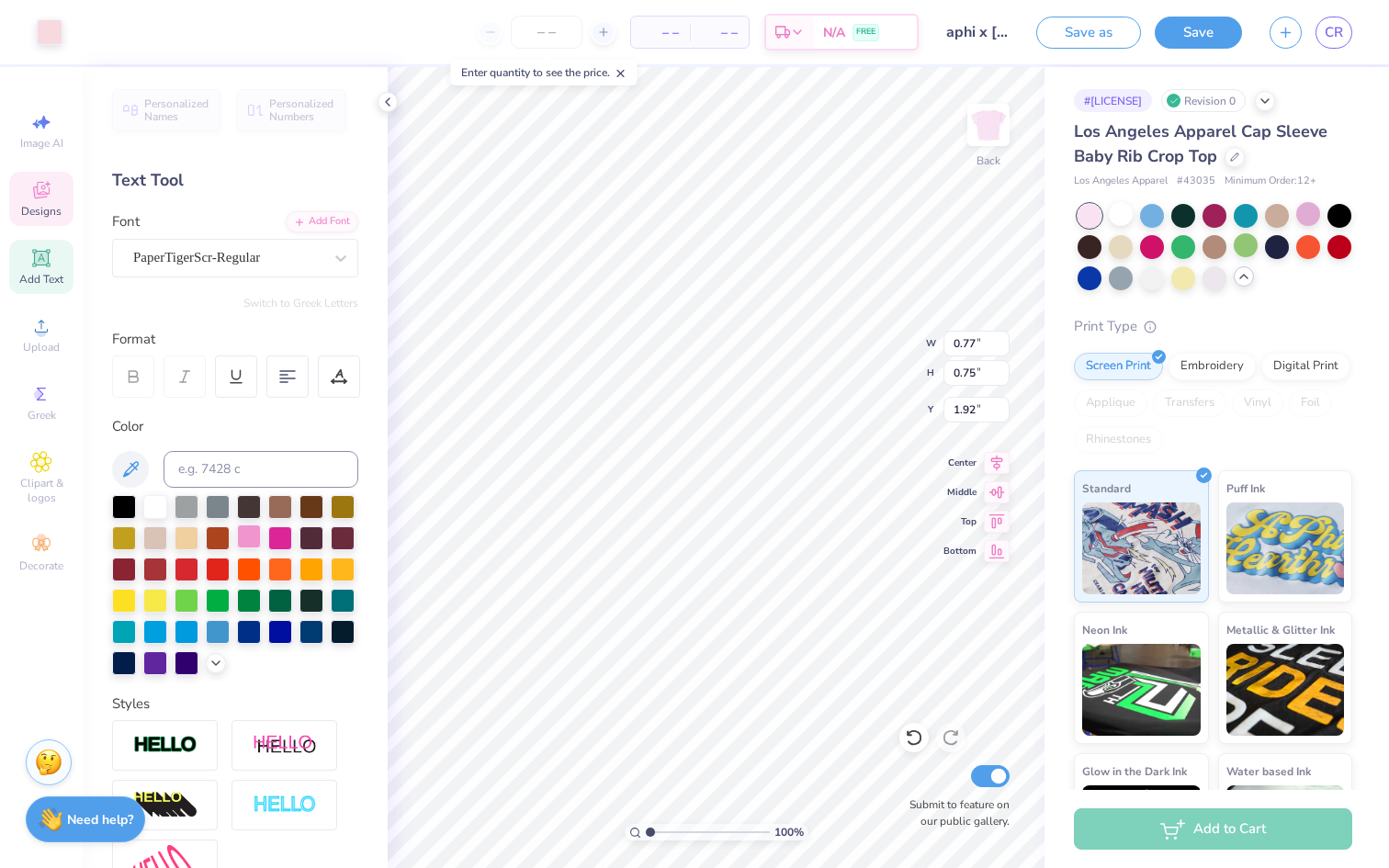 click at bounding box center [249, 536] 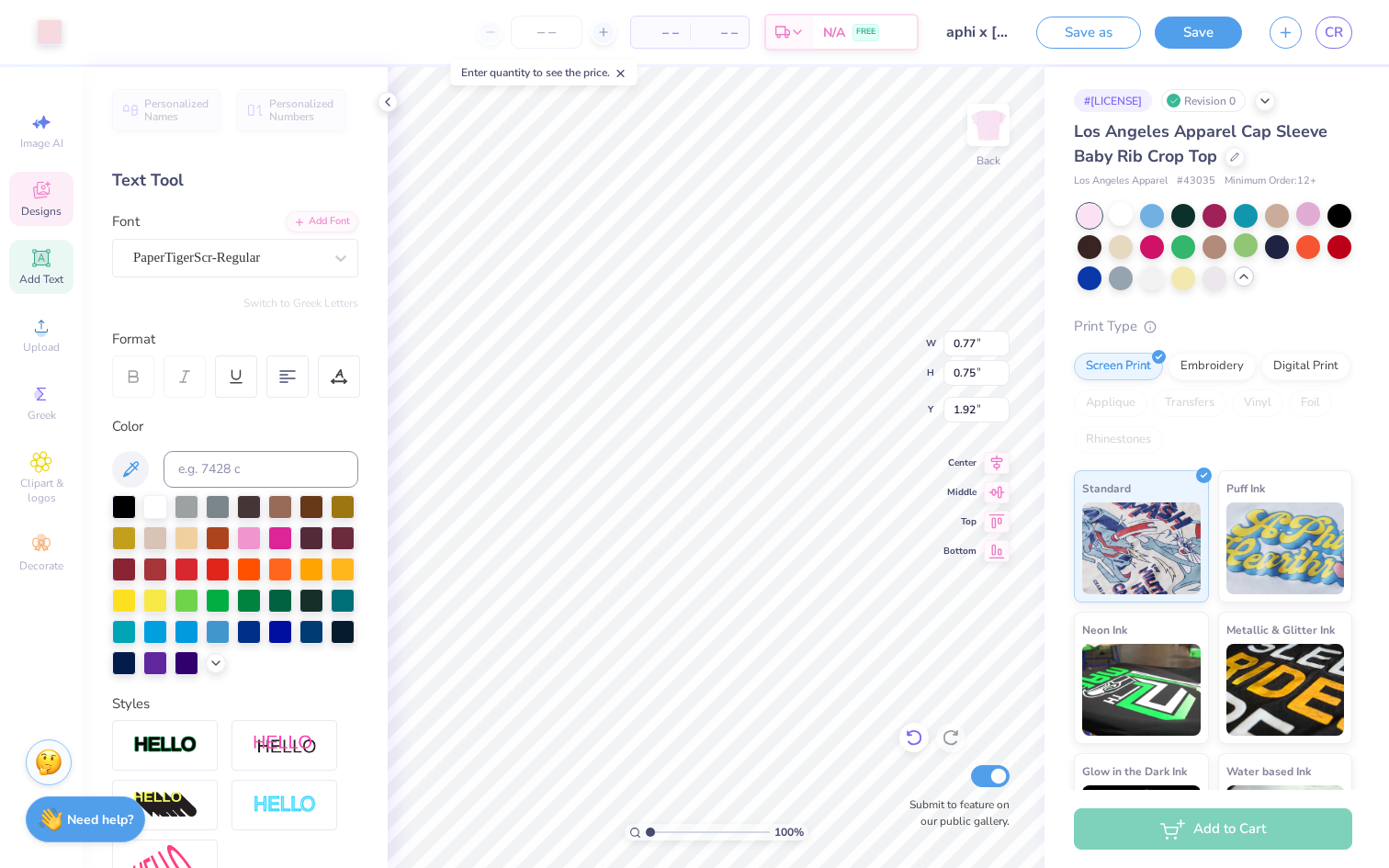 click 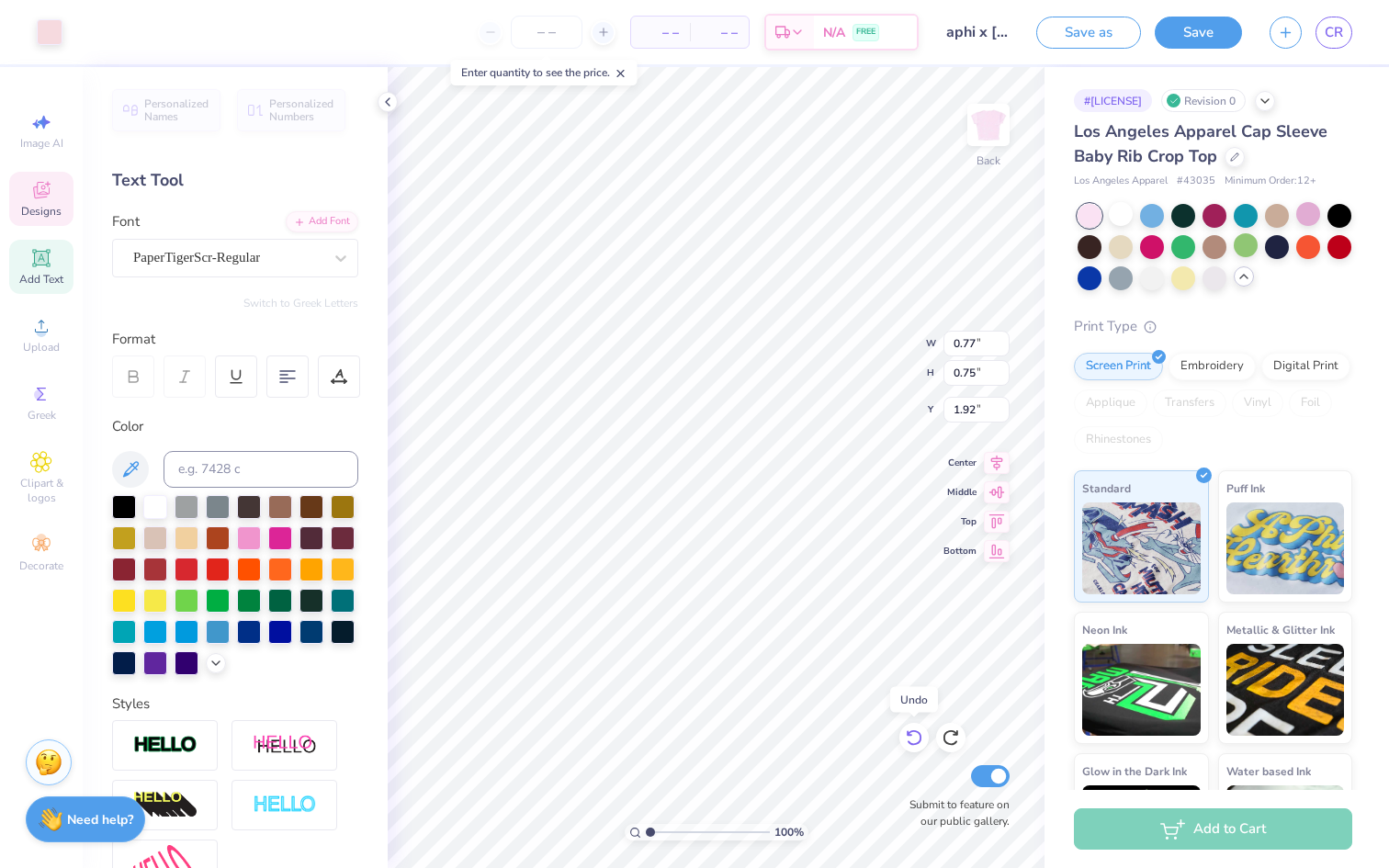 click 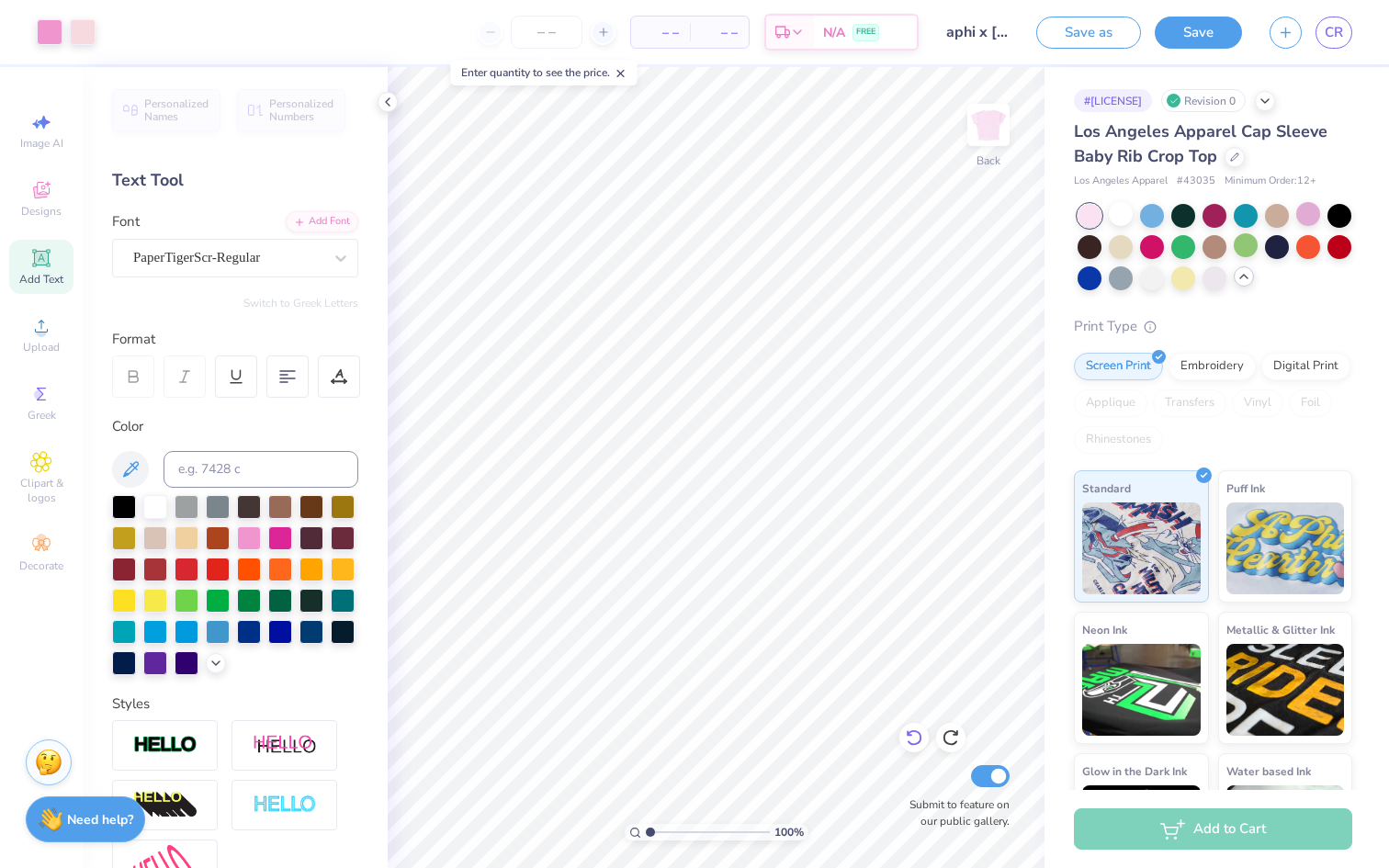 click 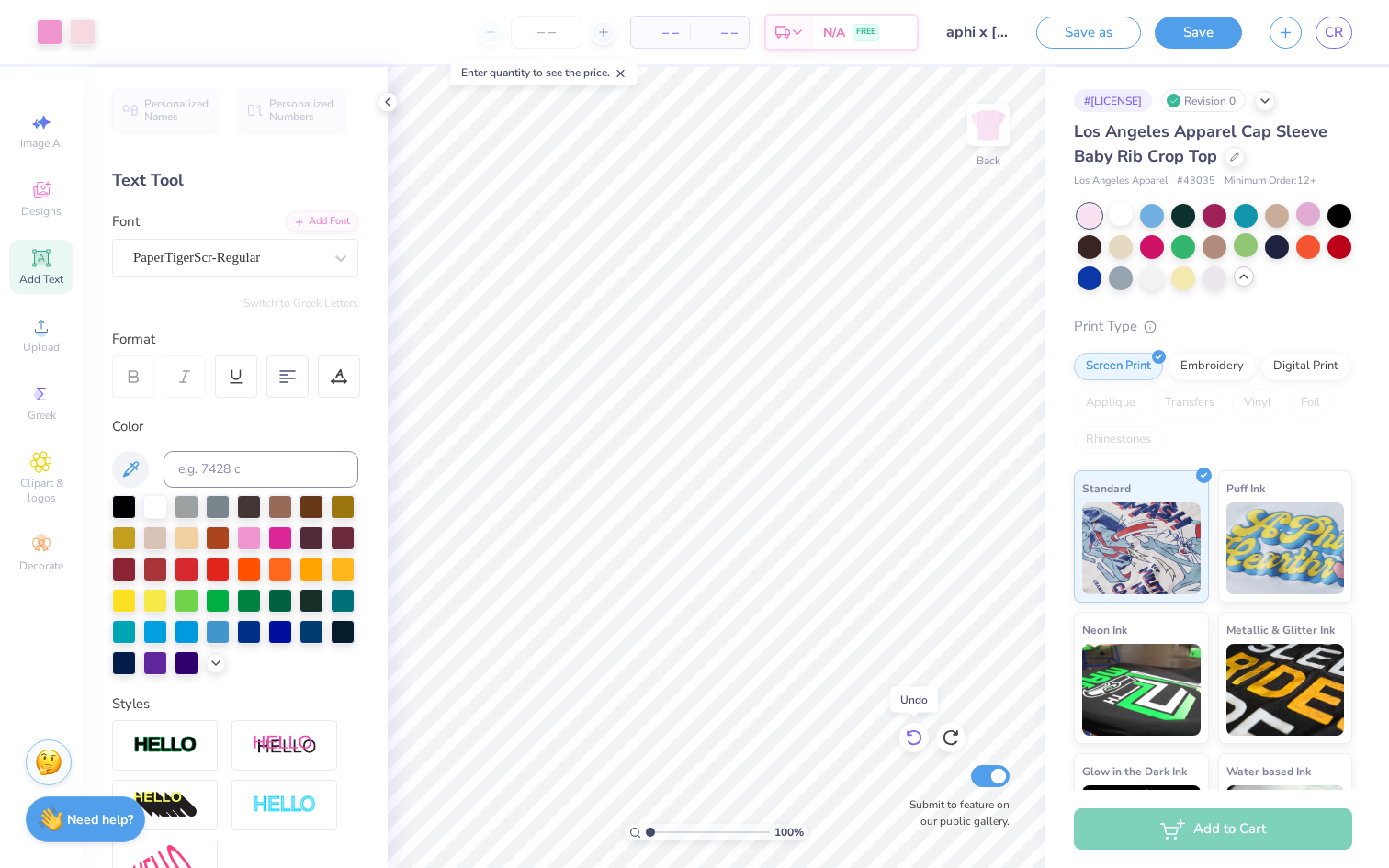 click 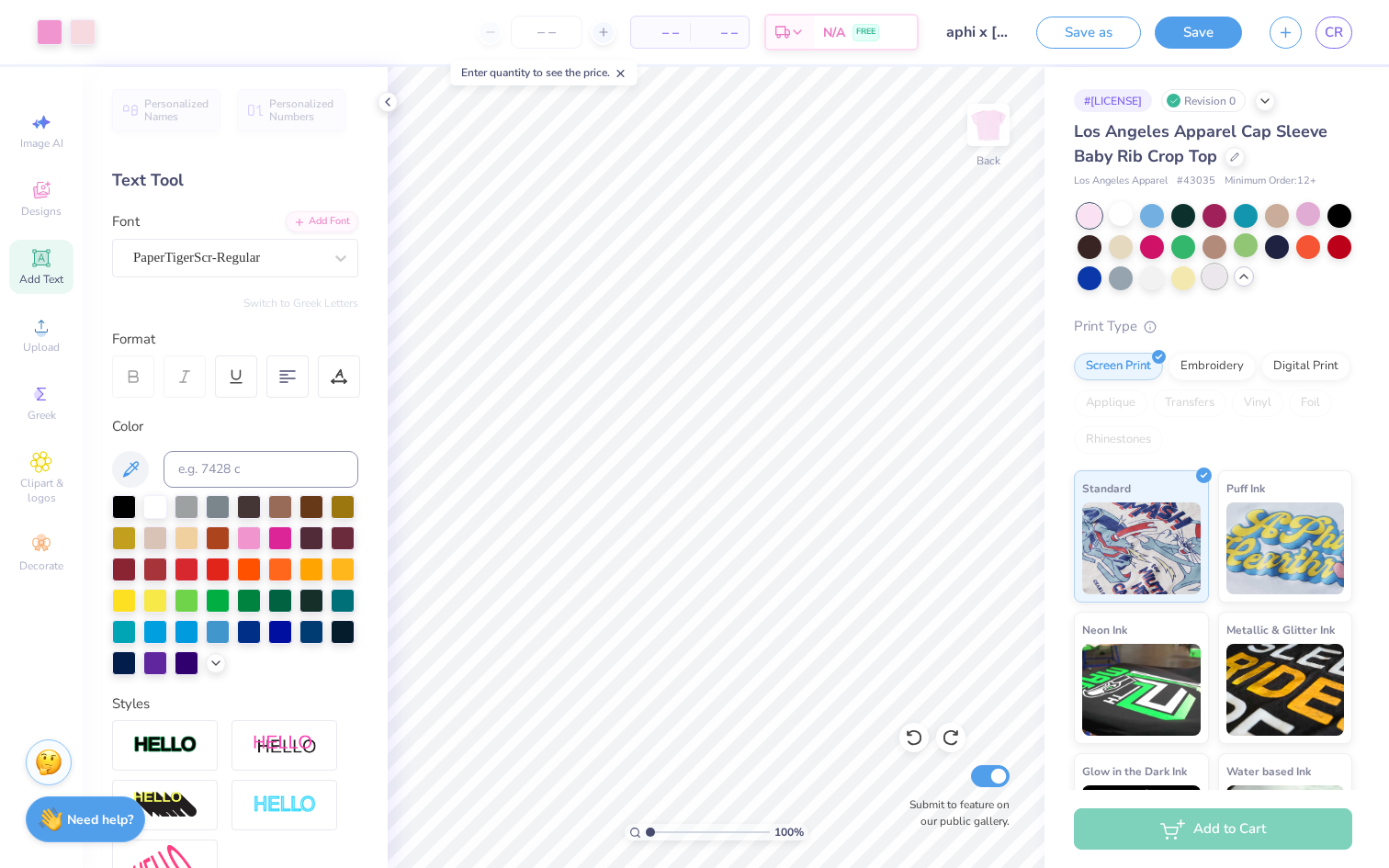 click at bounding box center (1214, 276) 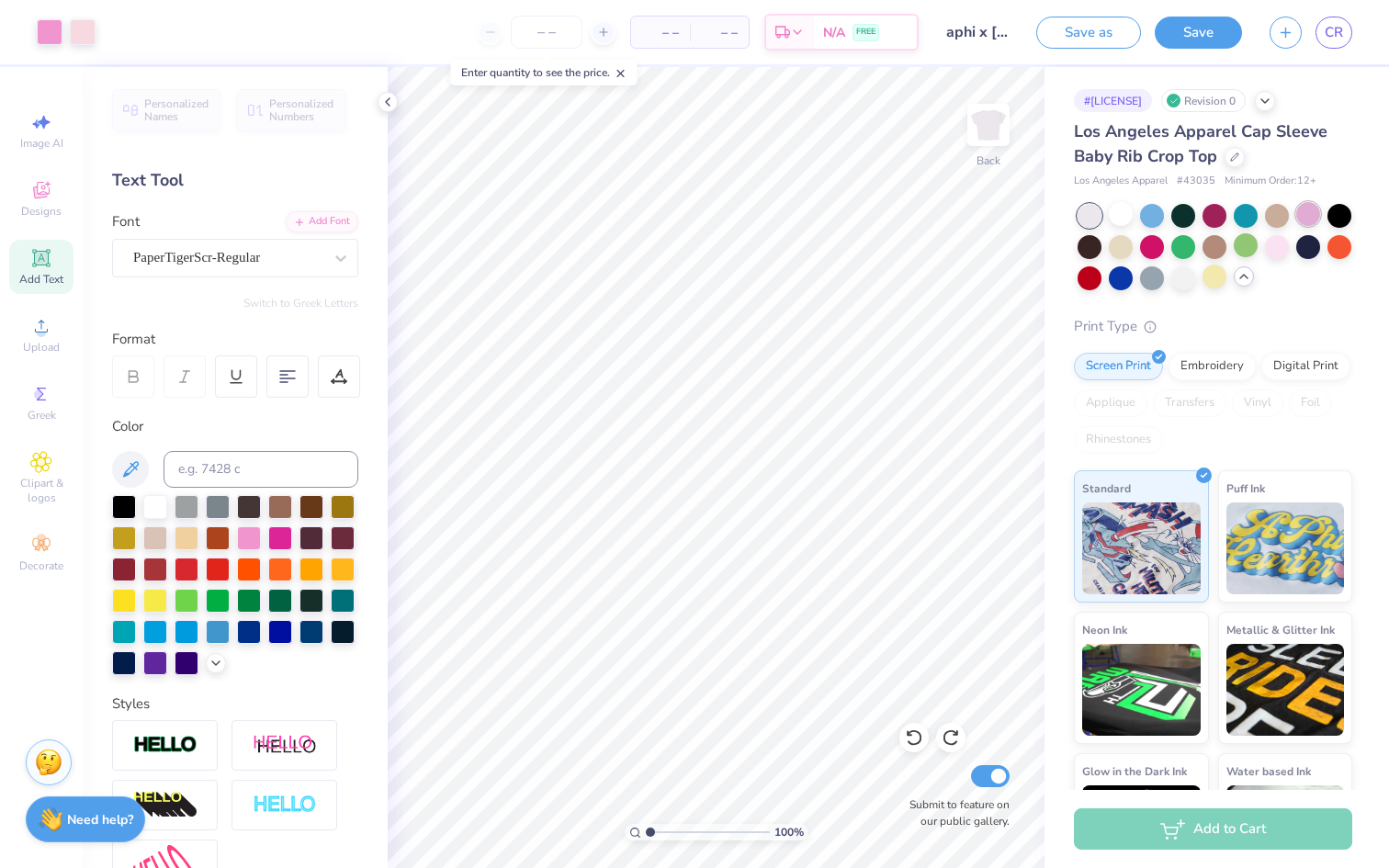 click at bounding box center (1308, 214) 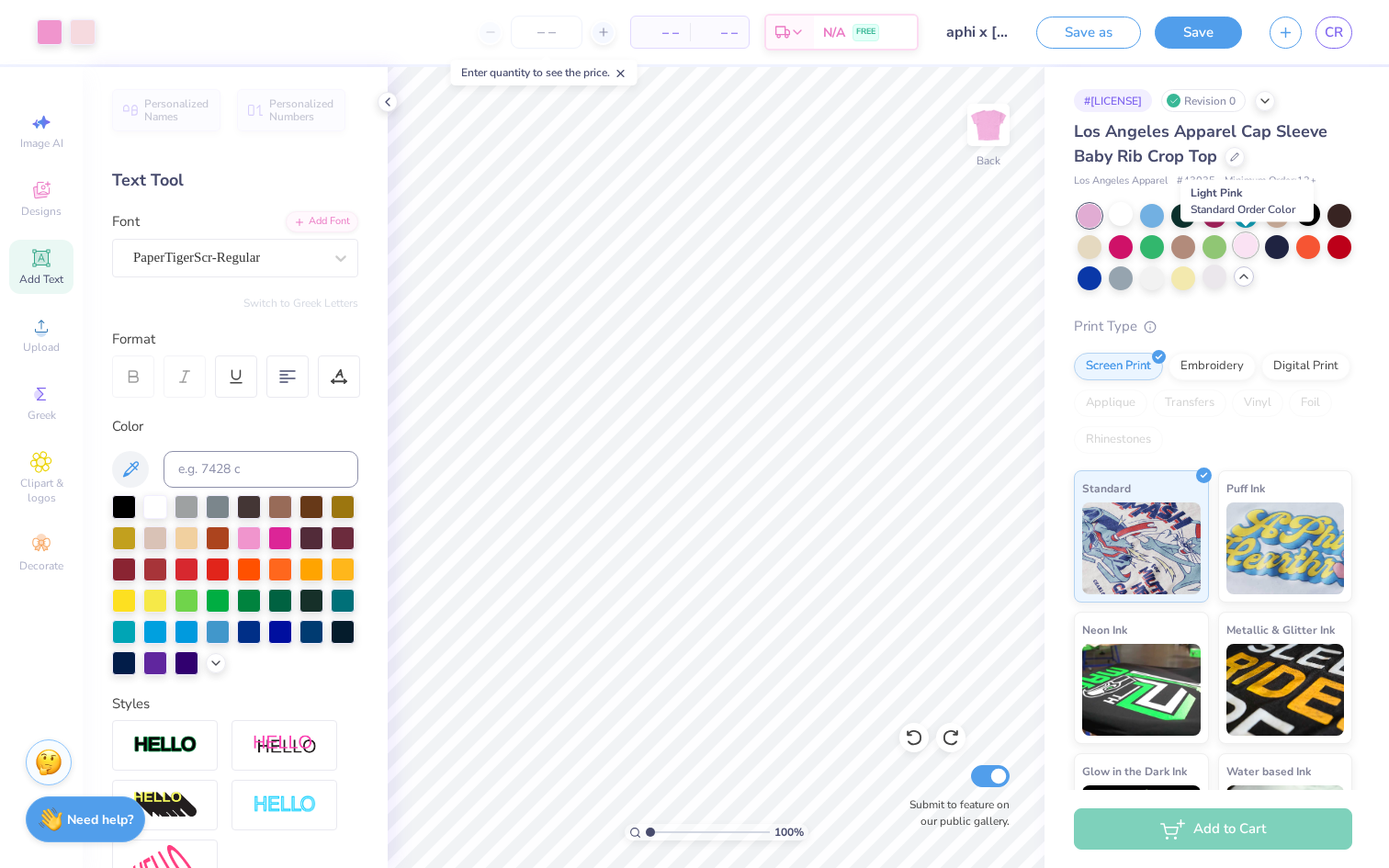 click at bounding box center (1246, 245) 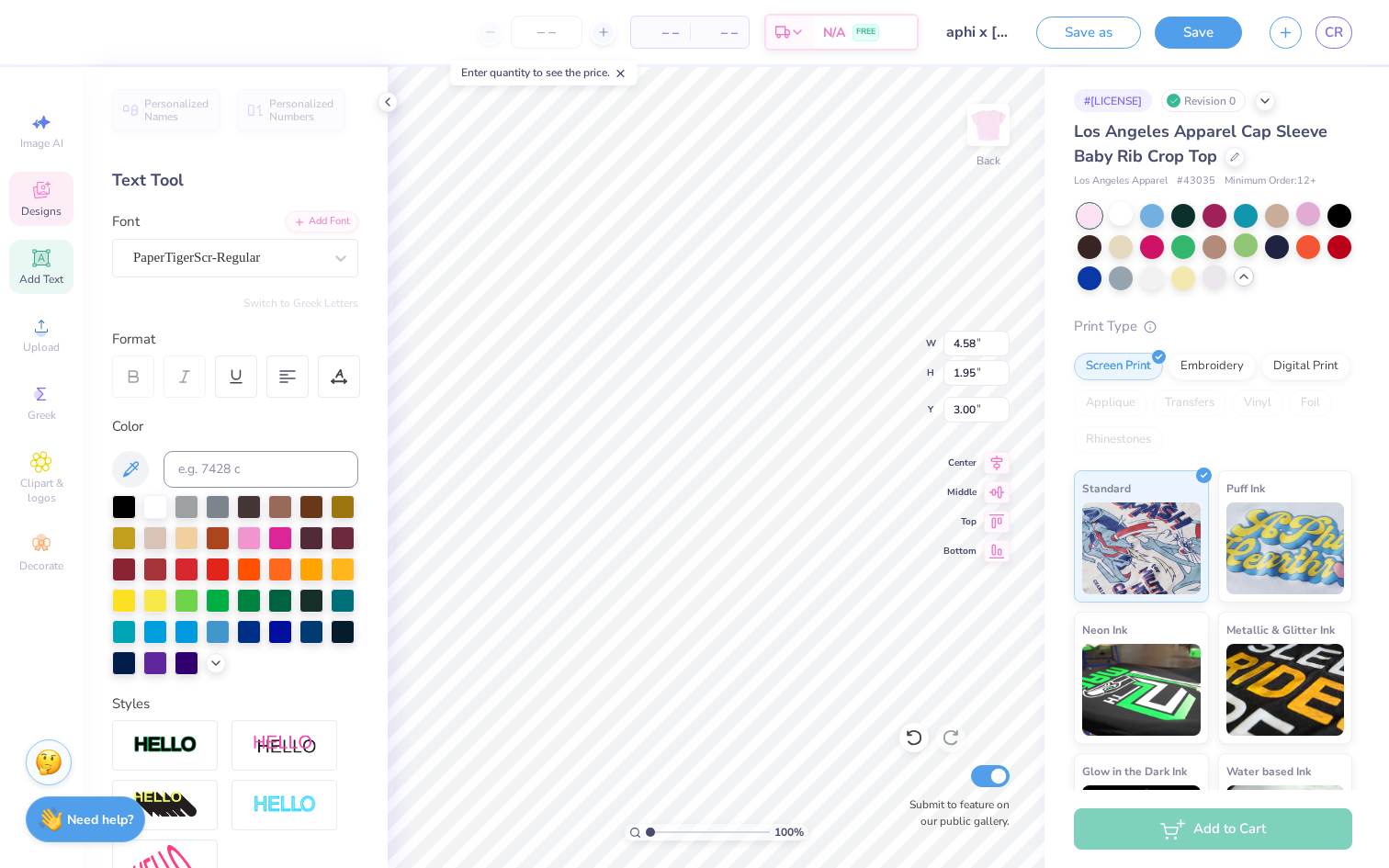type on "0.77" 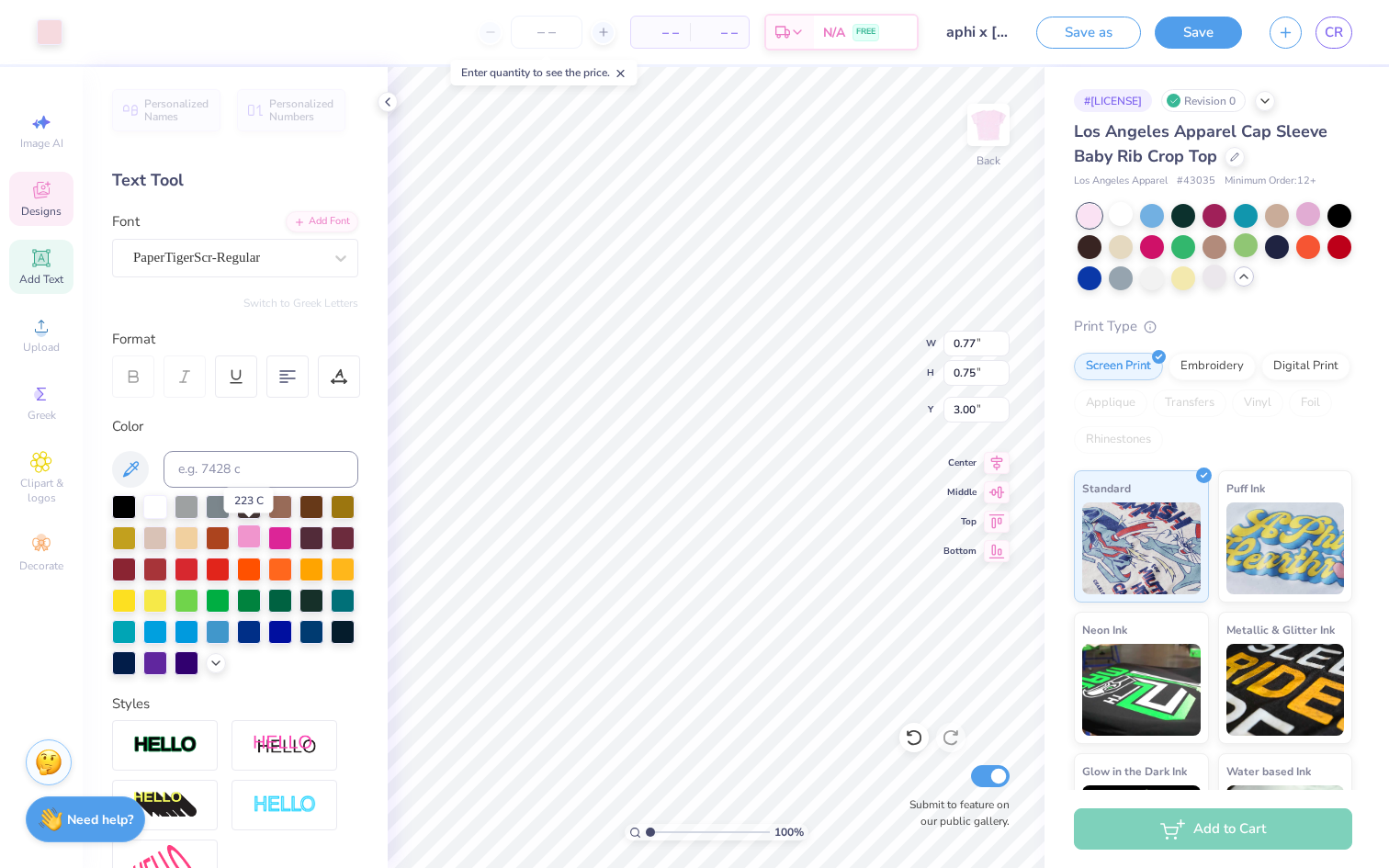 click at bounding box center (249, 536) 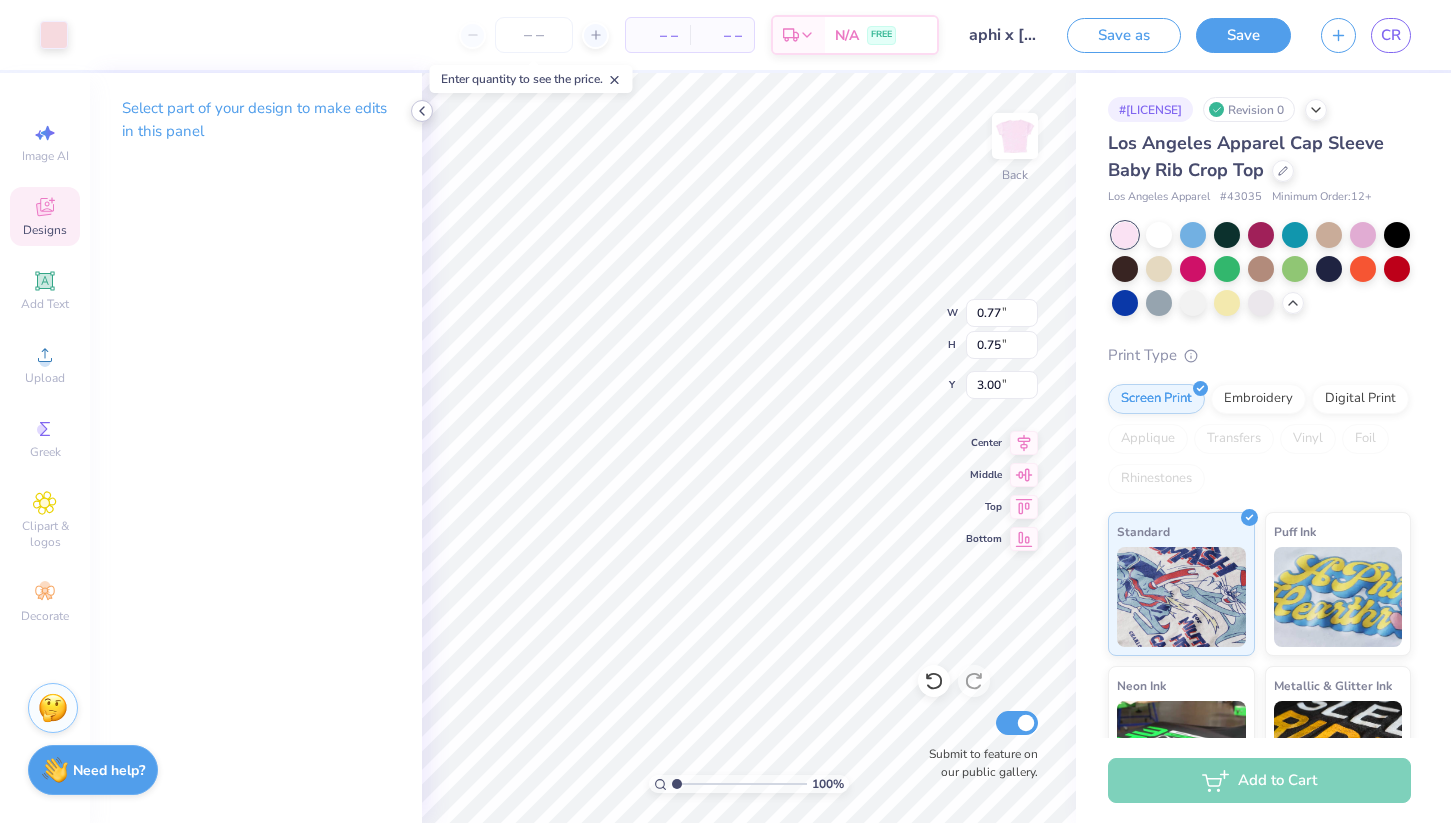 click 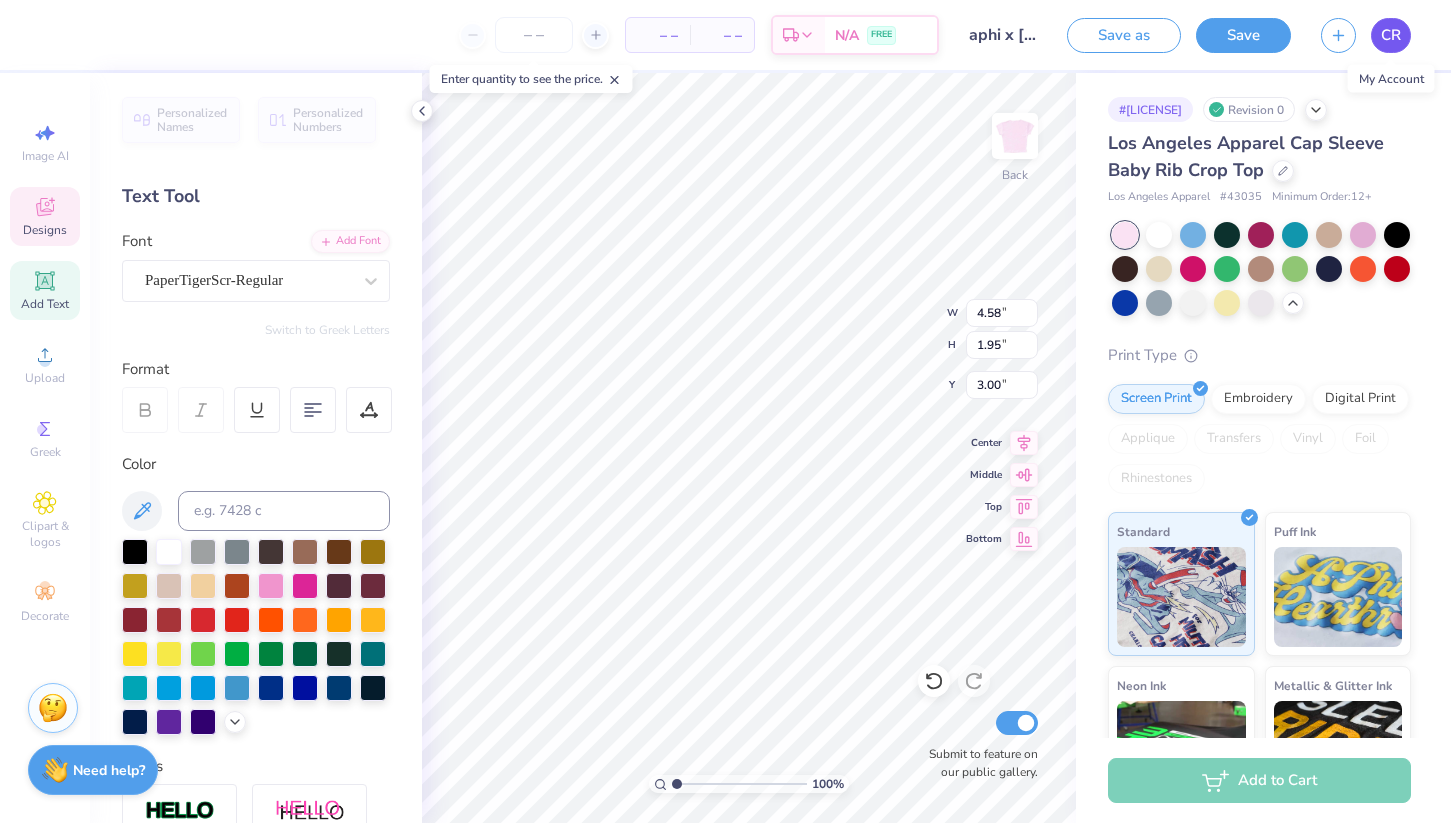 click on "CR" at bounding box center (1391, 35) 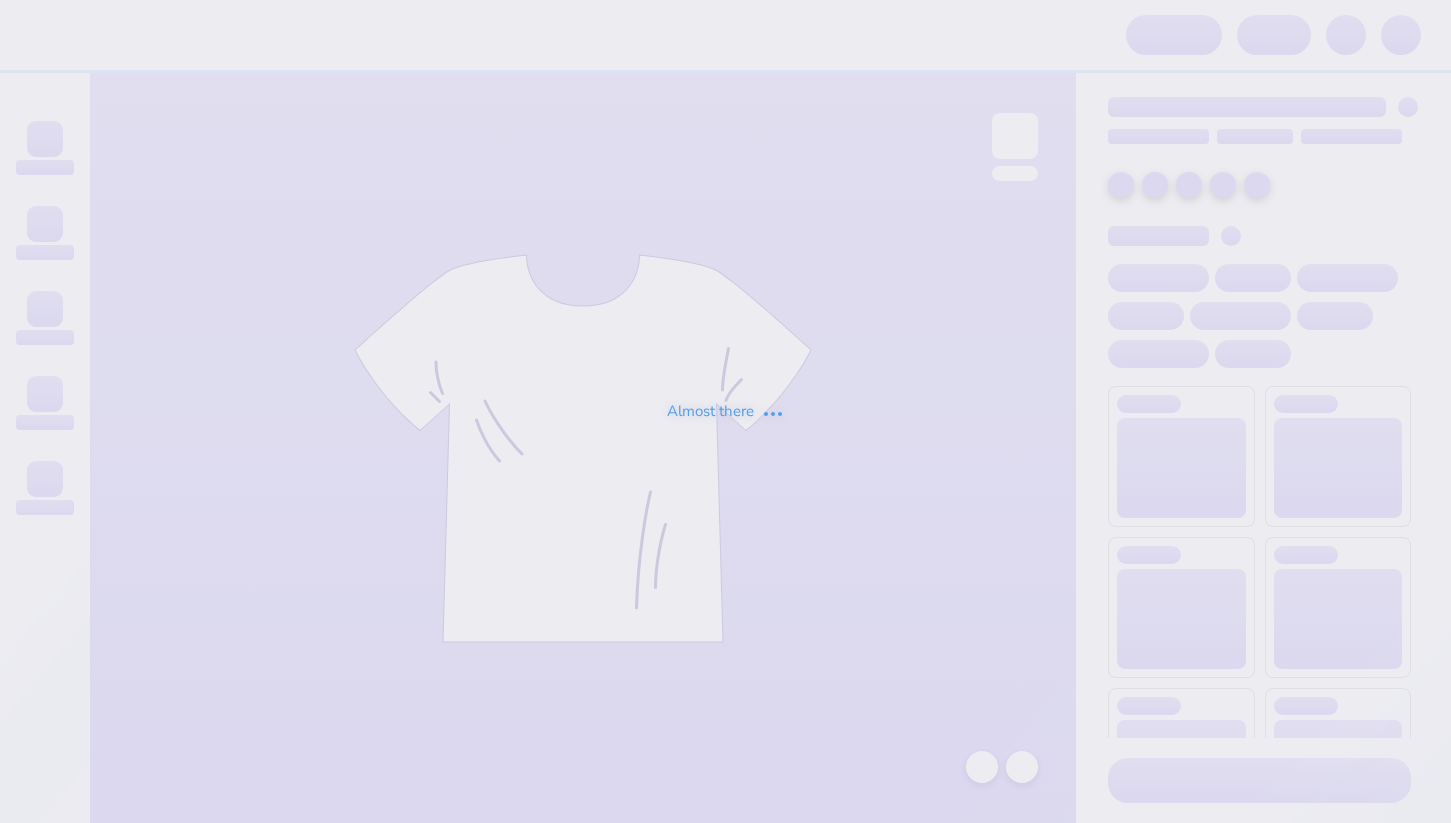scroll, scrollTop: 0, scrollLeft: 0, axis: both 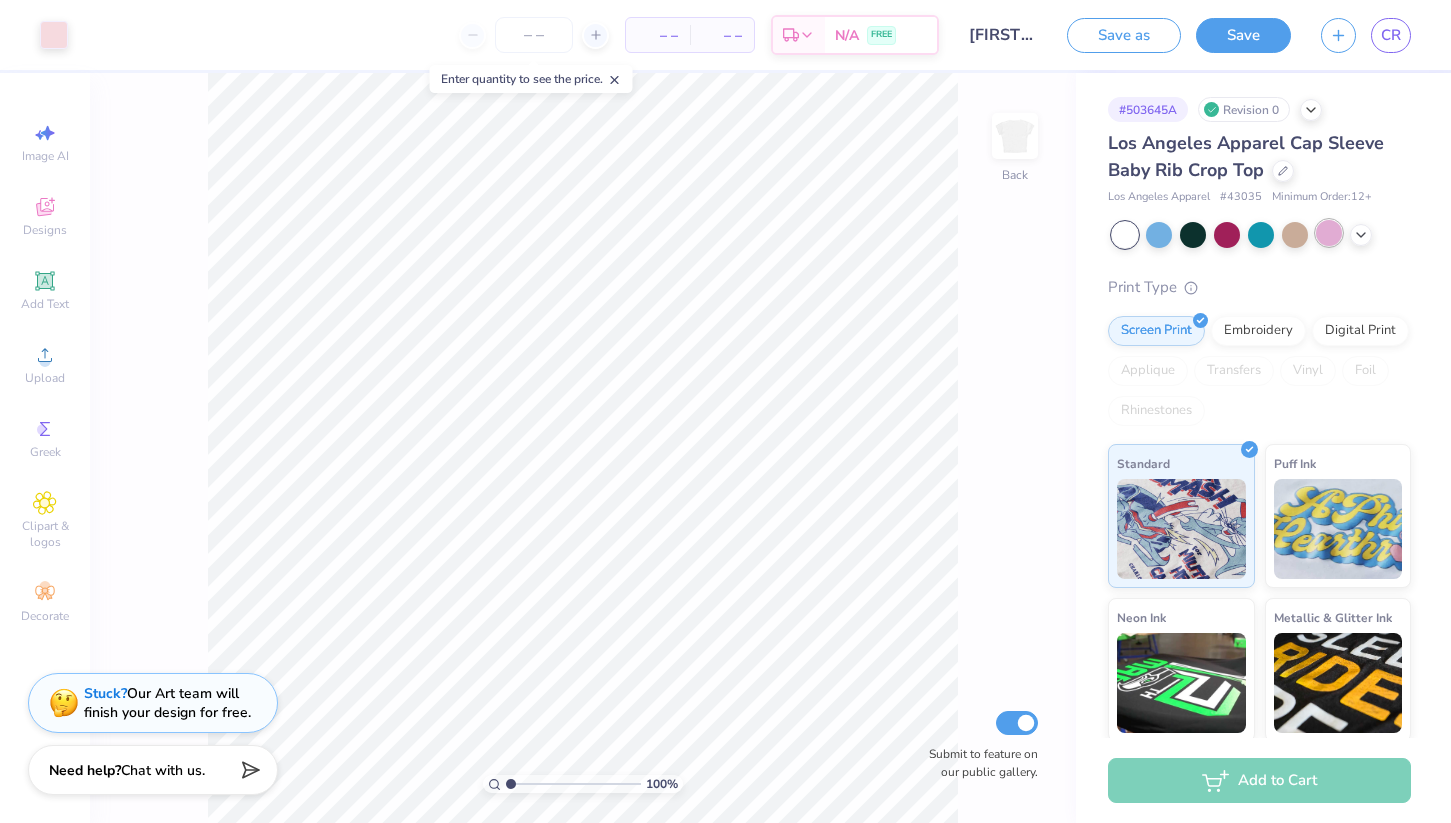 click at bounding box center (1329, 233) 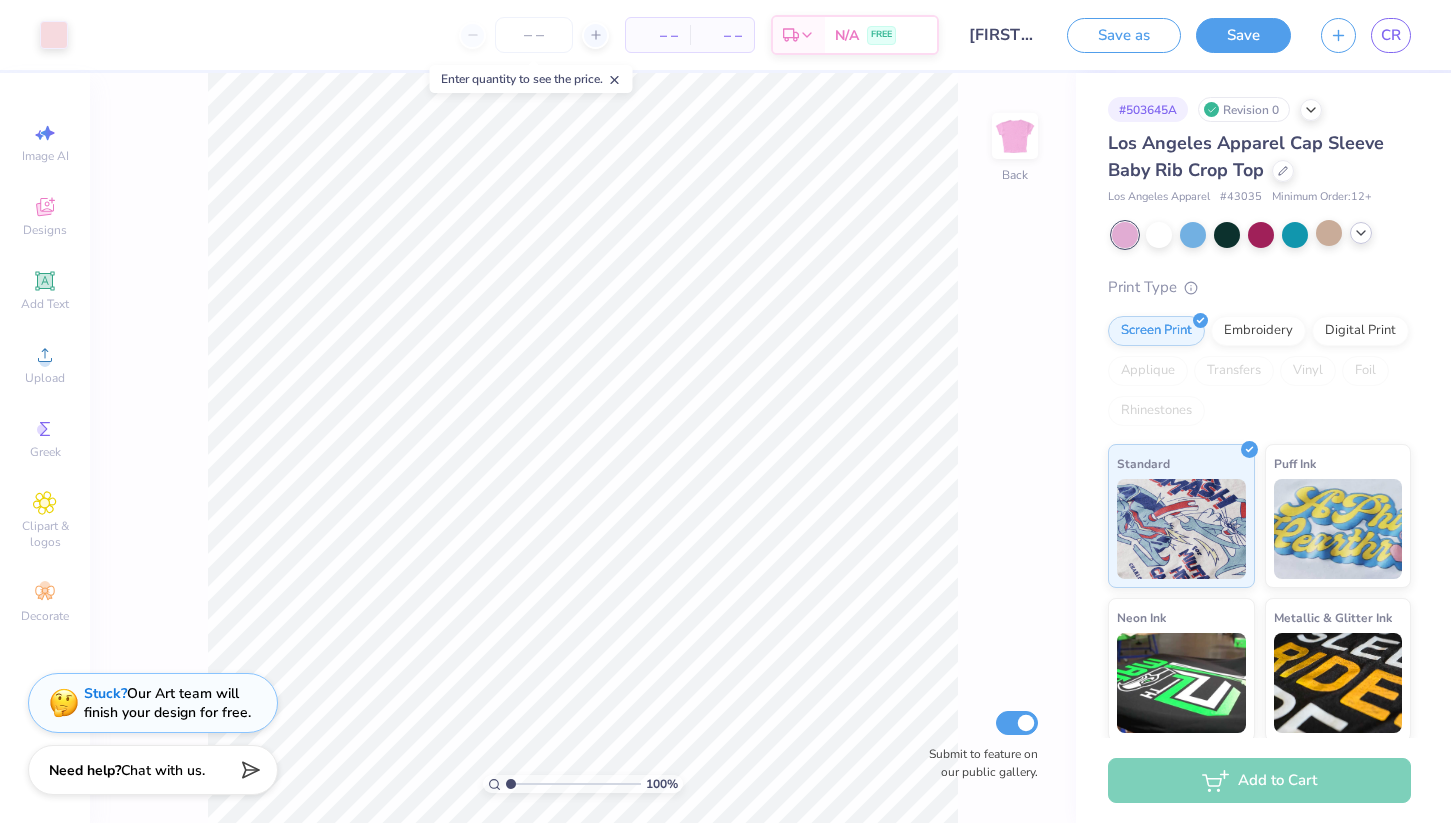 click at bounding box center (1361, 233) 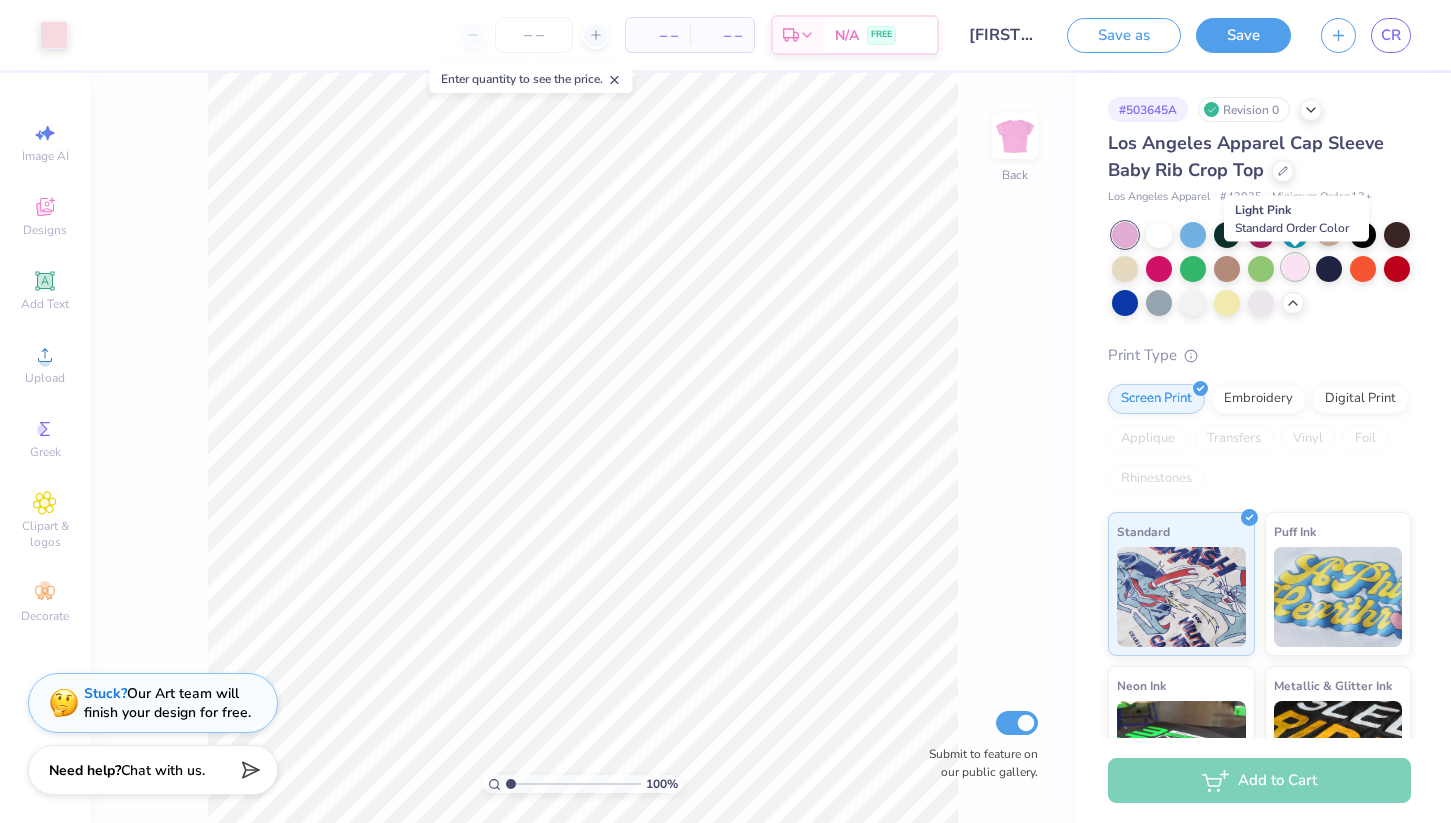 click at bounding box center [1295, 267] 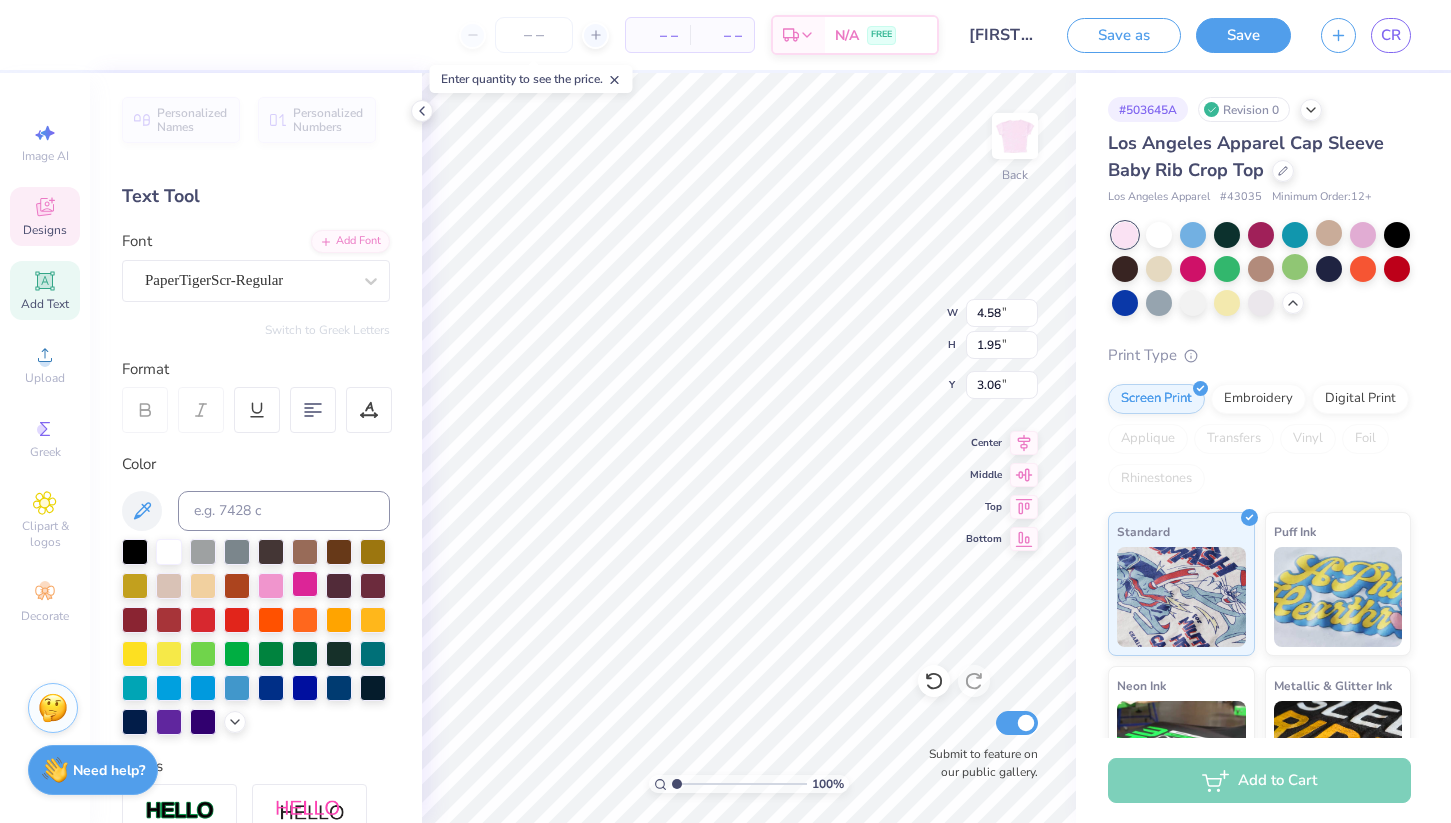 click at bounding box center (305, 584) 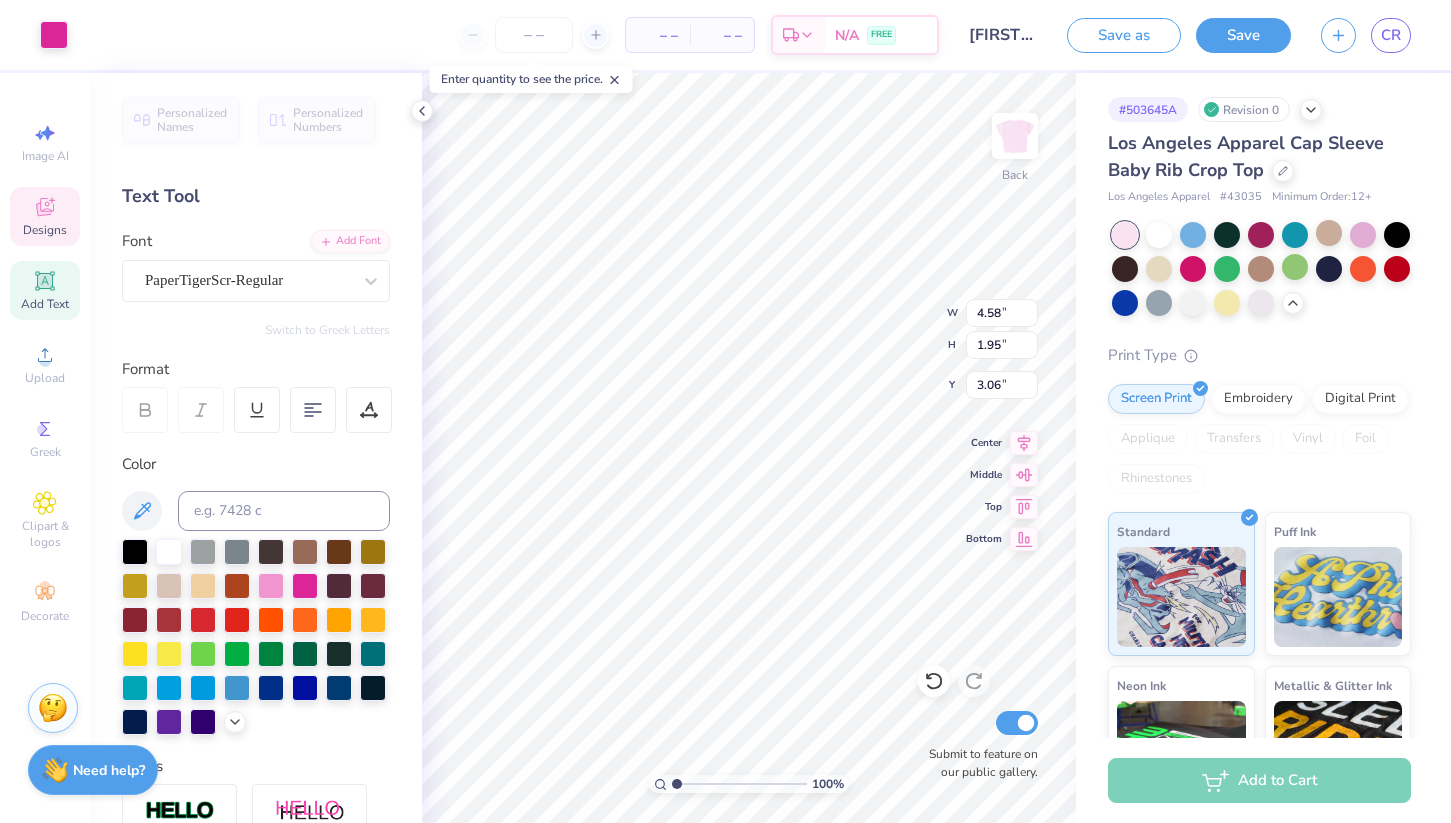 type on "3.00" 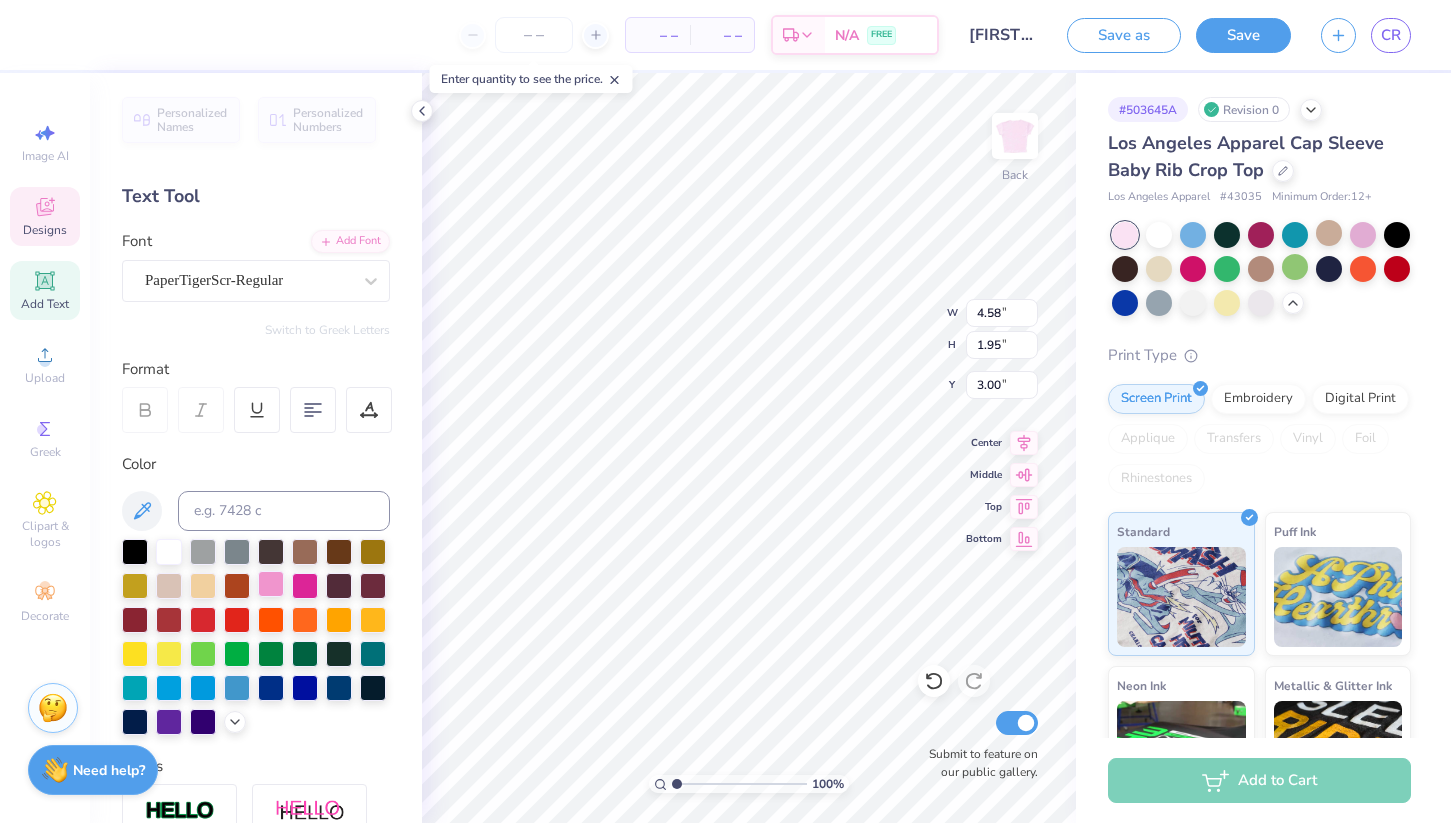 click at bounding box center [271, 584] 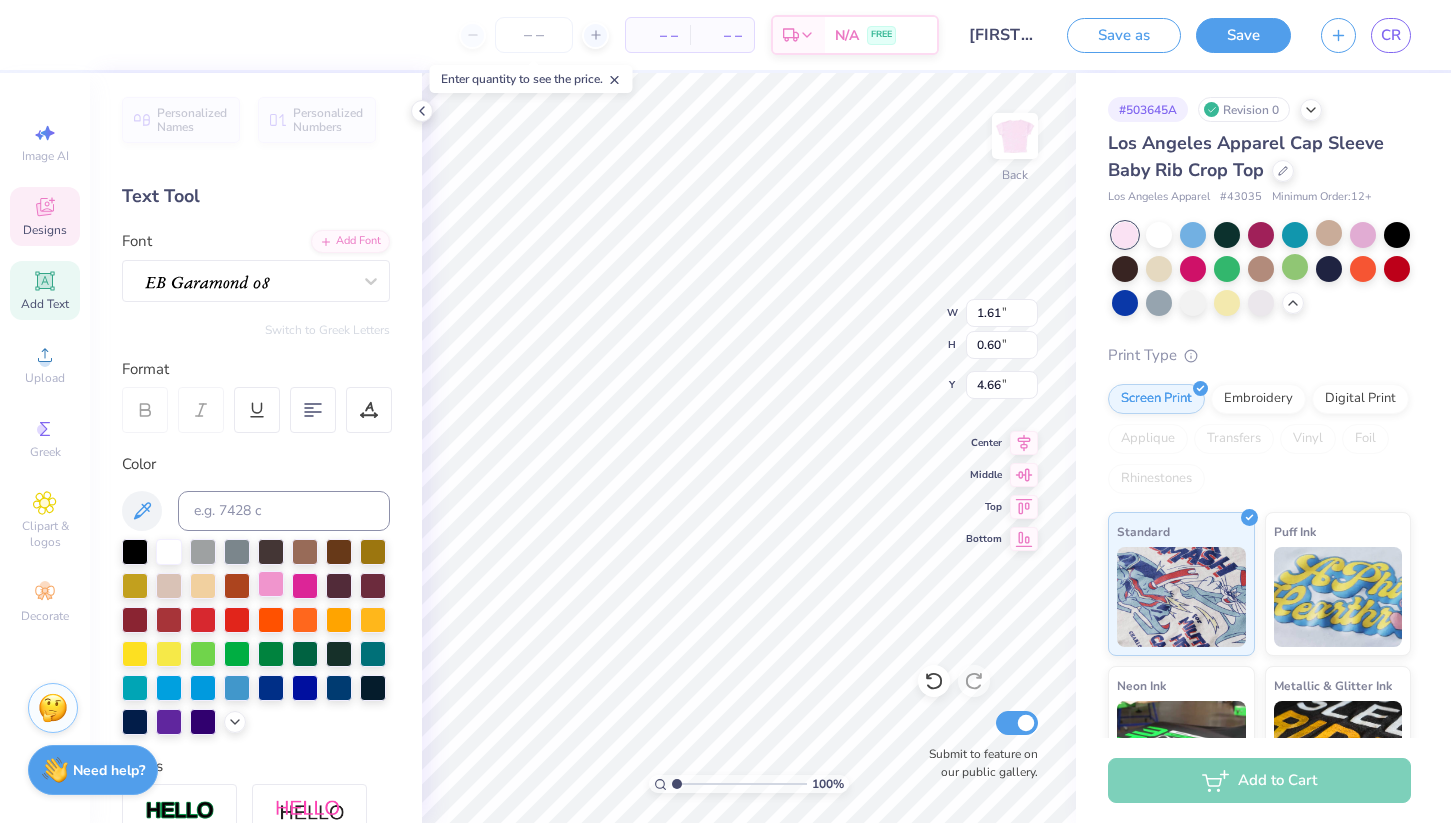 click at bounding box center [271, 584] 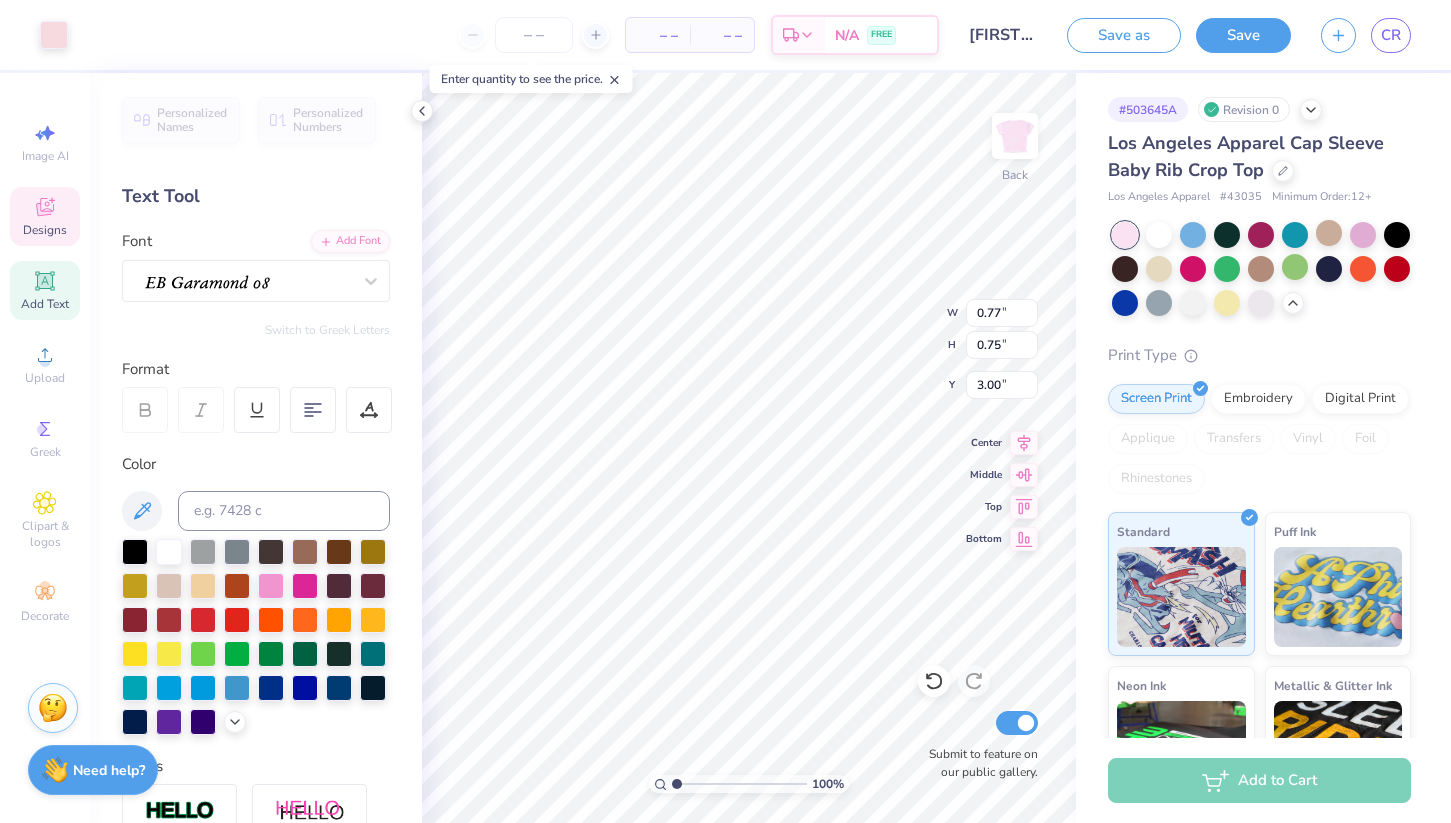 type on "0.77" 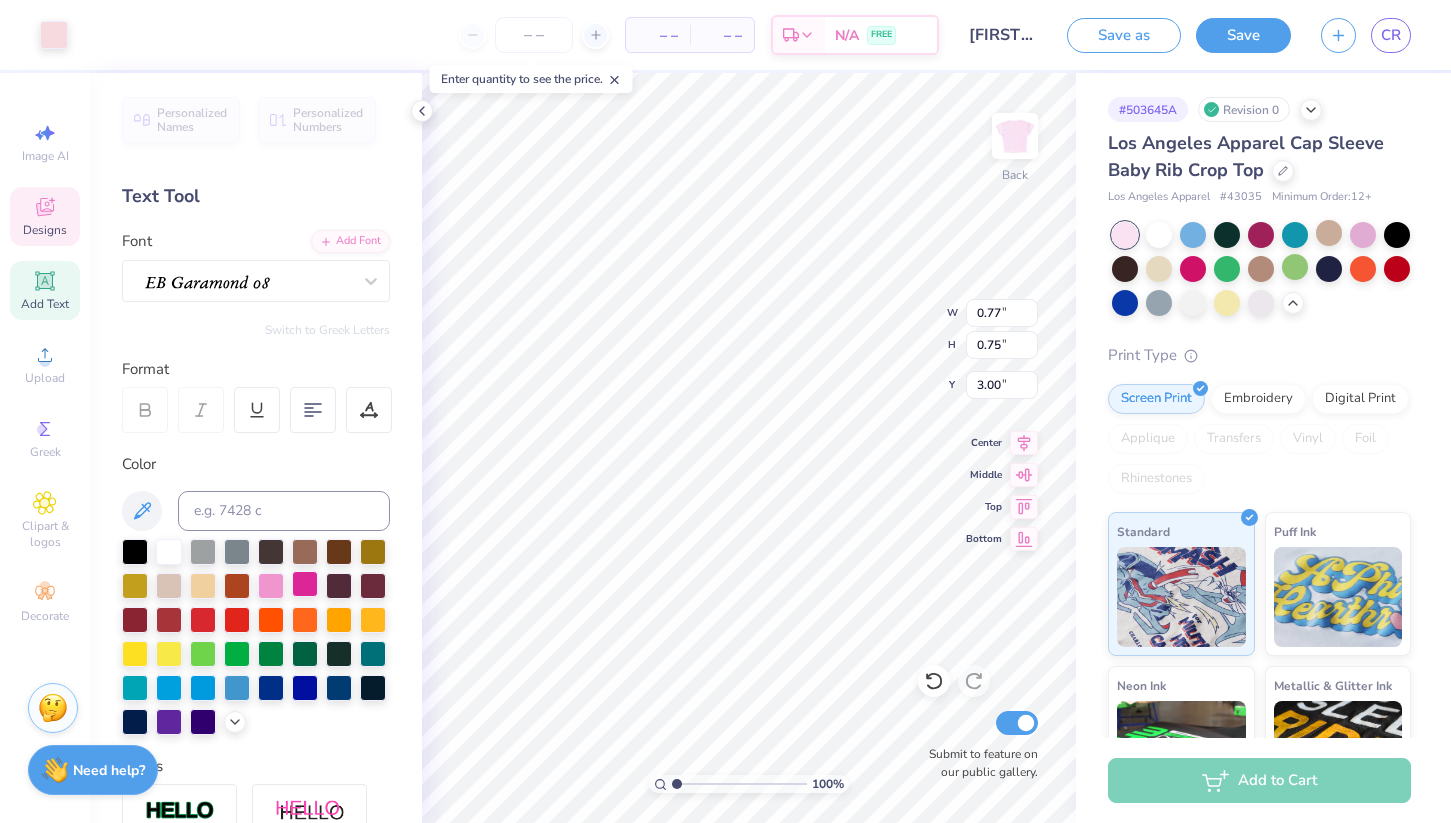 click at bounding box center [305, 584] 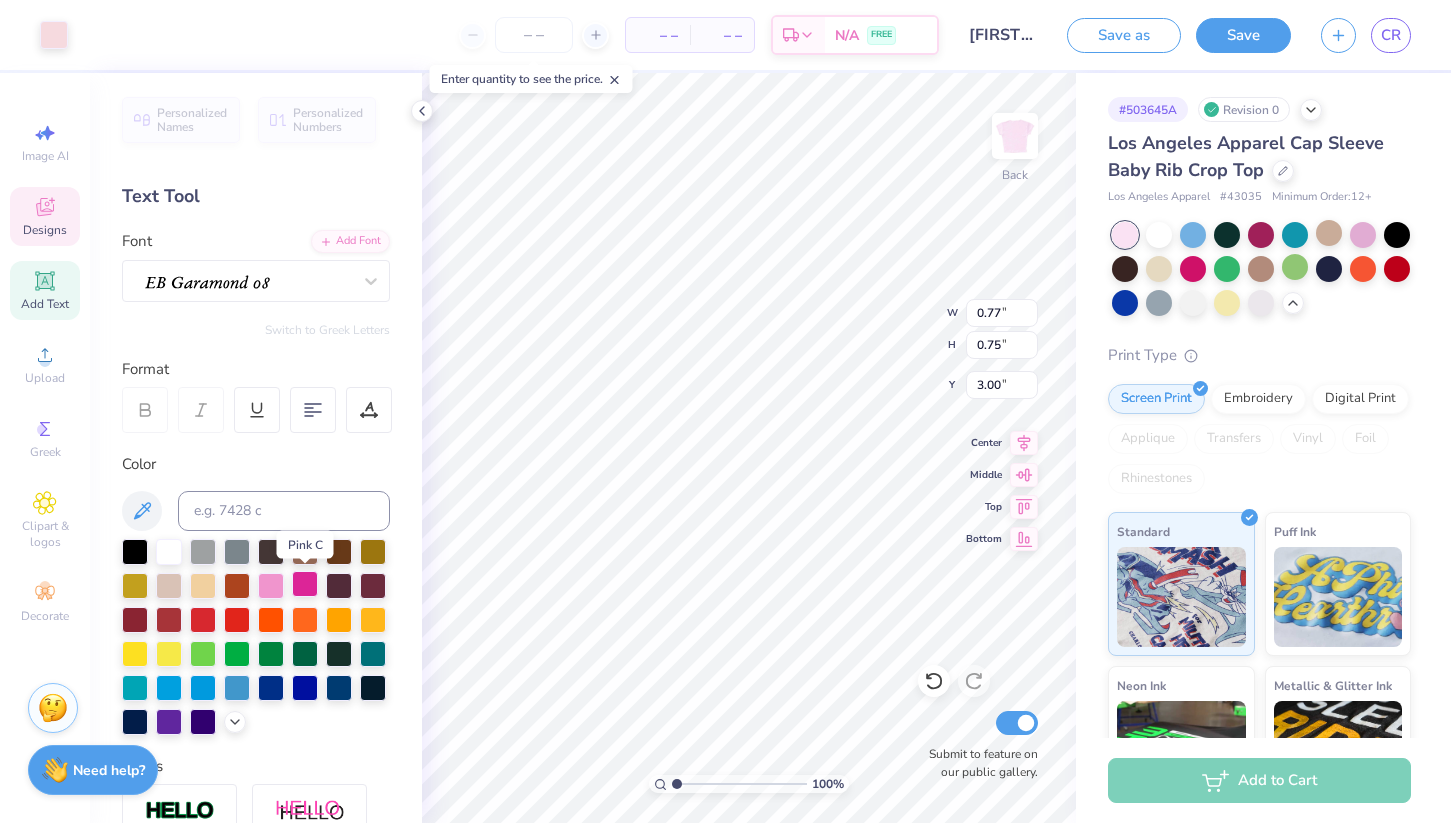 click at bounding box center (305, 584) 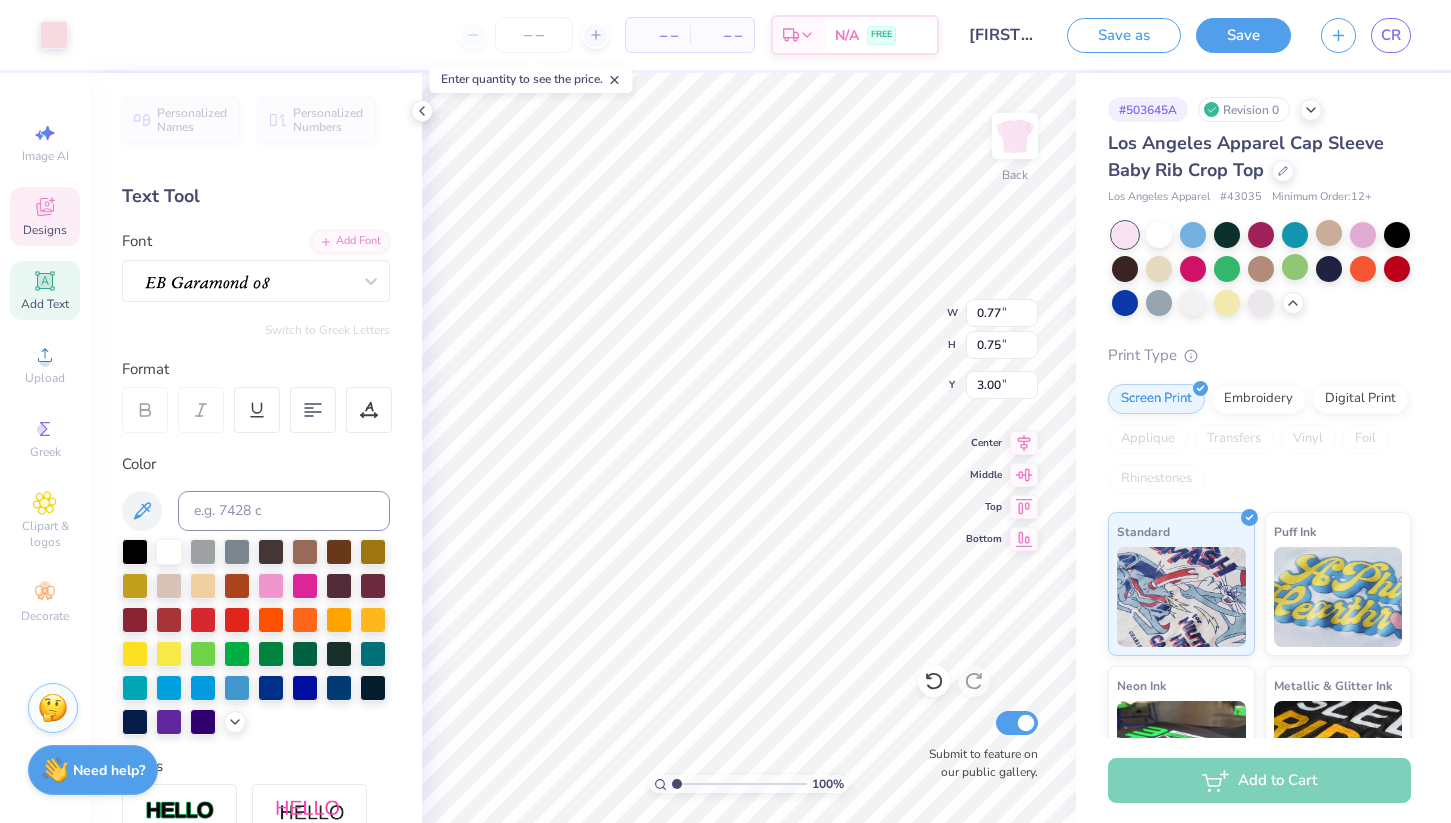 type on "1.92" 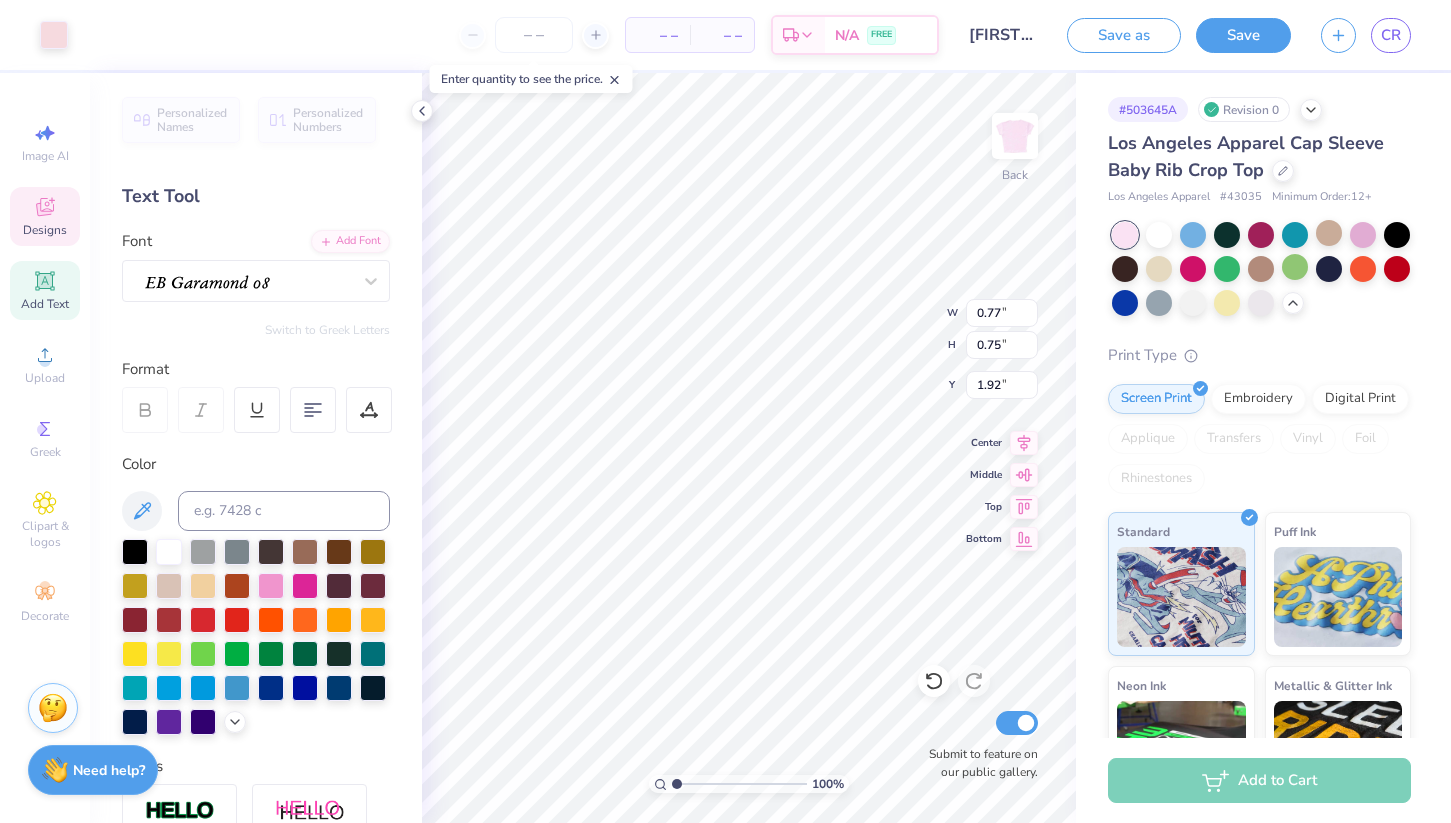 type on "6.43" 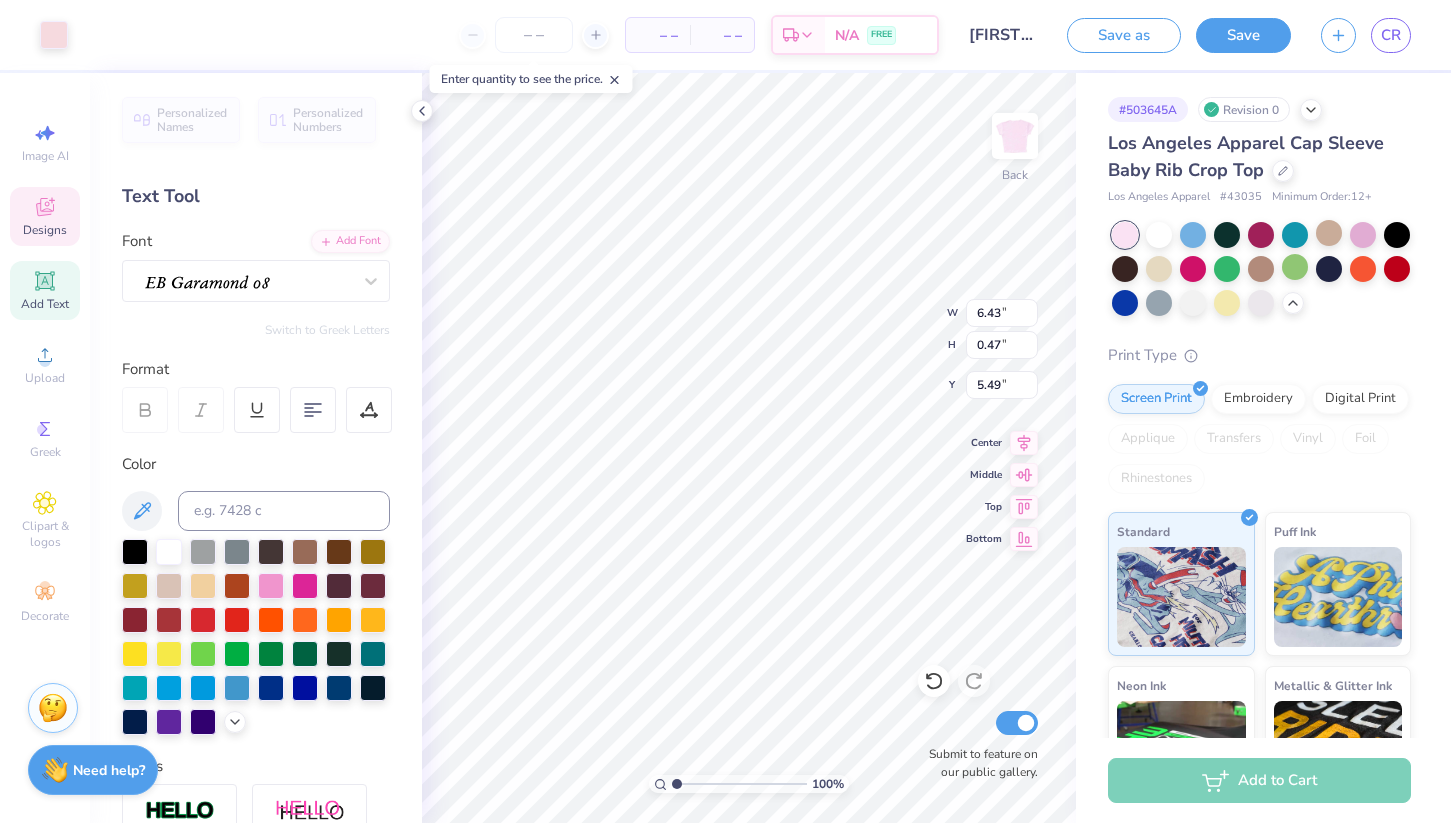type on "5.50" 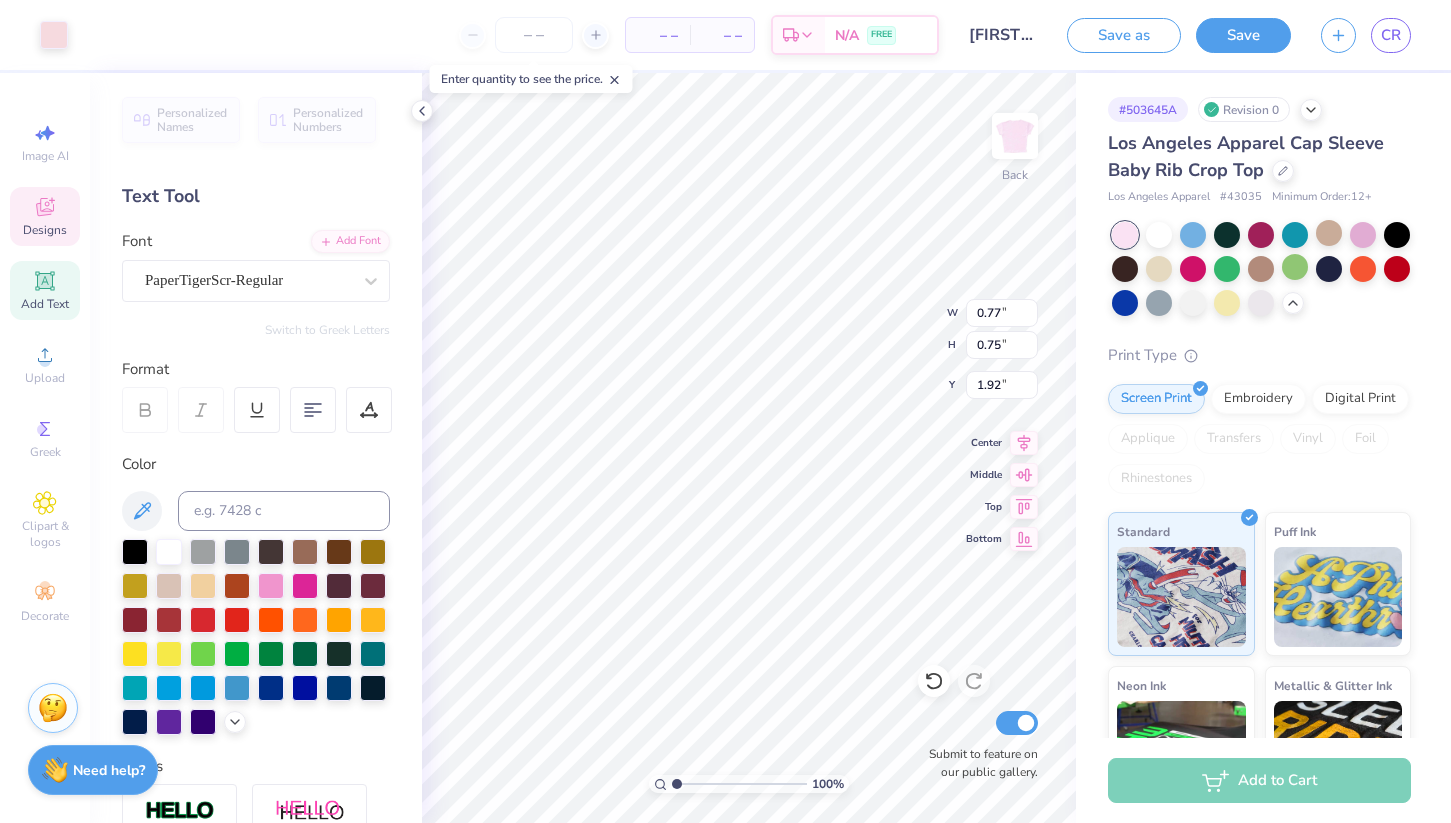 type on "4.58" 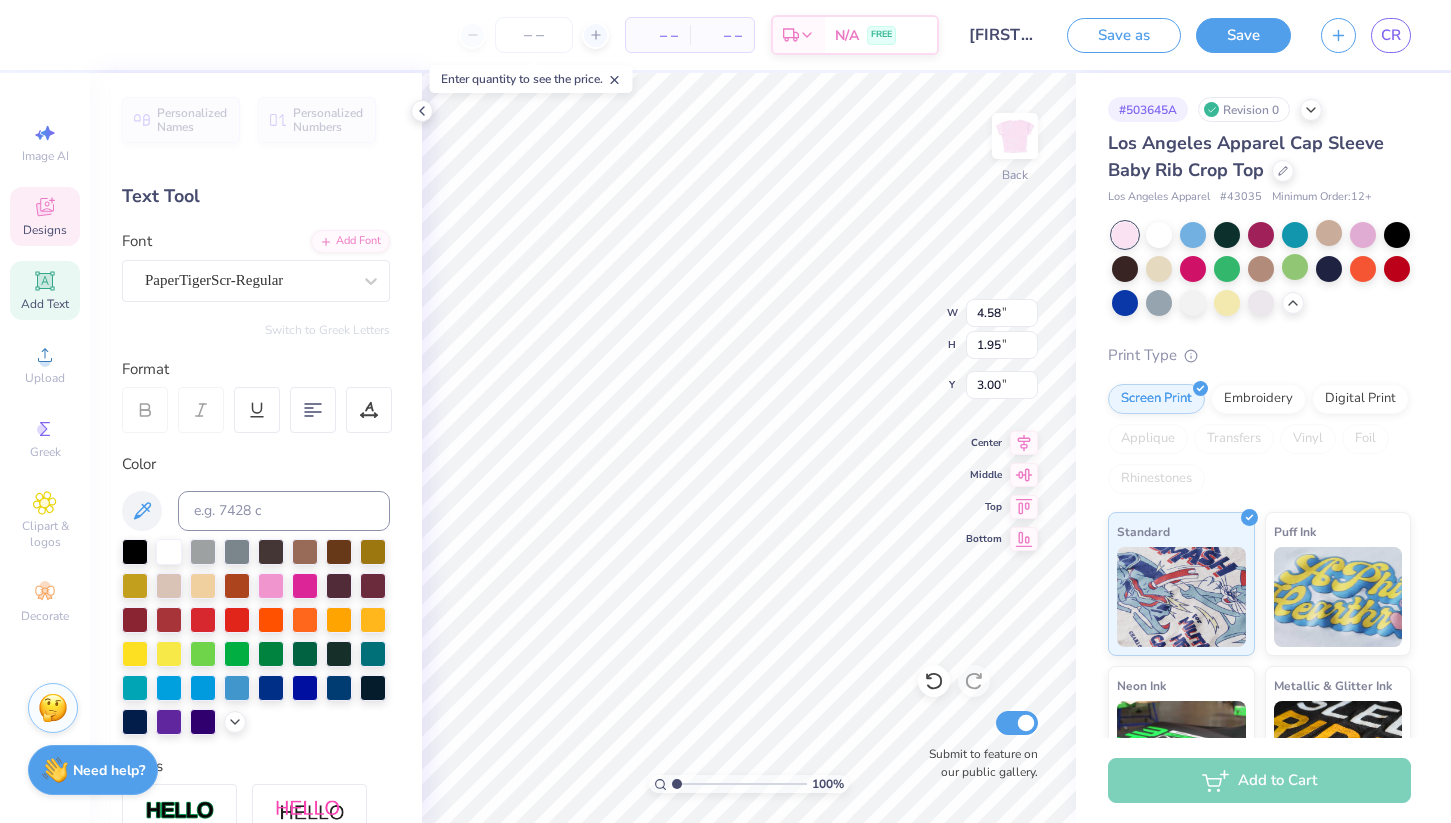 type on "0.77" 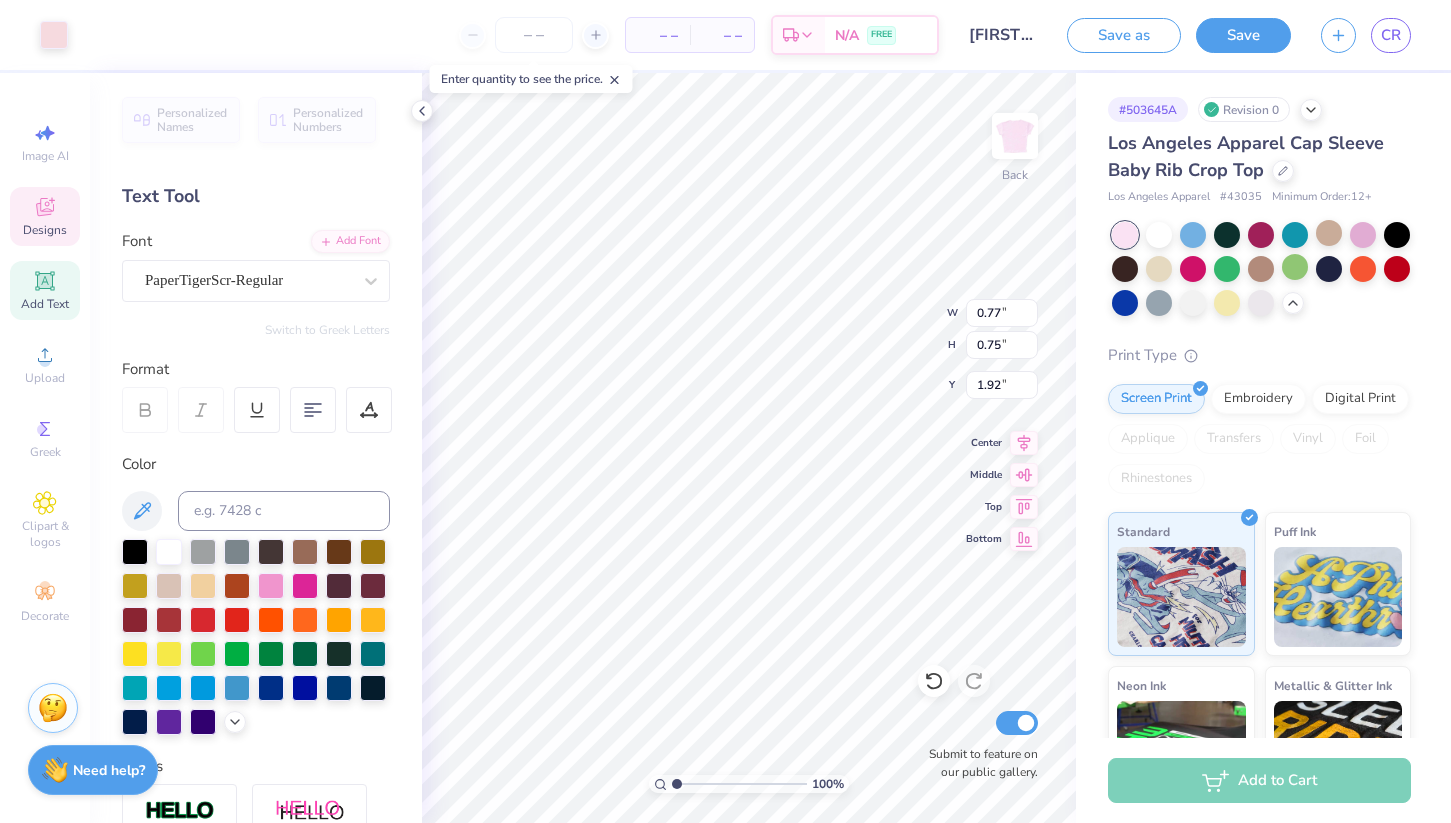 type on "1.61" 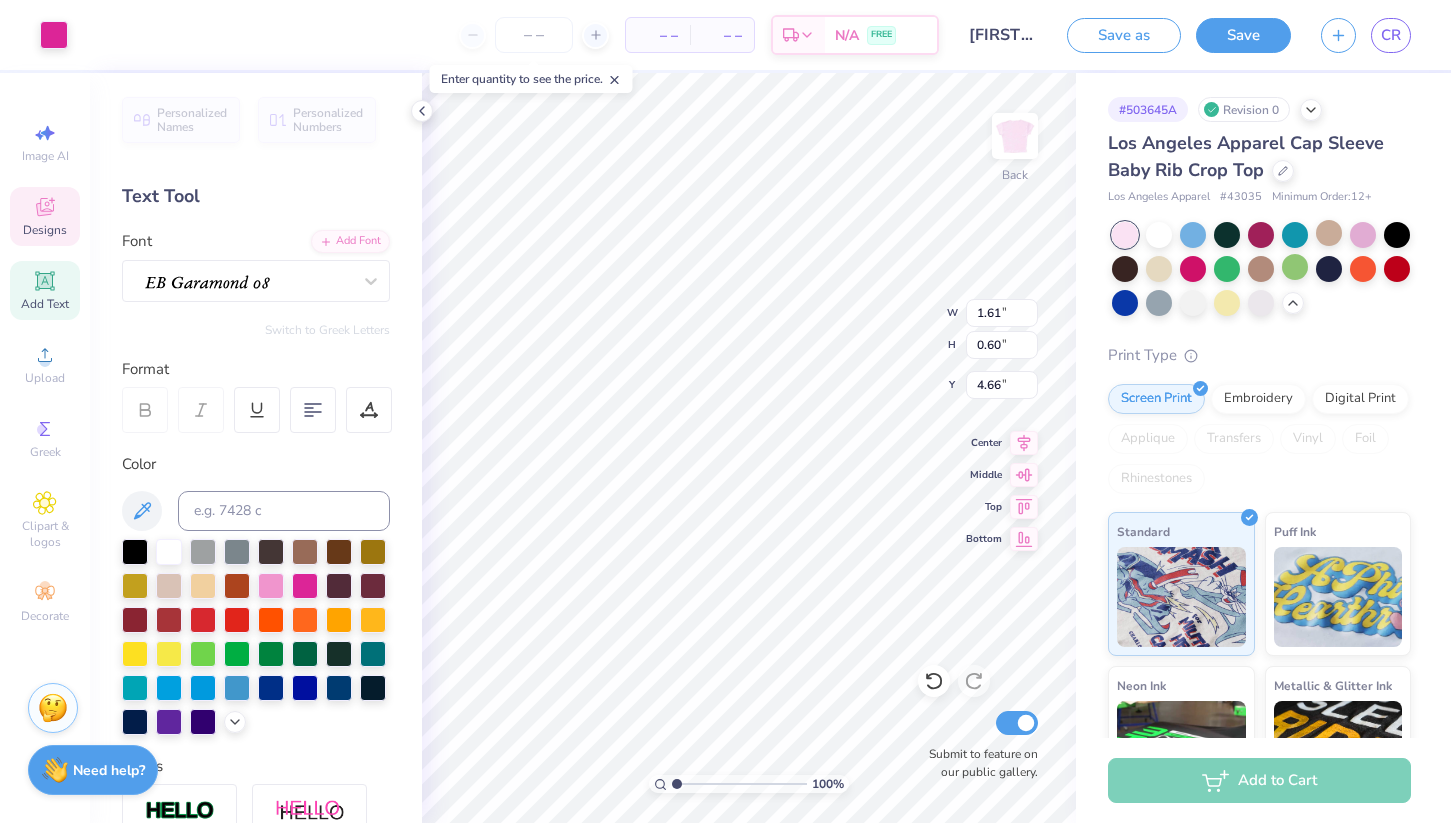 type on "4.65" 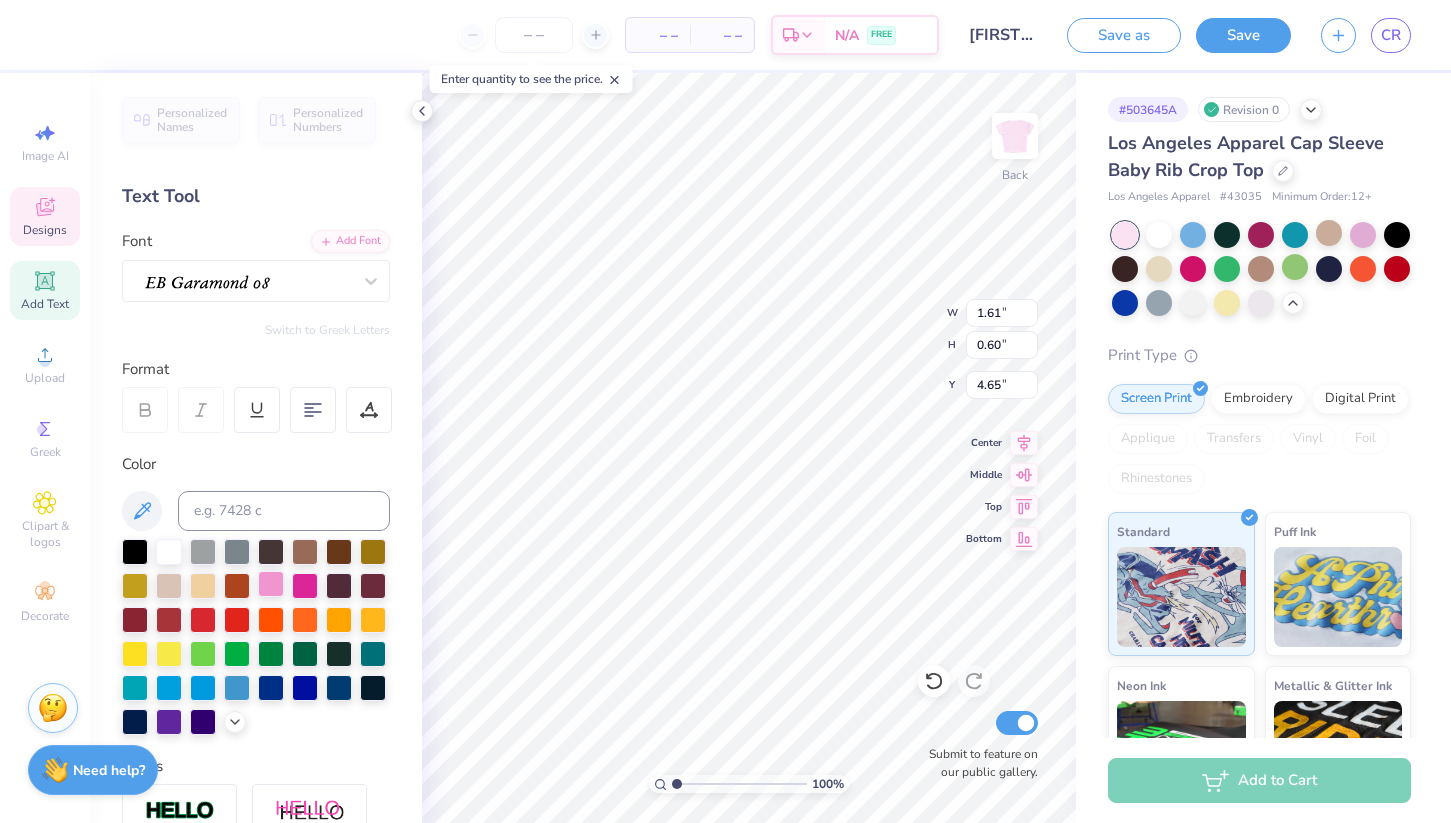 click at bounding box center (271, 584) 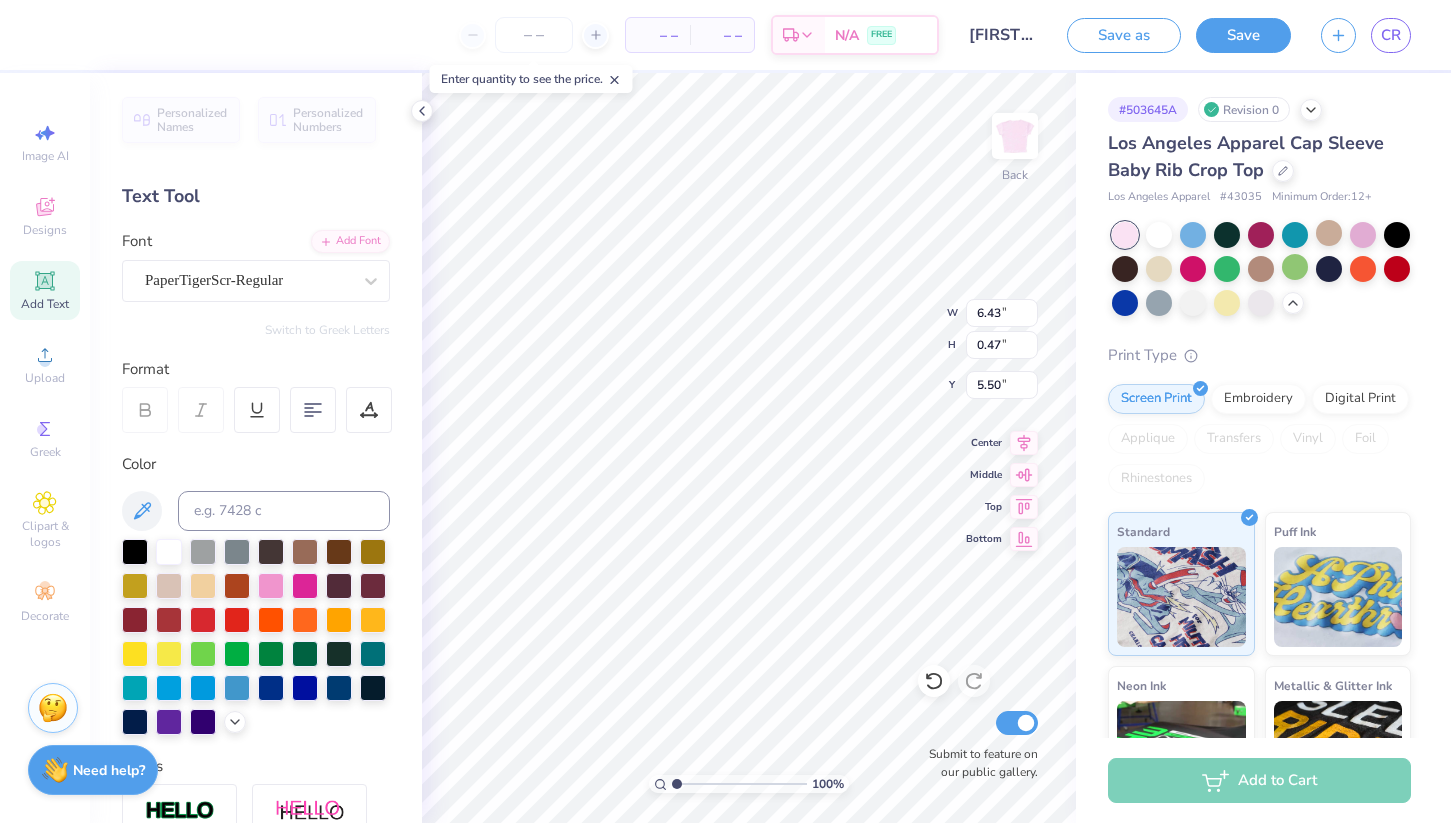 click at bounding box center [271, 586] 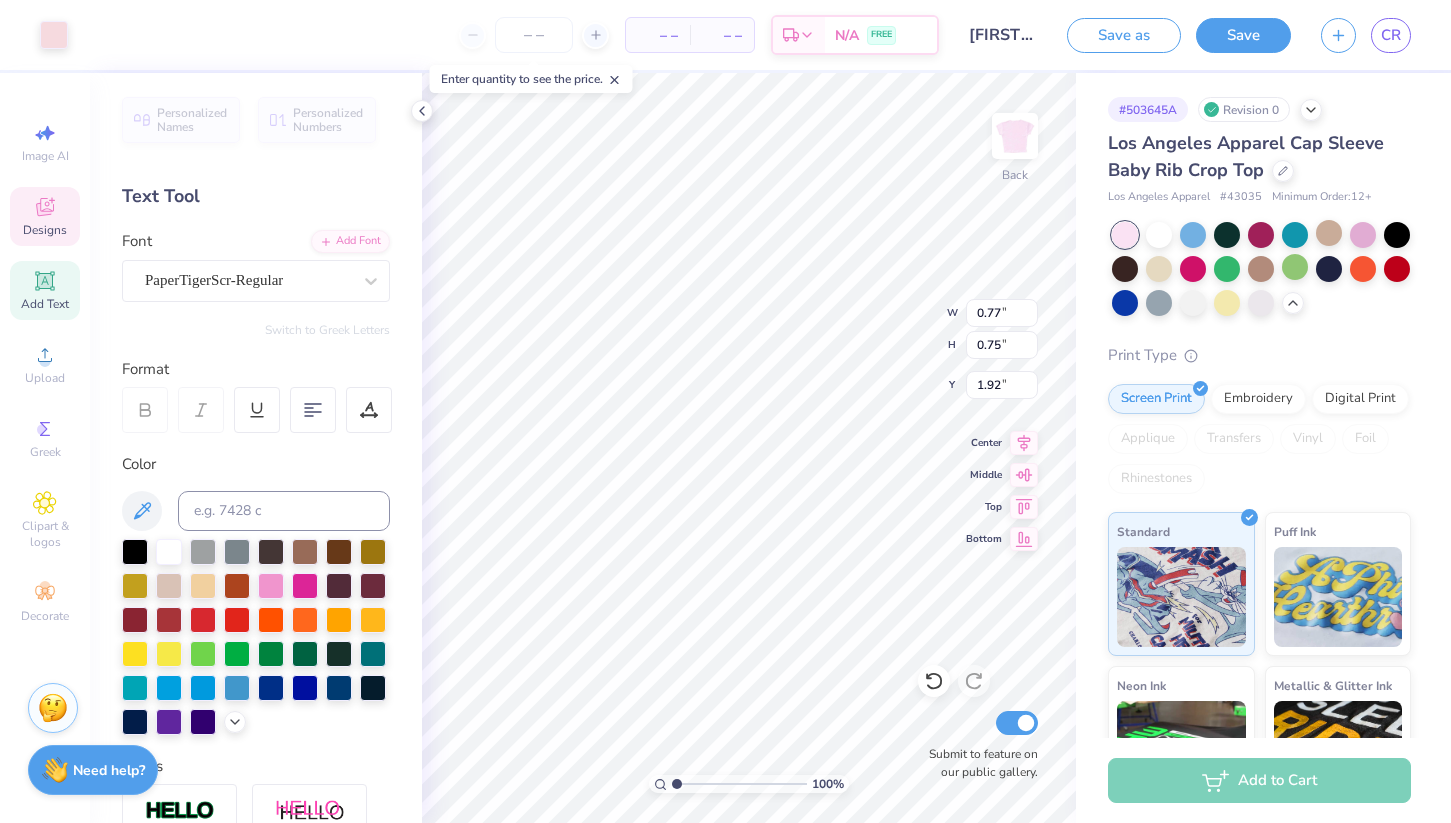 type on "4.58" 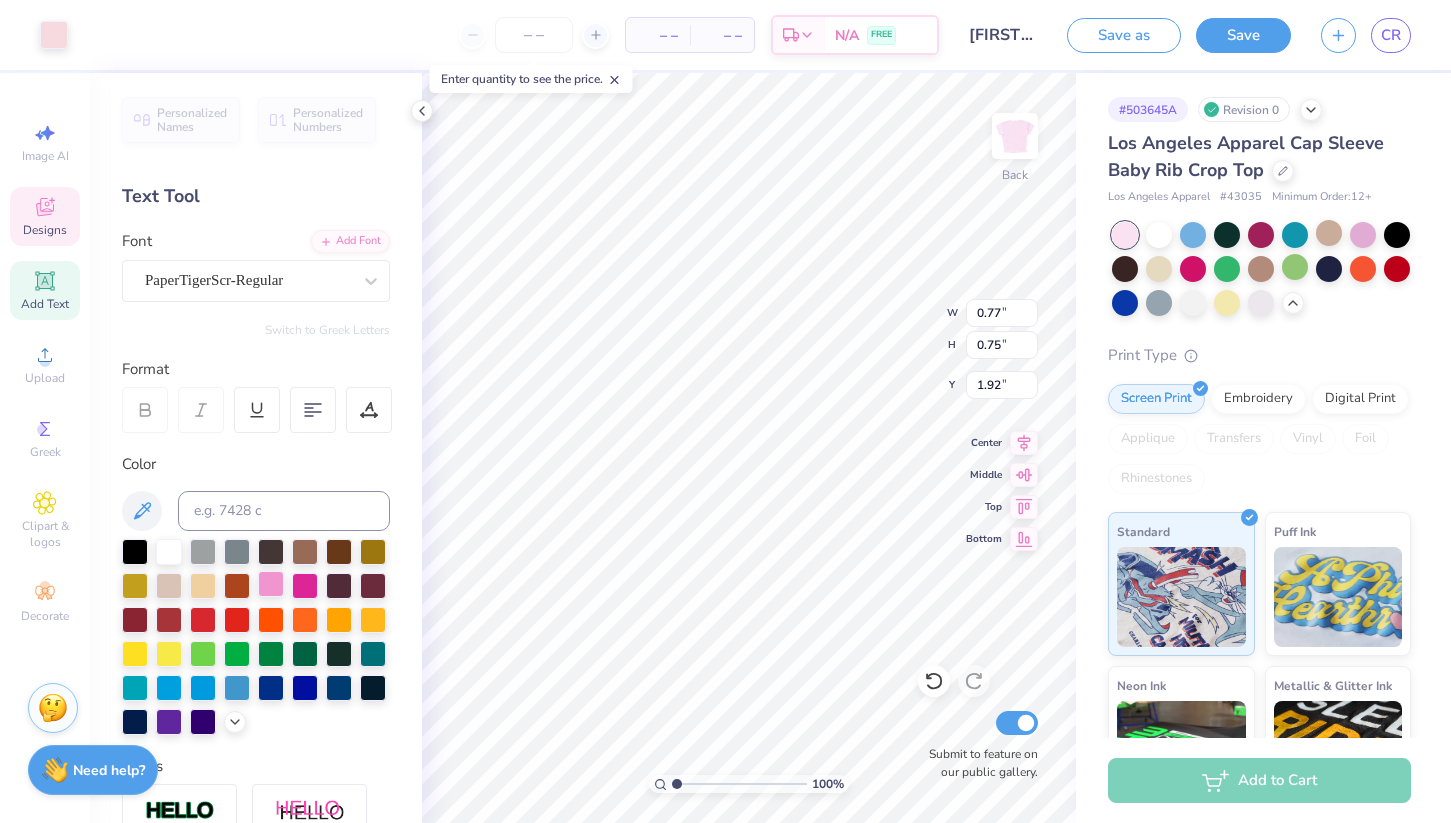 click at bounding box center [256, 637] 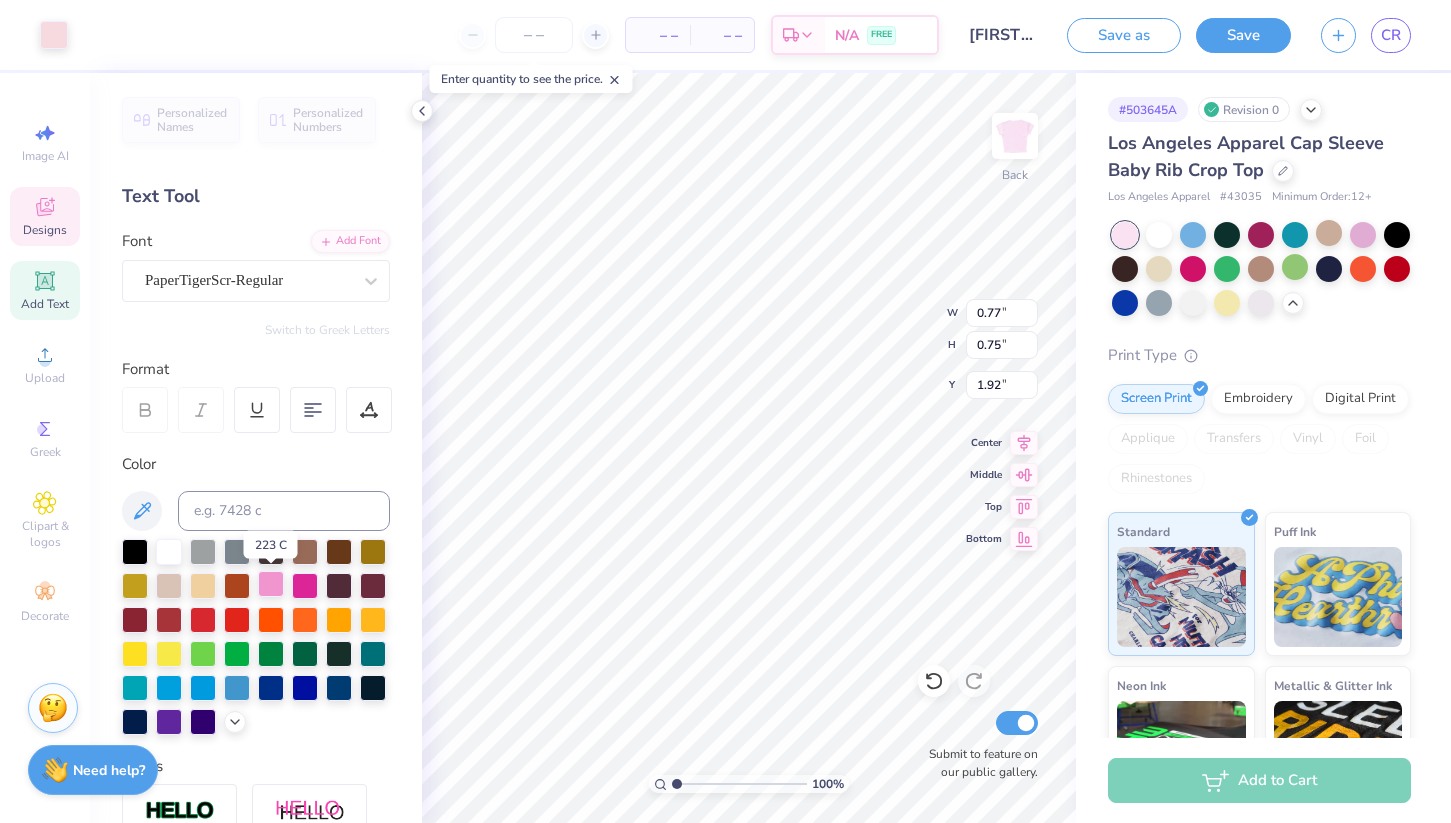 click at bounding box center [271, 584] 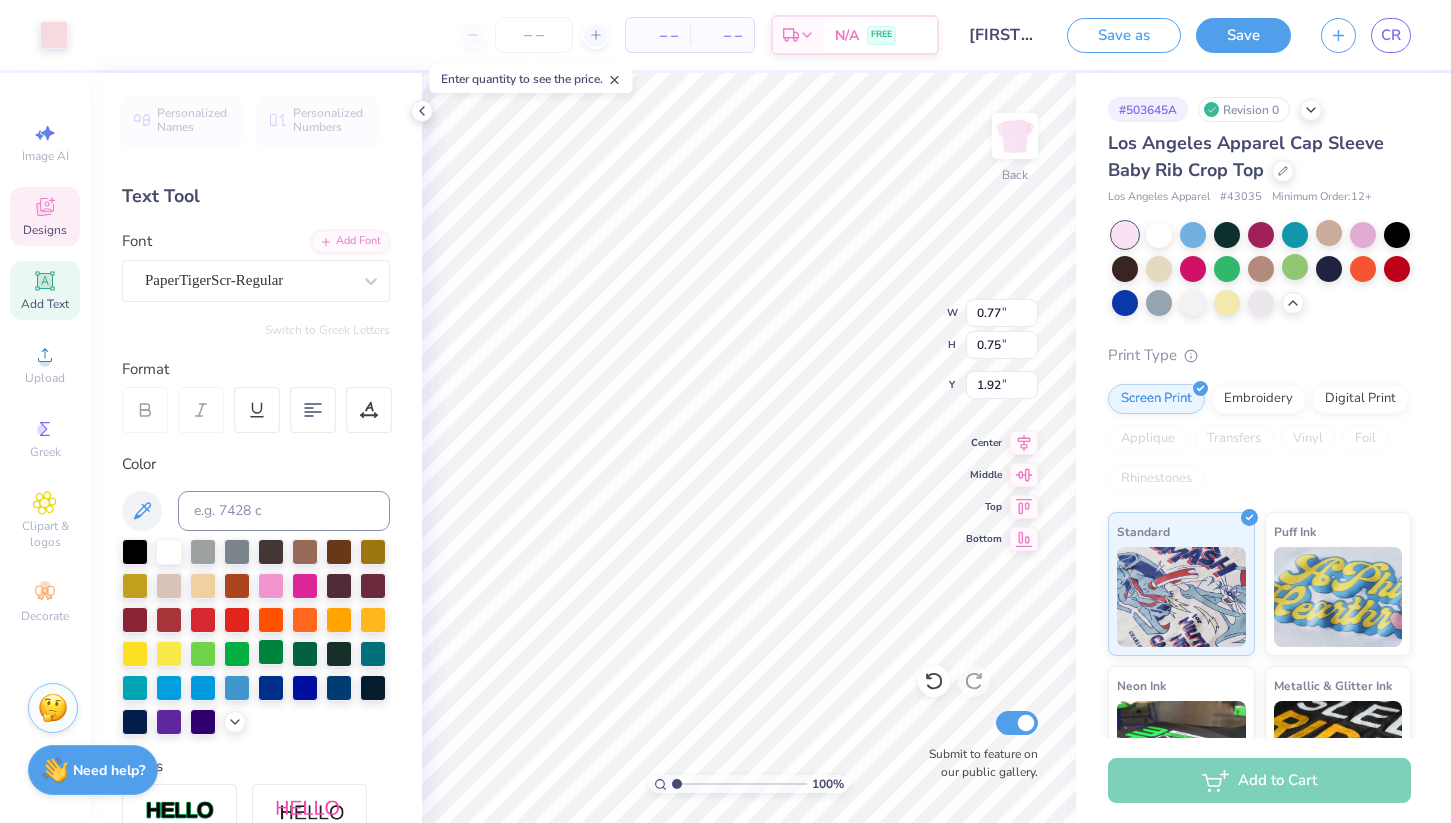 click at bounding box center (271, 652) 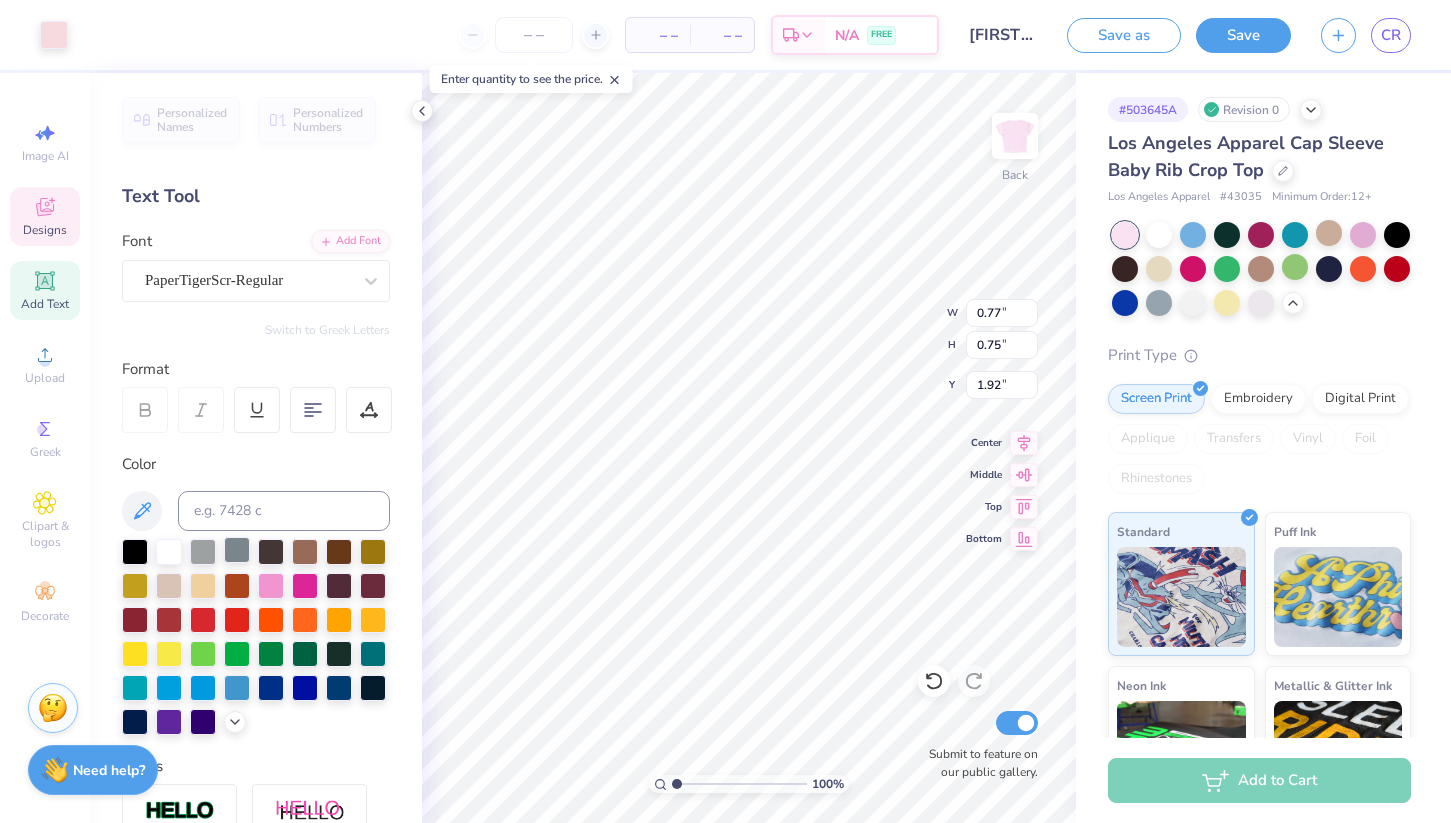 click at bounding box center [237, 550] 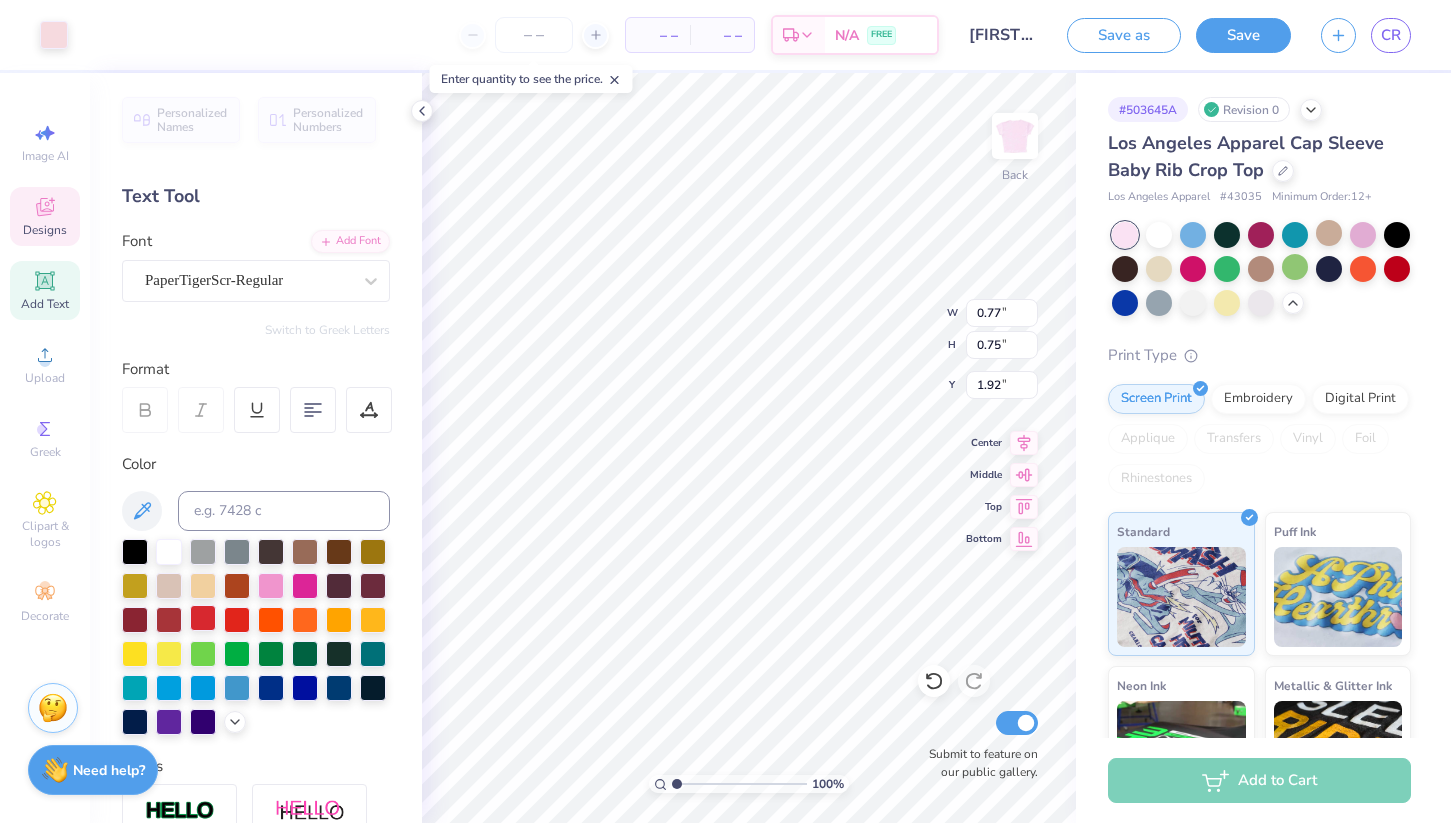 click at bounding box center (256, 637) 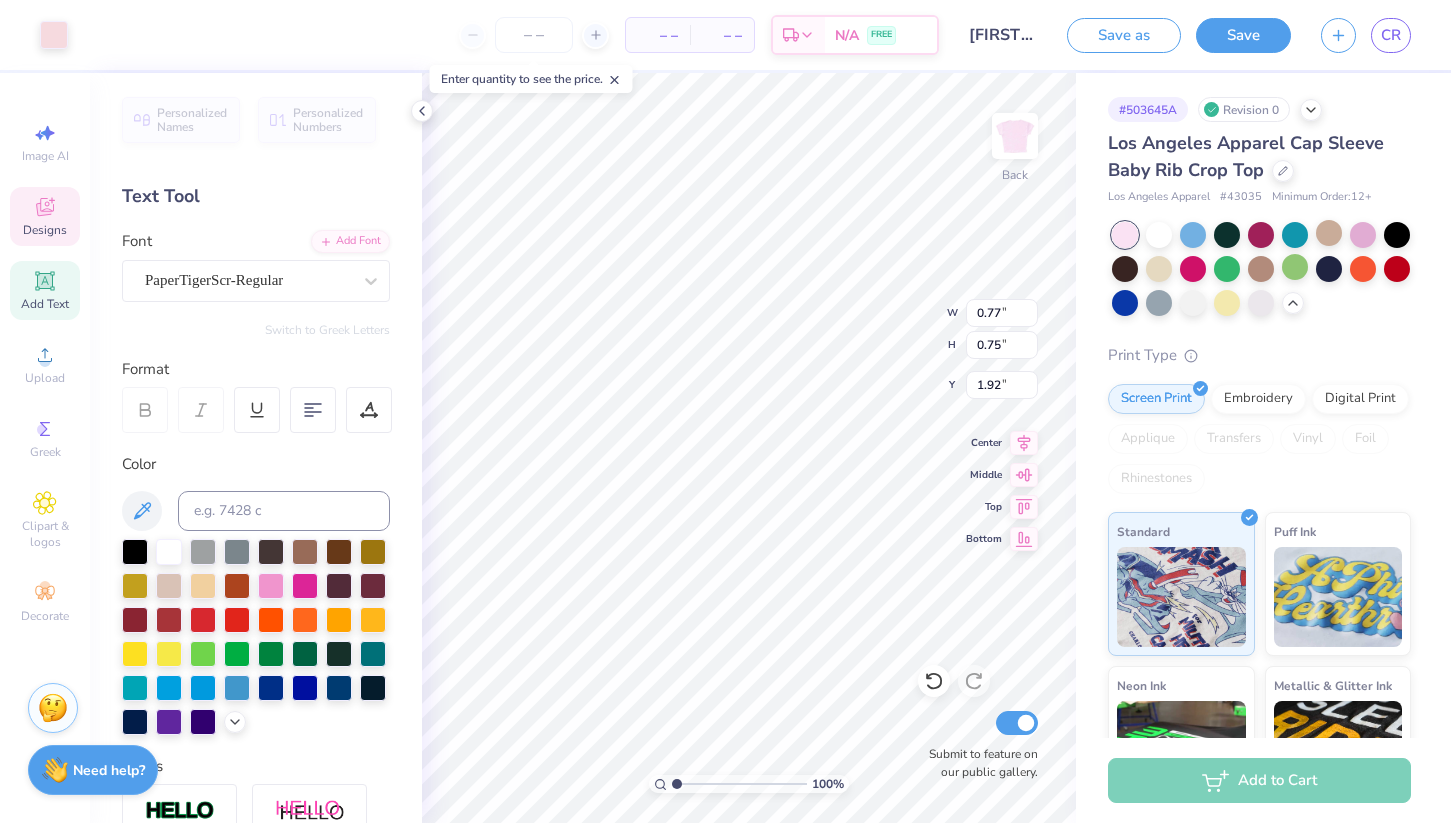 type on "3.00" 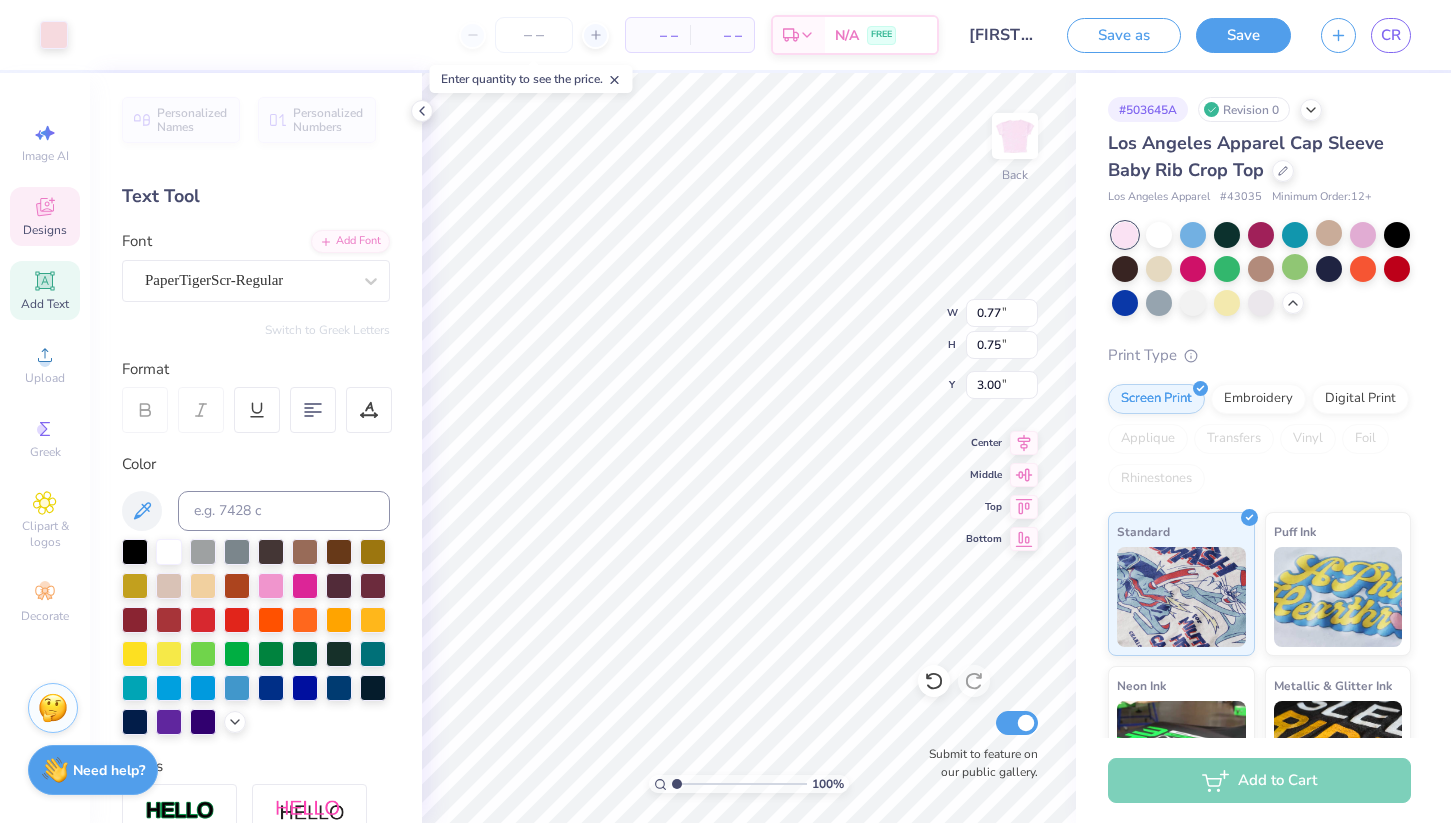 type on "4.58" 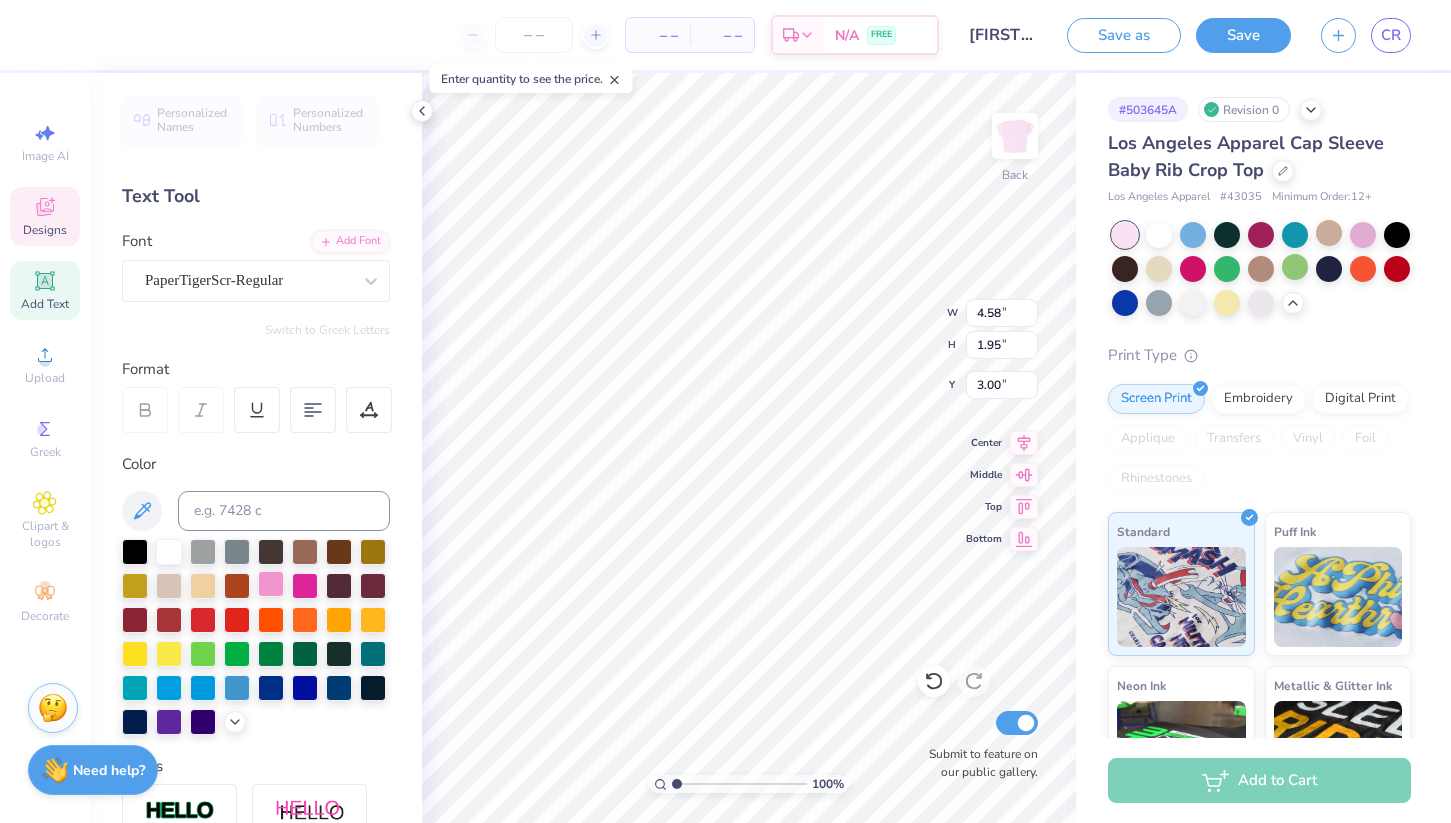 click at bounding box center [271, 584] 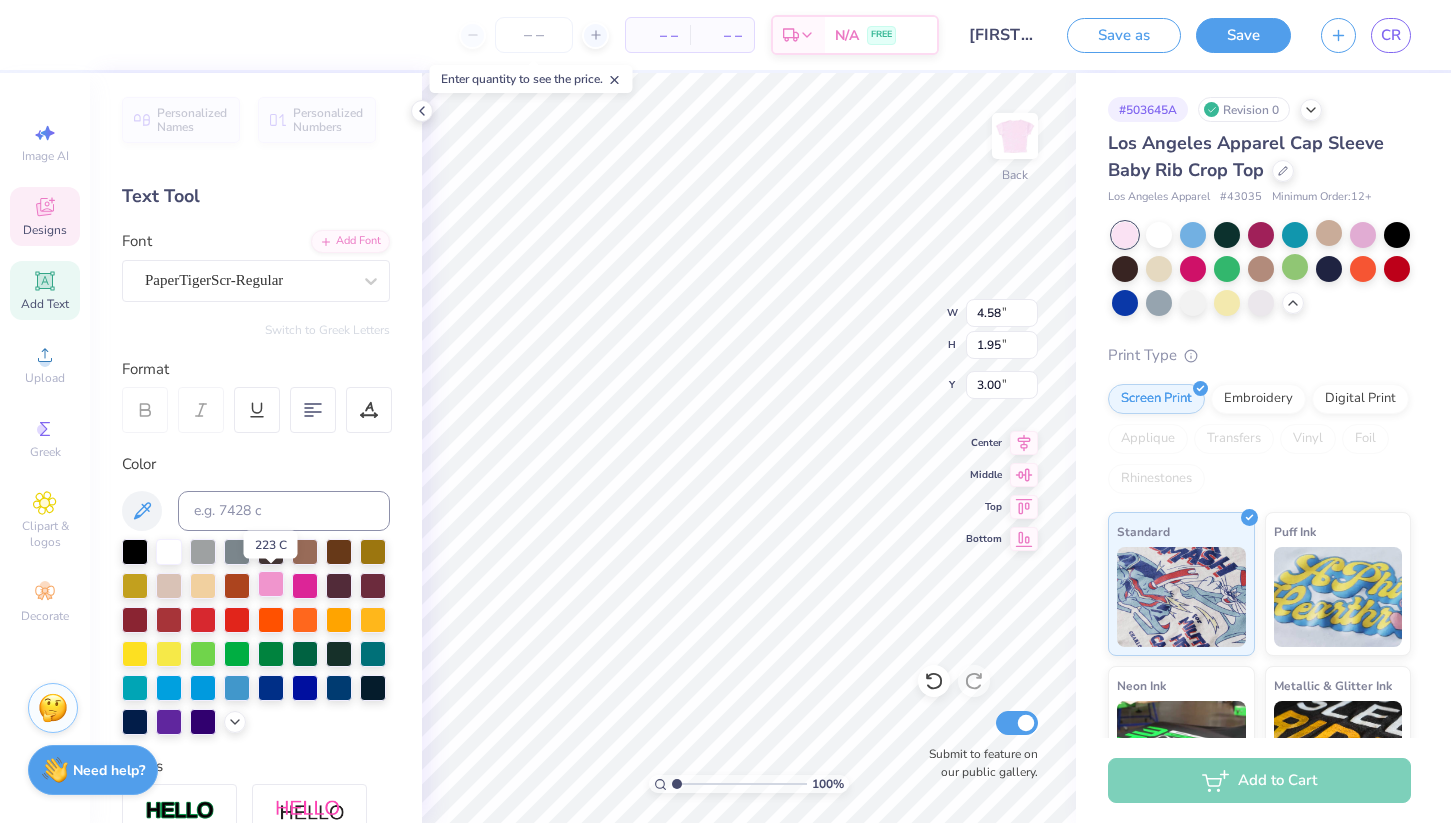 click at bounding box center [271, 584] 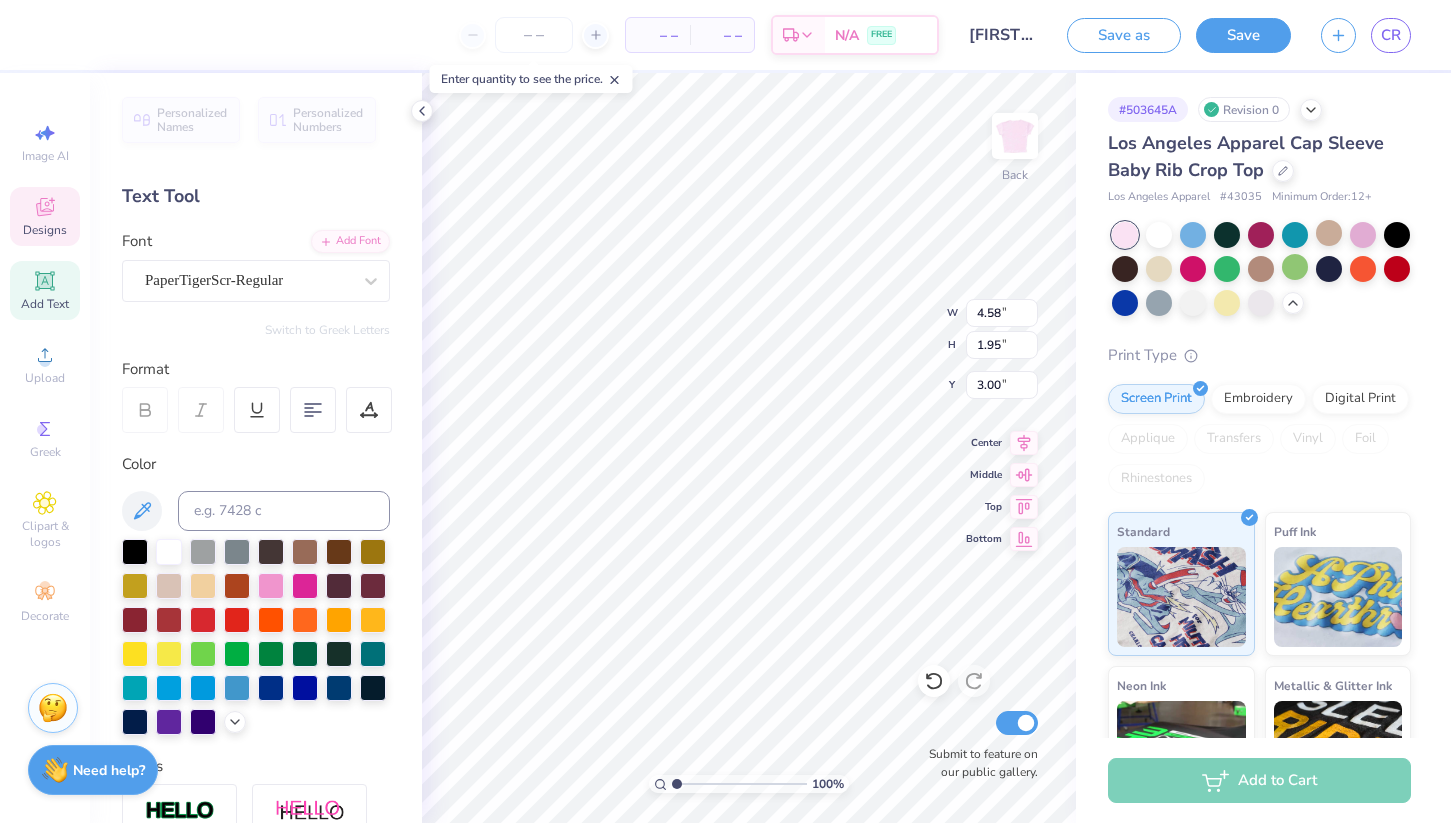 type on "0.77" 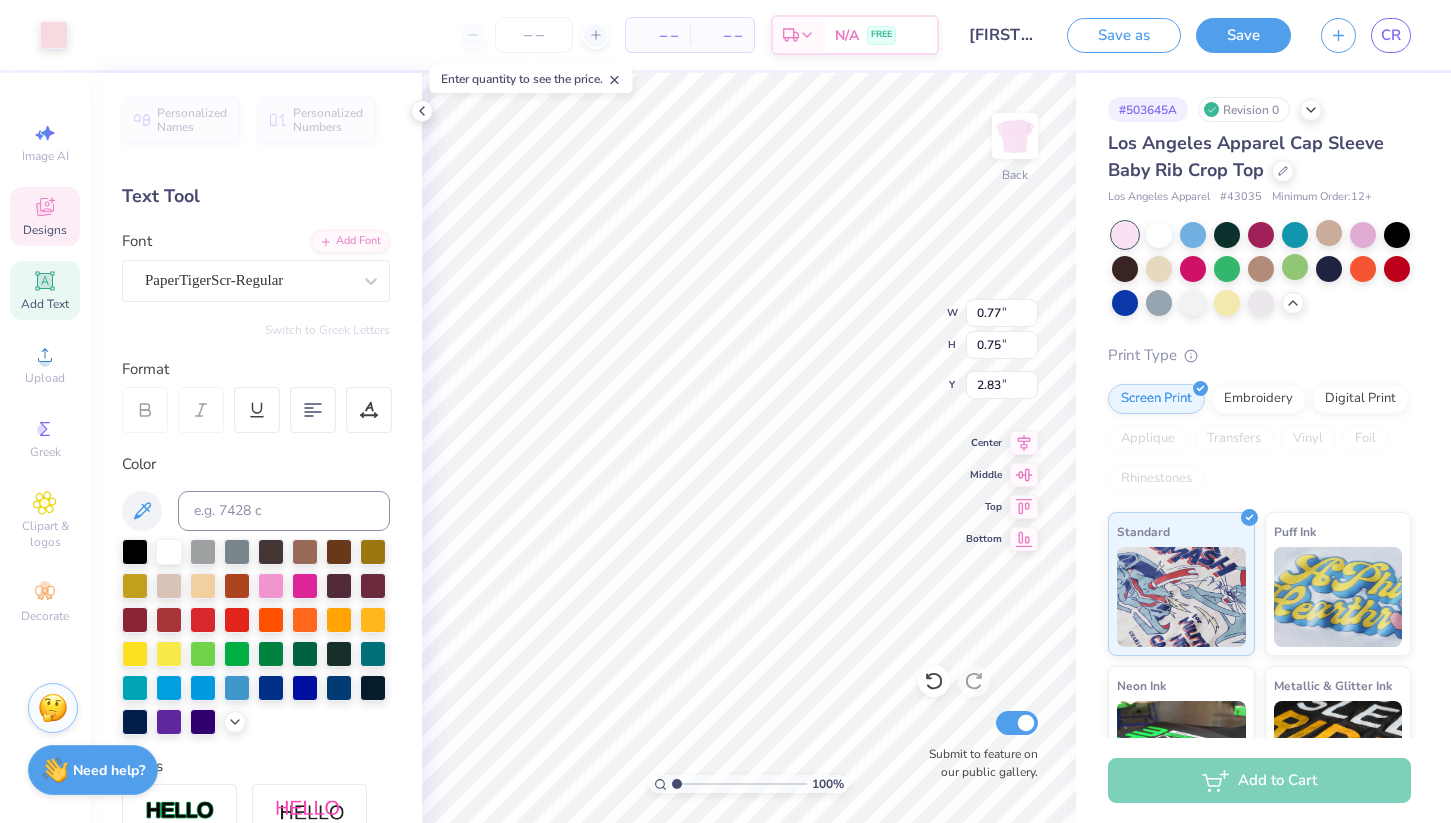 type on "1.65" 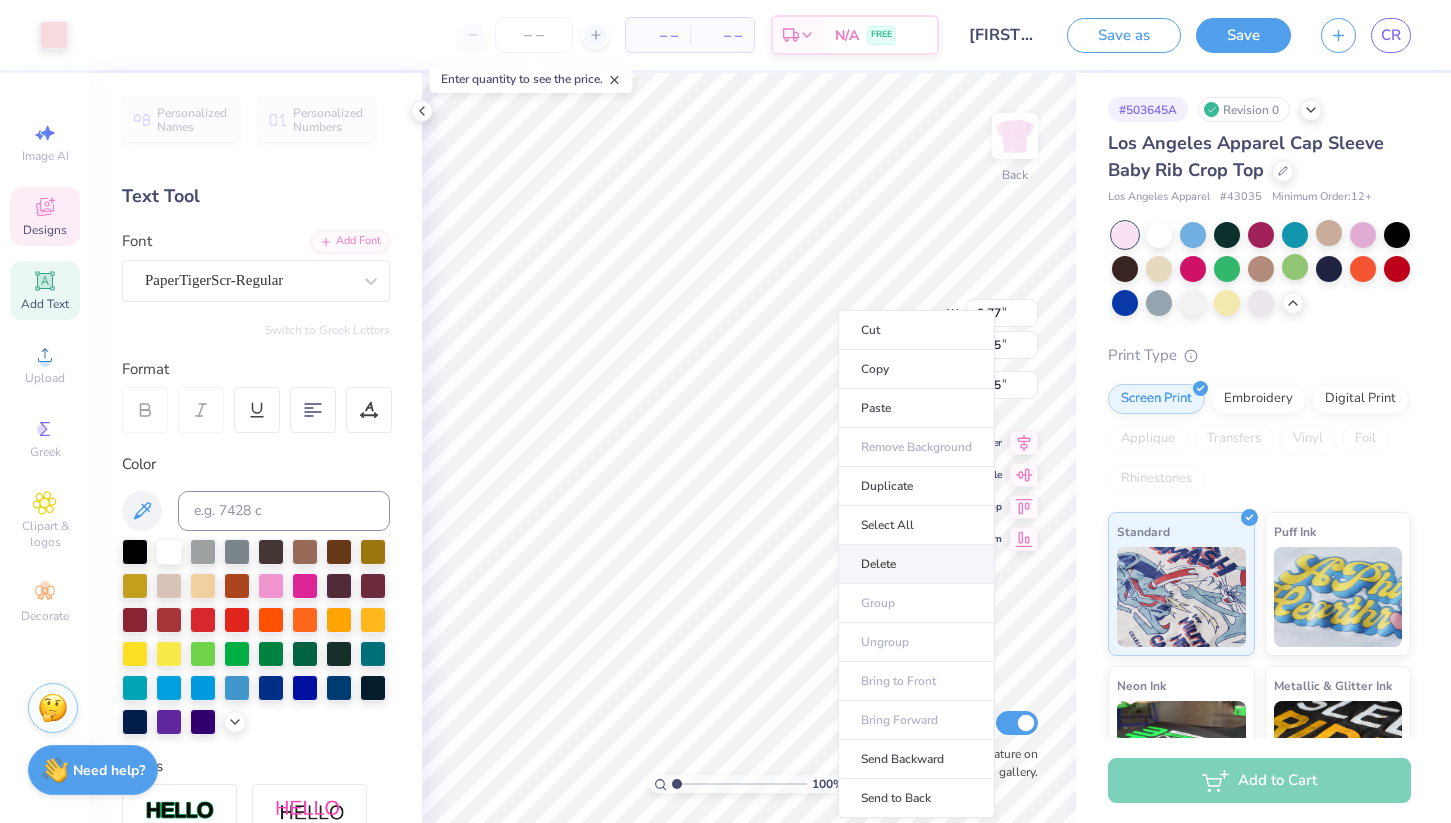click on "Delete" at bounding box center (916, 564) 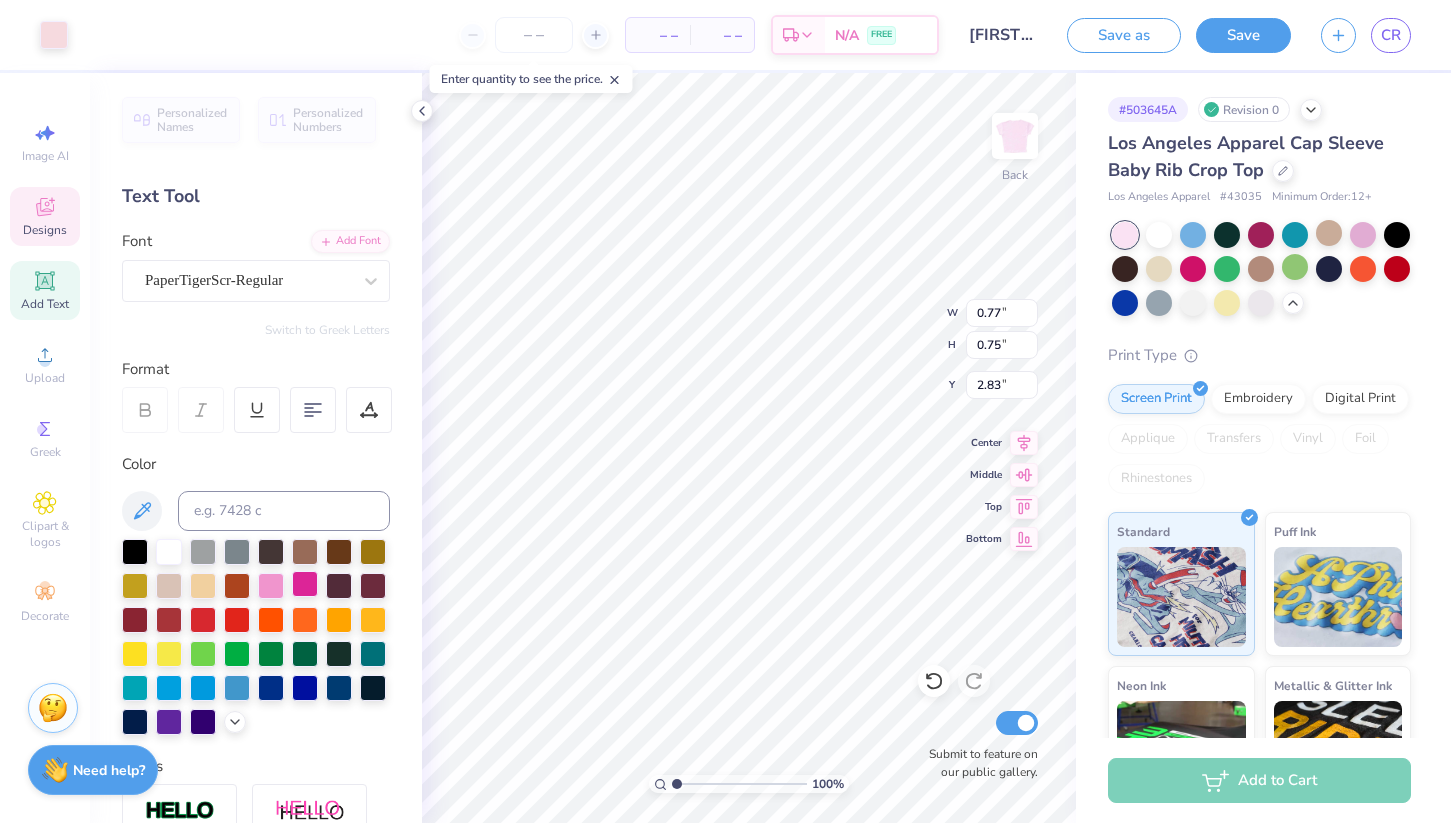 click at bounding box center (305, 584) 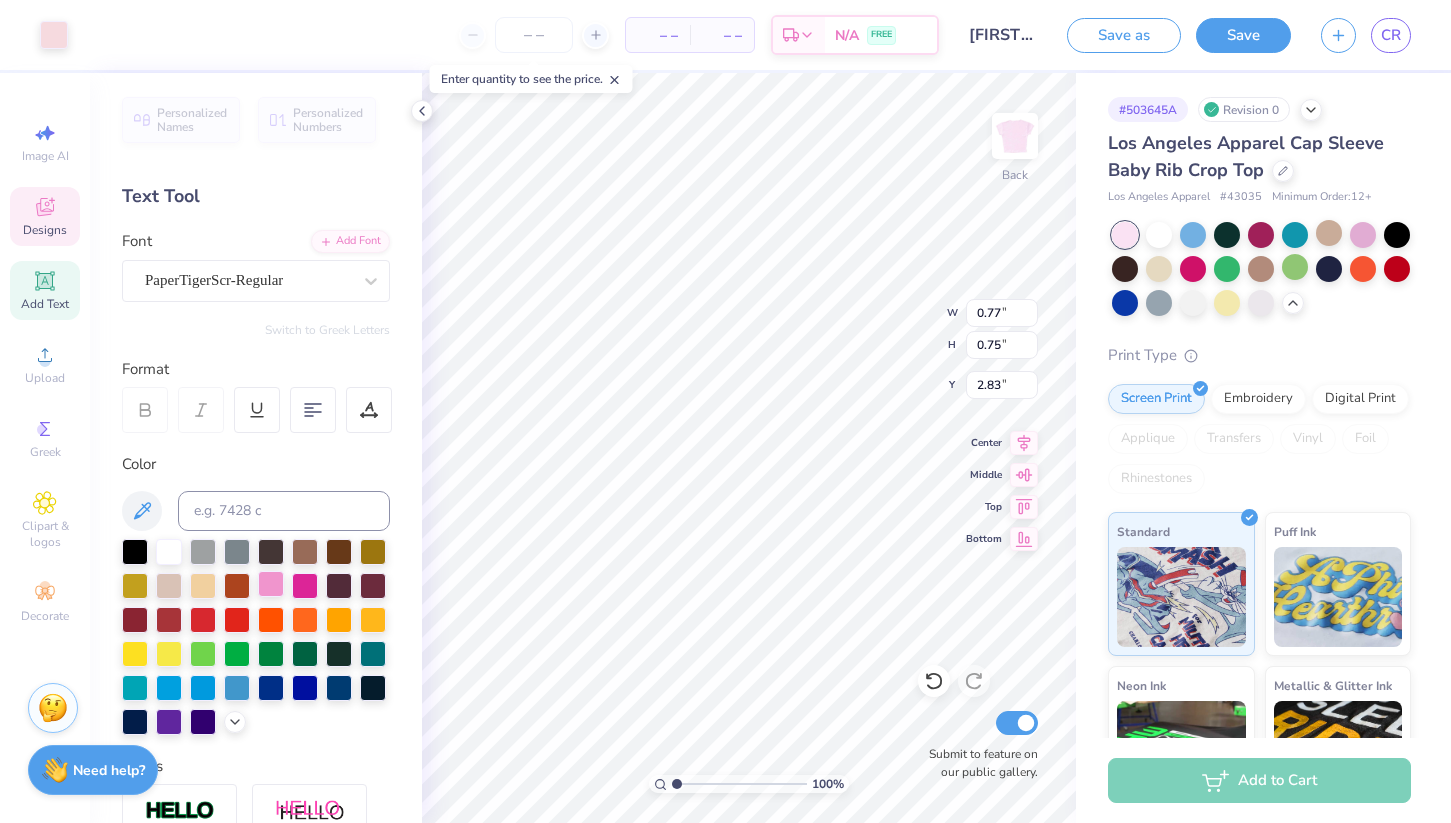 click at bounding box center (271, 584) 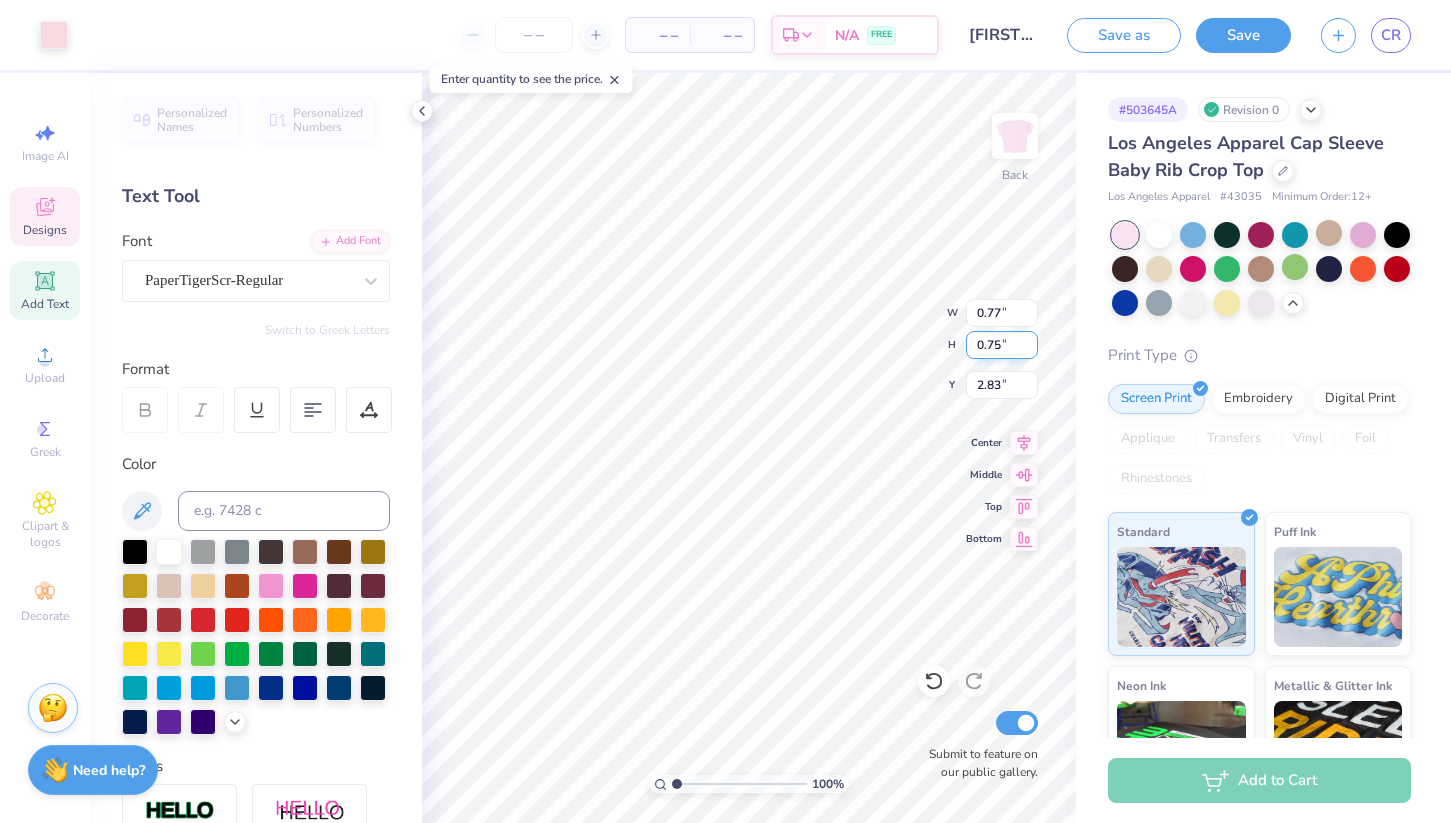 click on "100  % Back W 0.77 0.77 " H 0.75 0.75 " Y 2.83 2.83 " Center Middle Top Bottom Submit to feature on our public gallery." at bounding box center [749, 448] 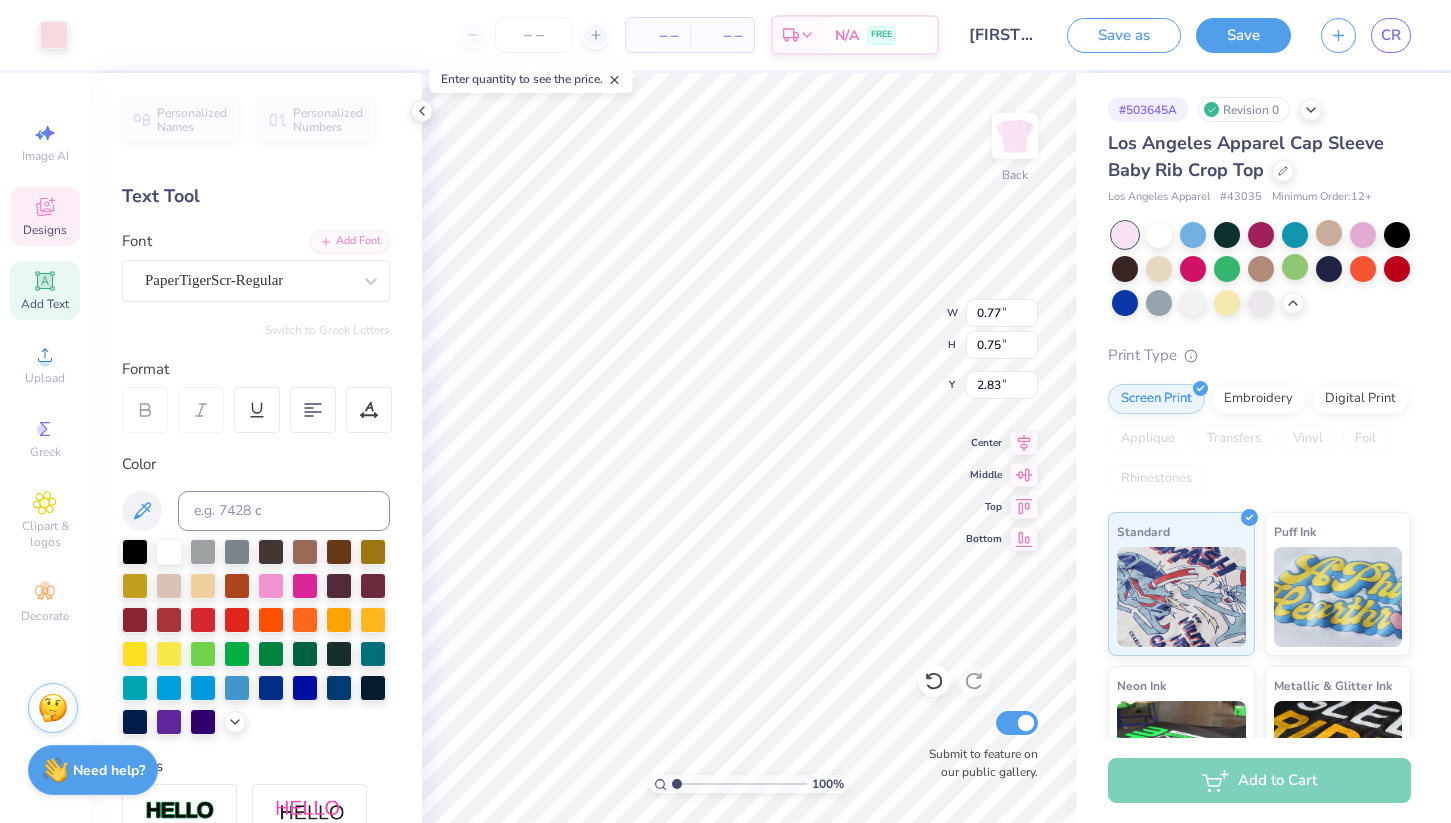 type on "3.00" 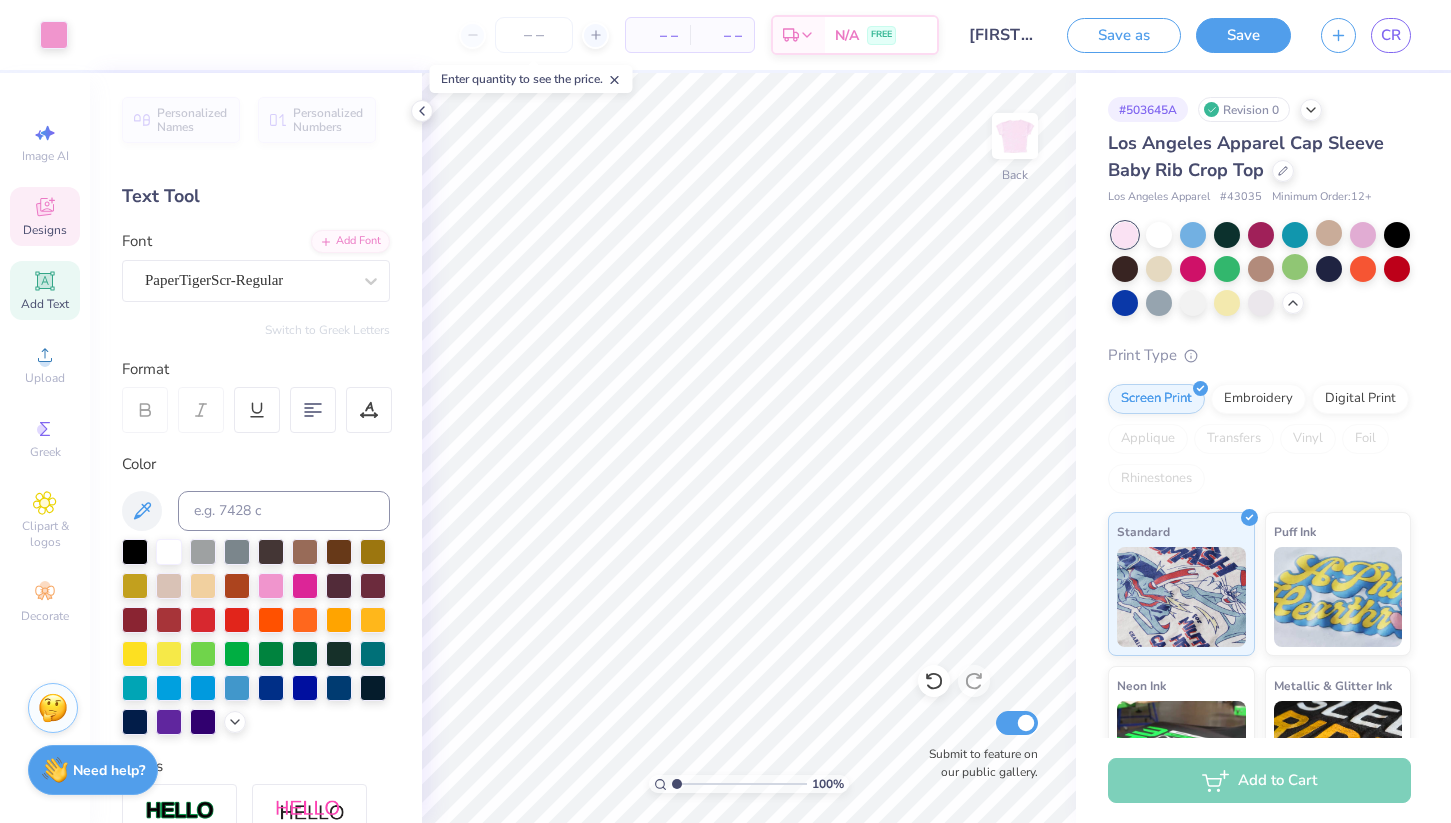 click on "Designs" at bounding box center [45, 216] 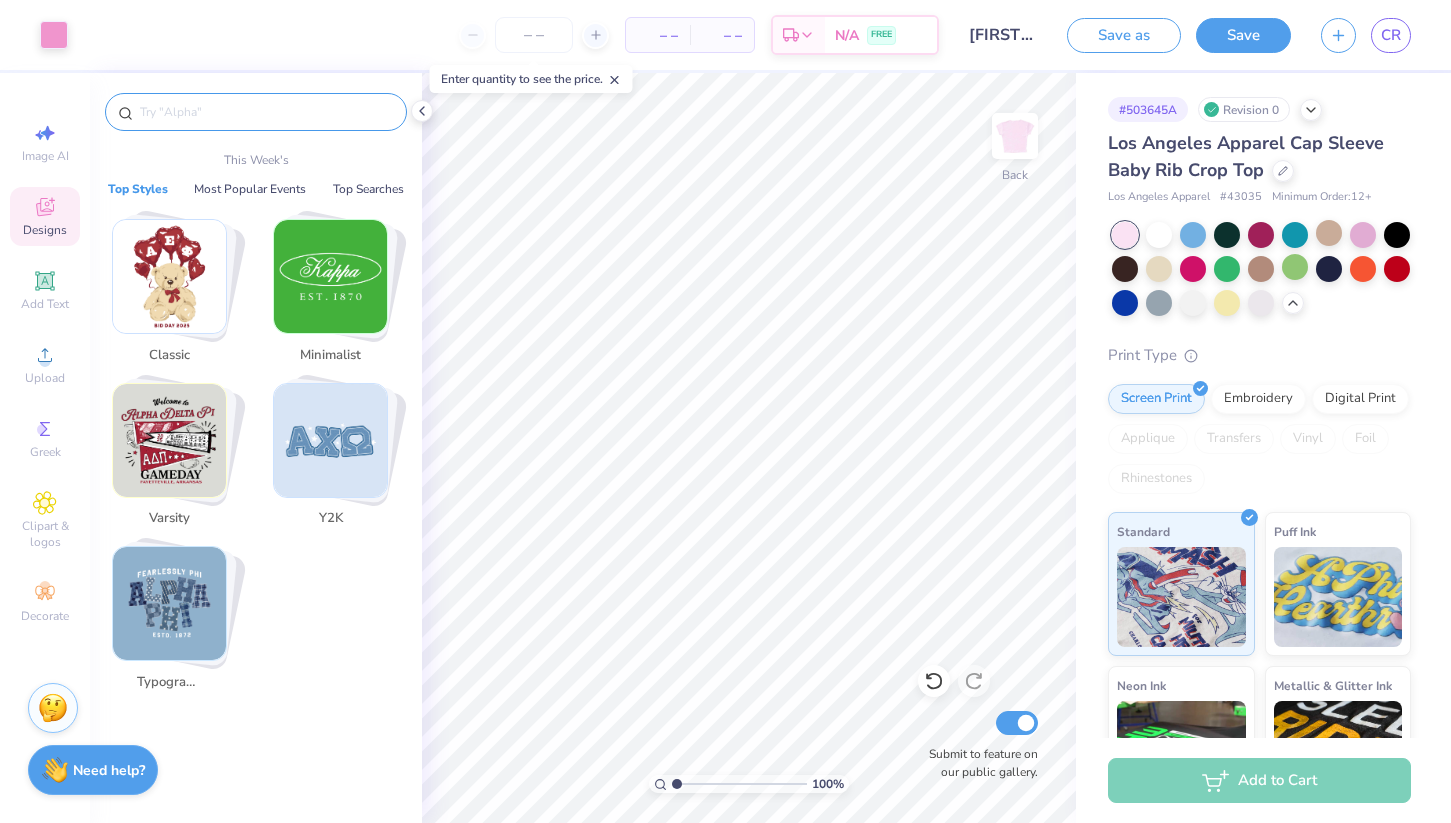 click at bounding box center [266, 112] 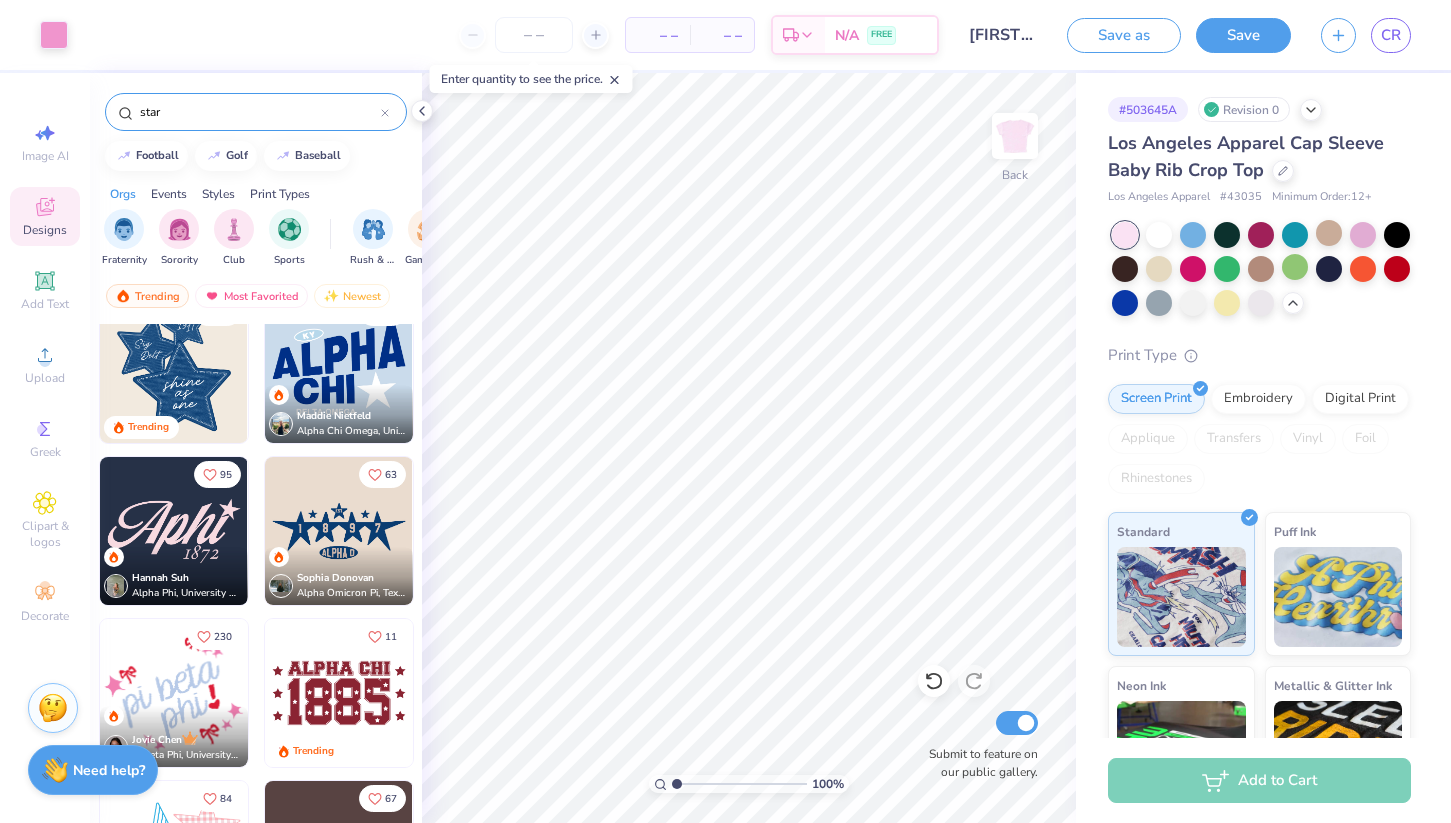 scroll, scrollTop: 0, scrollLeft: 0, axis: both 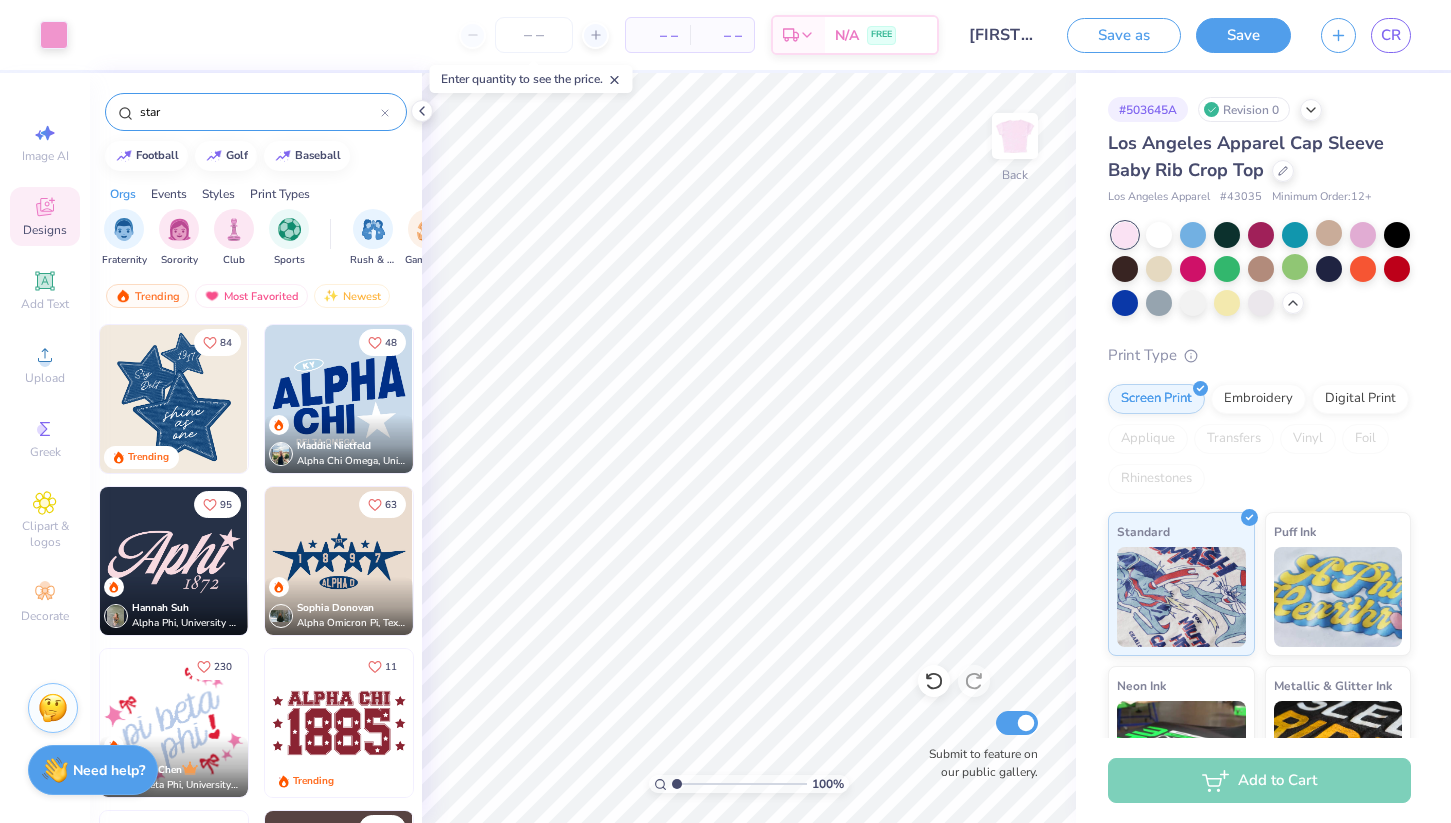 type on "star" 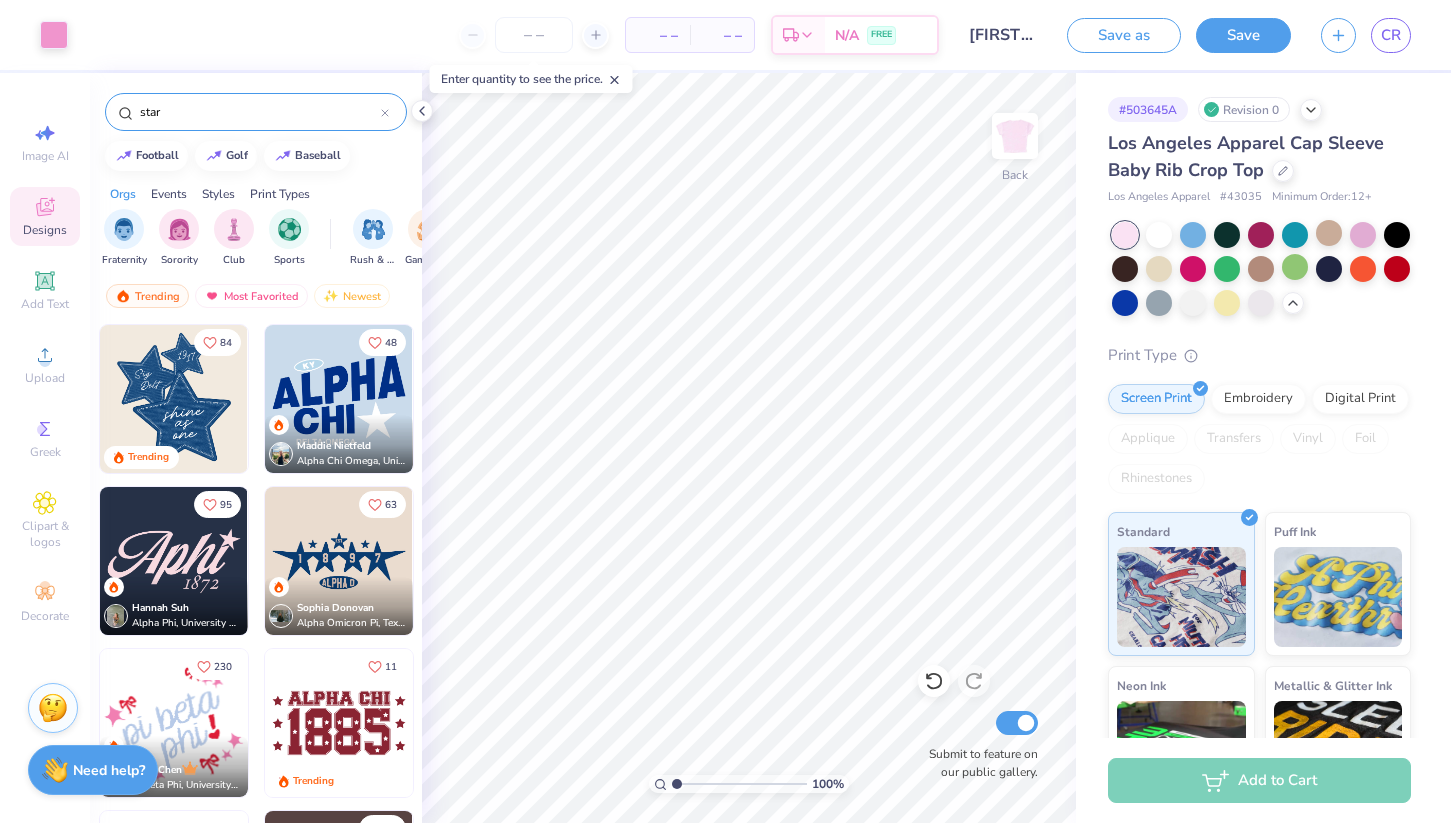 click at bounding box center (174, 561) 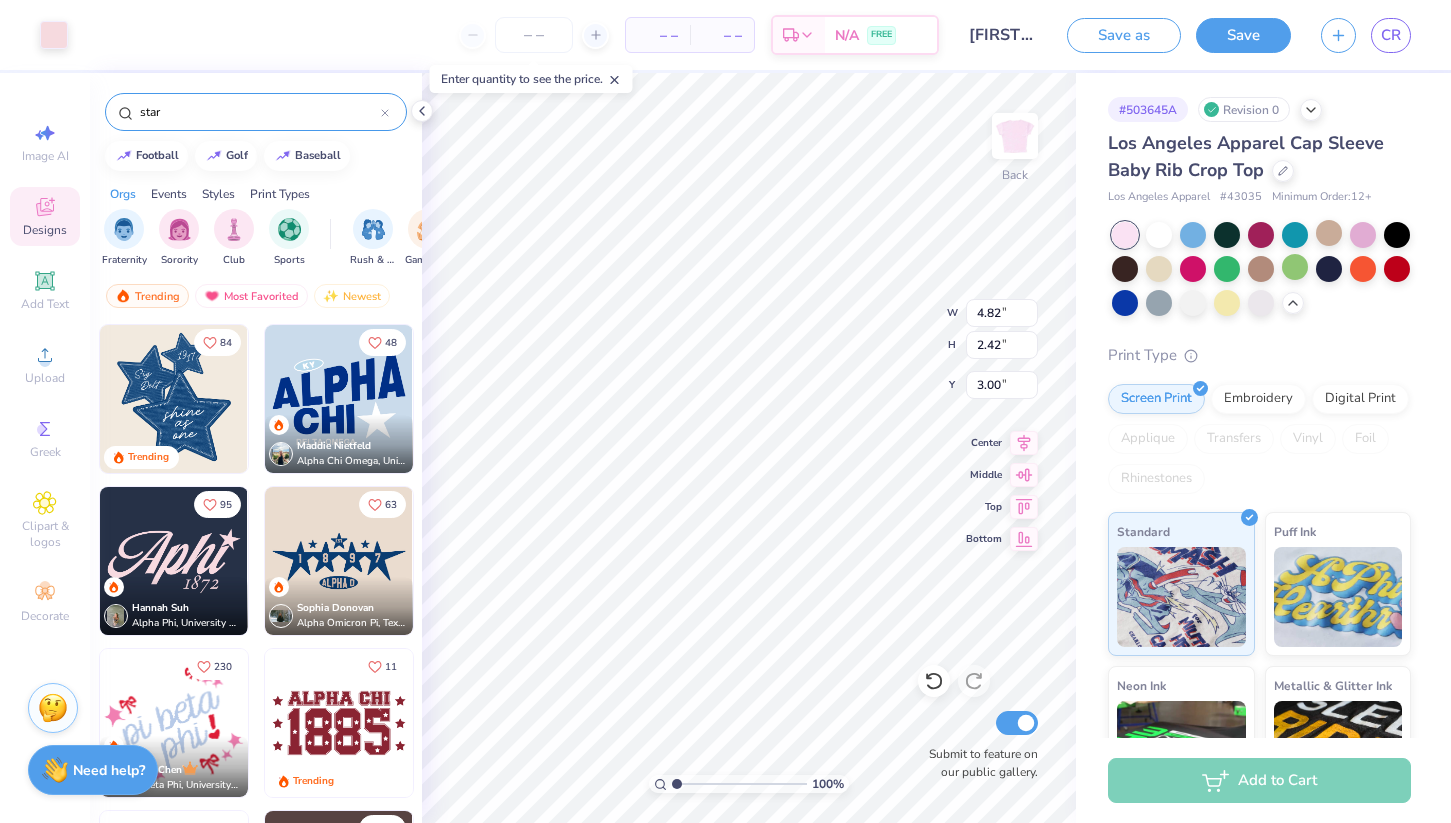 type on "7.45" 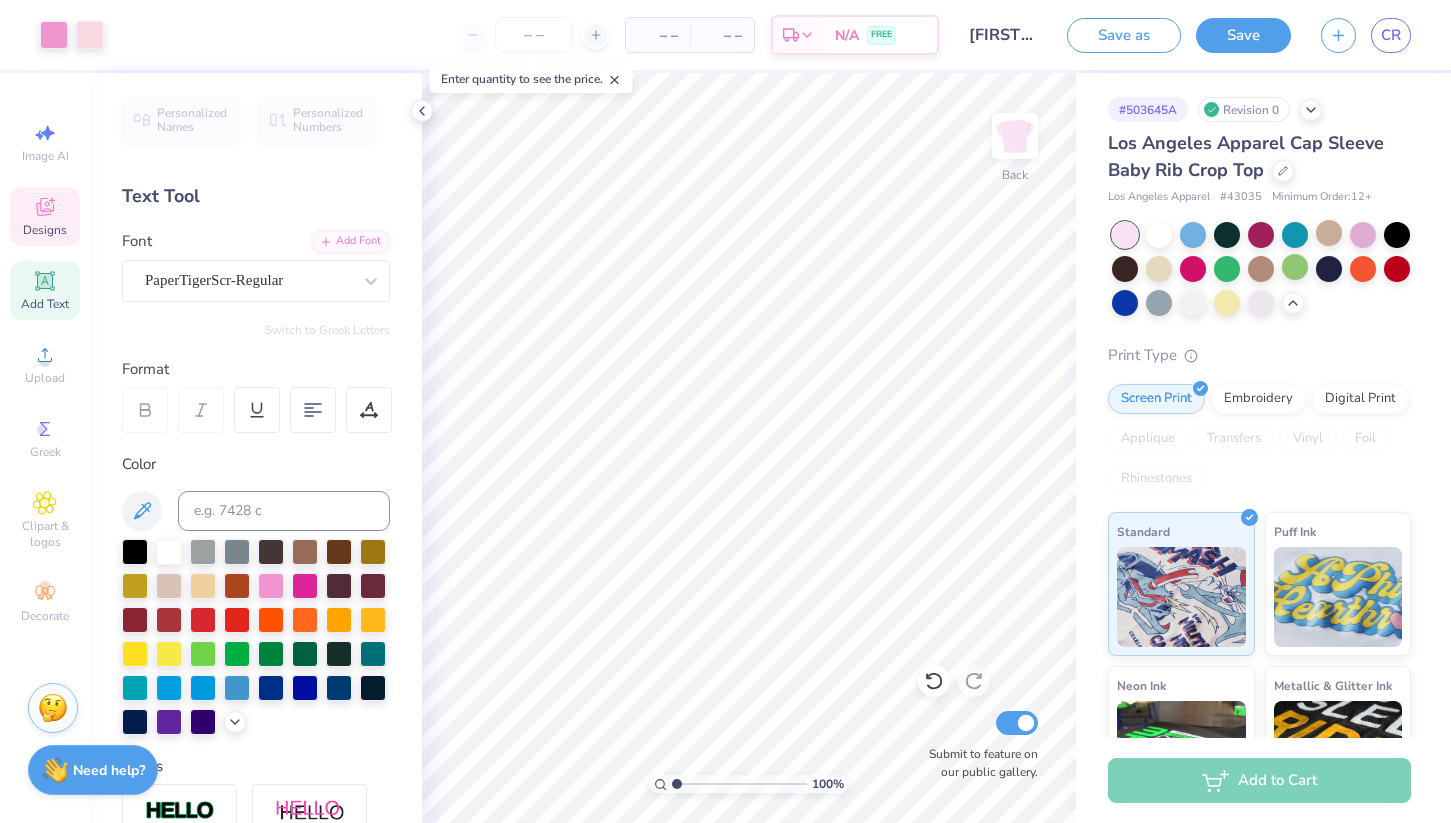 click 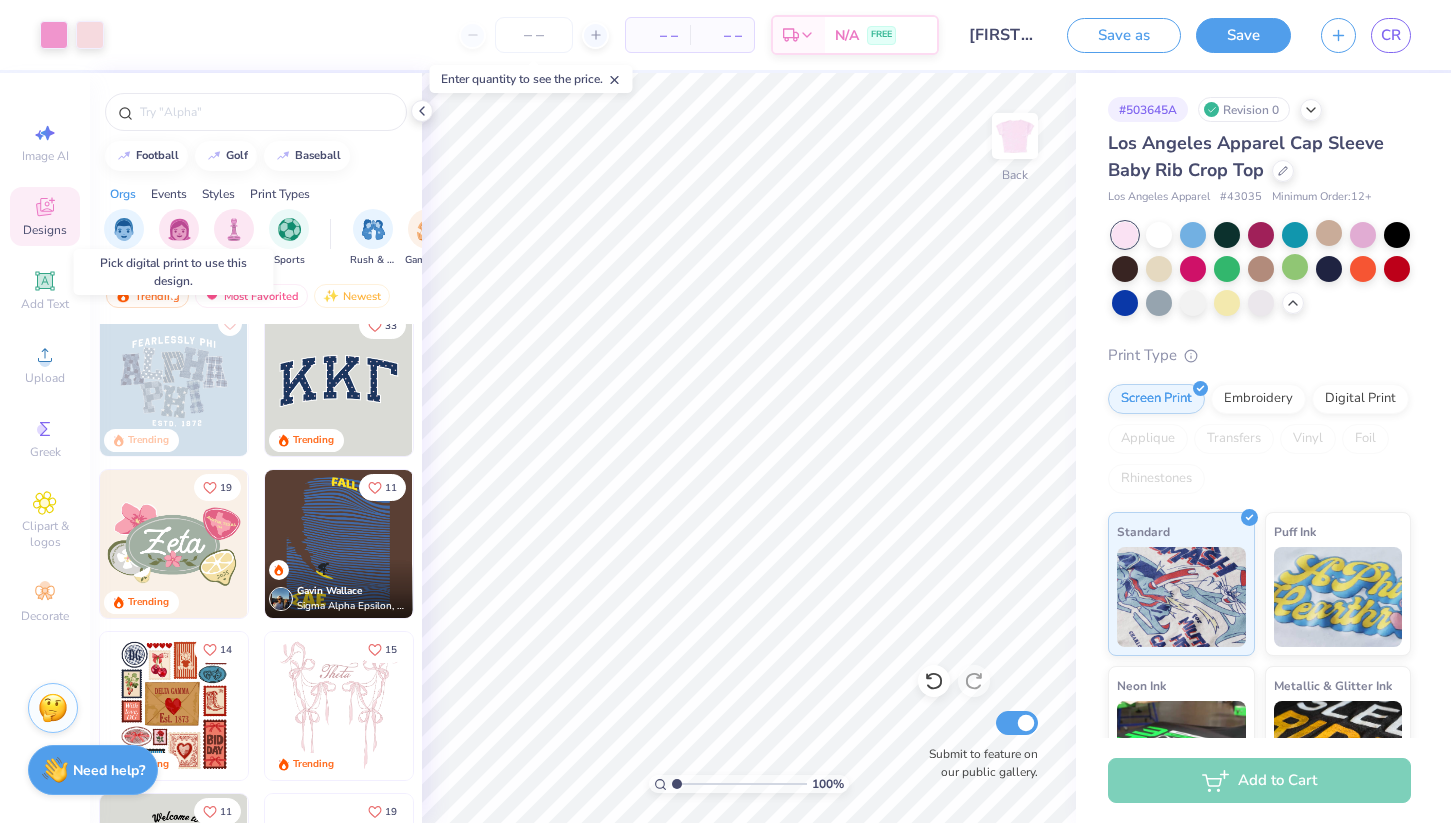 scroll, scrollTop: 34, scrollLeft: 0, axis: vertical 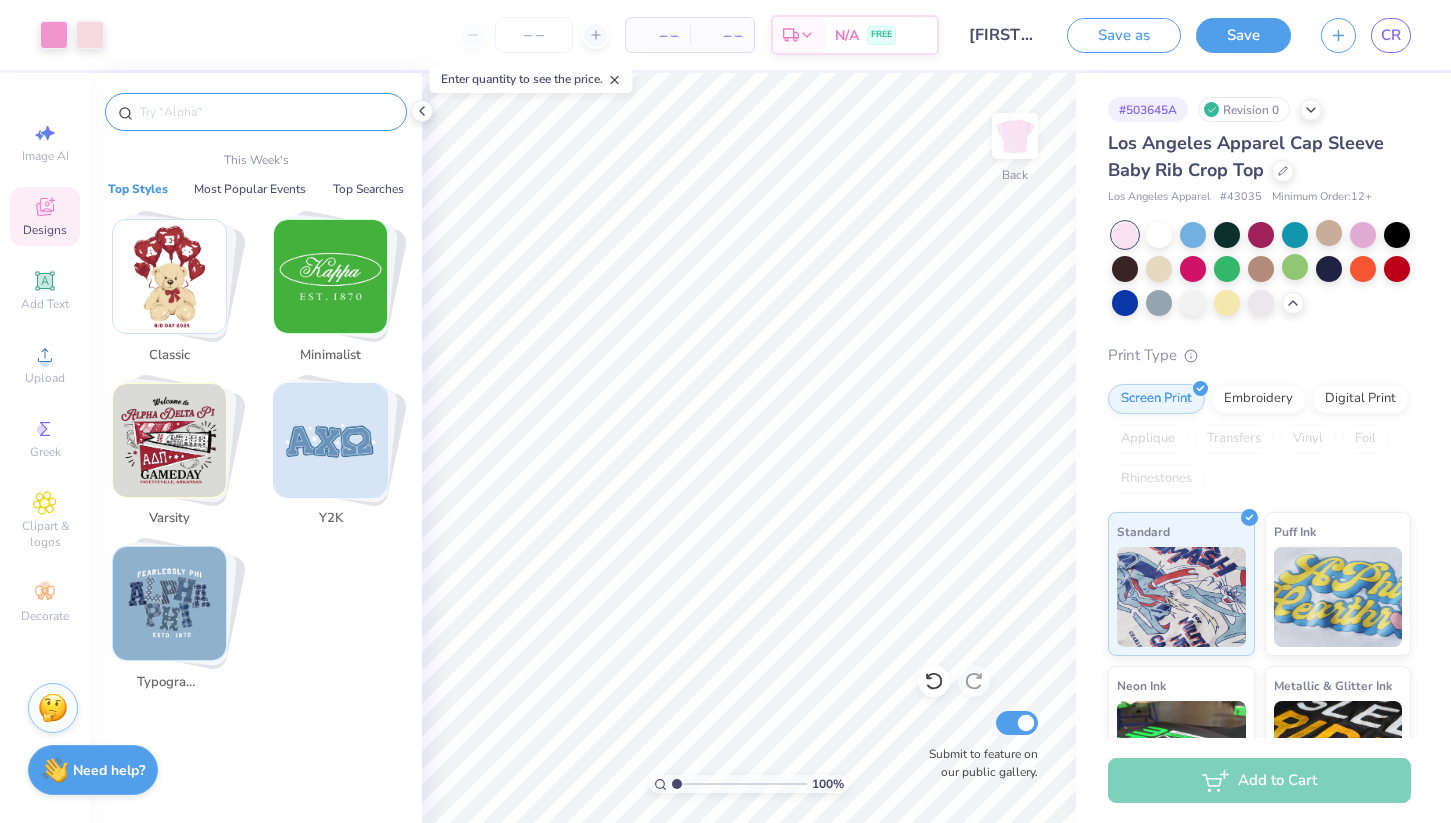 click at bounding box center (266, 112) 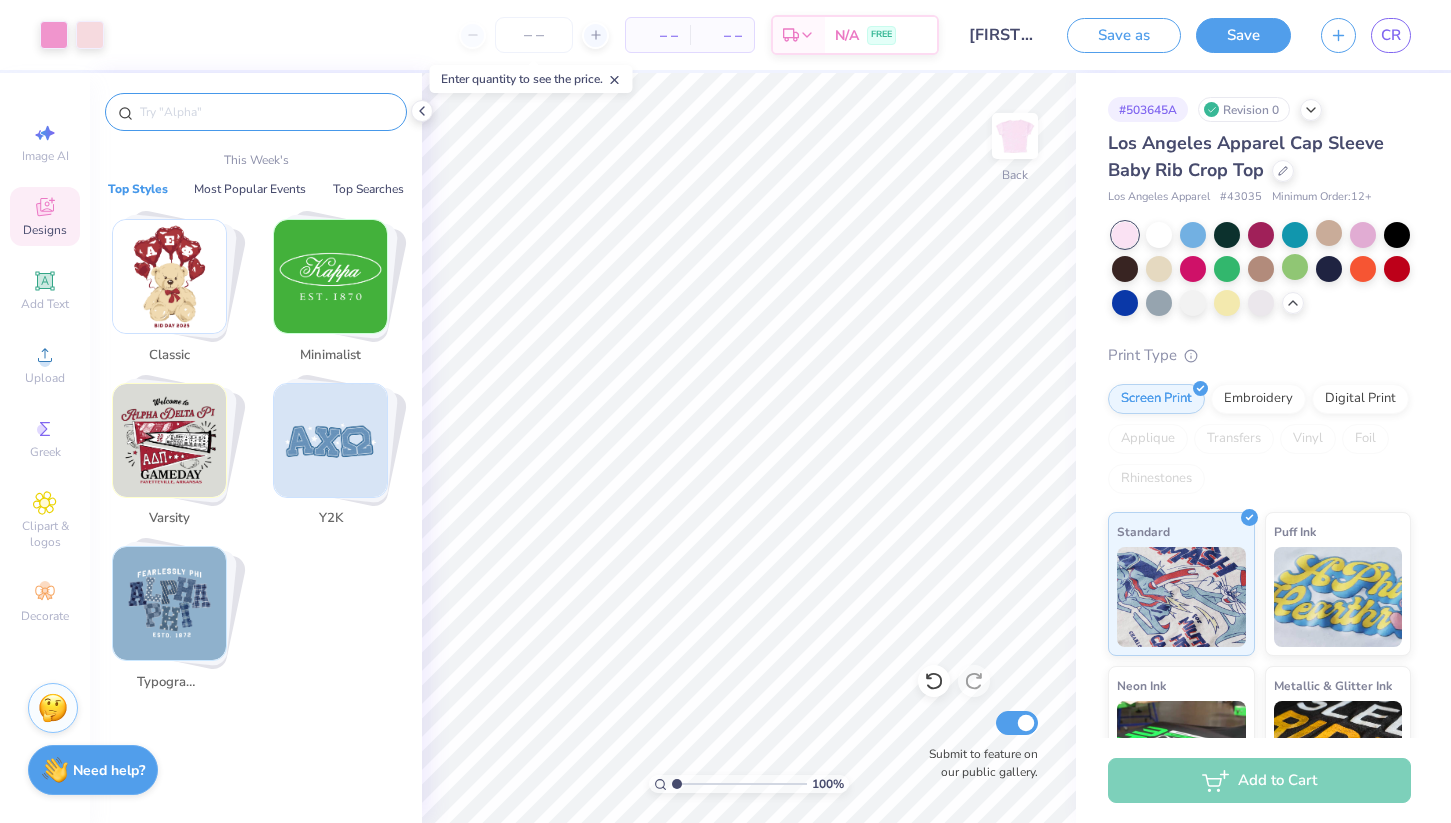 click 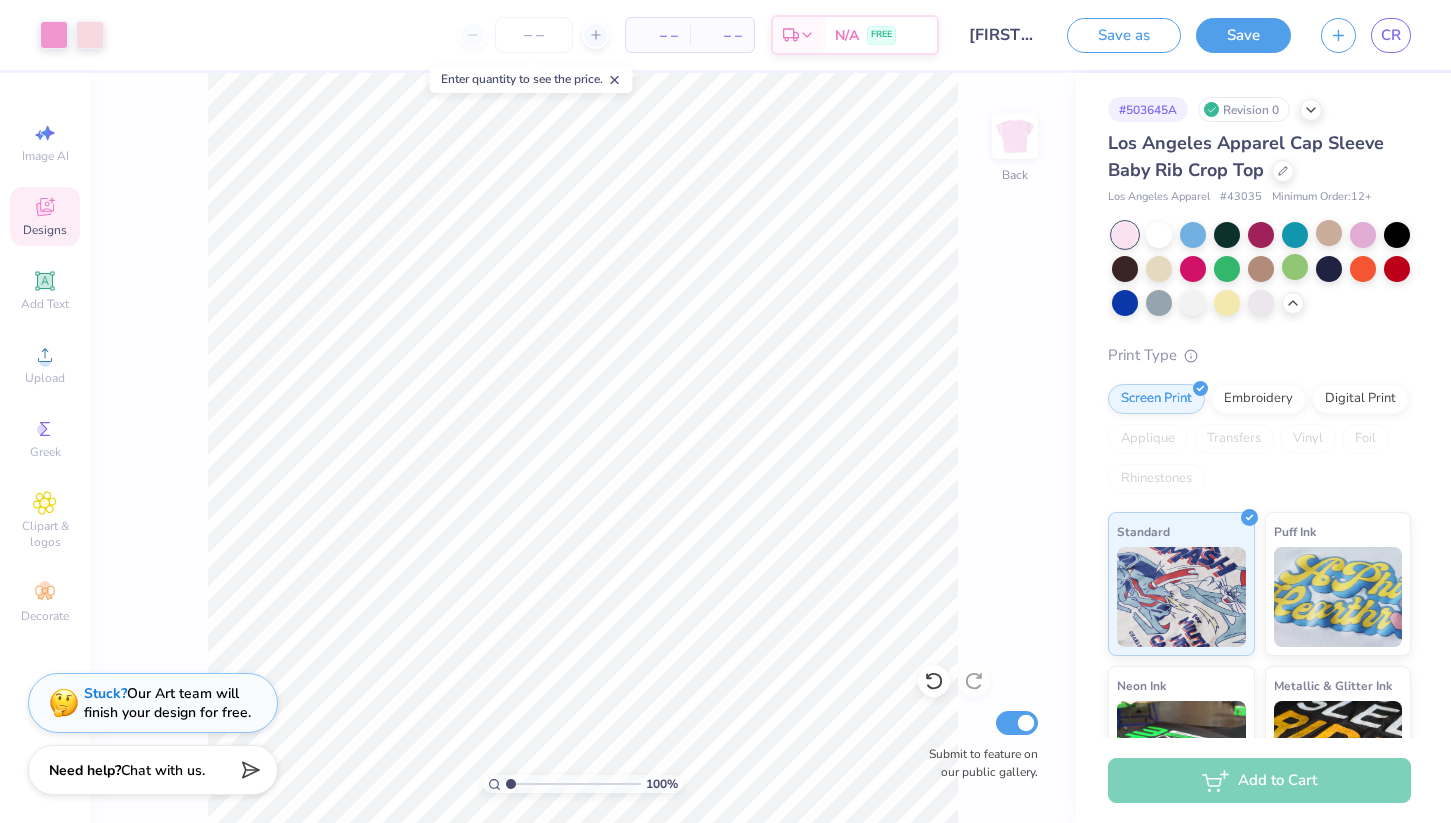 click on "Designs" at bounding box center [45, 216] 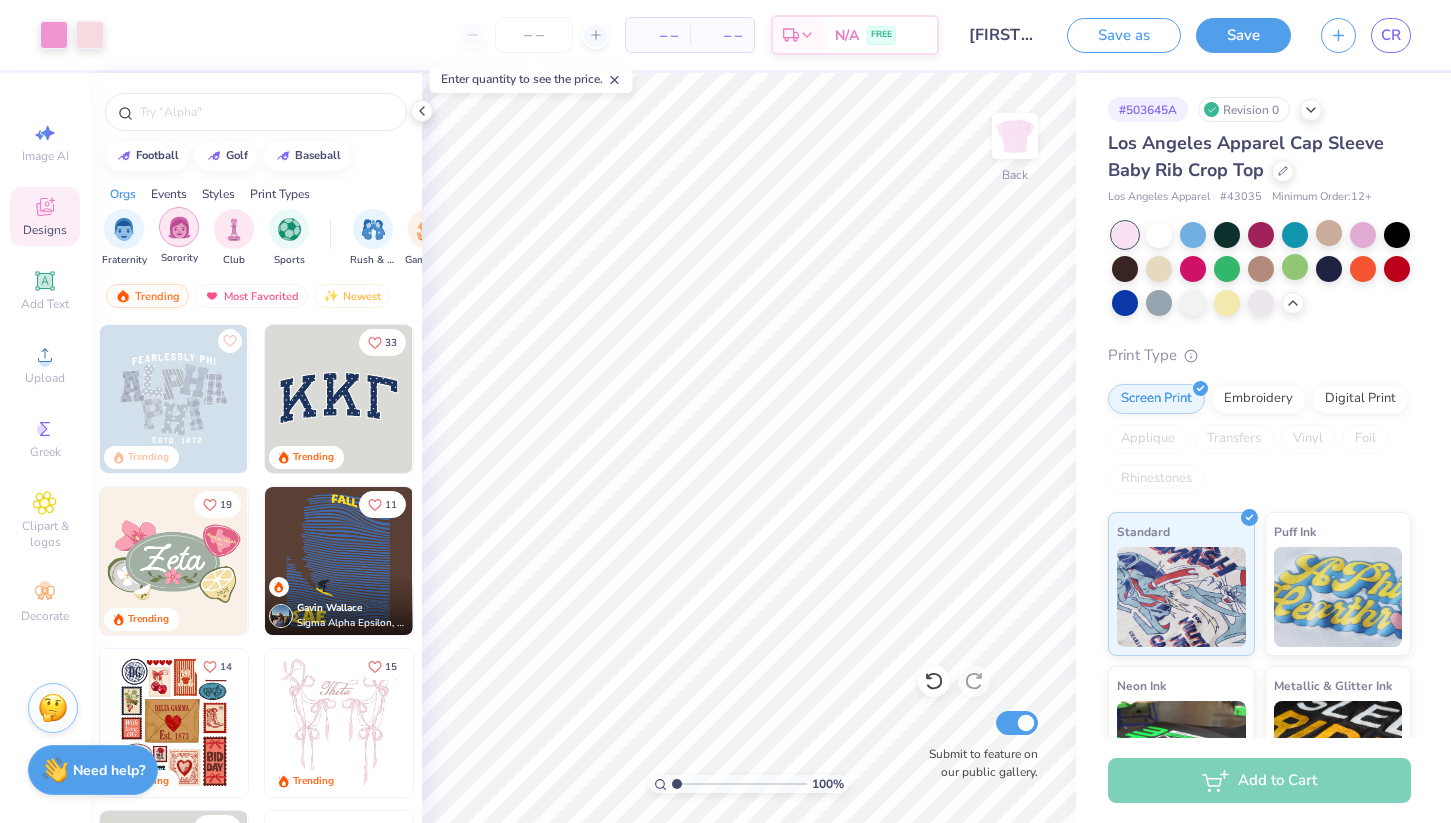 click at bounding box center (179, 227) 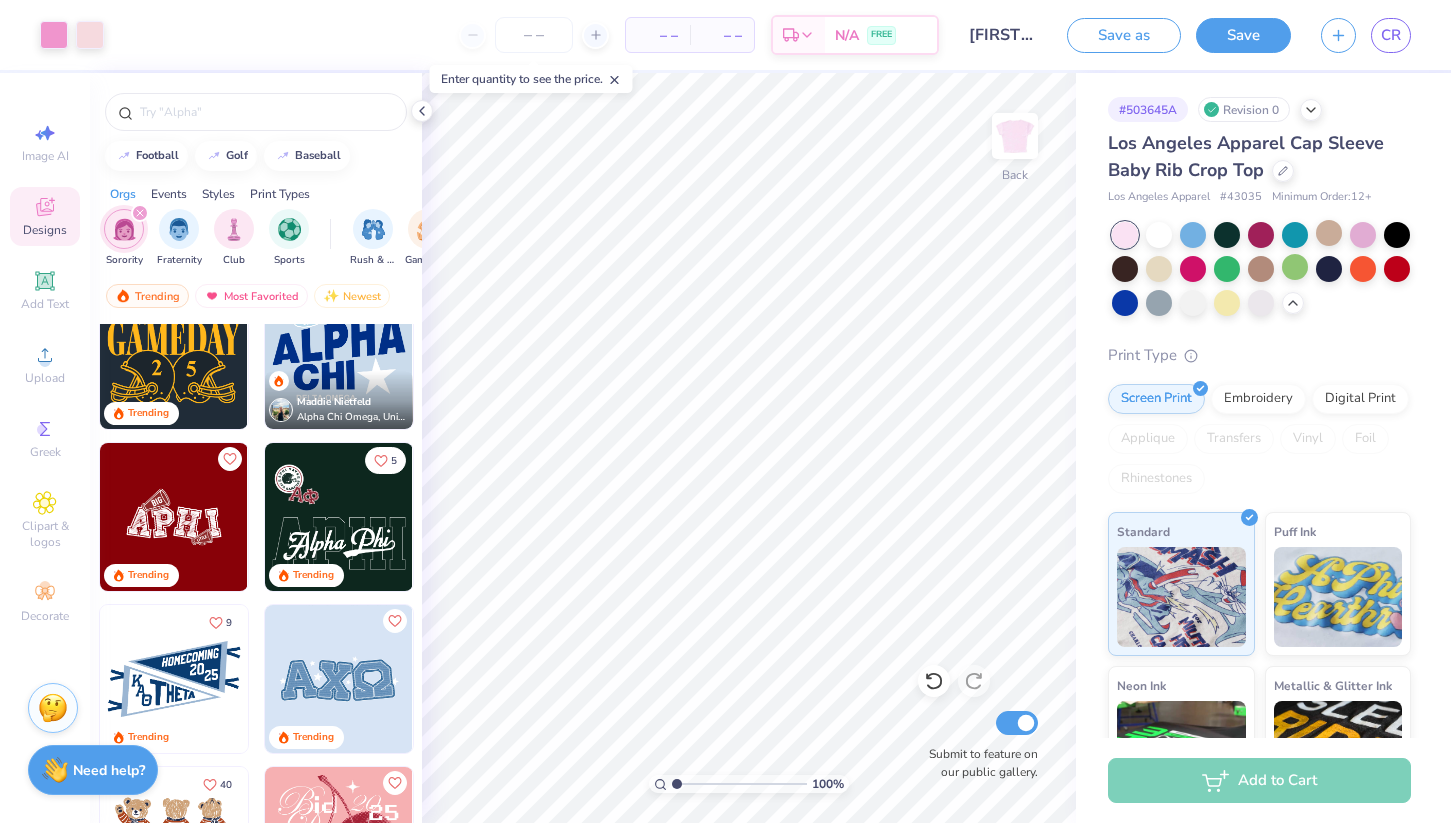 scroll, scrollTop: 1152, scrollLeft: 0, axis: vertical 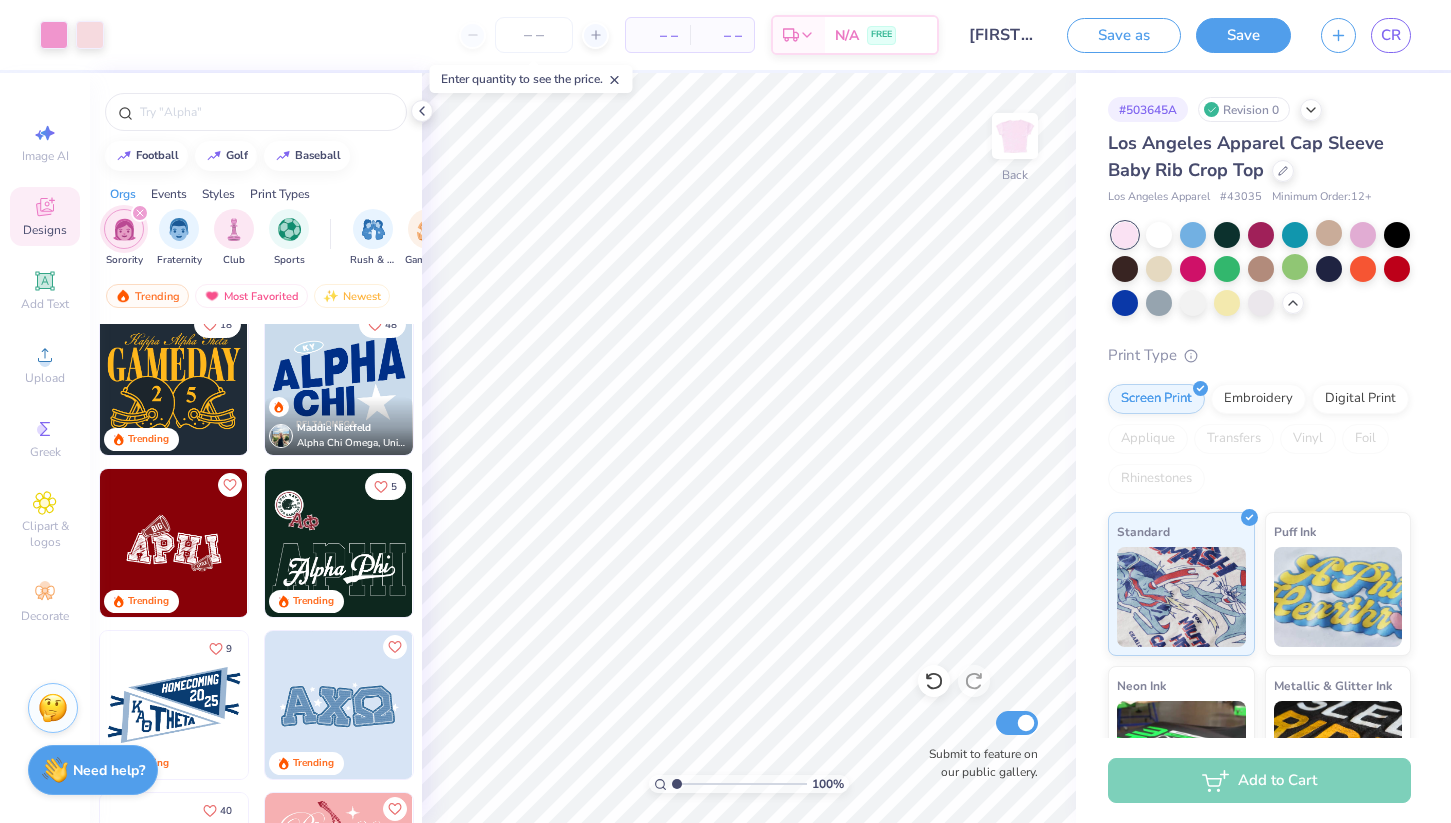 click at bounding box center [339, 381] 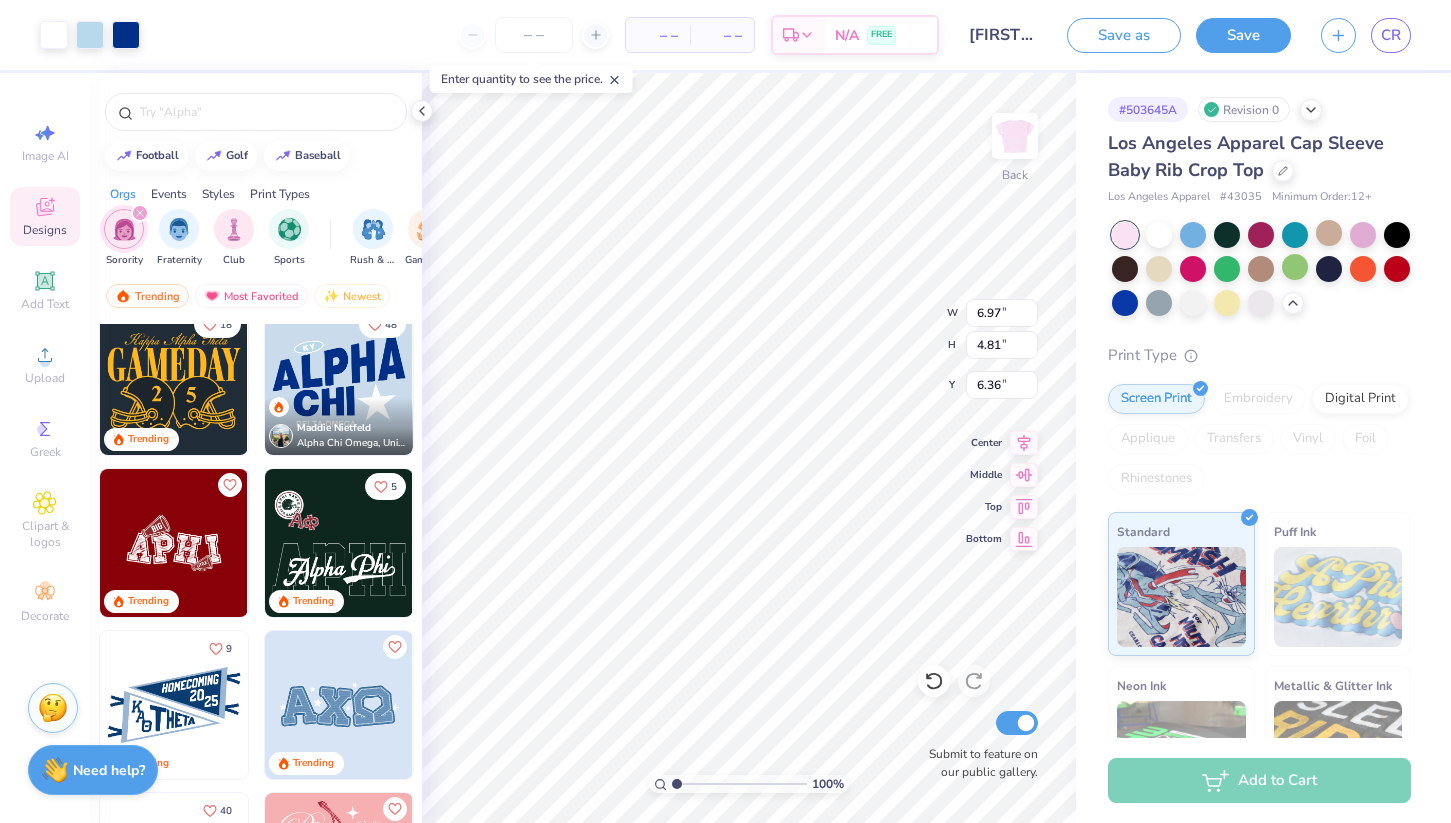 type on "6.36" 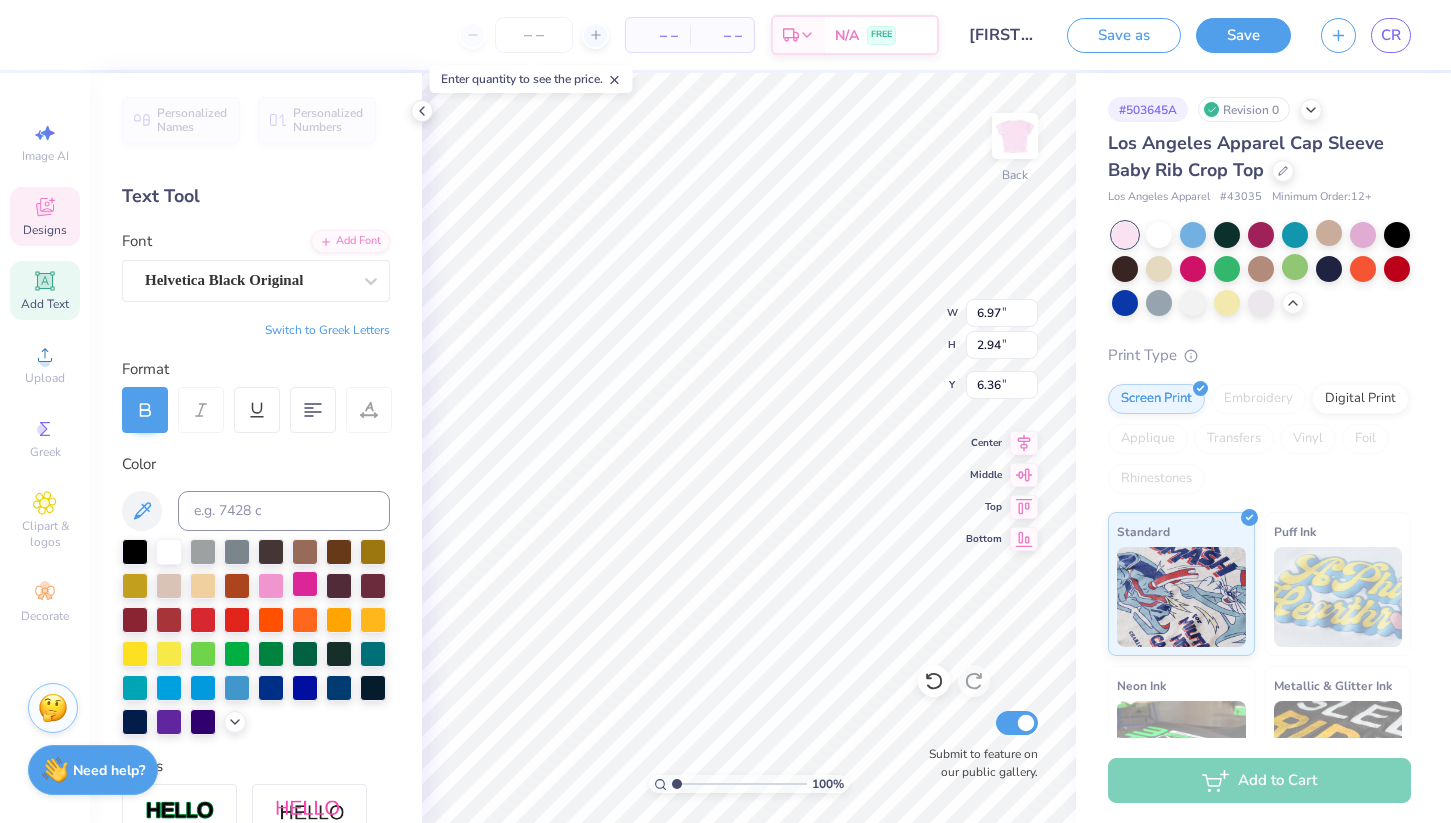 click at bounding box center [305, 584] 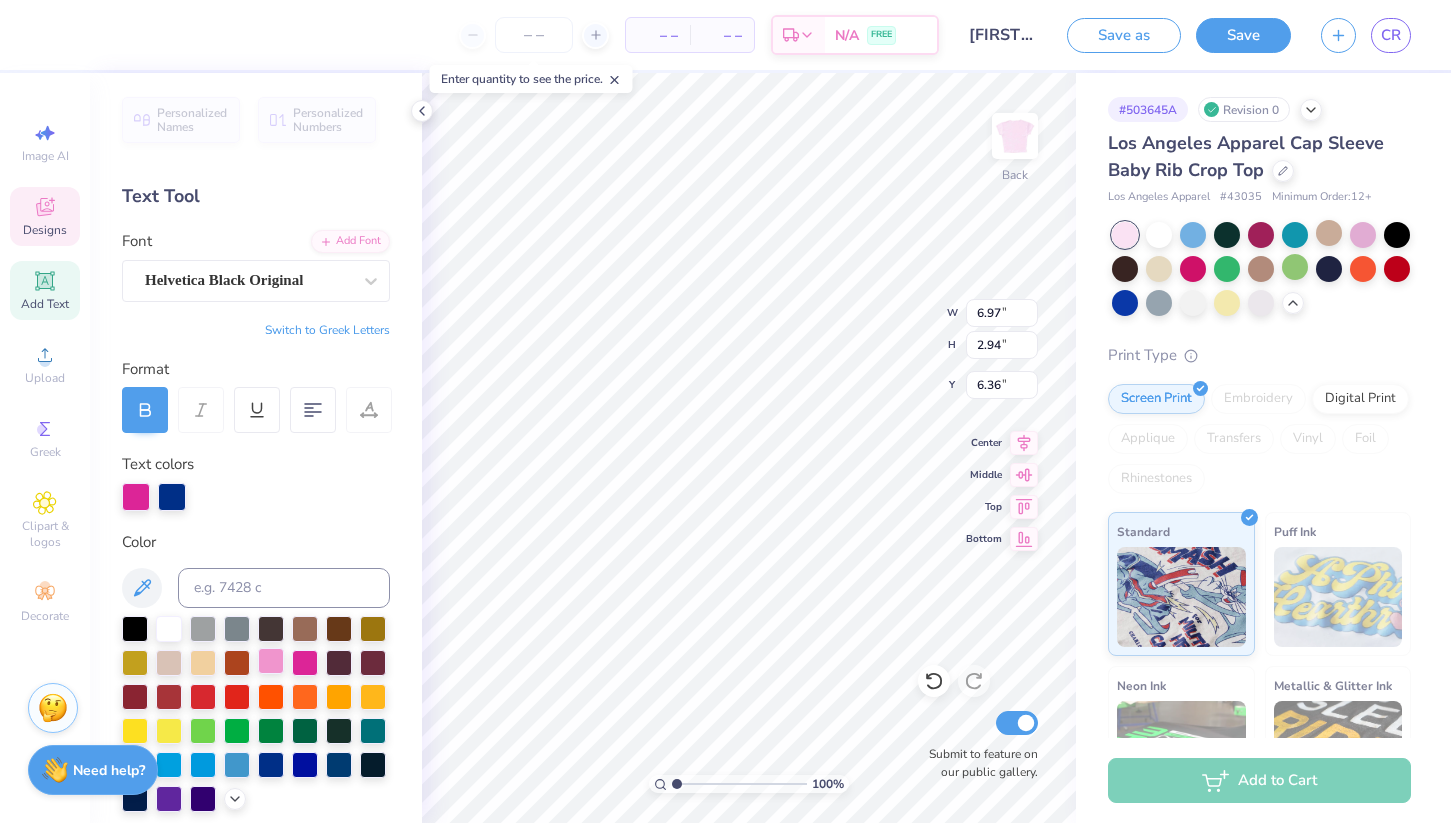 click at bounding box center [271, 661] 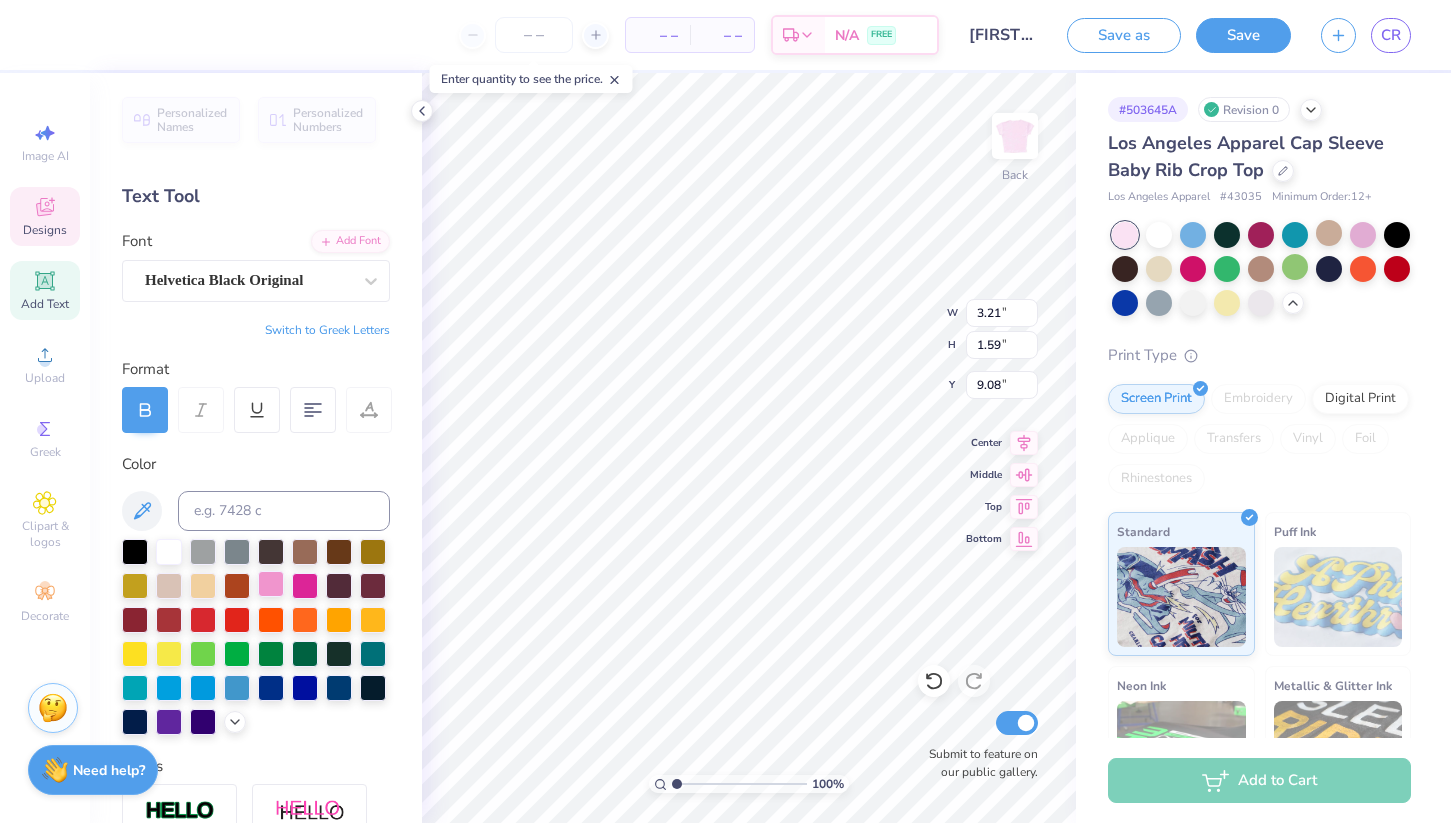 click at bounding box center [271, 584] 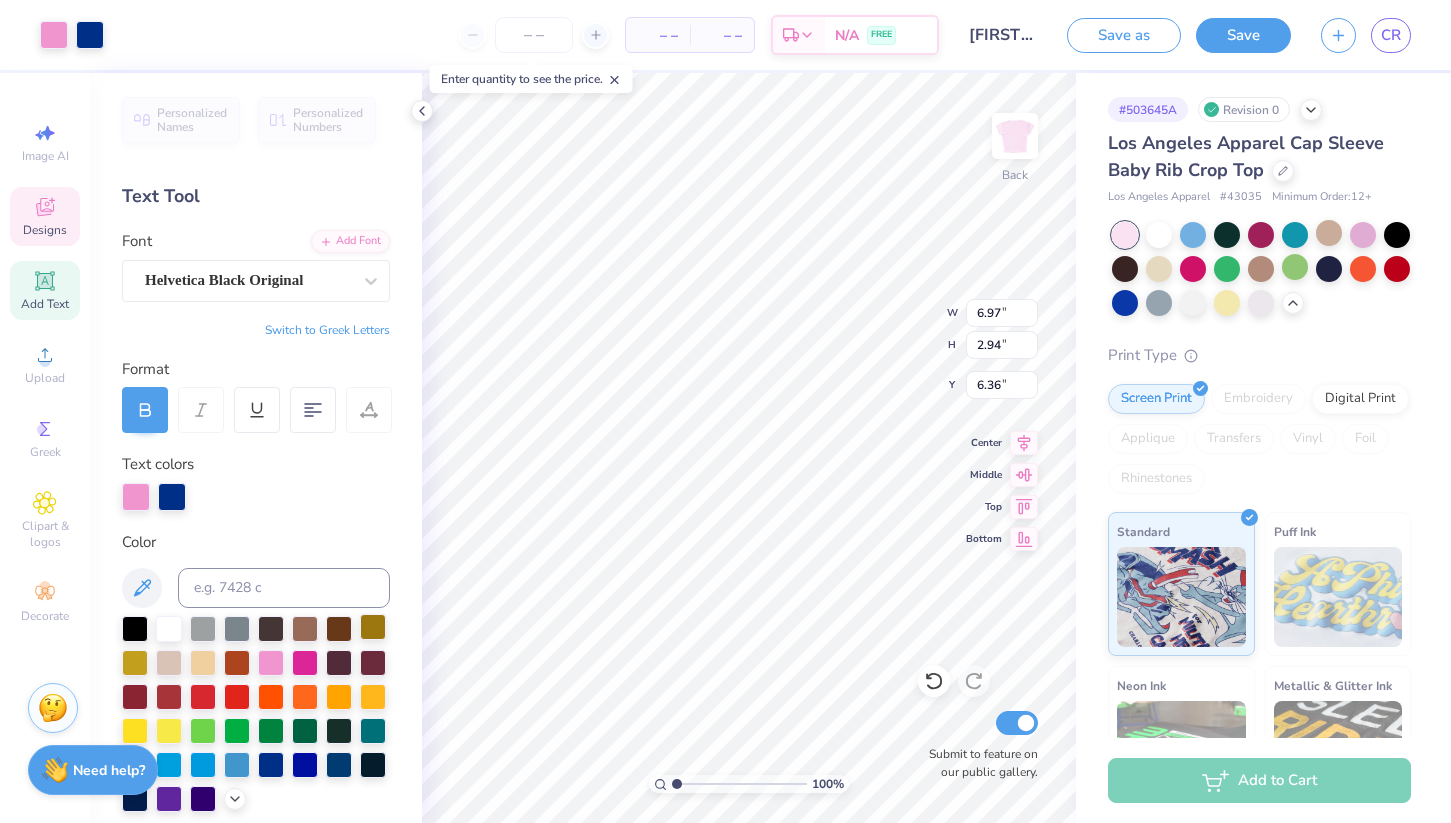 type on "0.63" 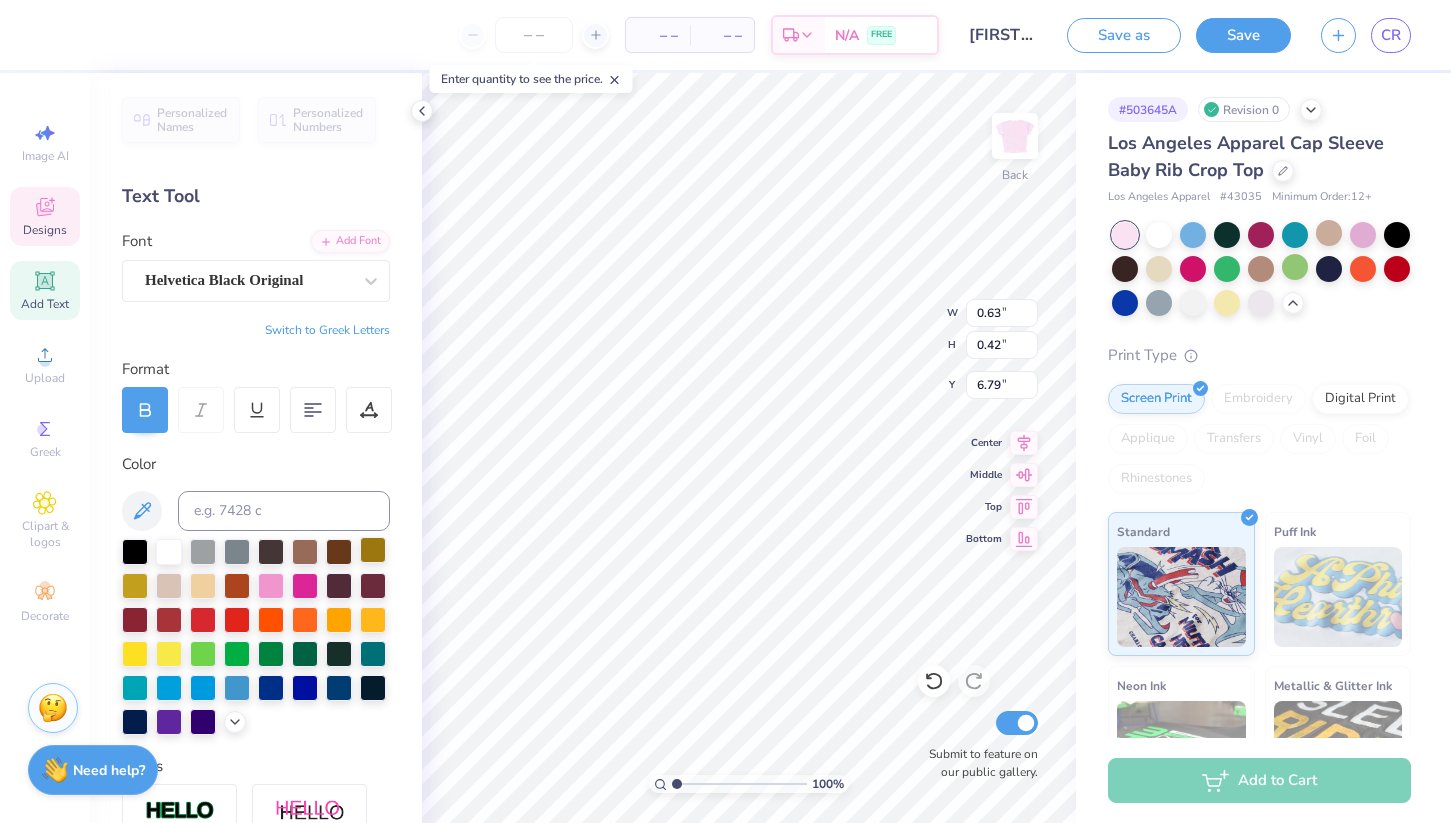 type on "1872" 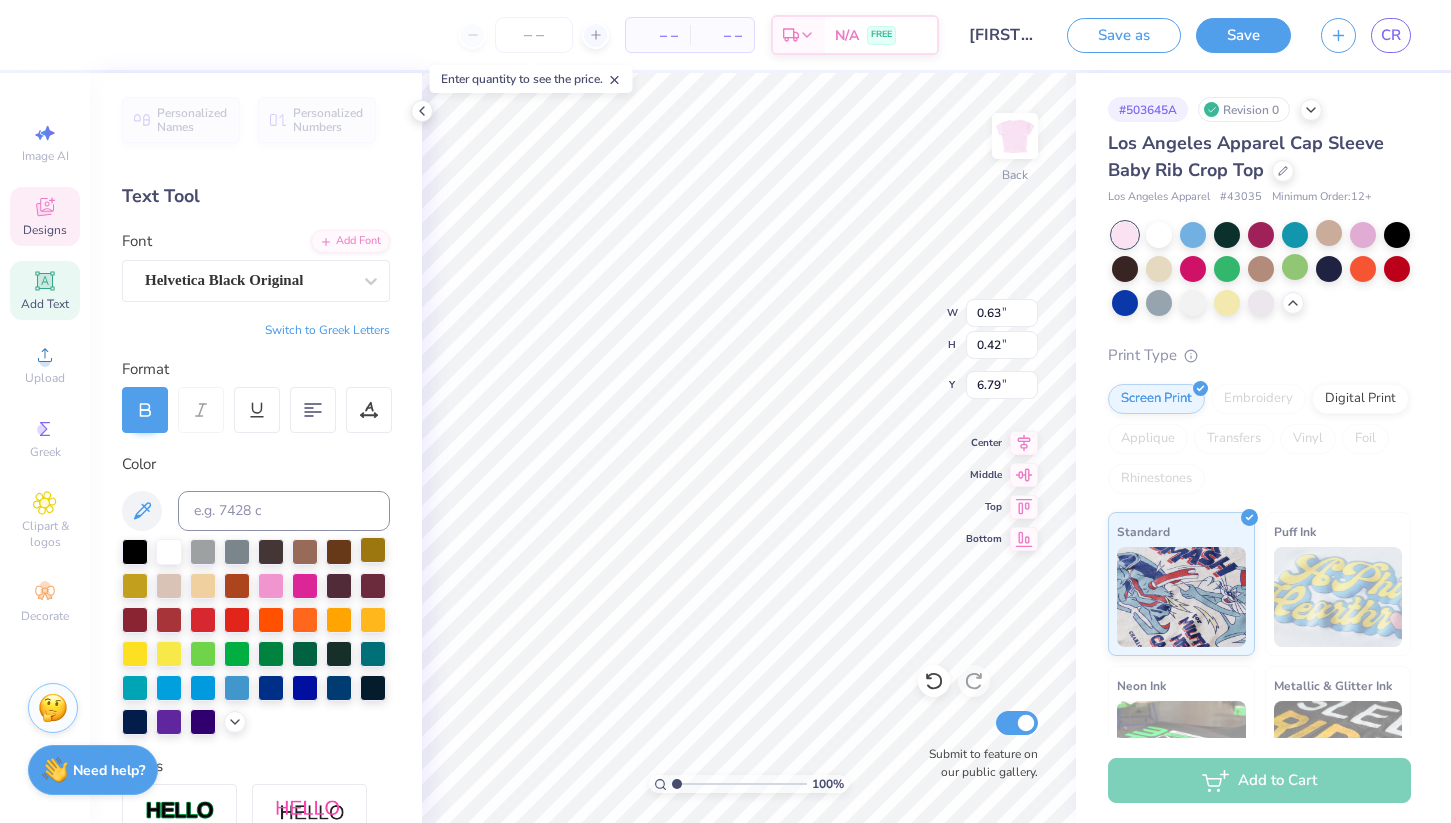 type on "6.97" 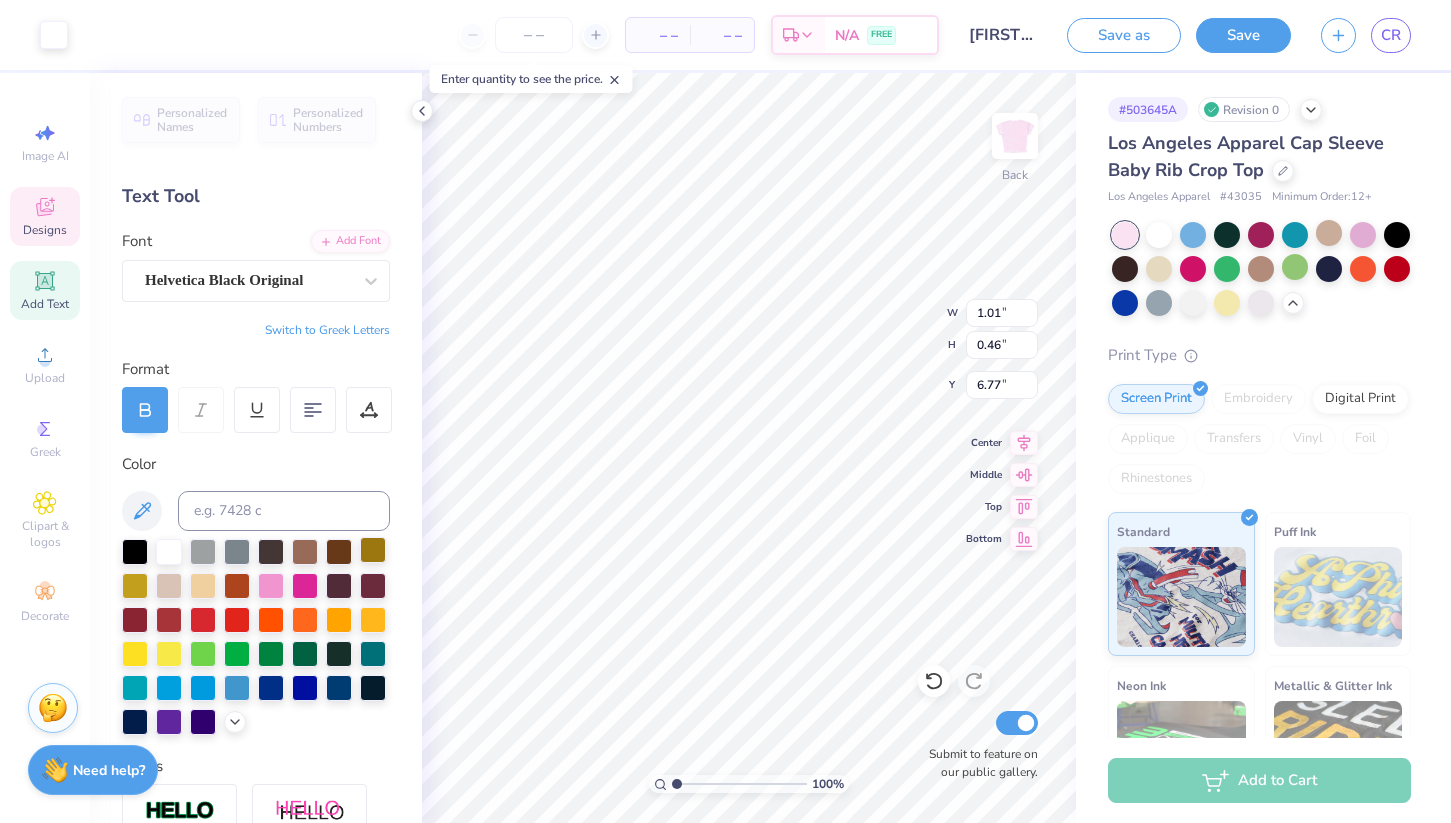 type on "6.75" 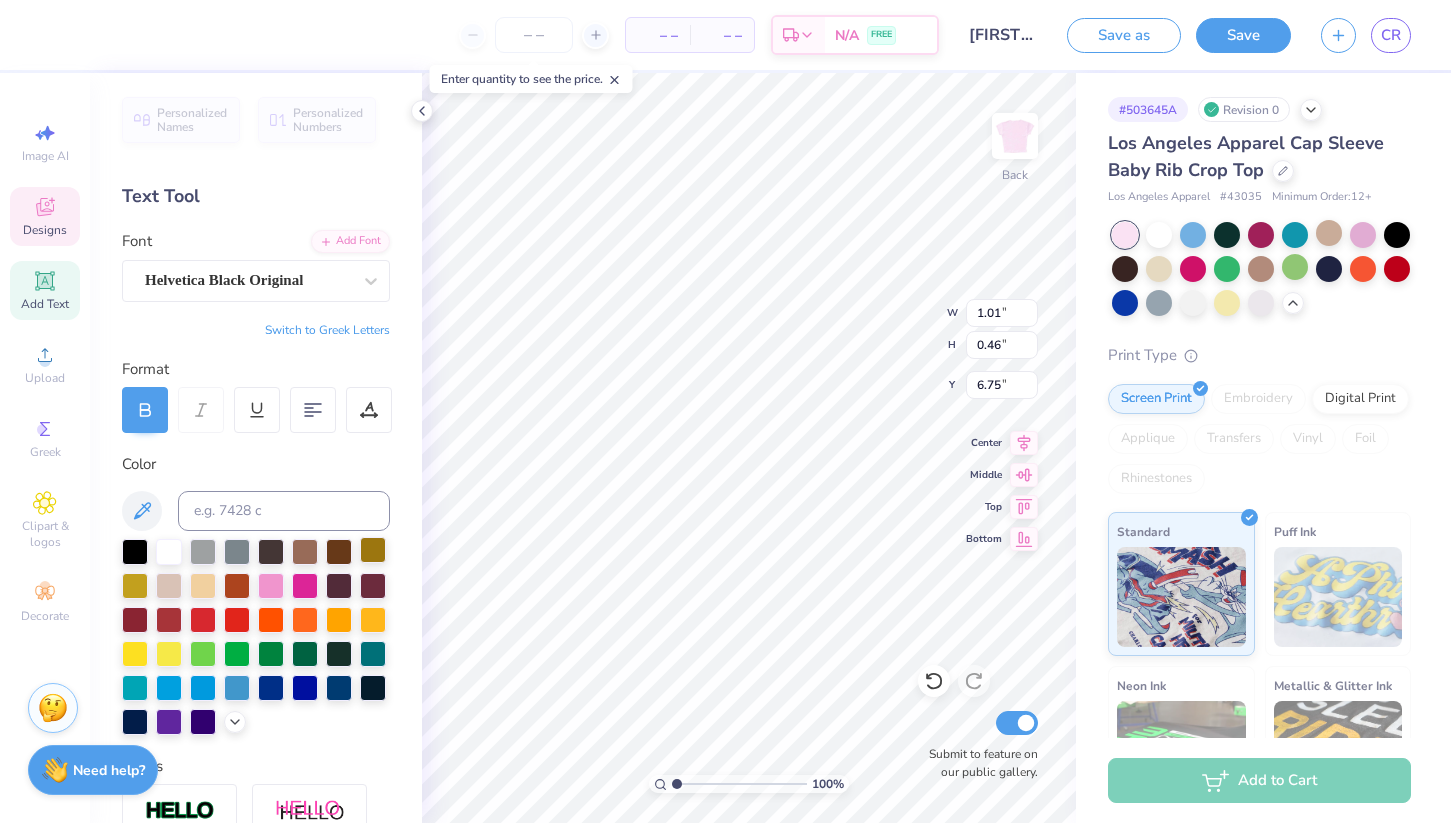 type on "6.97" 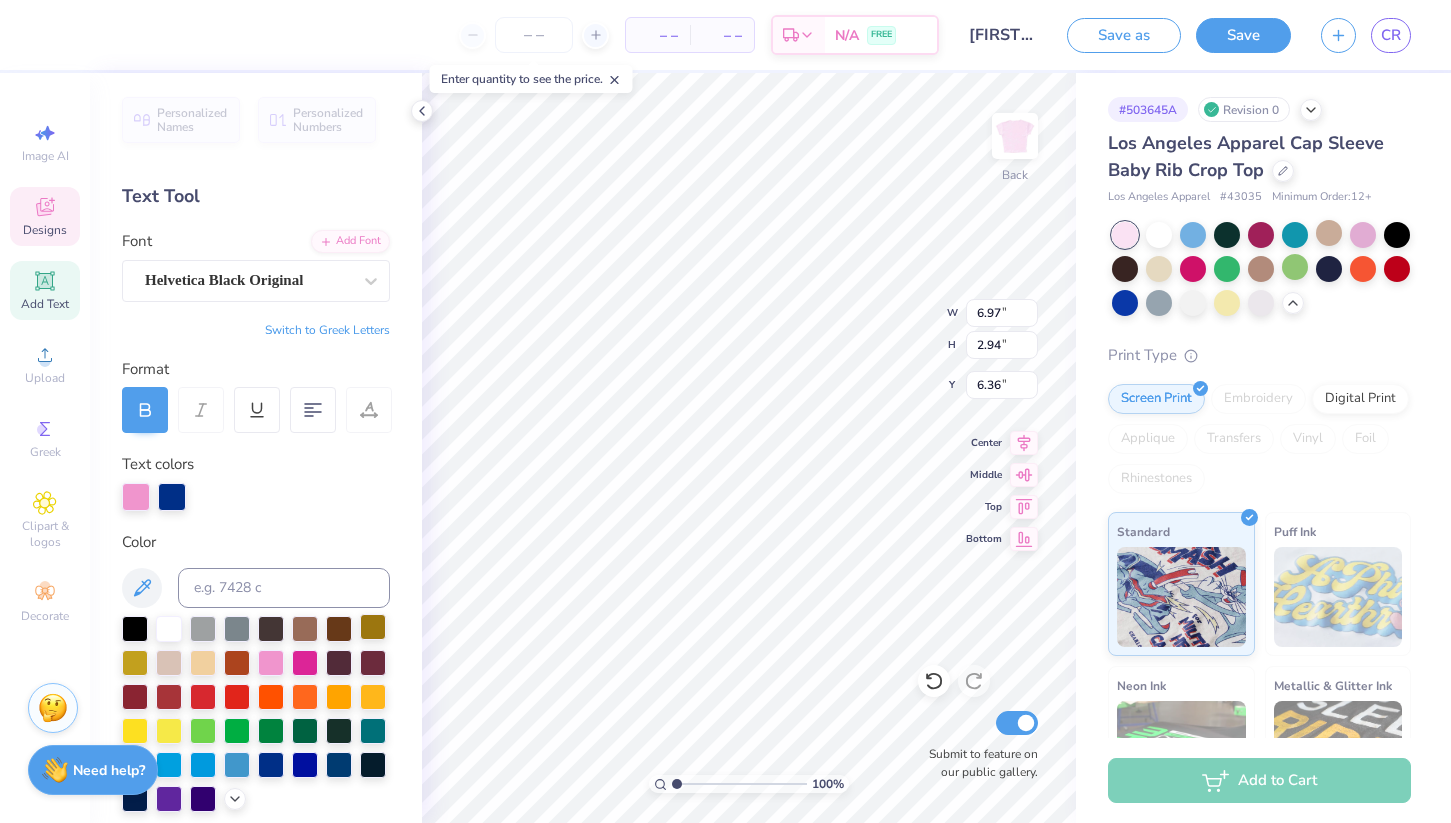 type on "6.43" 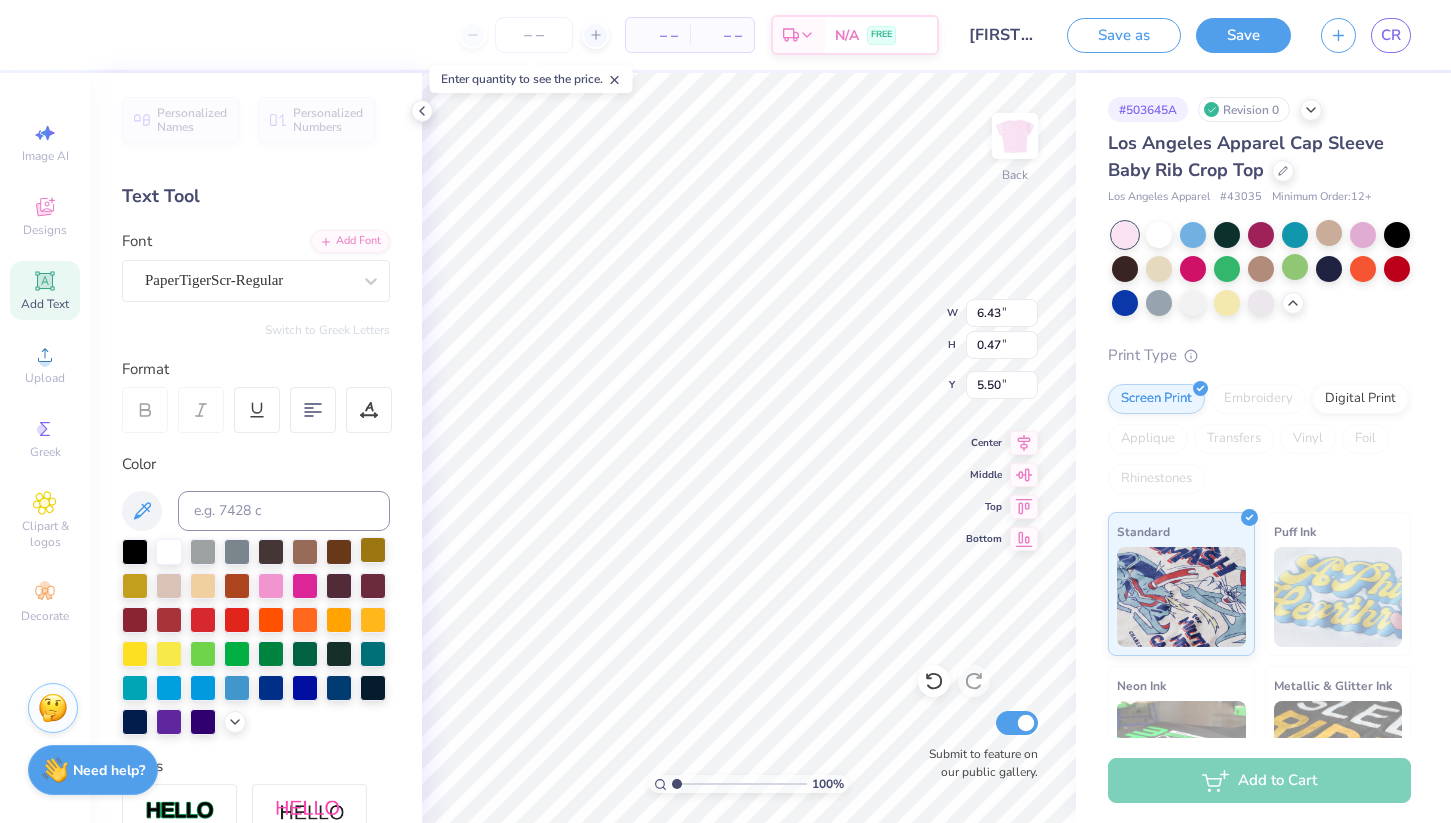 type on "6.97" 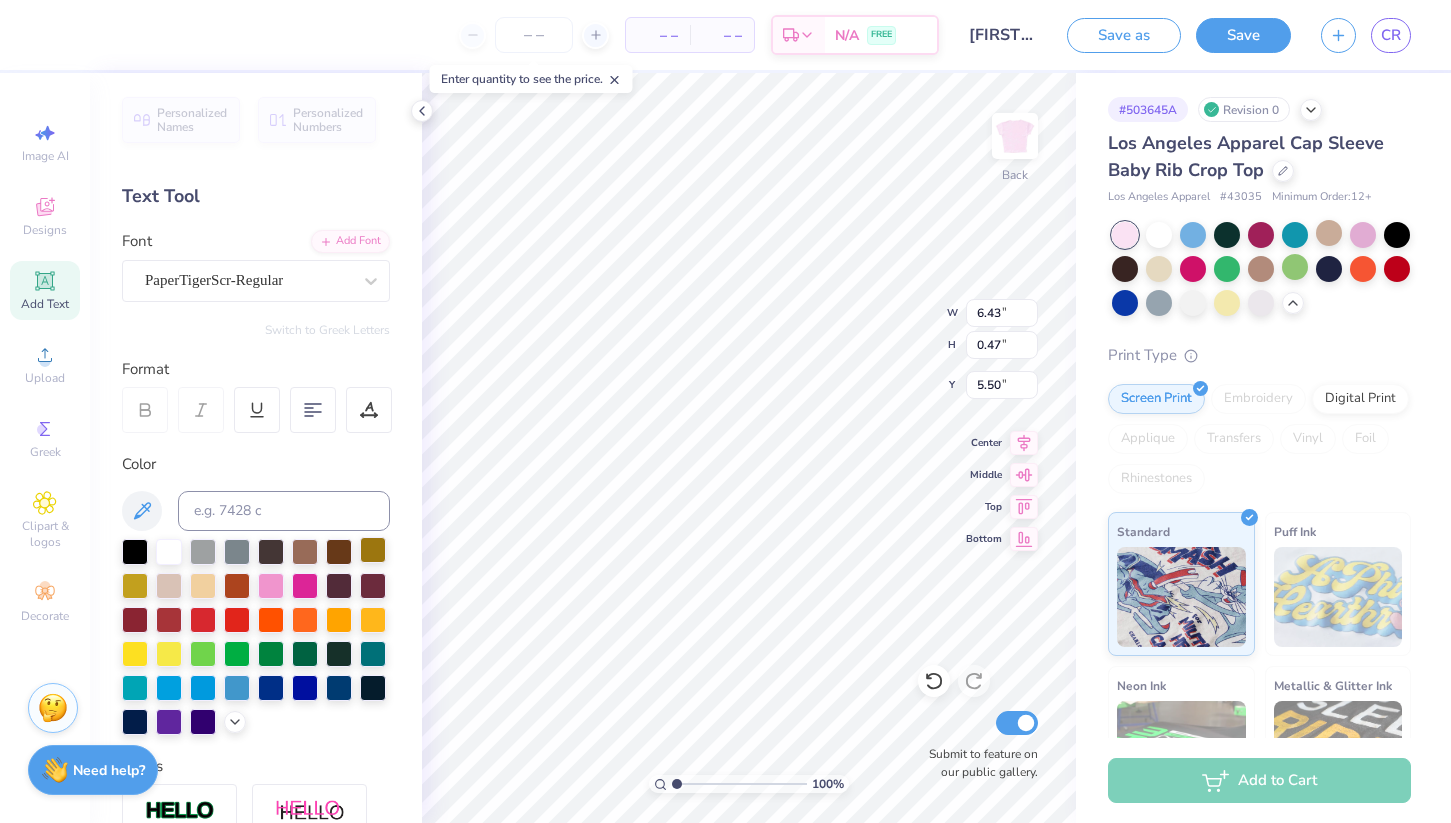 type on "2.94" 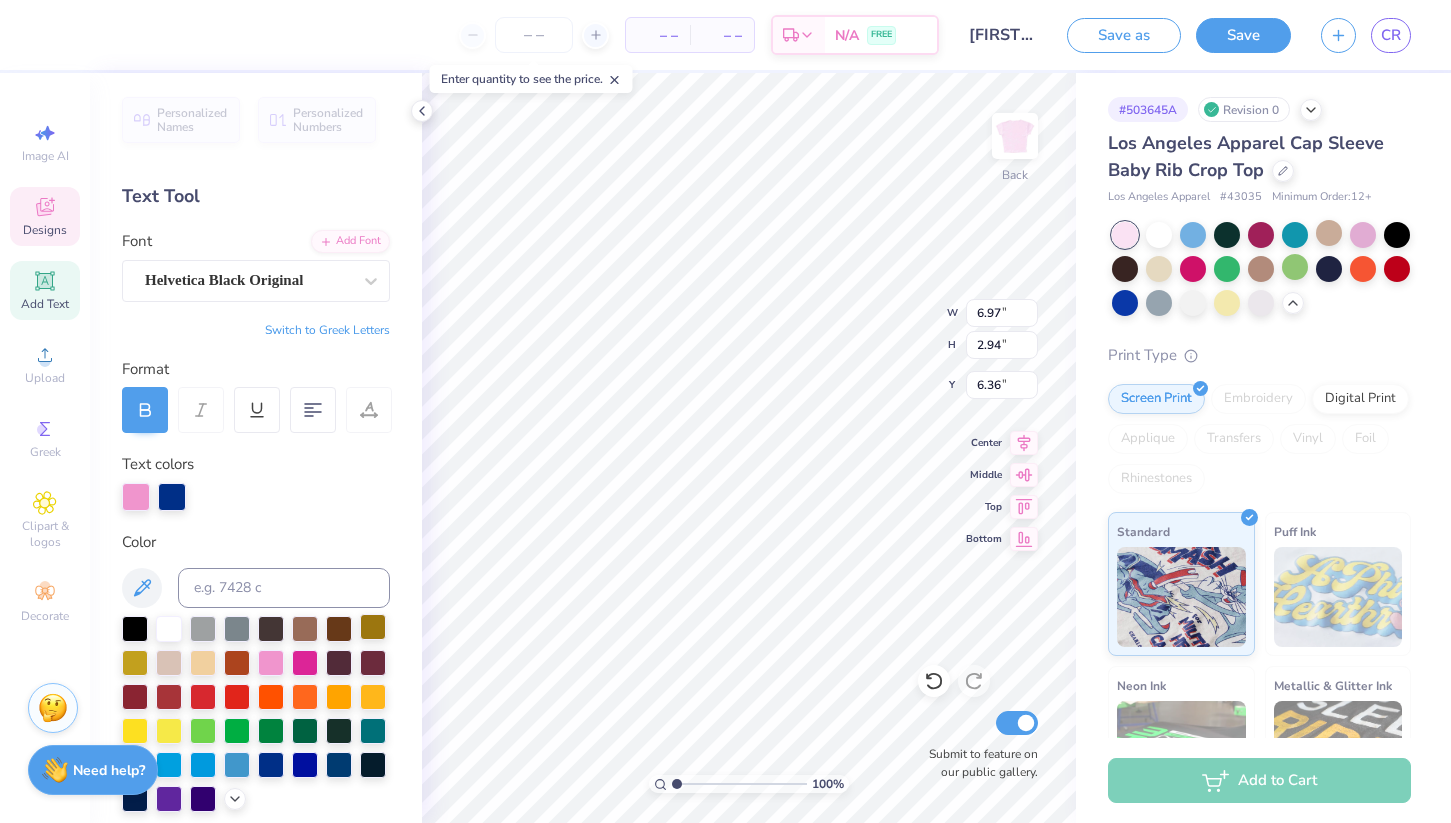 type on "8.41" 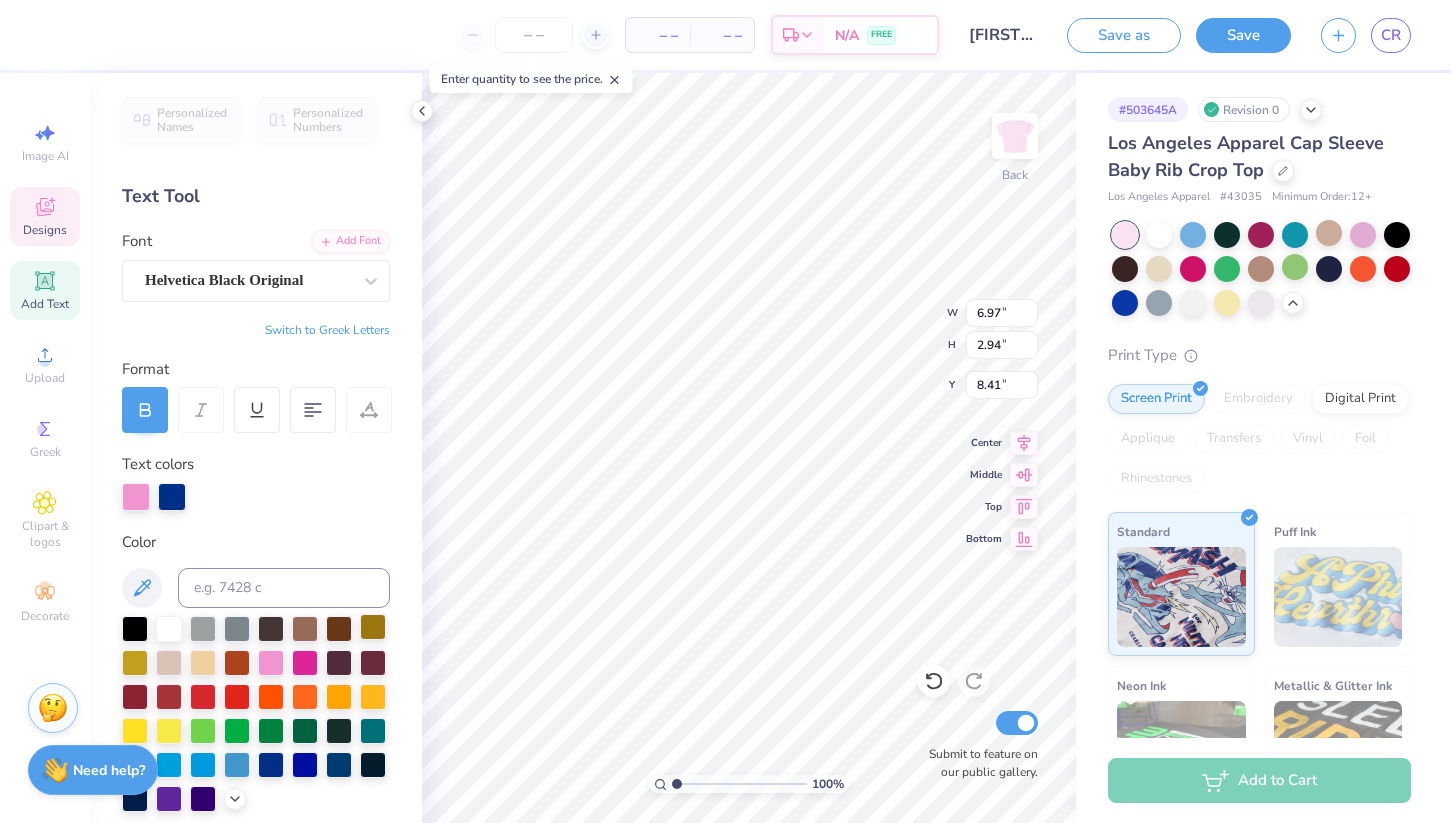 type on "1.01" 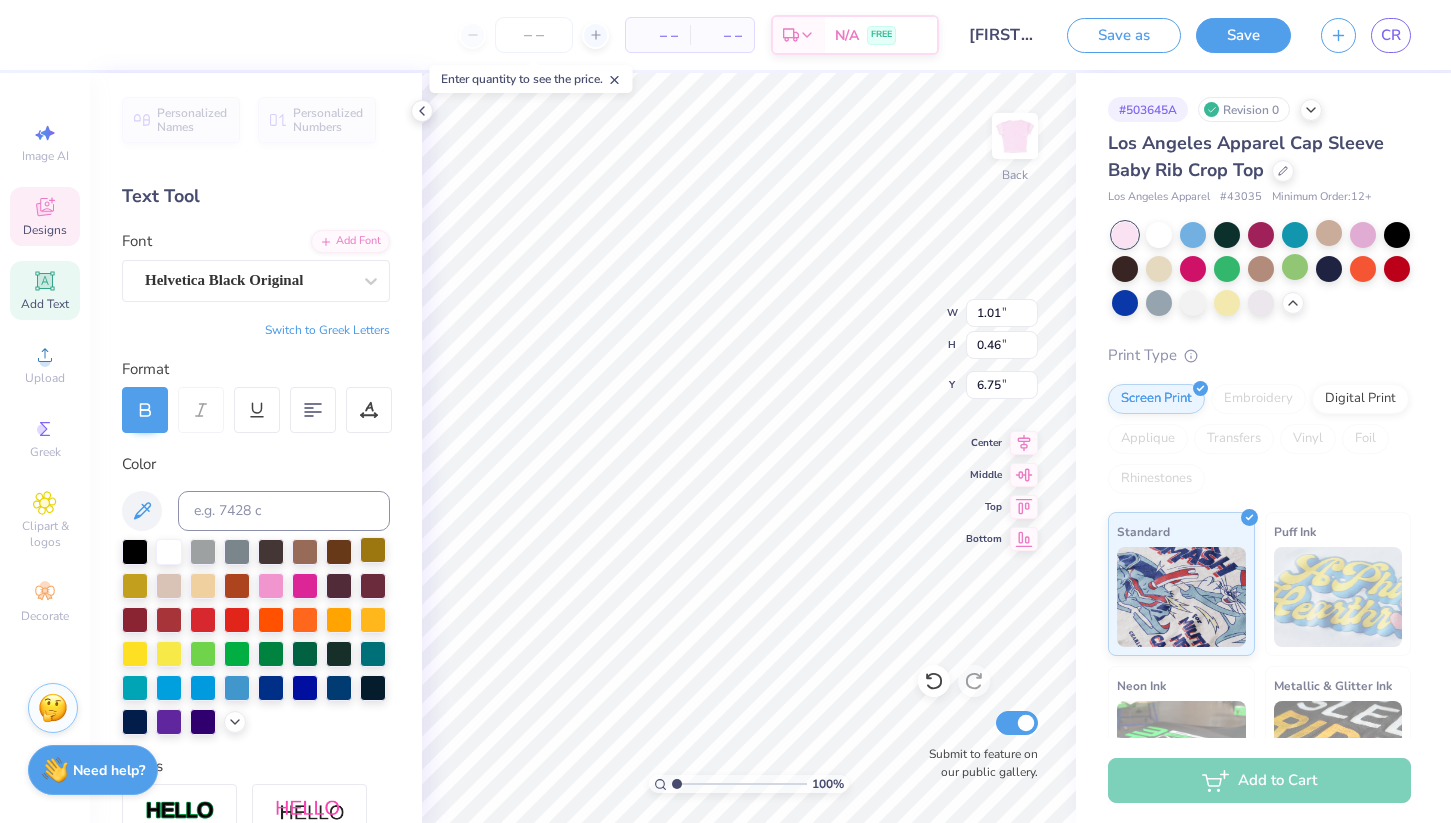 type on "1.44" 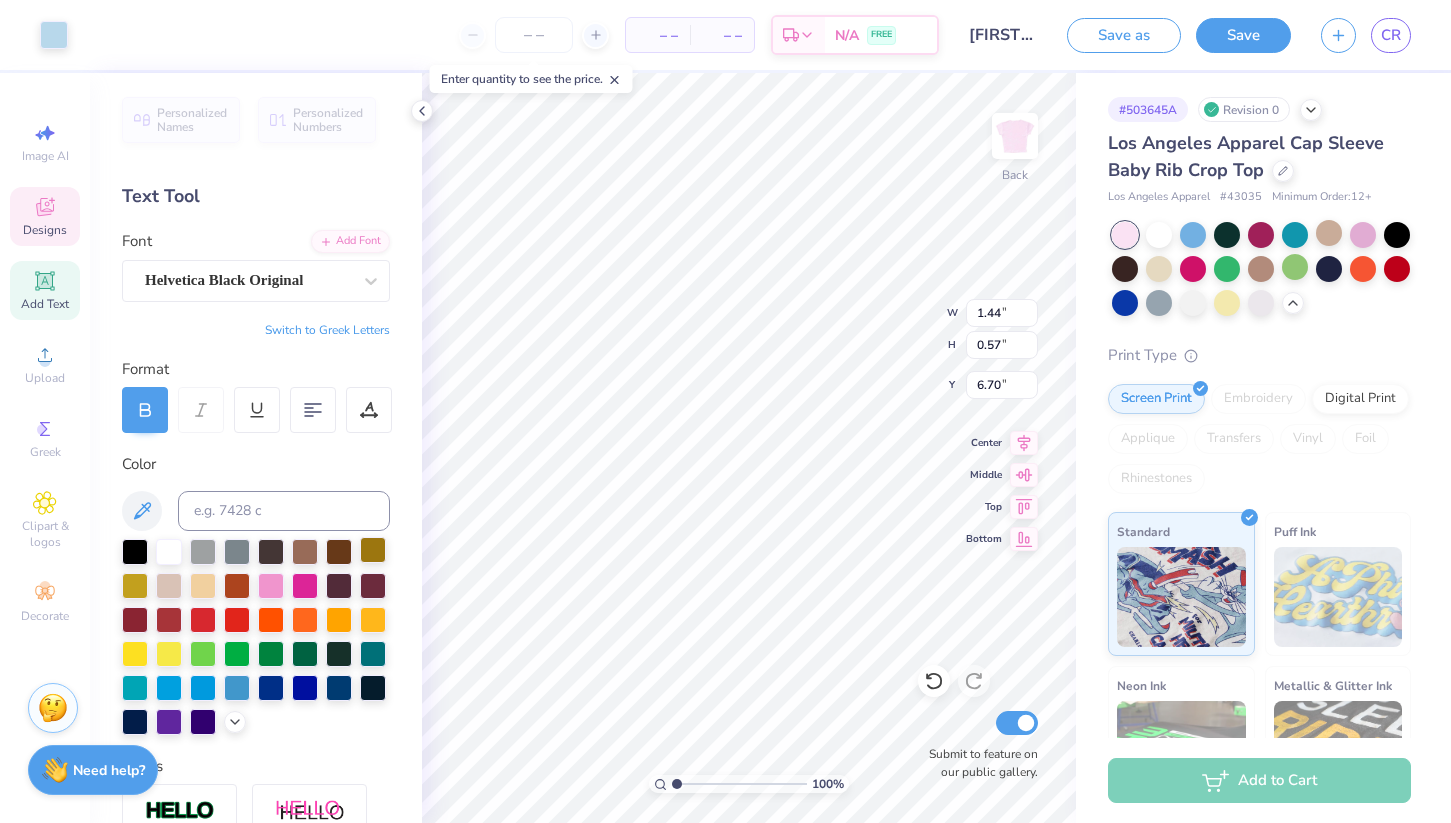 type on "6.75" 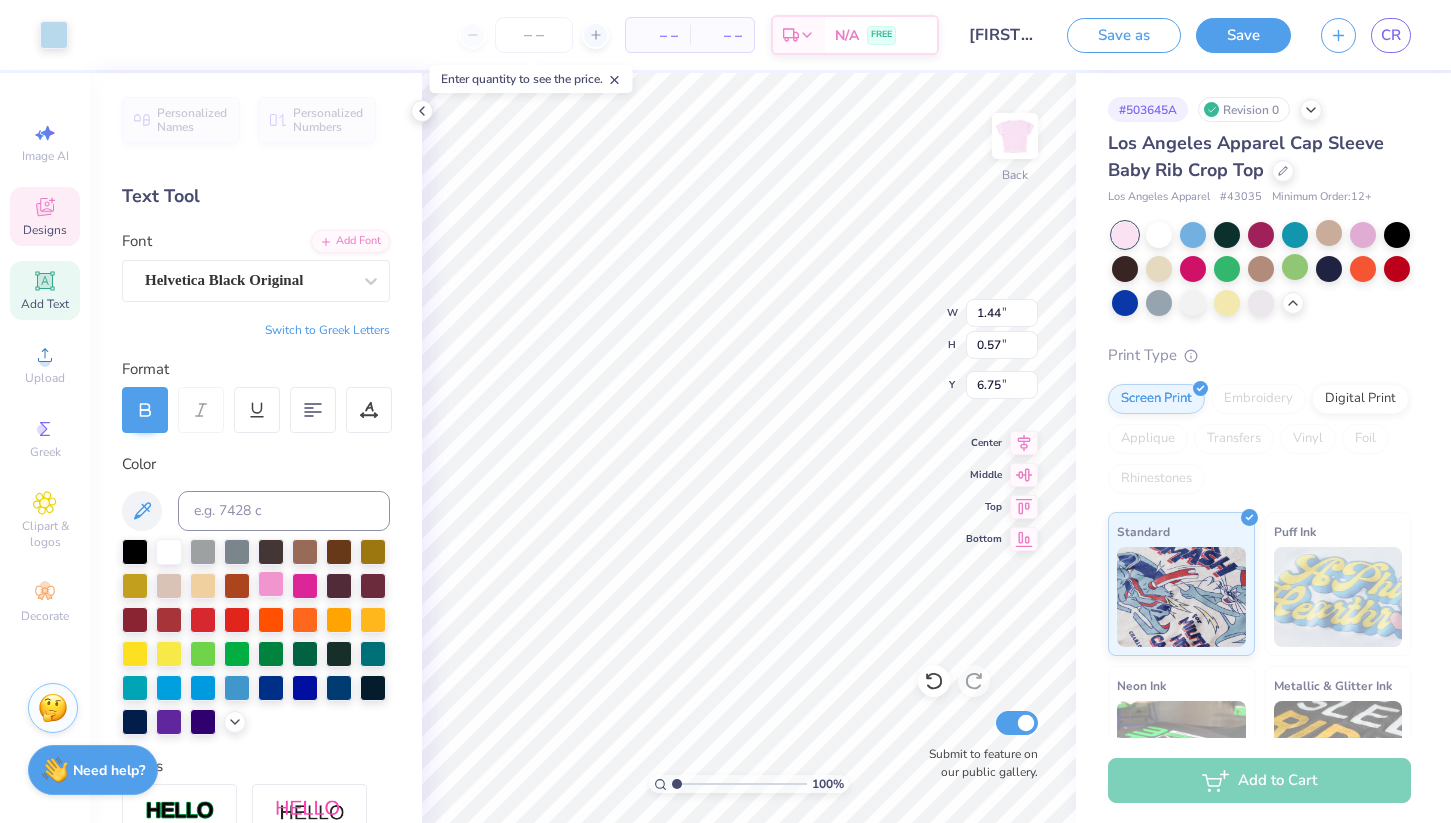 click at bounding box center [271, 584] 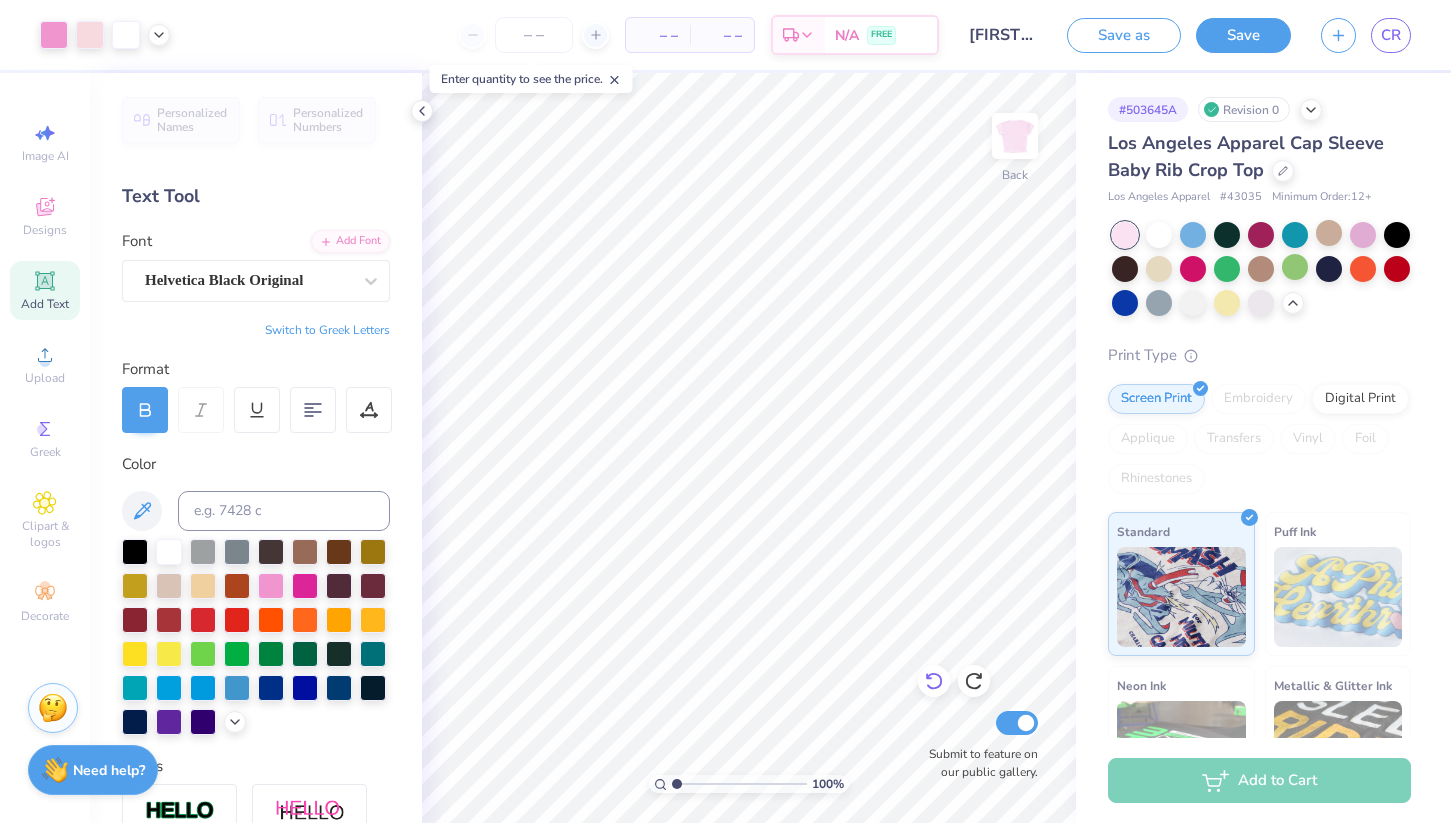 click at bounding box center (934, 681) 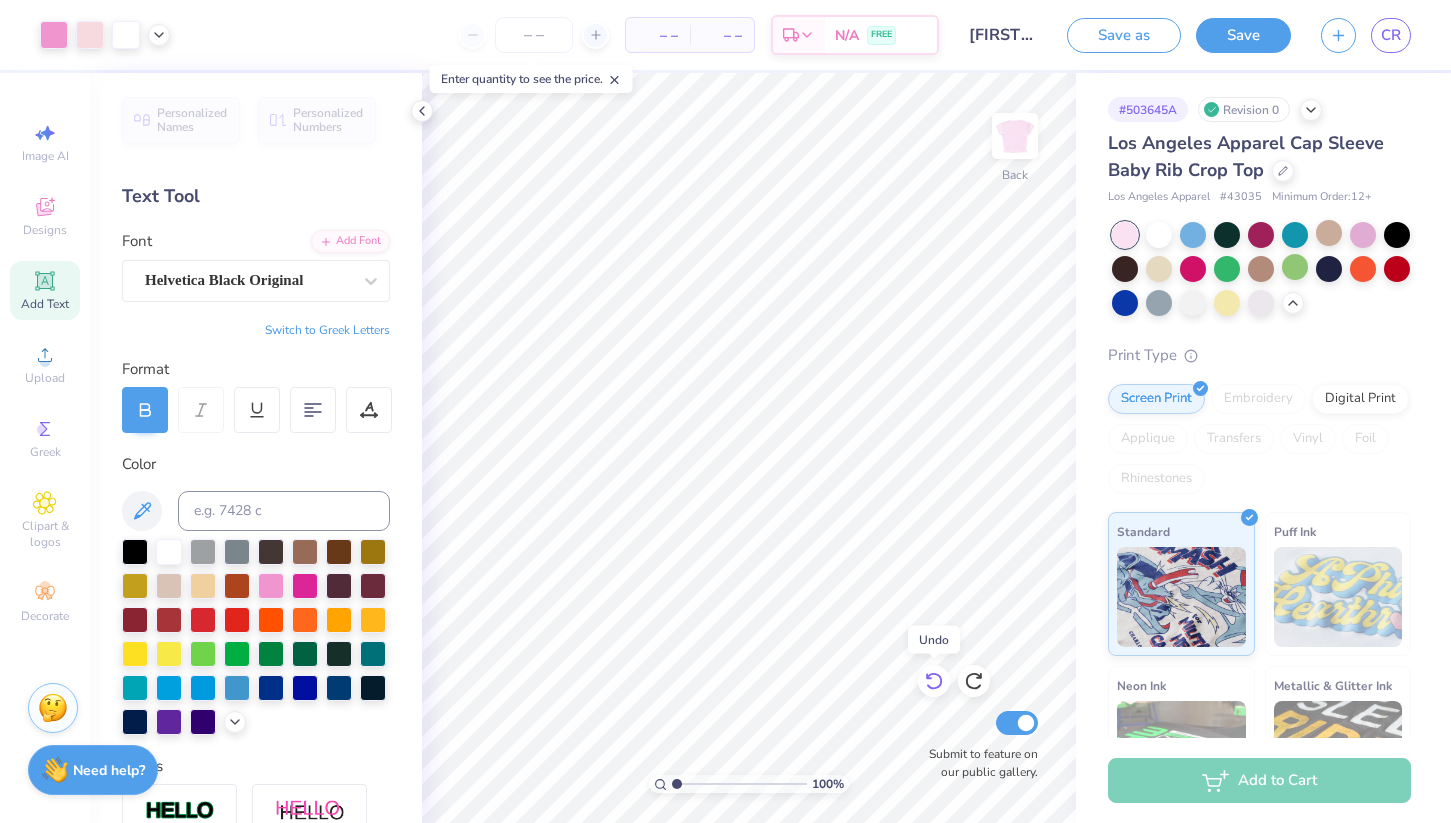 click 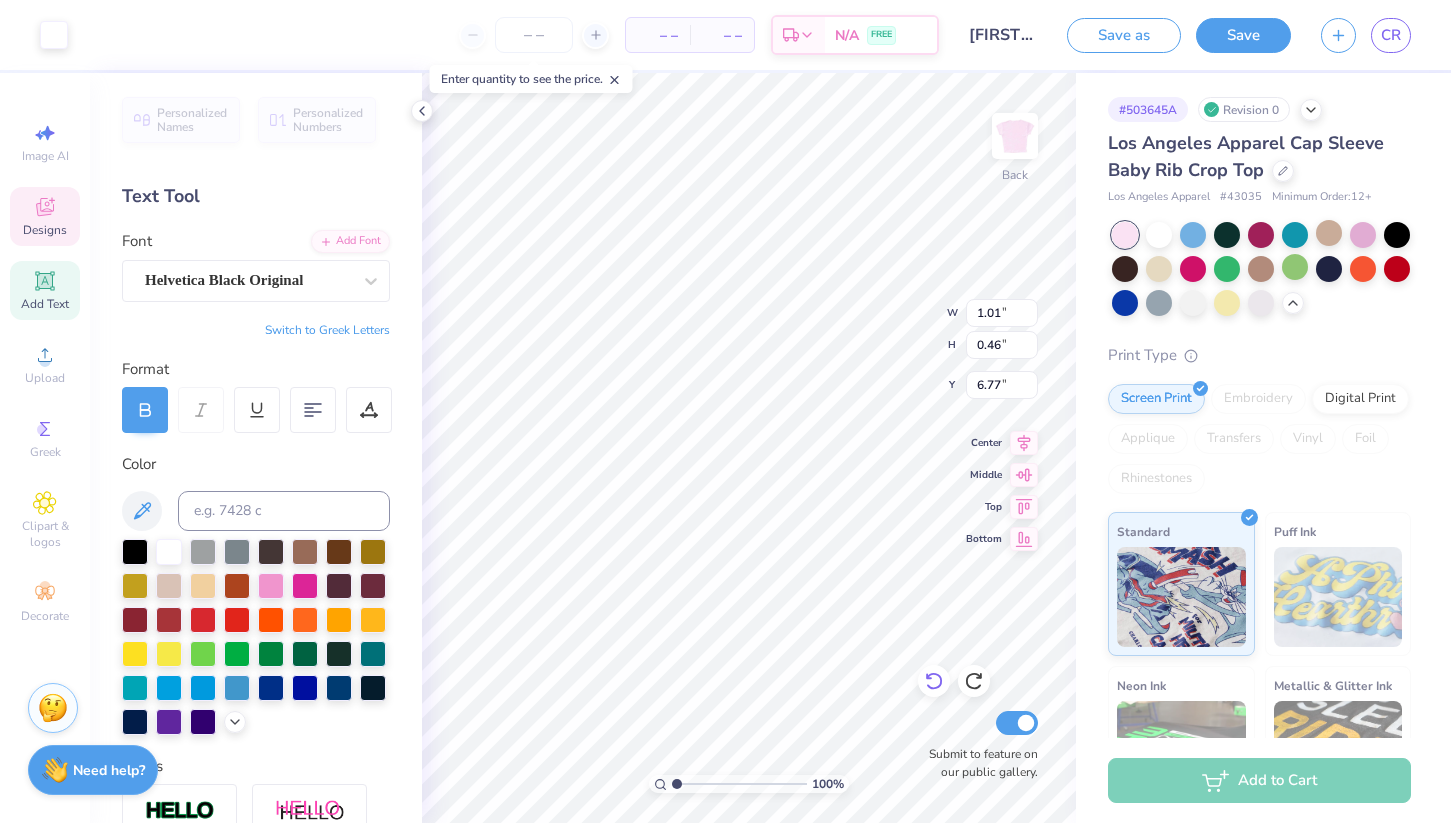 type on "6.75" 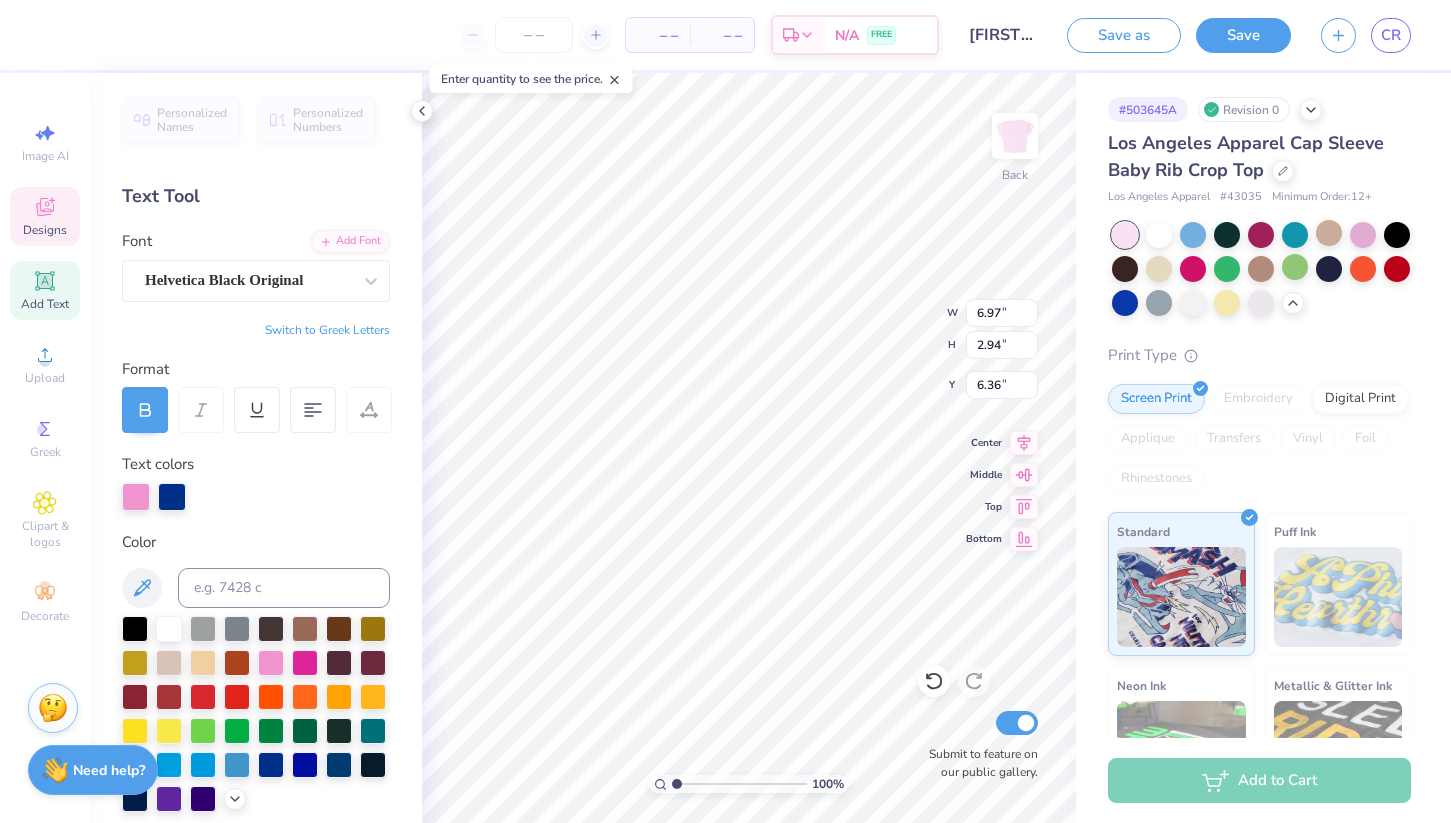 type on "9.08" 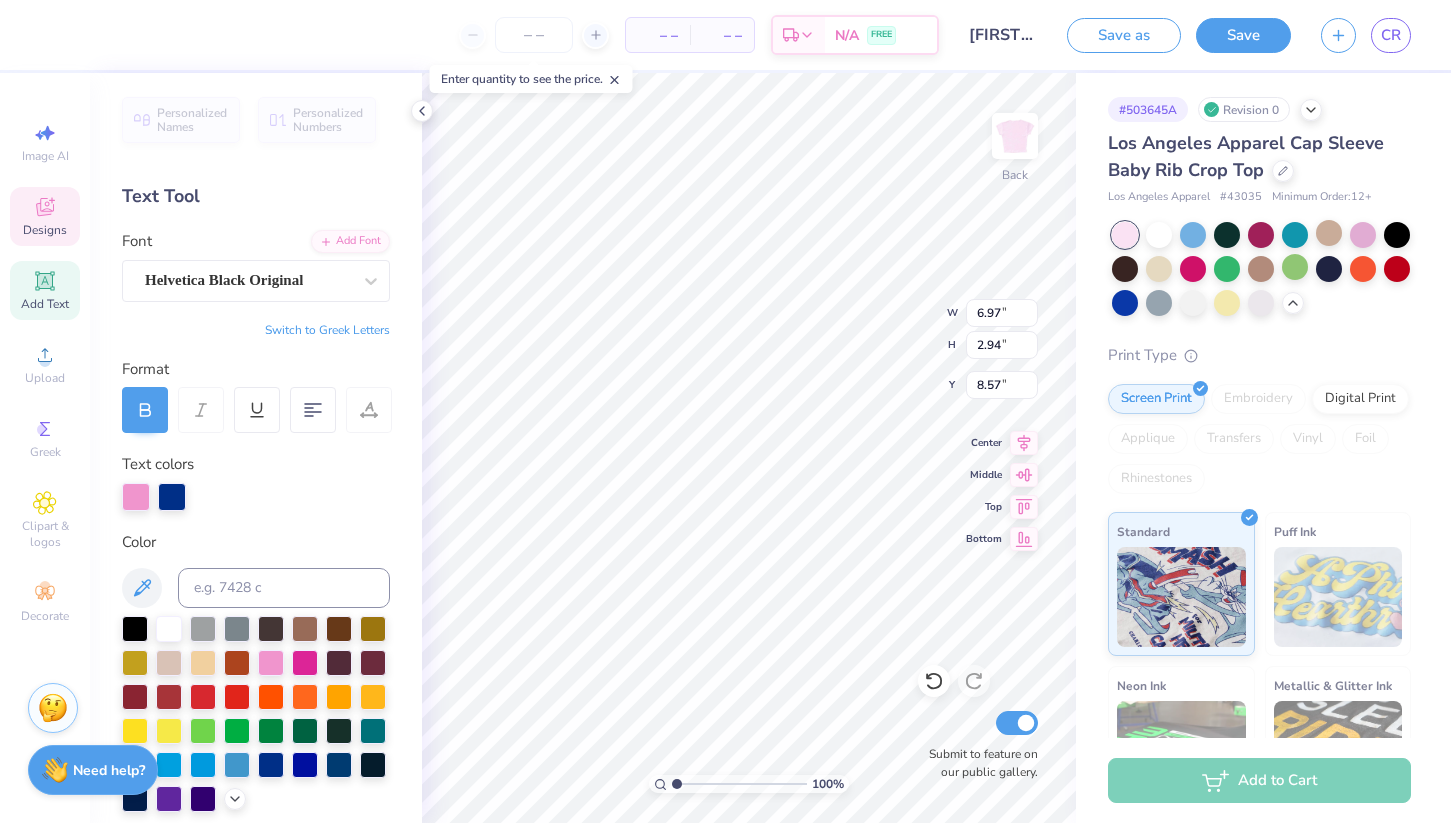 type on "1.01" 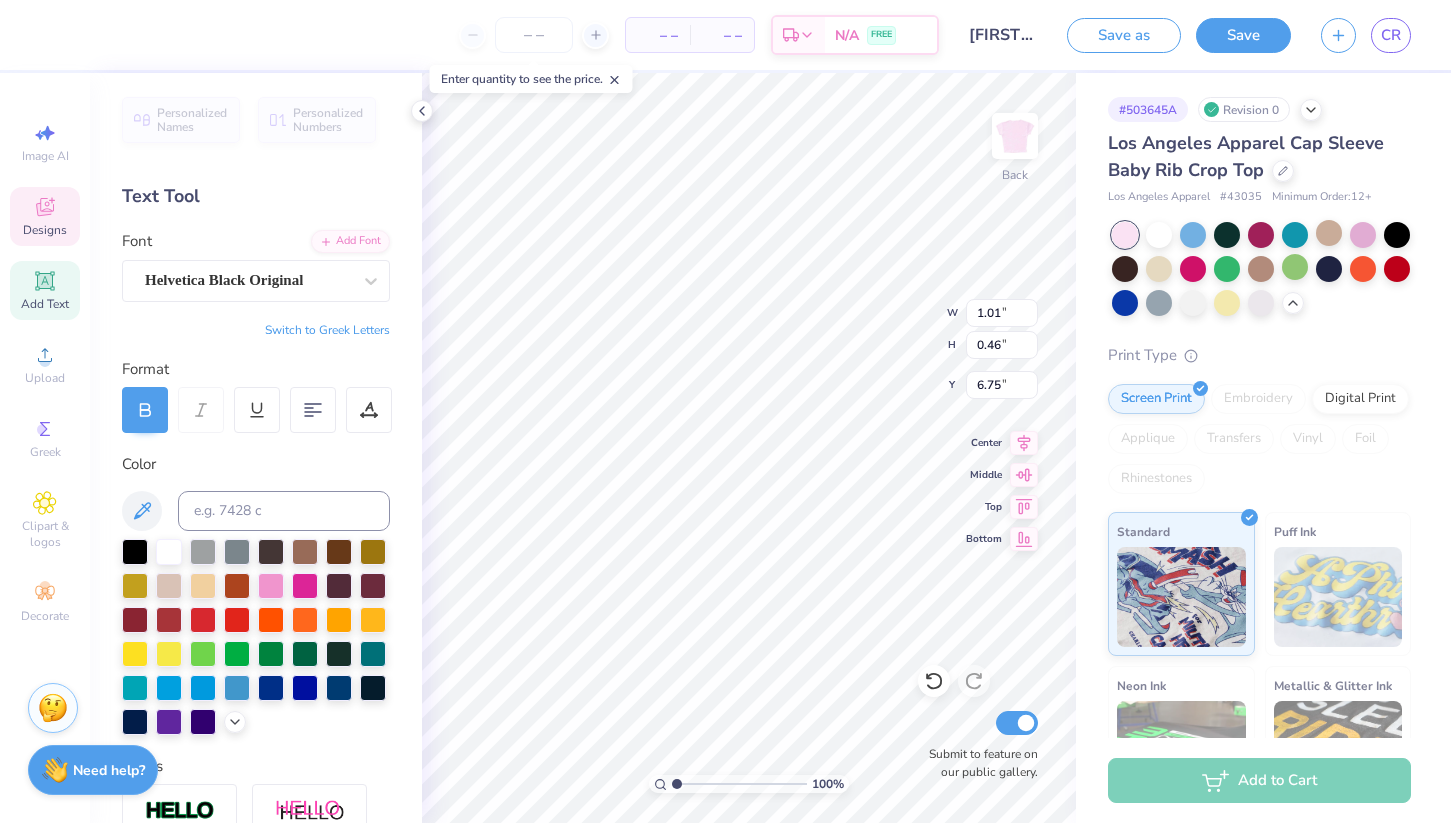 type on "1.44" 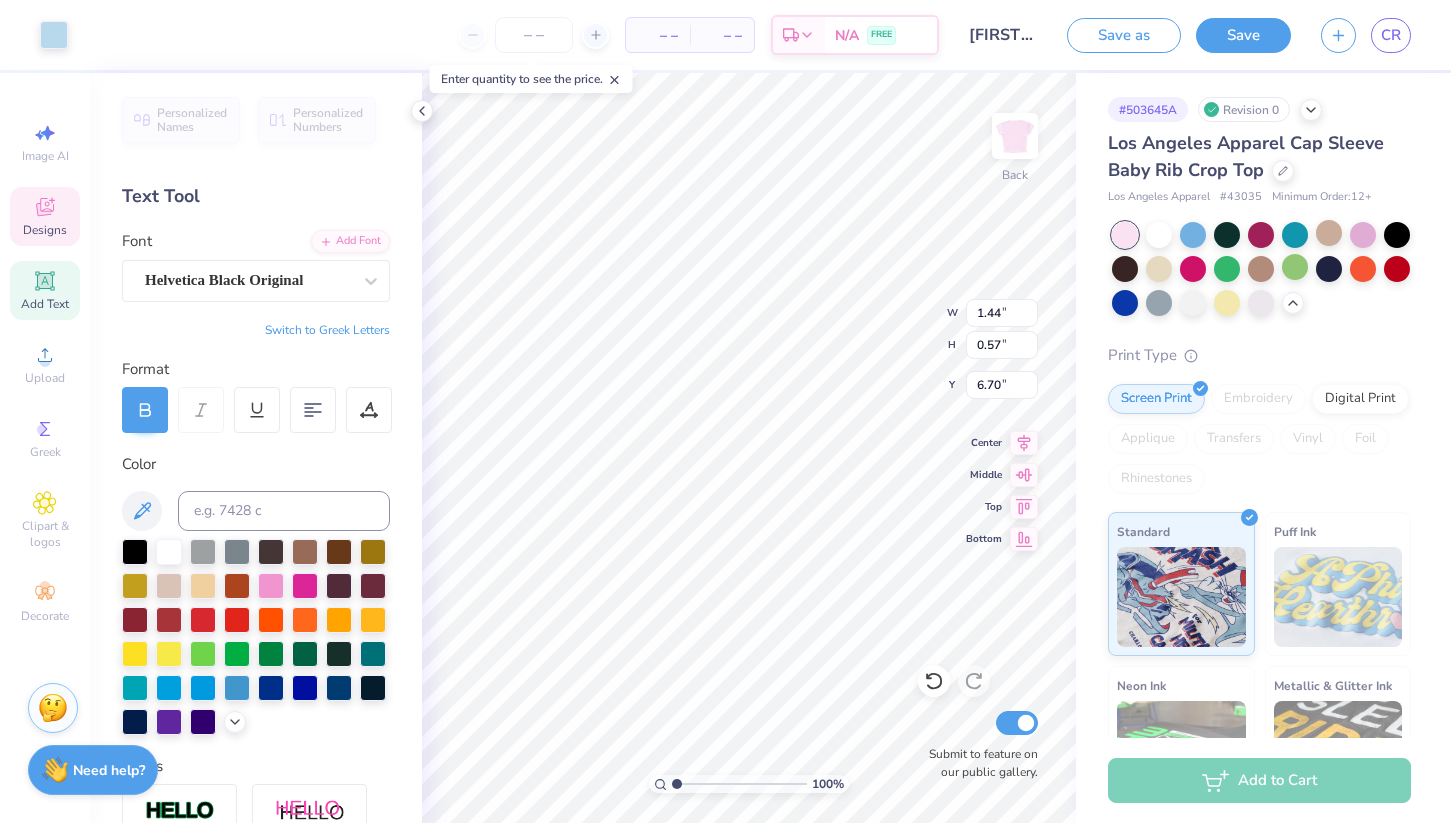 type on "6.75" 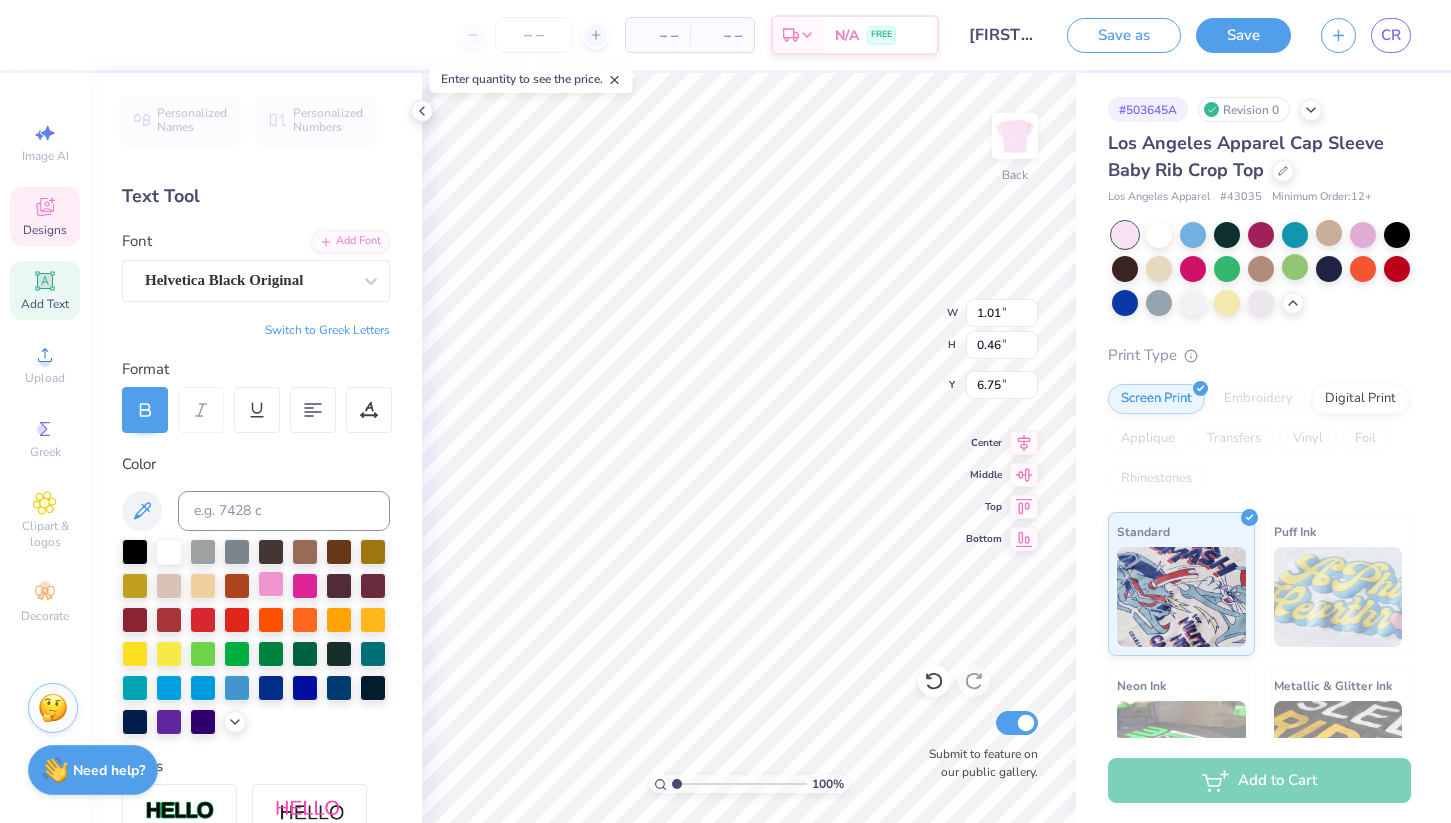 click at bounding box center [271, 584] 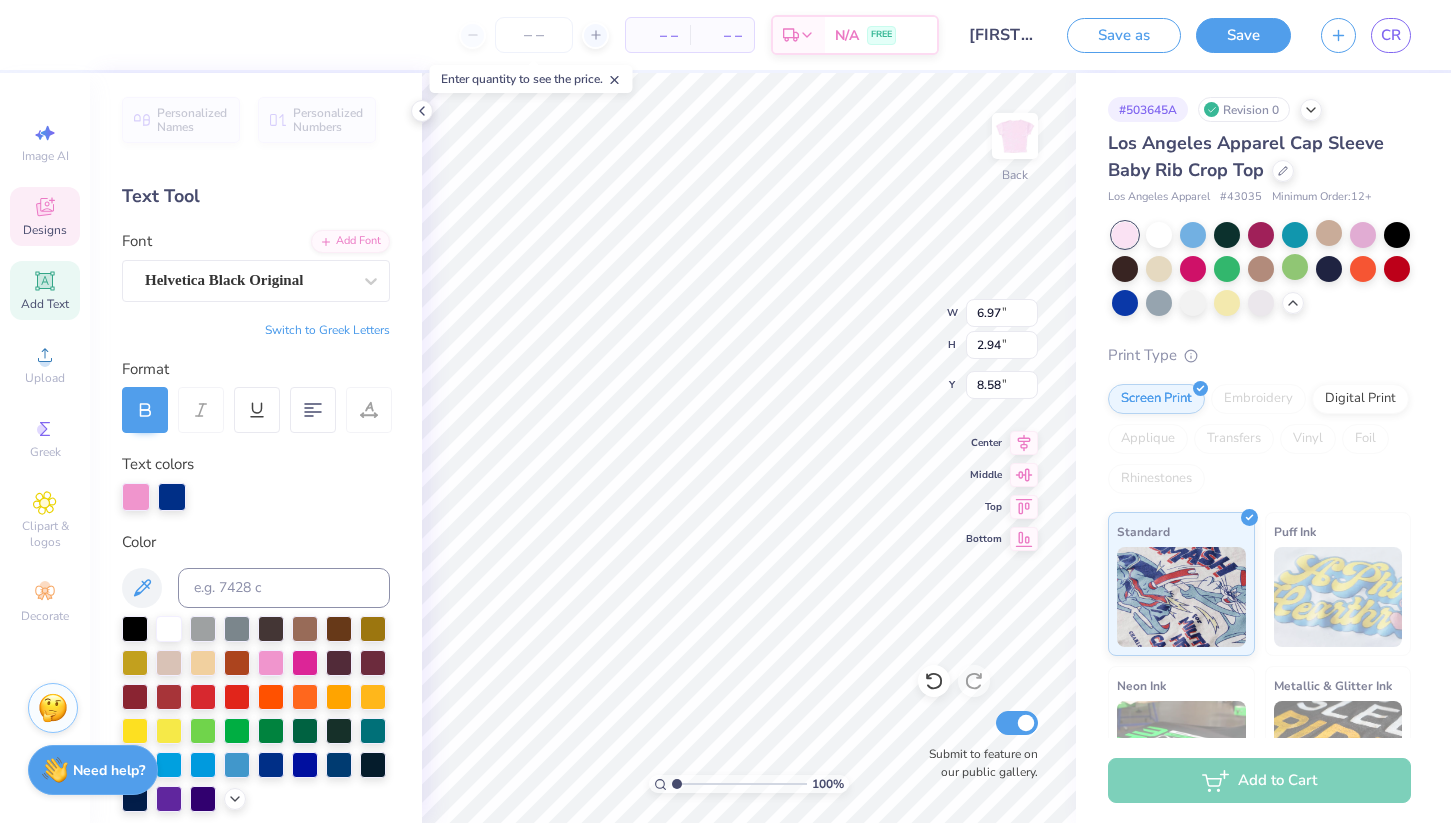 type on "6.36" 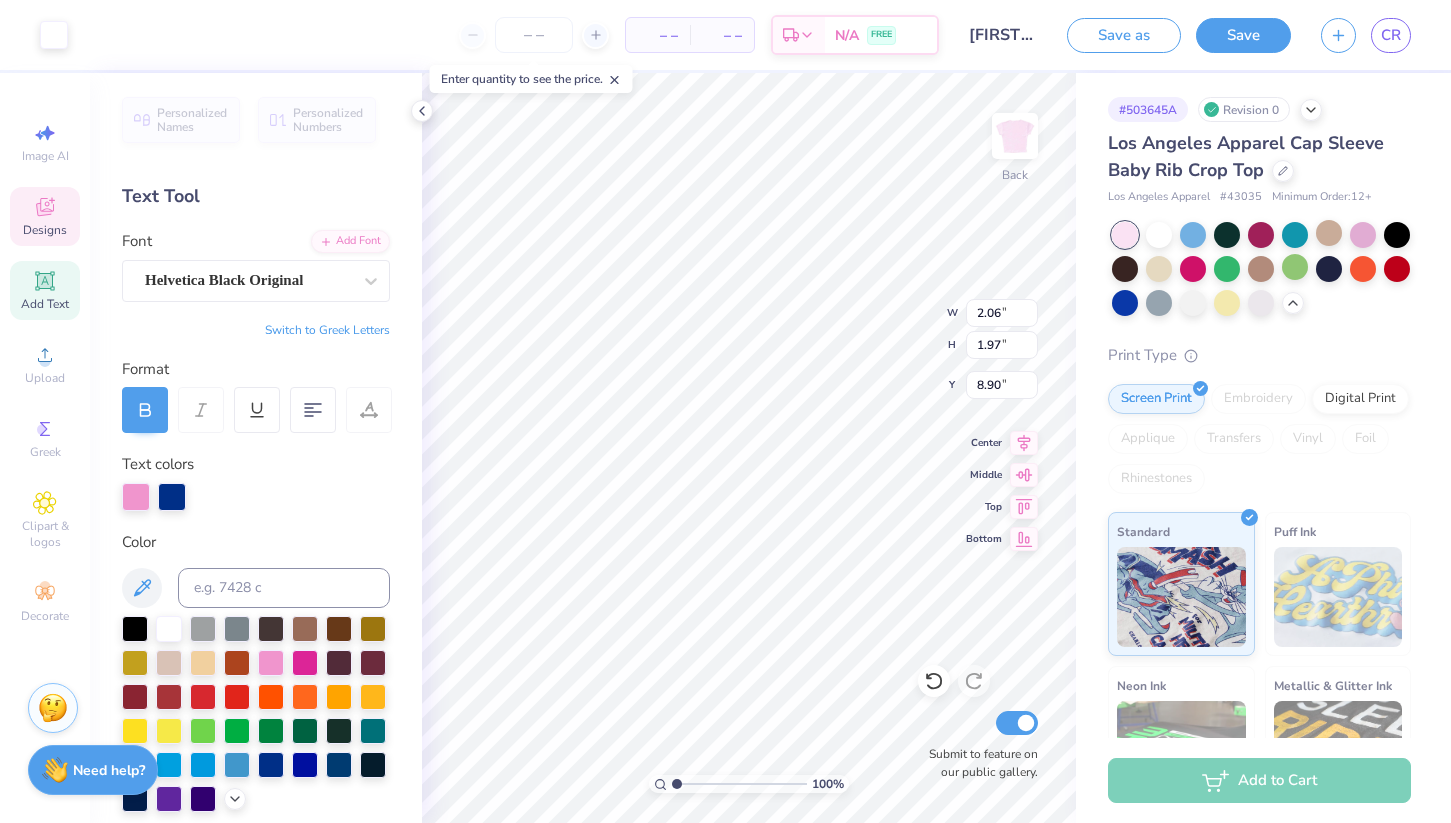 type on "0.77" 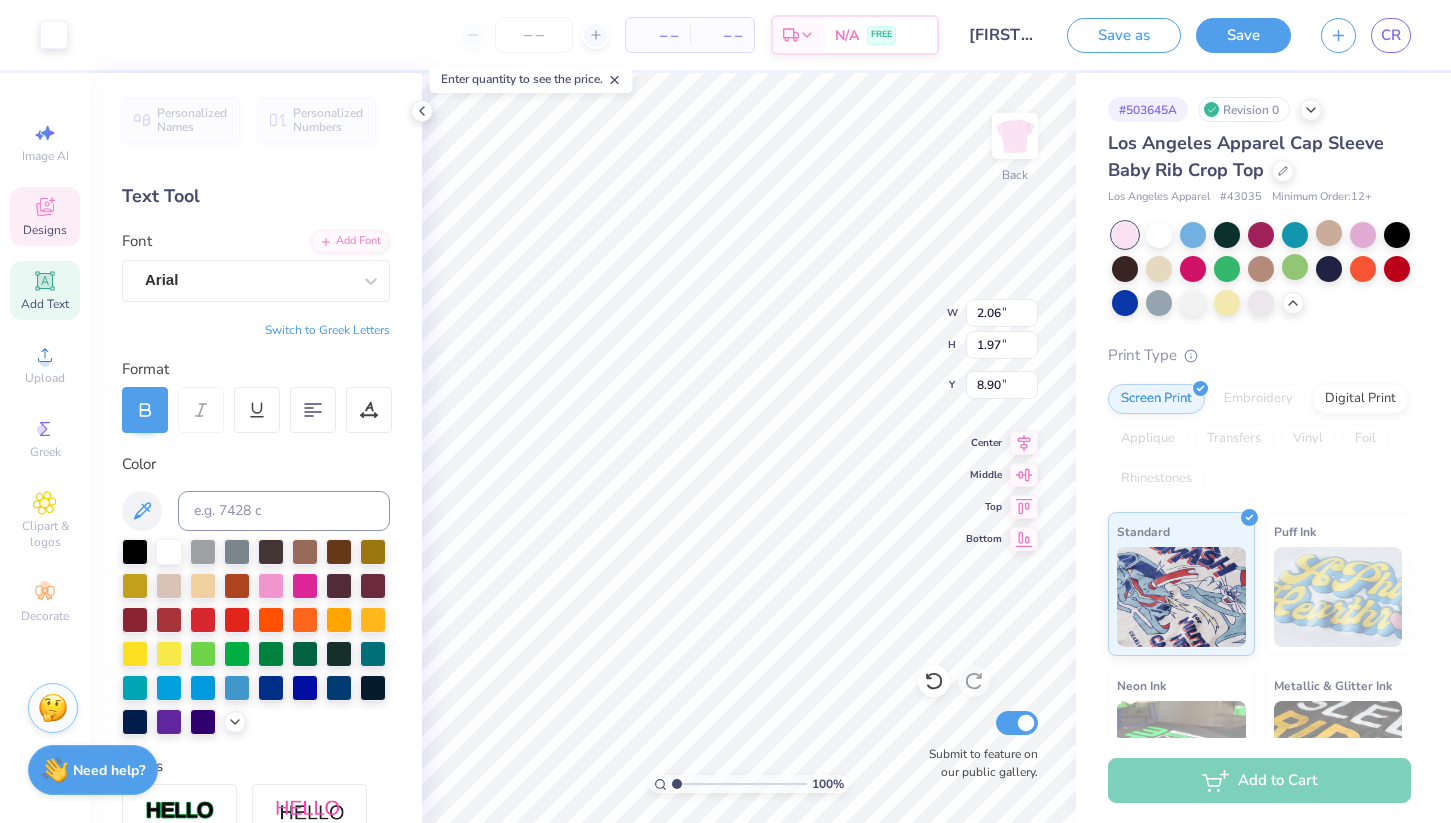 type on "8.88" 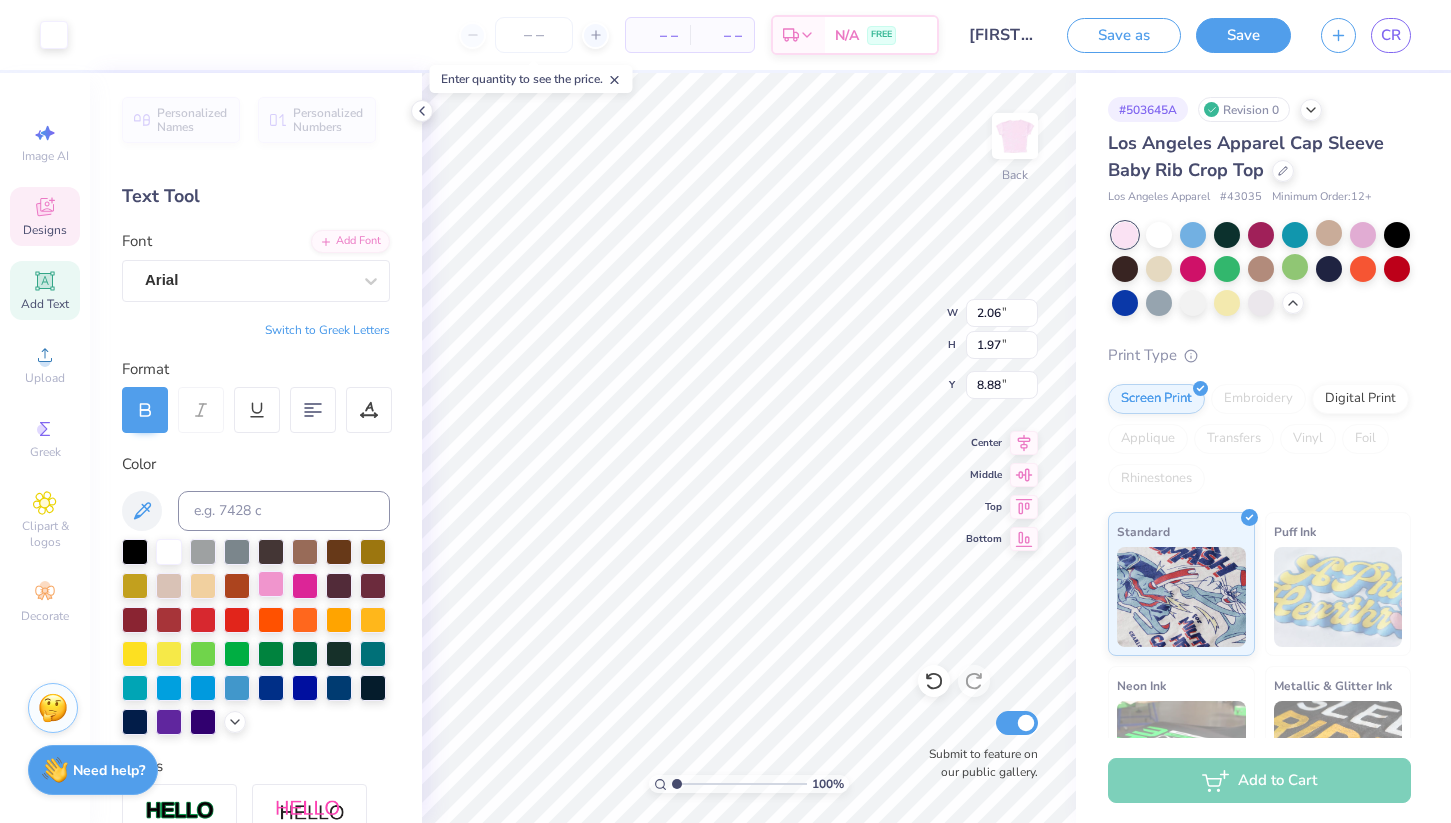 click at bounding box center (271, 584) 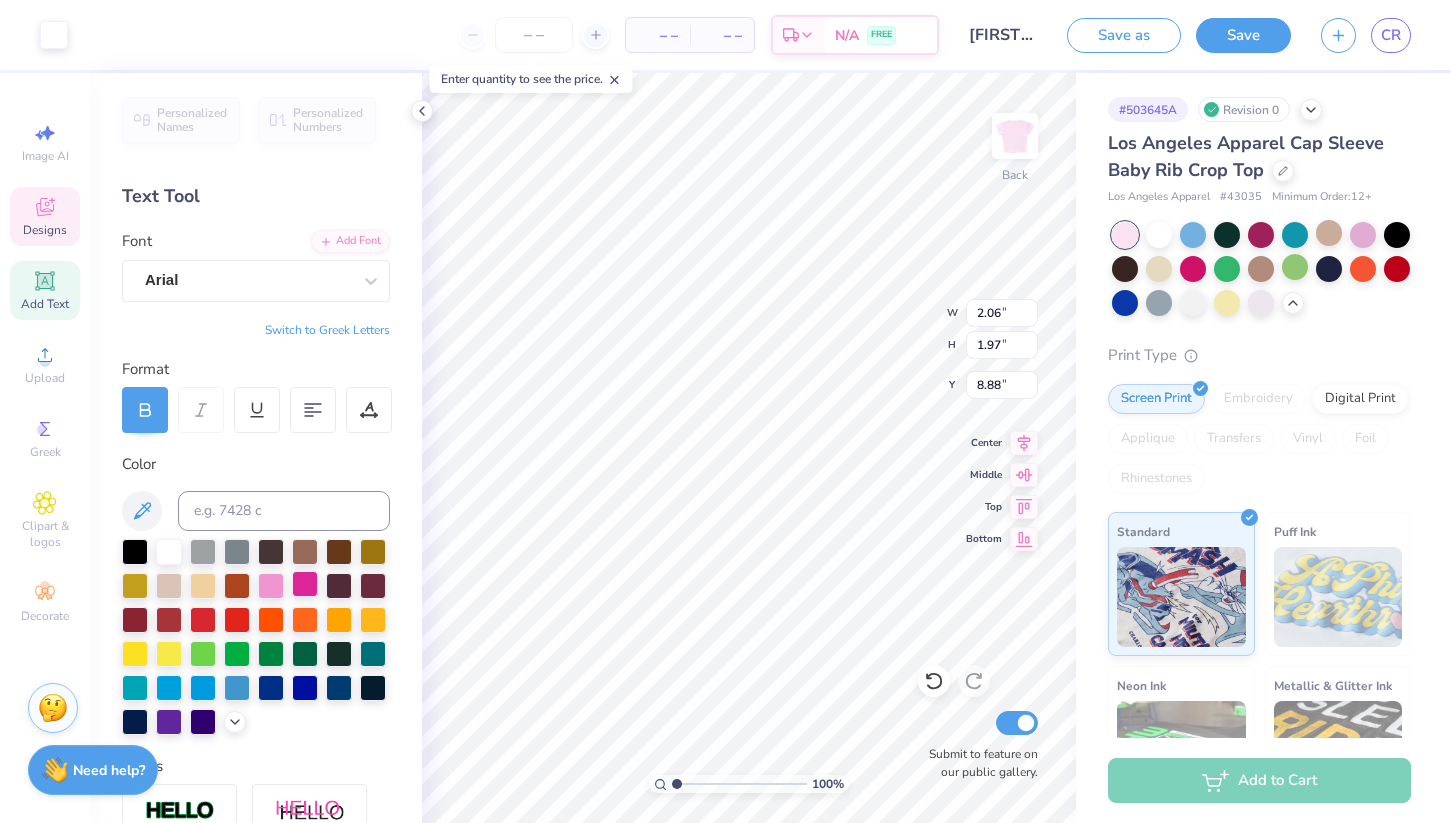 click at bounding box center [305, 584] 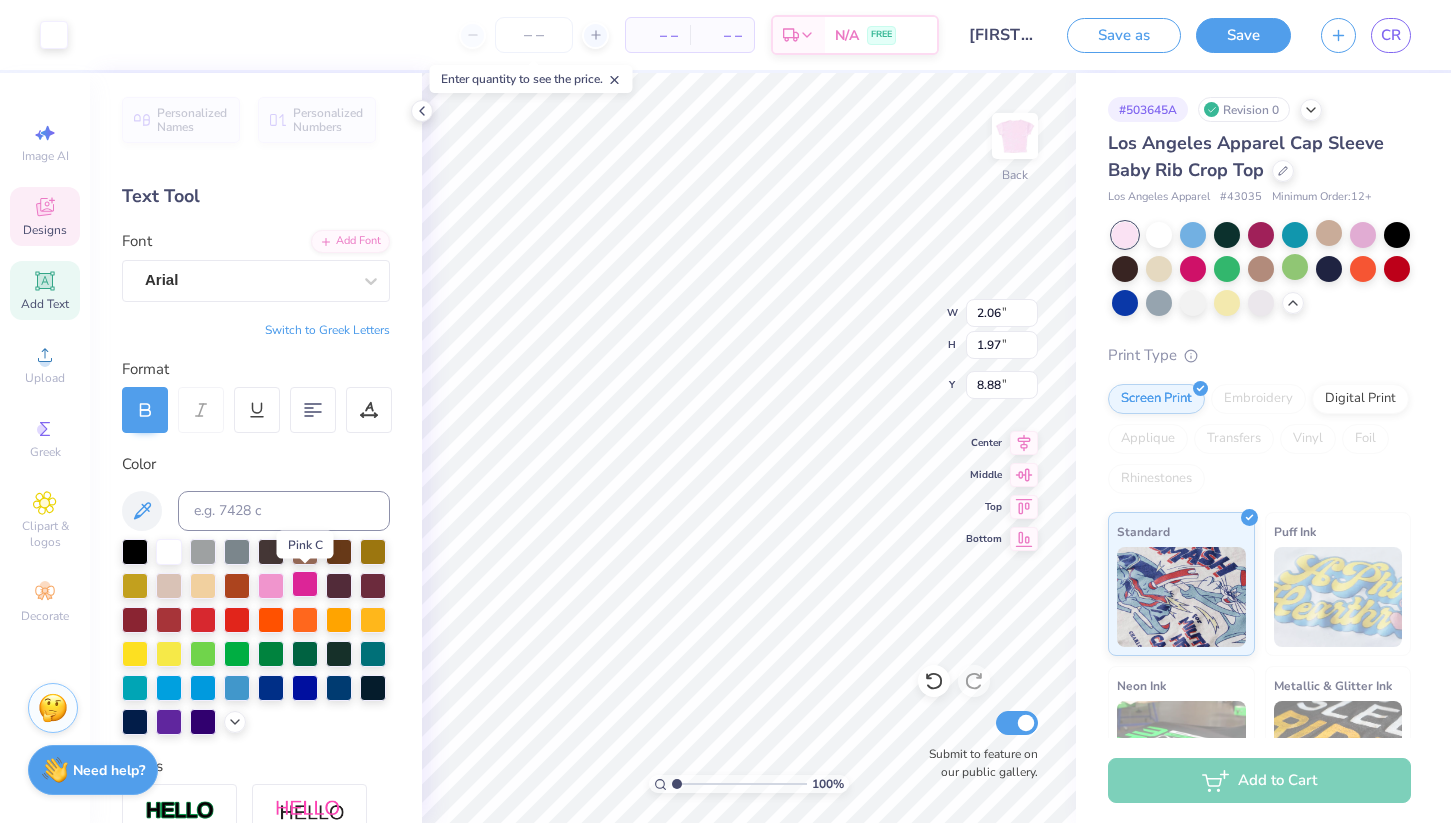 click at bounding box center (305, 584) 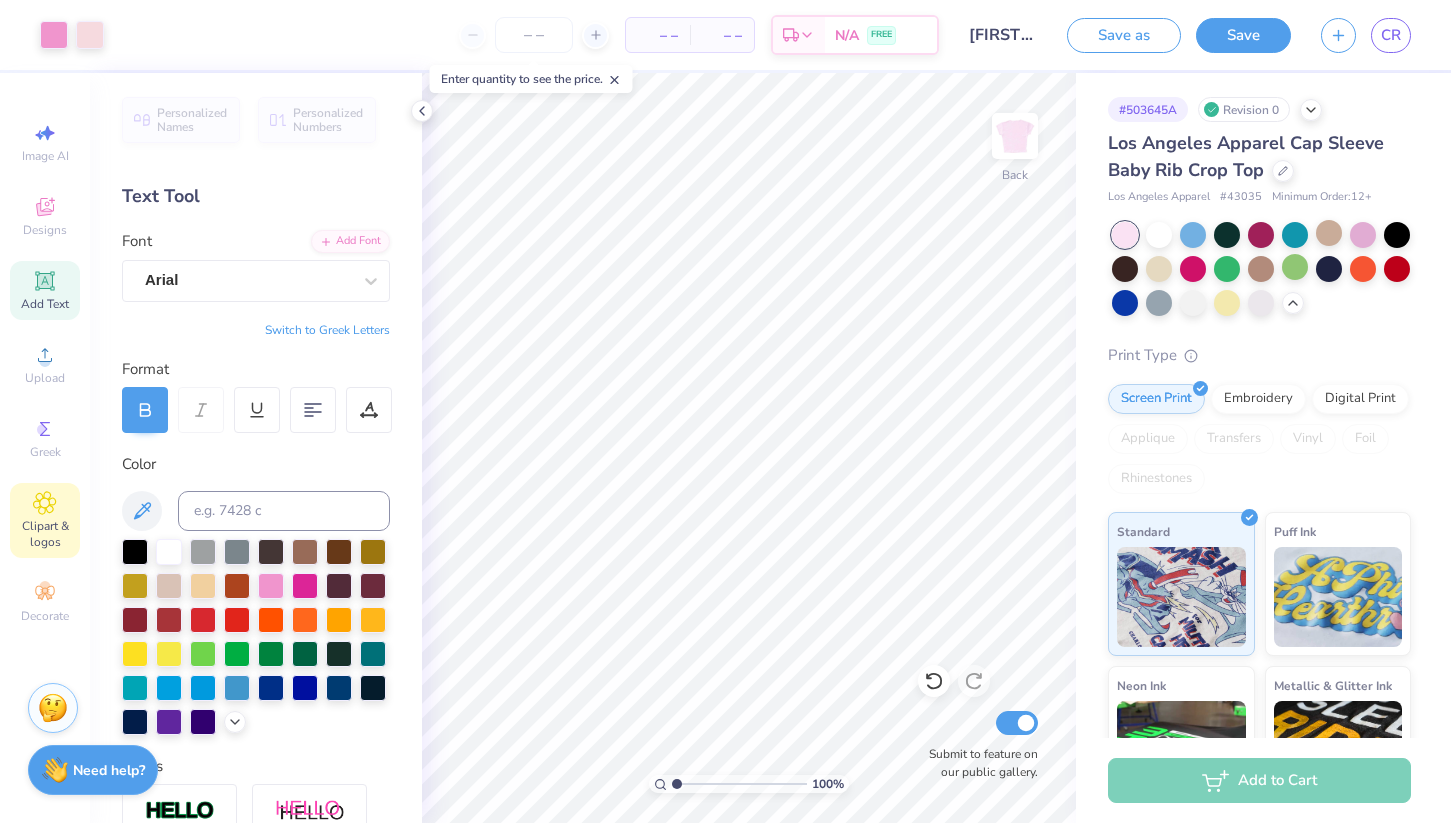 click on "Clipart & logos" at bounding box center [45, 520] 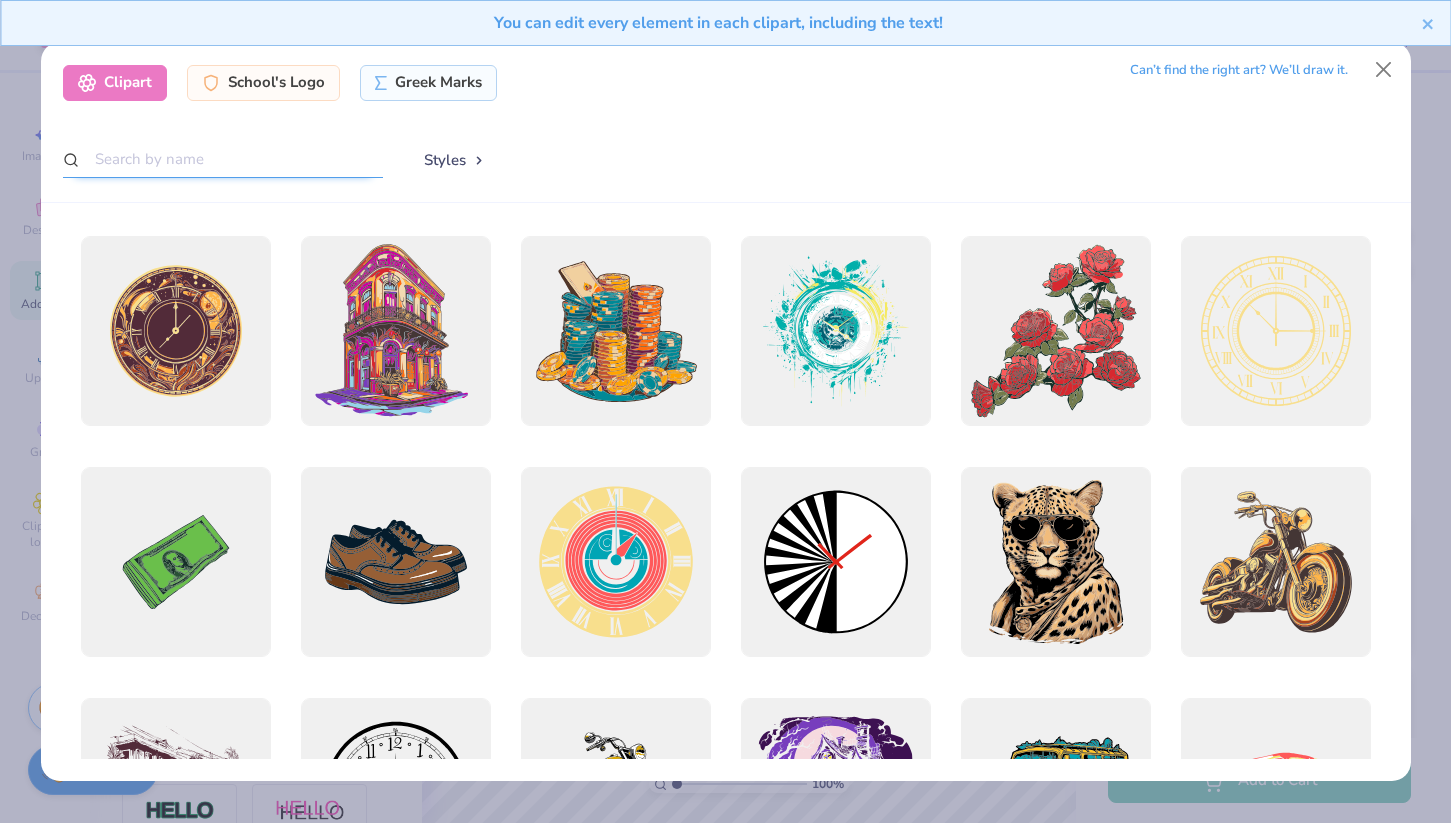 click at bounding box center [223, 159] 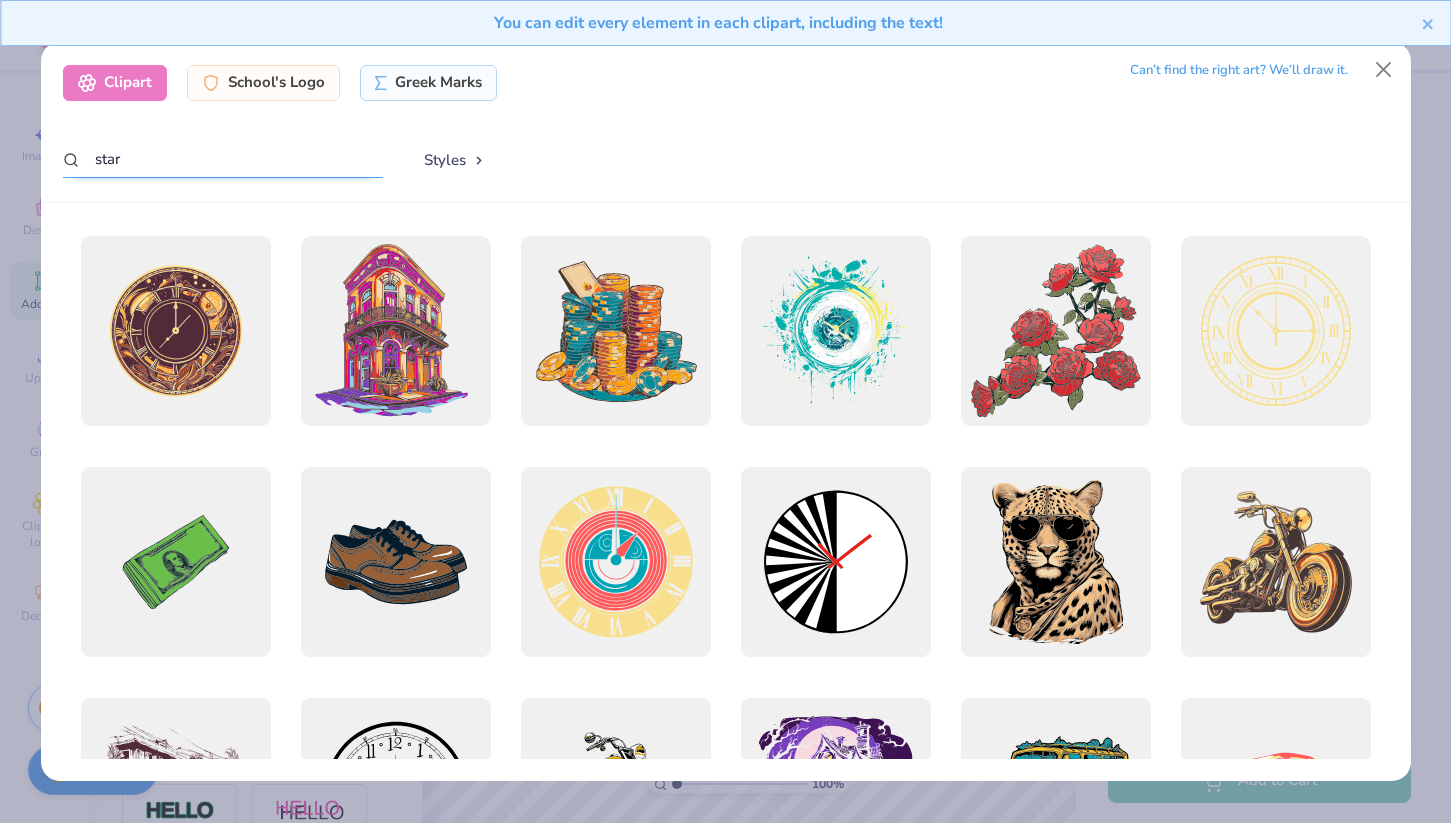 type on "star" 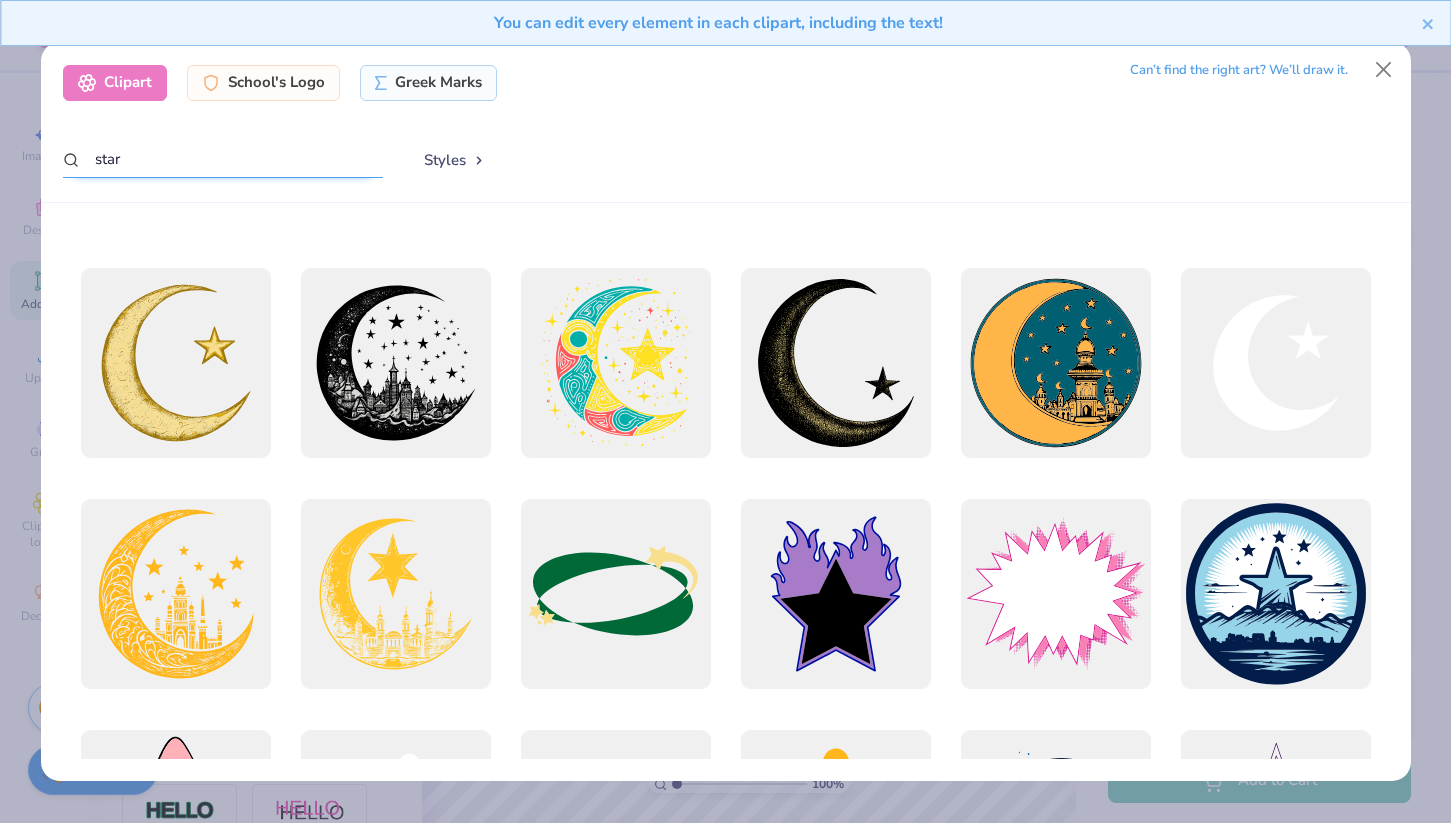 scroll, scrollTop: 201, scrollLeft: 0, axis: vertical 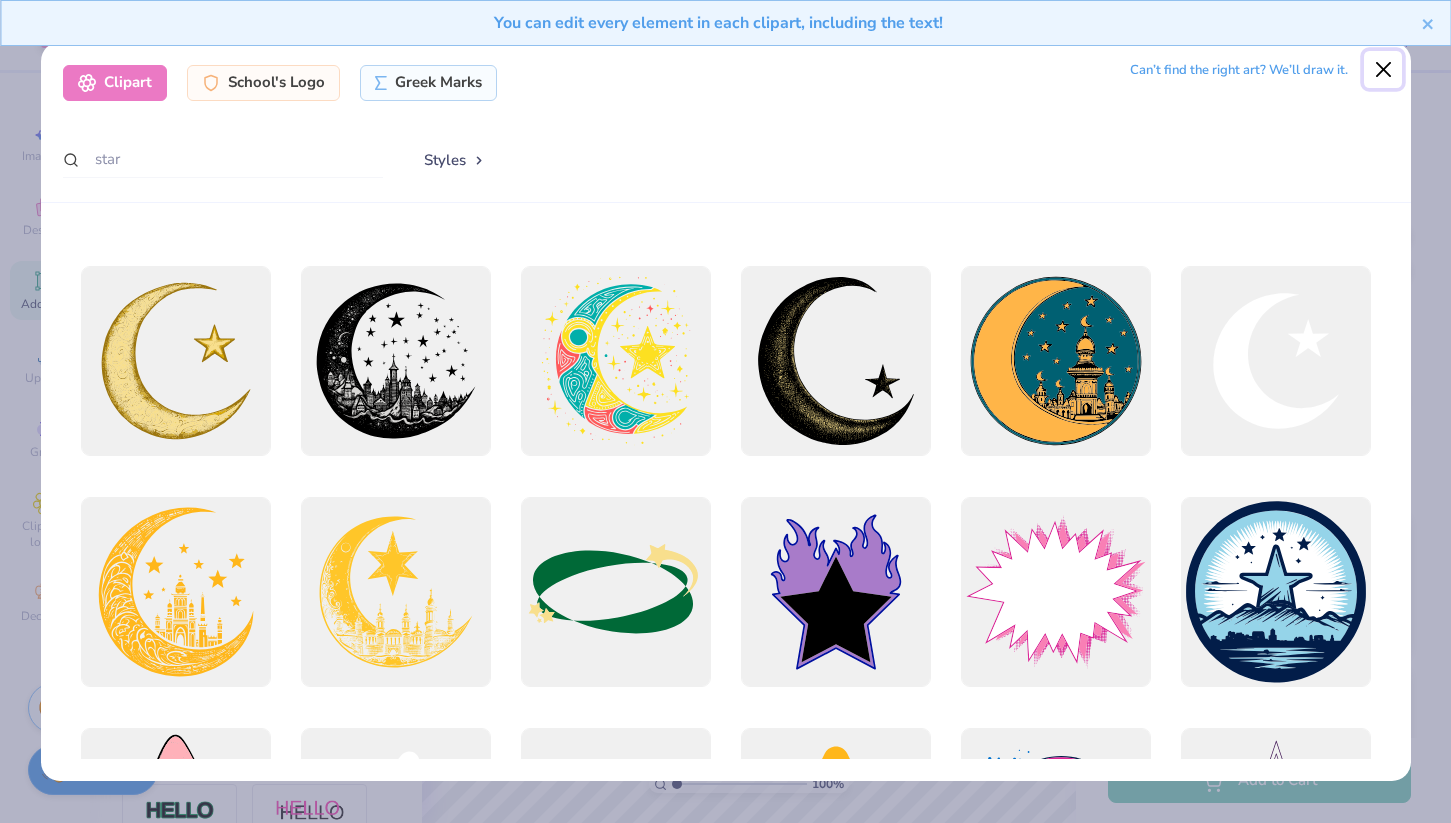 click at bounding box center [1383, 70] 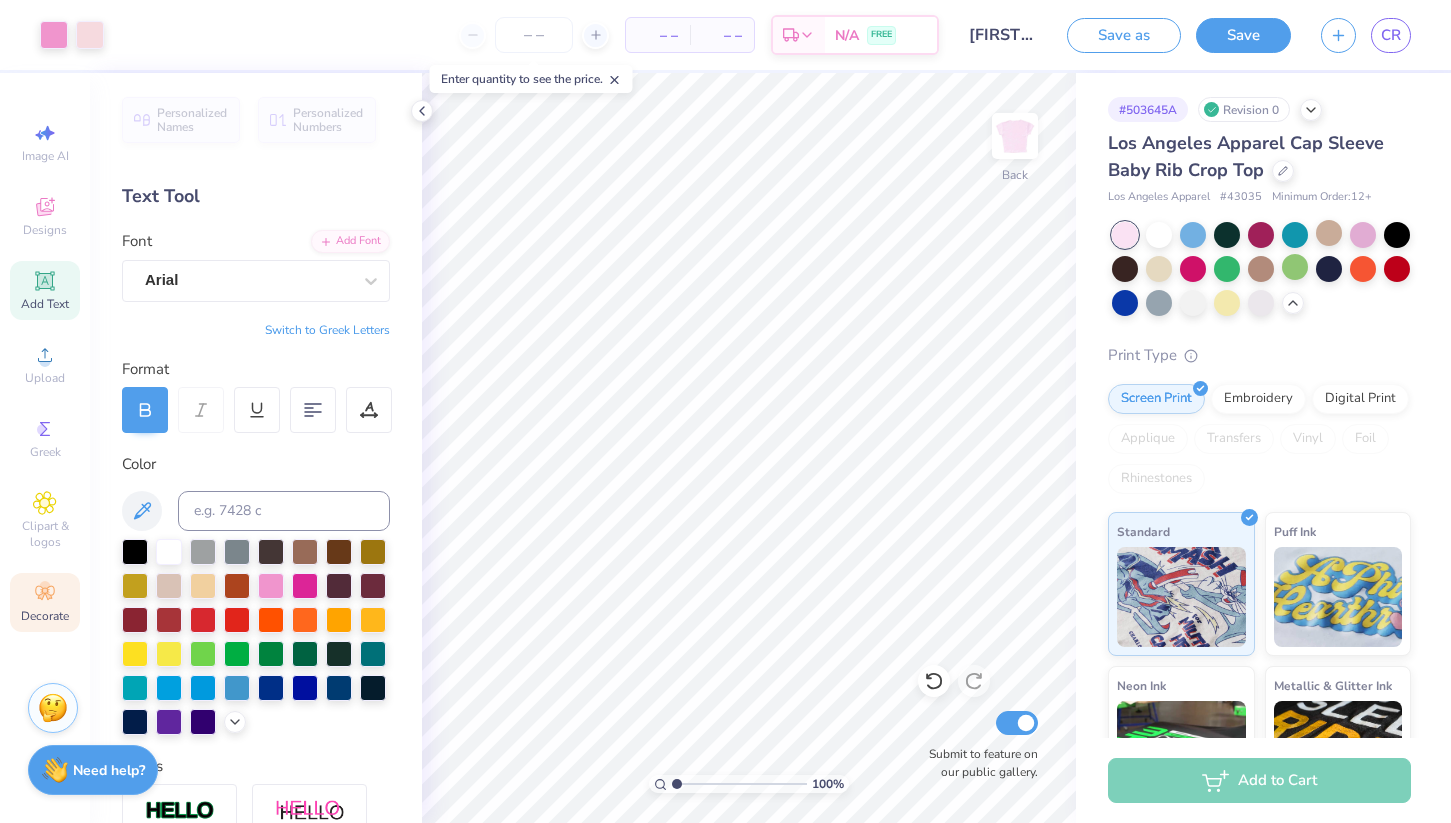 click 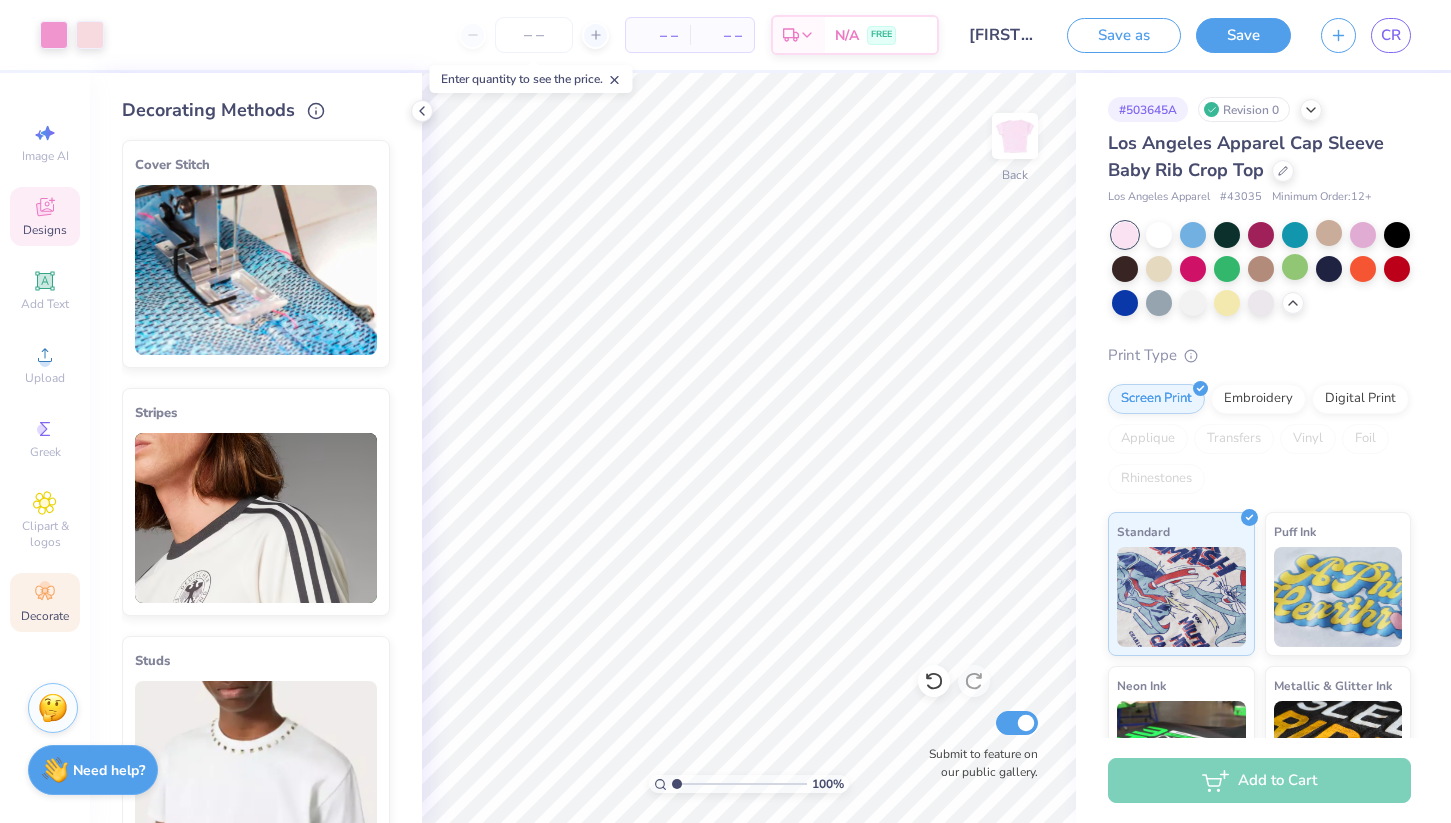 click on "Designs" at bounding box center (45, 216) 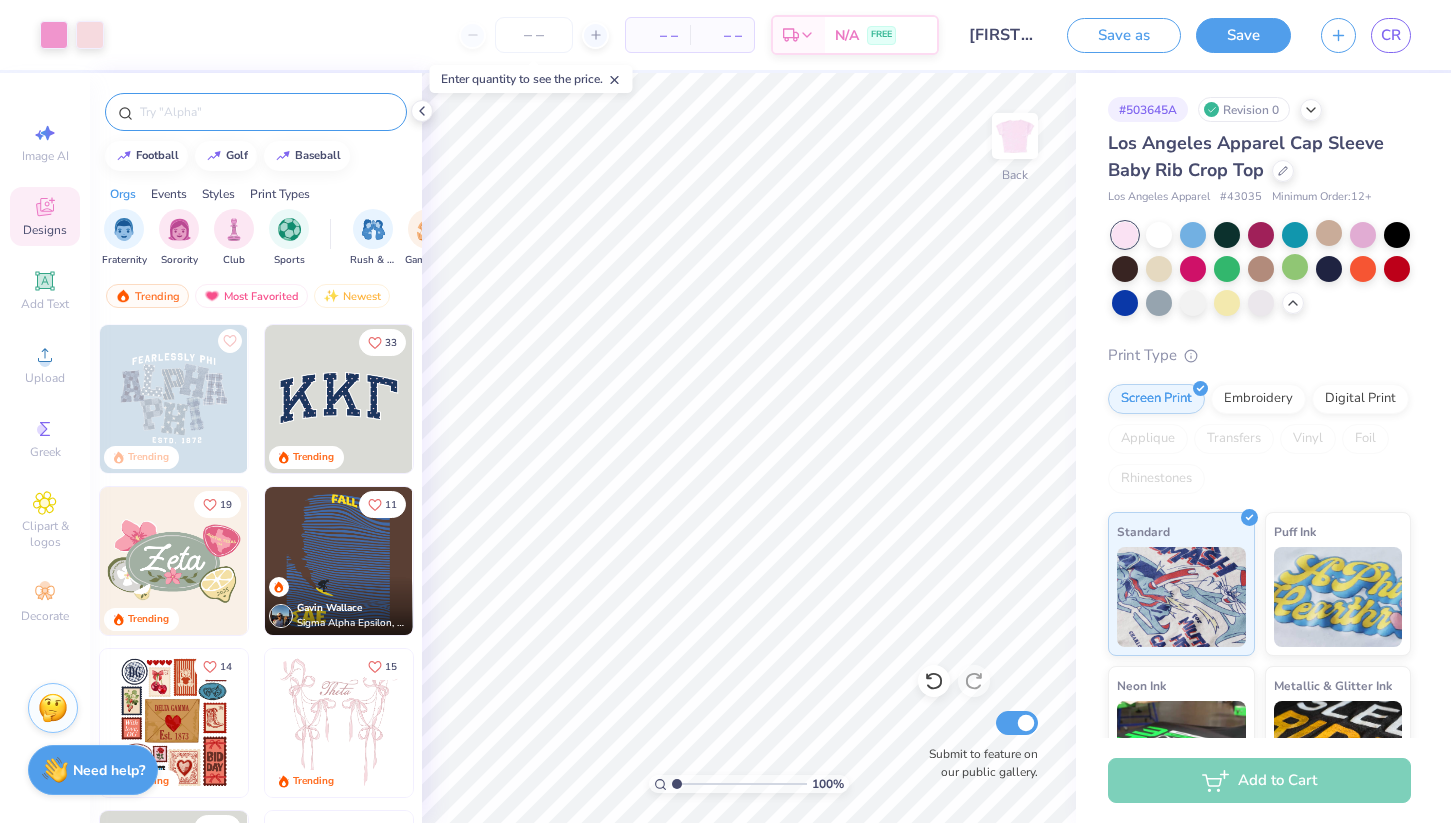 click at bounding box center (266, 112) 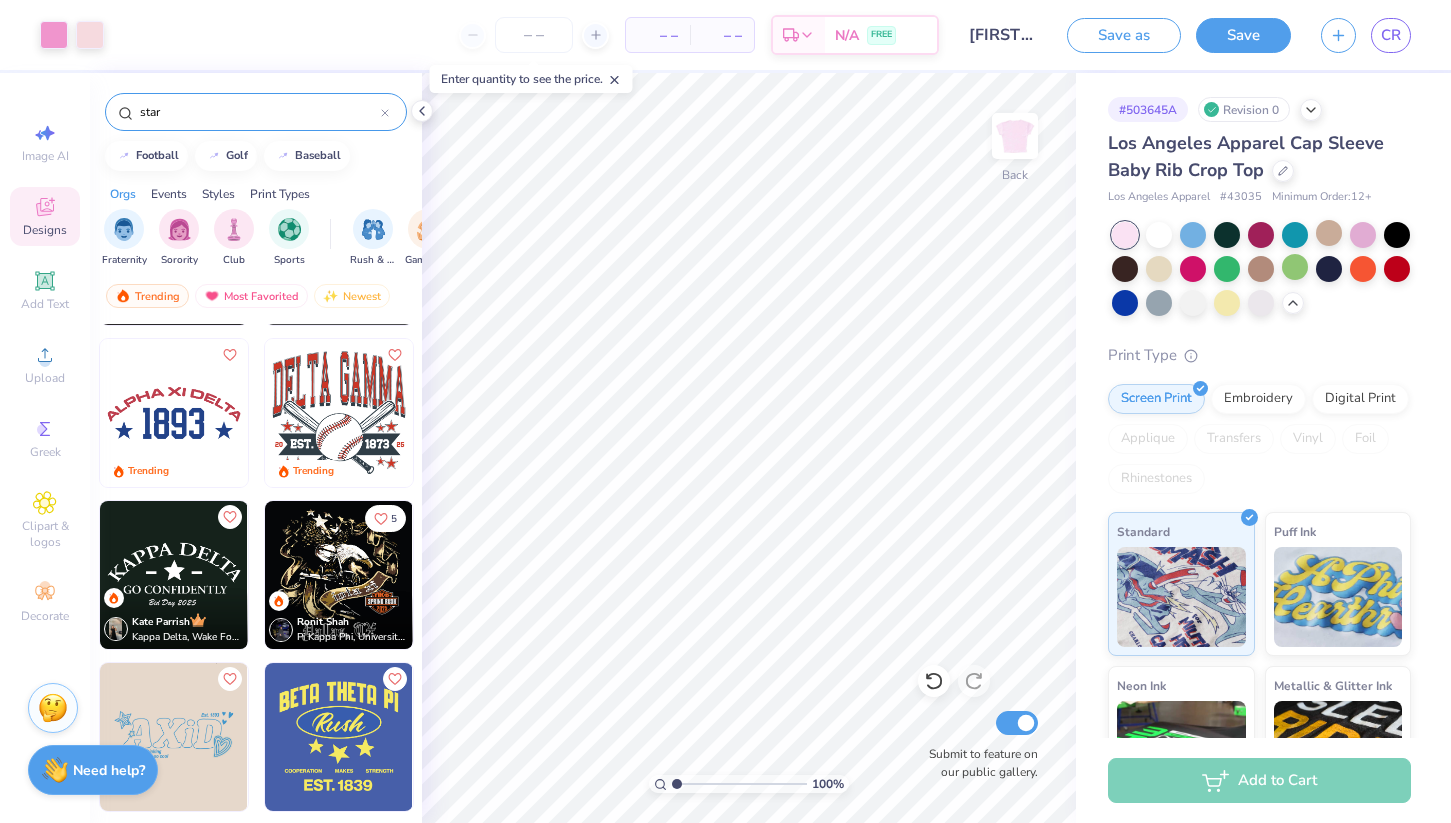 scroll, scrollTop: 1121, scrollLeft: 0, axis: vertical 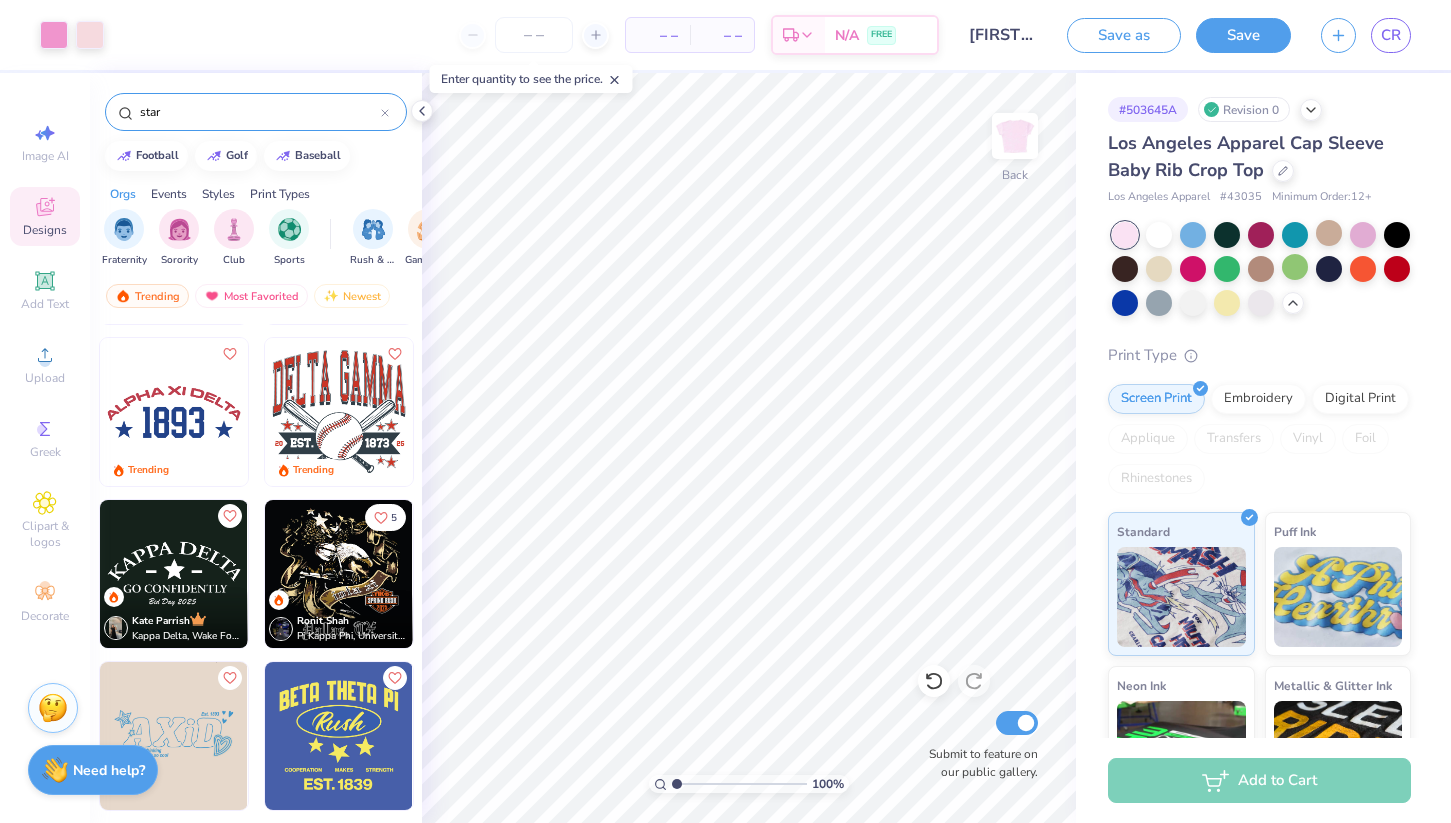 click on "star" at bounding box center [256, 112] 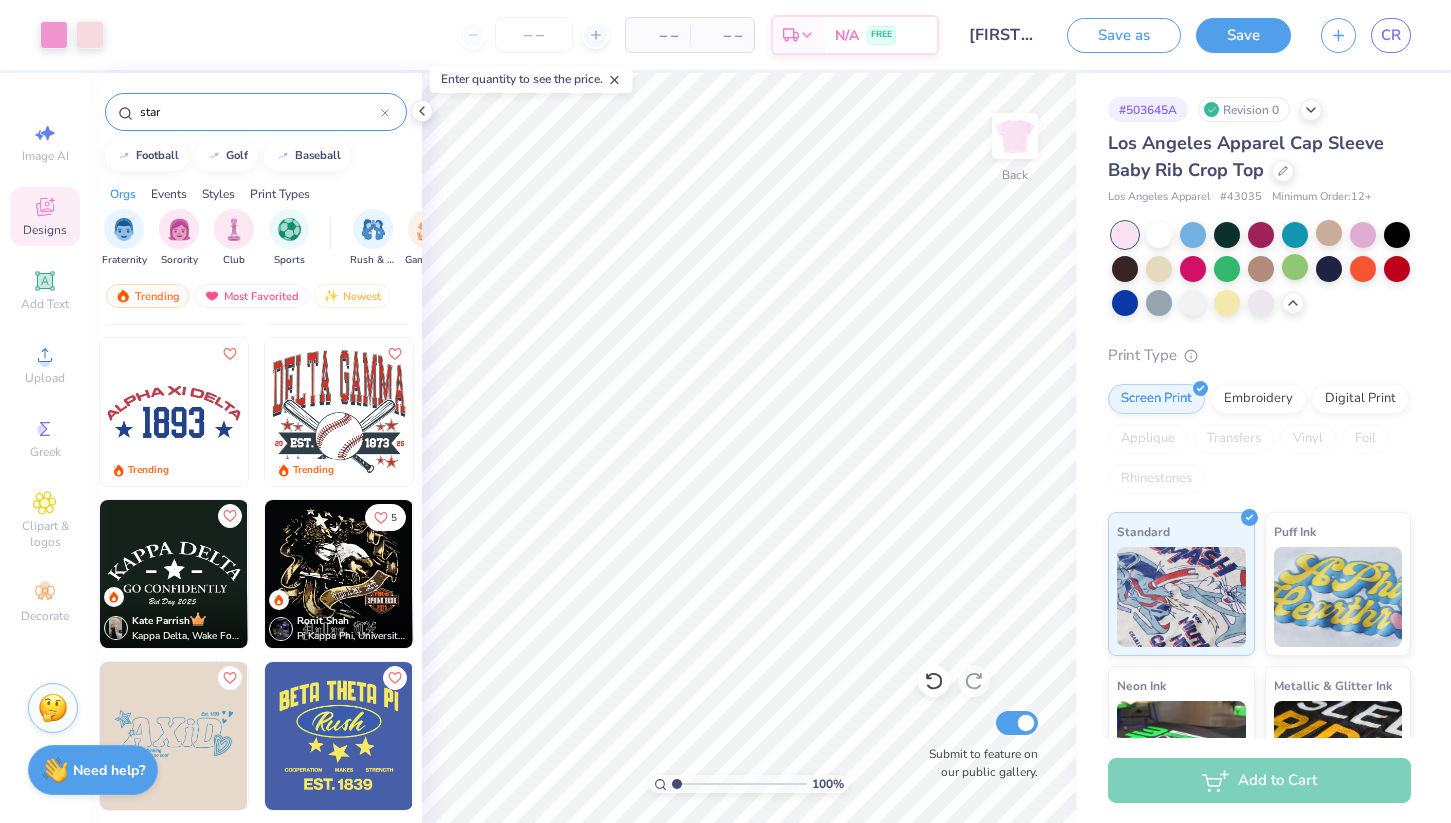 click on "star" at bounding box center (259, 112) 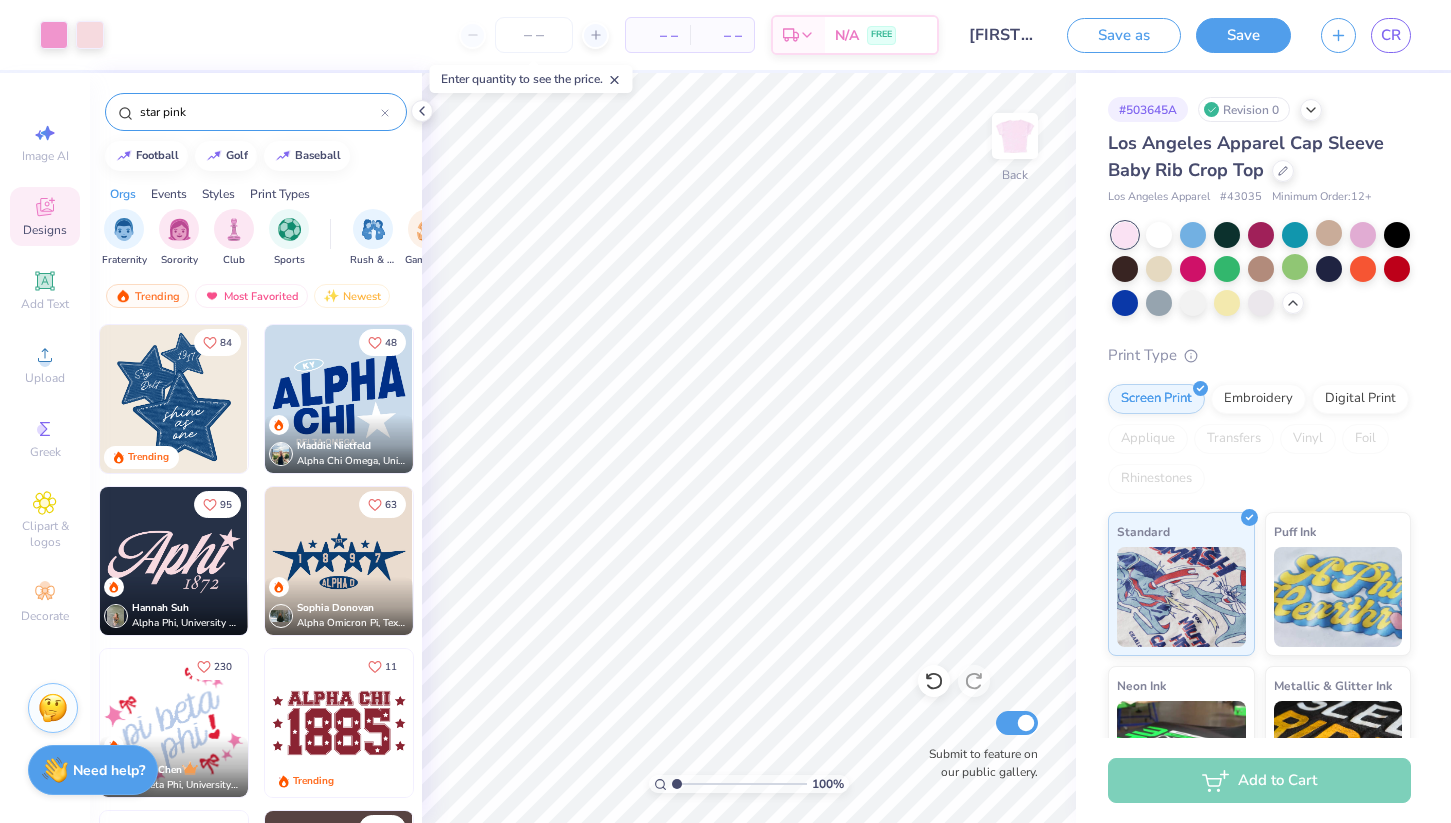 type on "star pink" 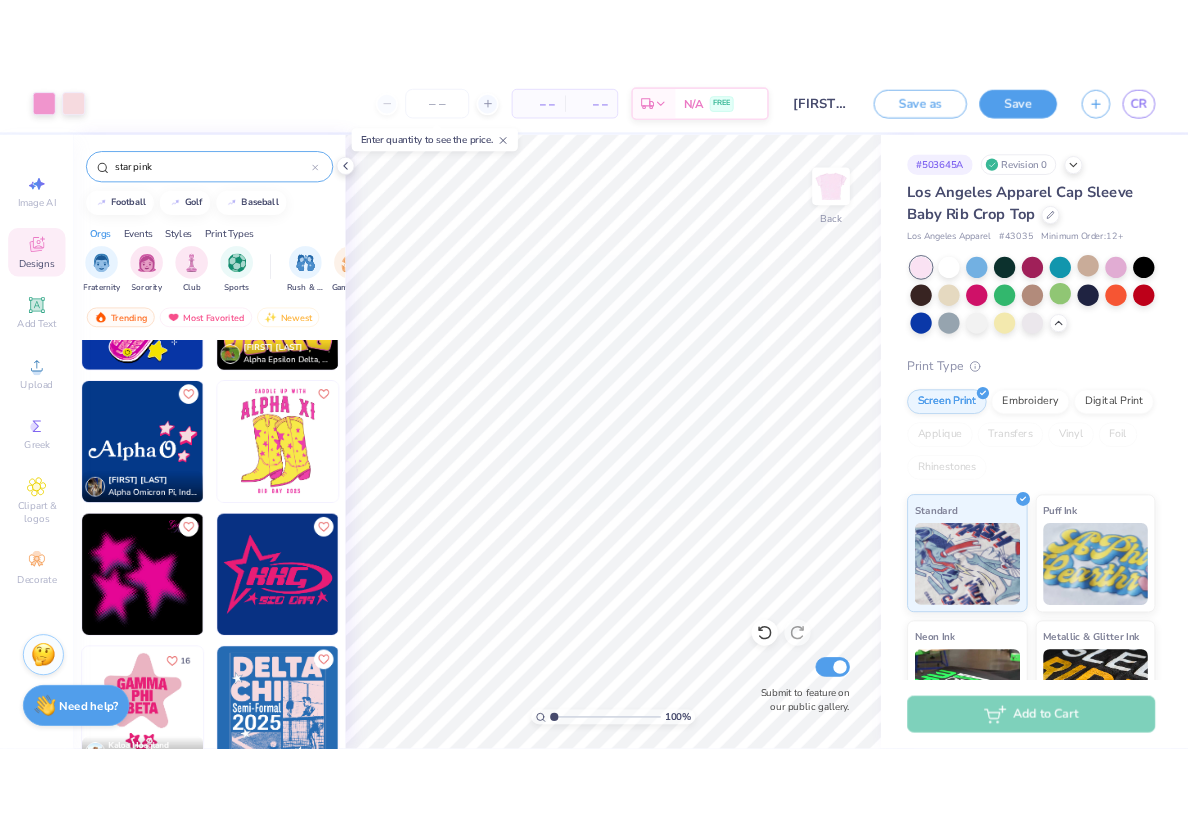 scroll, scrollTop: 2542, scrollLeft: 0, axis: vertical 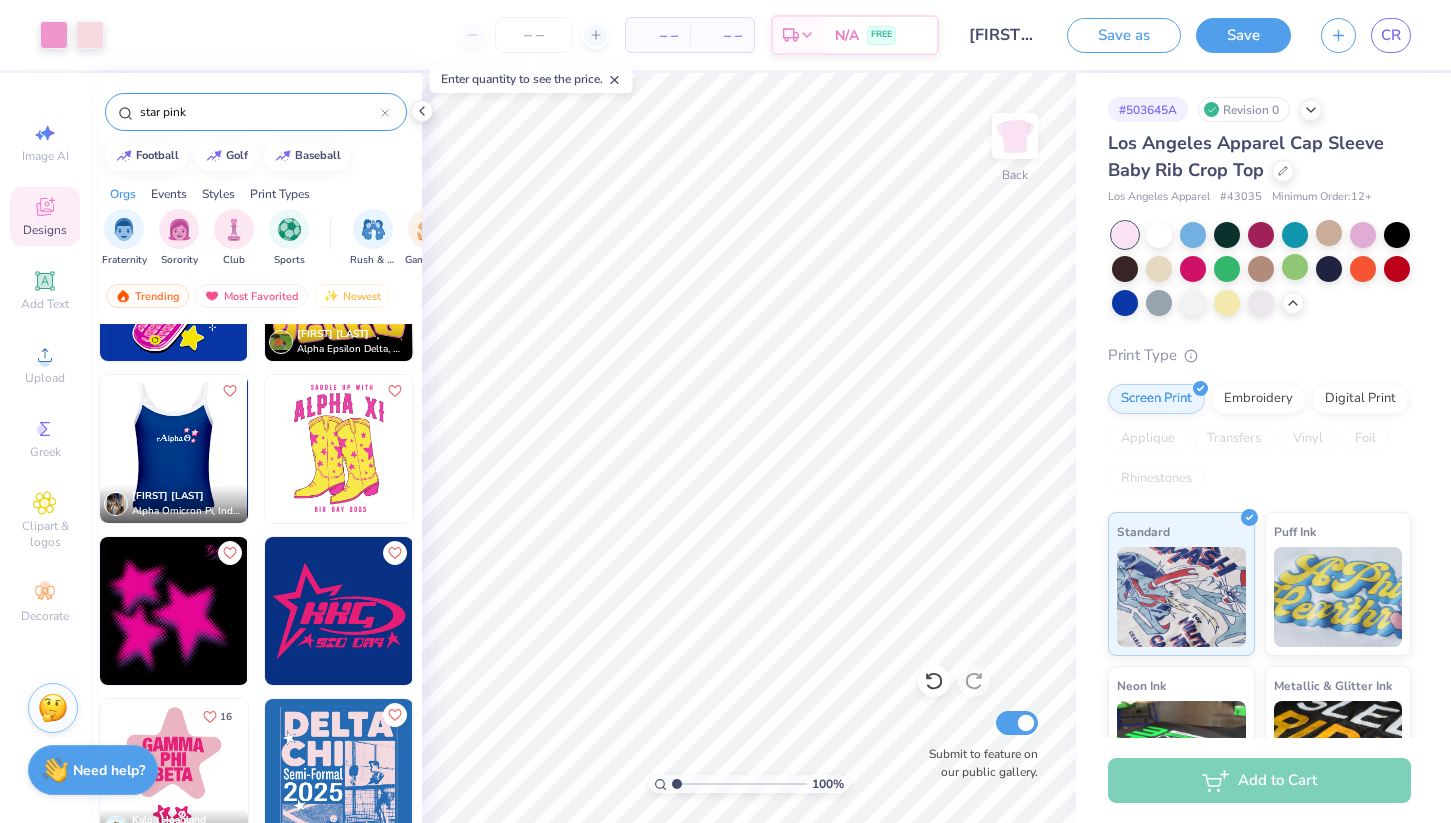 click at bounding box center [173, 449] 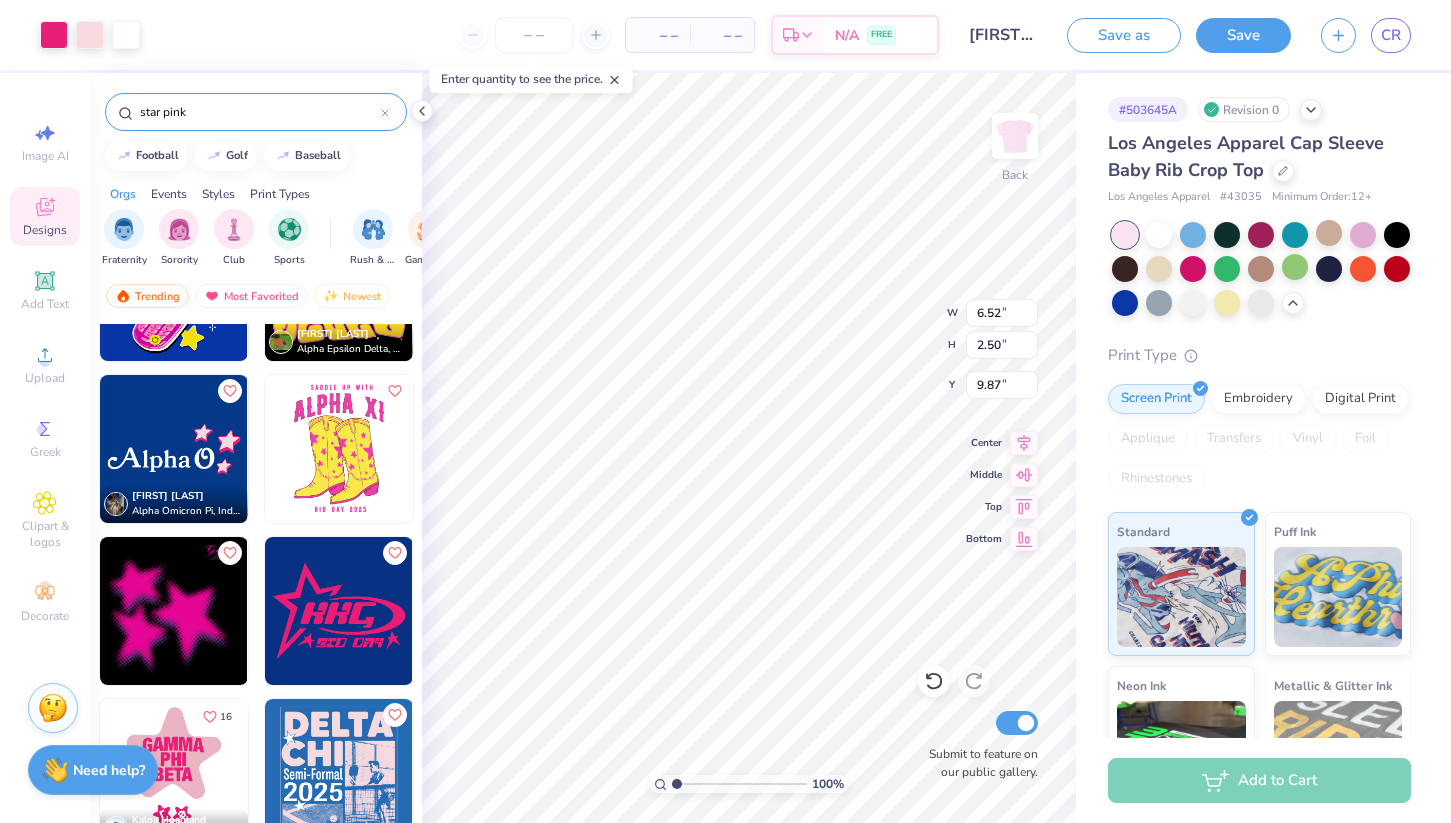 type on "9.87" 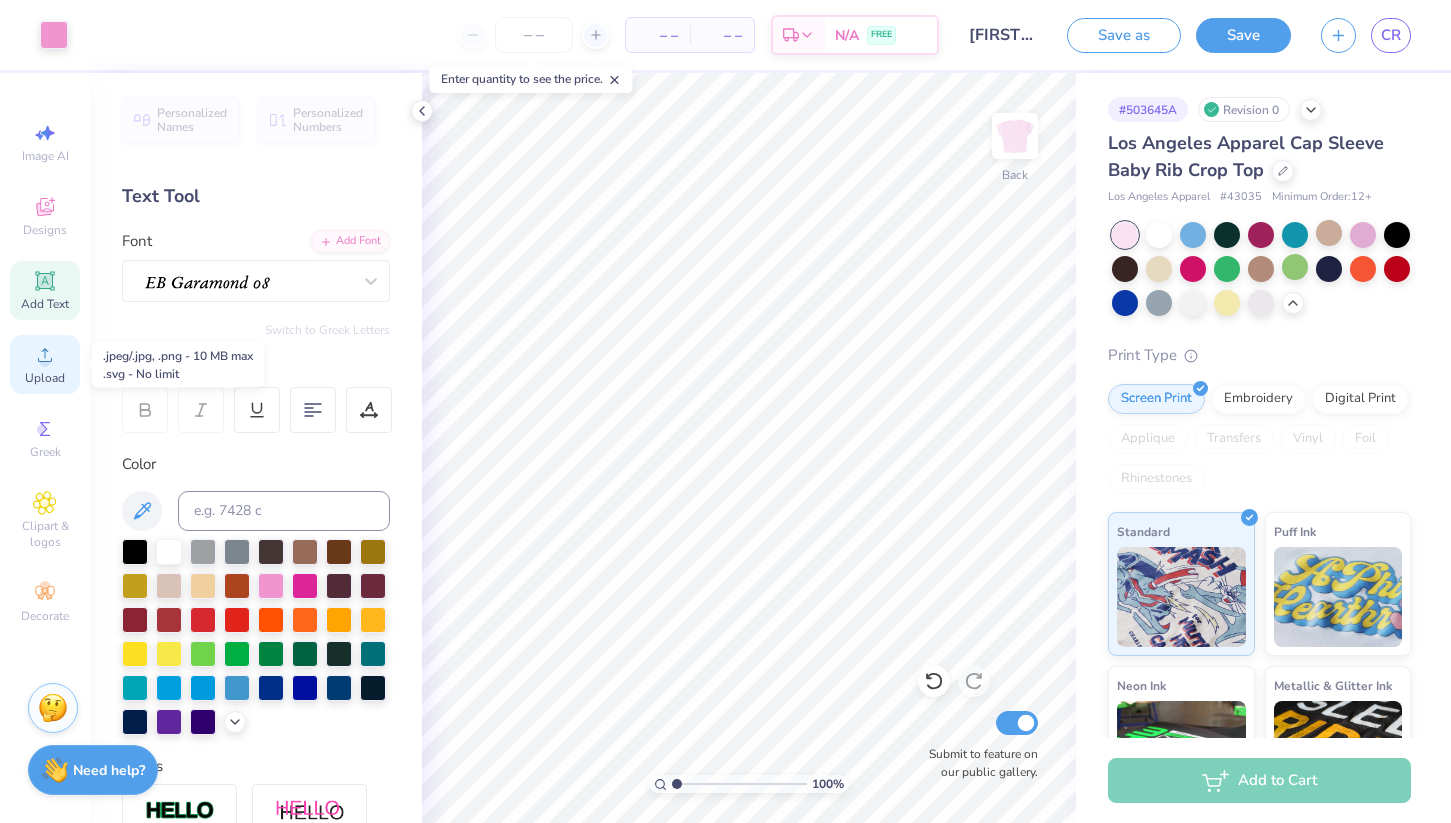 click on "Upload" at bounding box center [45, 364] 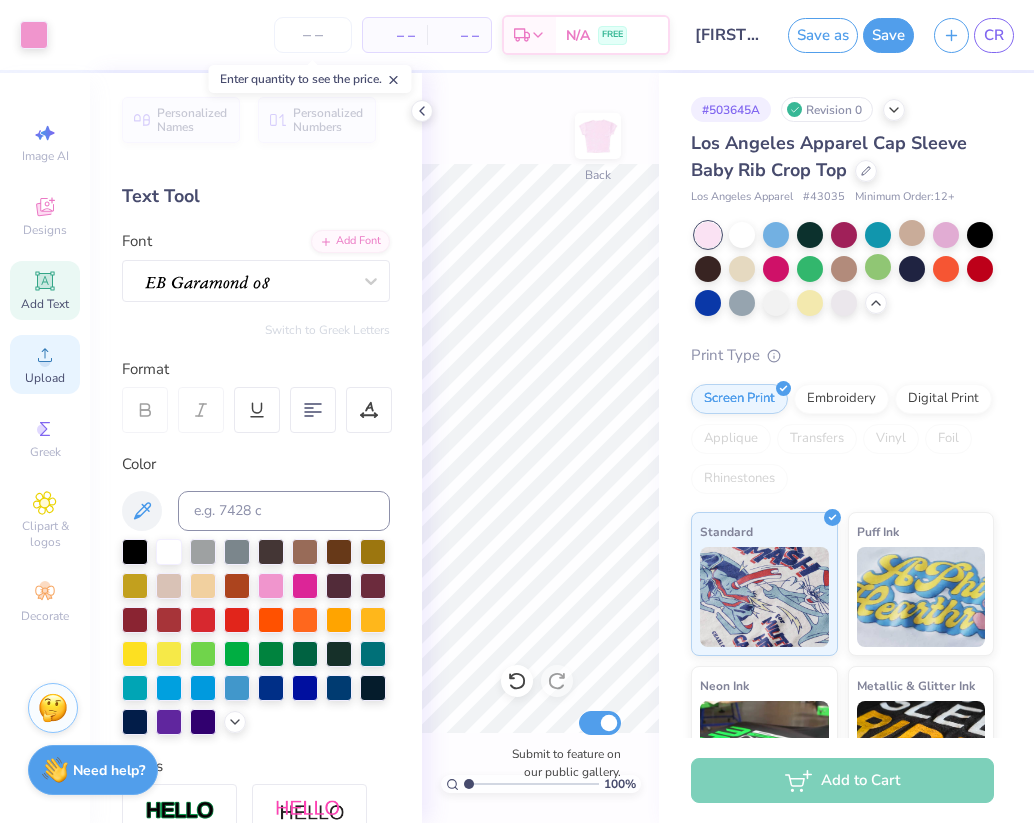 click on "Upload" at bounding box center (45, 364) 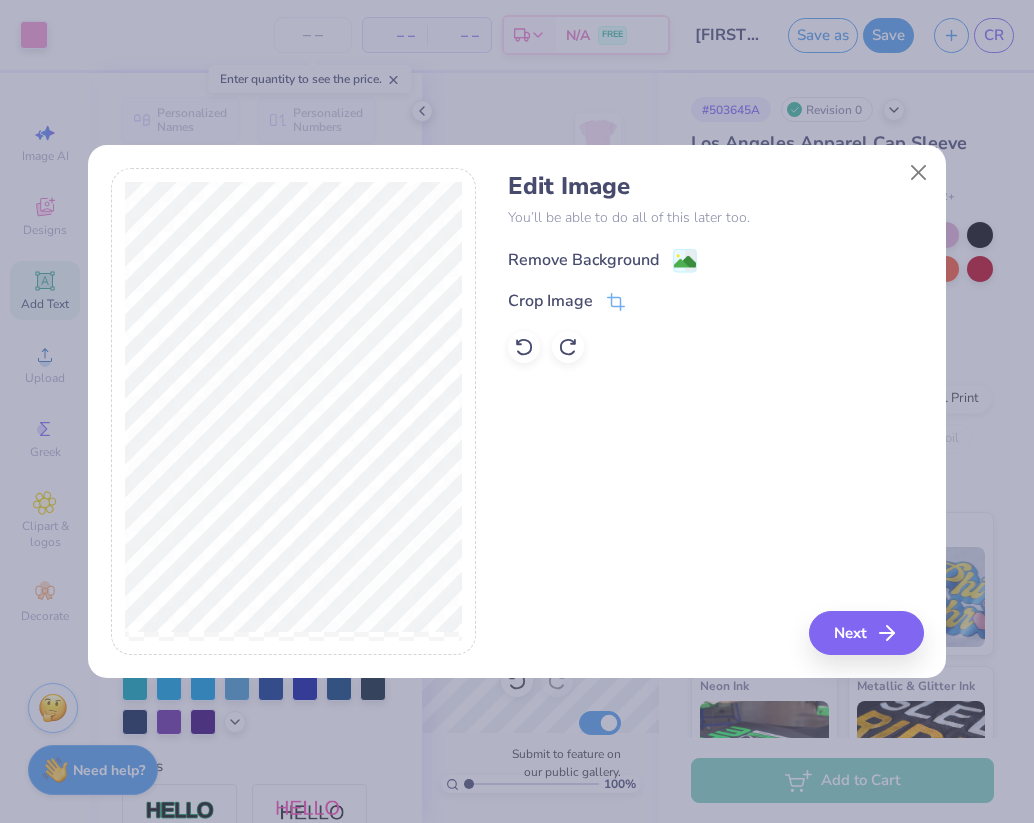 click on "Remove Background" at bounding box center (583, 260) 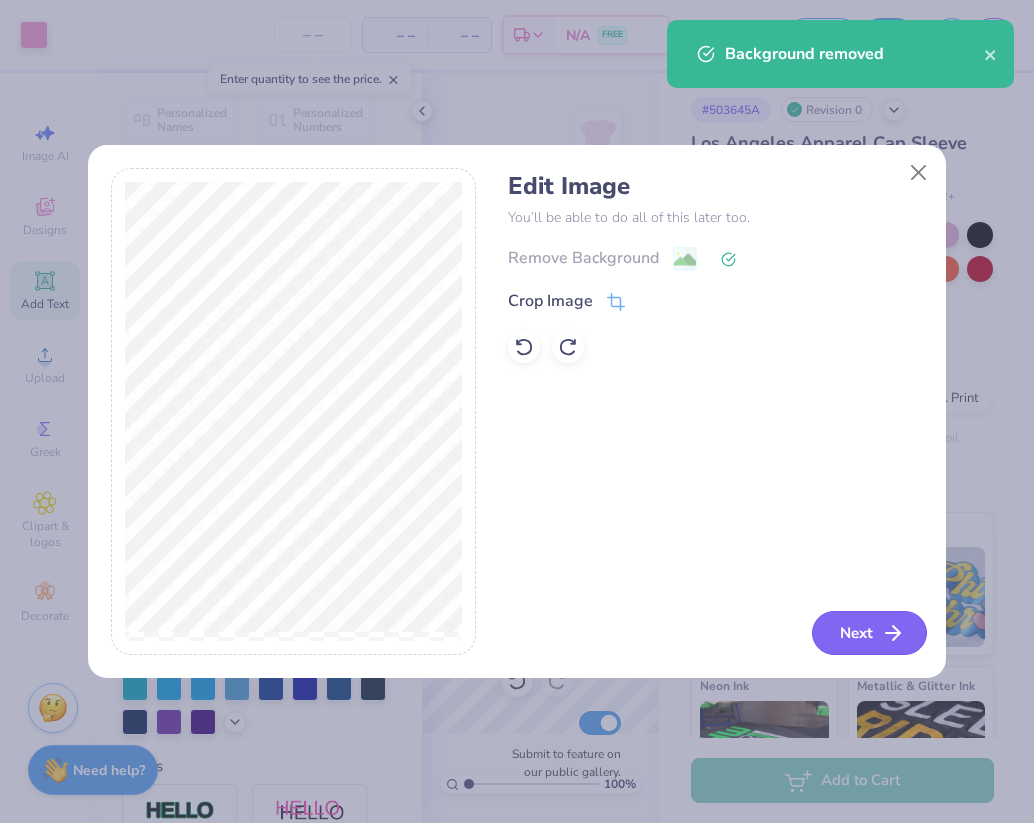click on "Next" at bounding box center (869, 633) 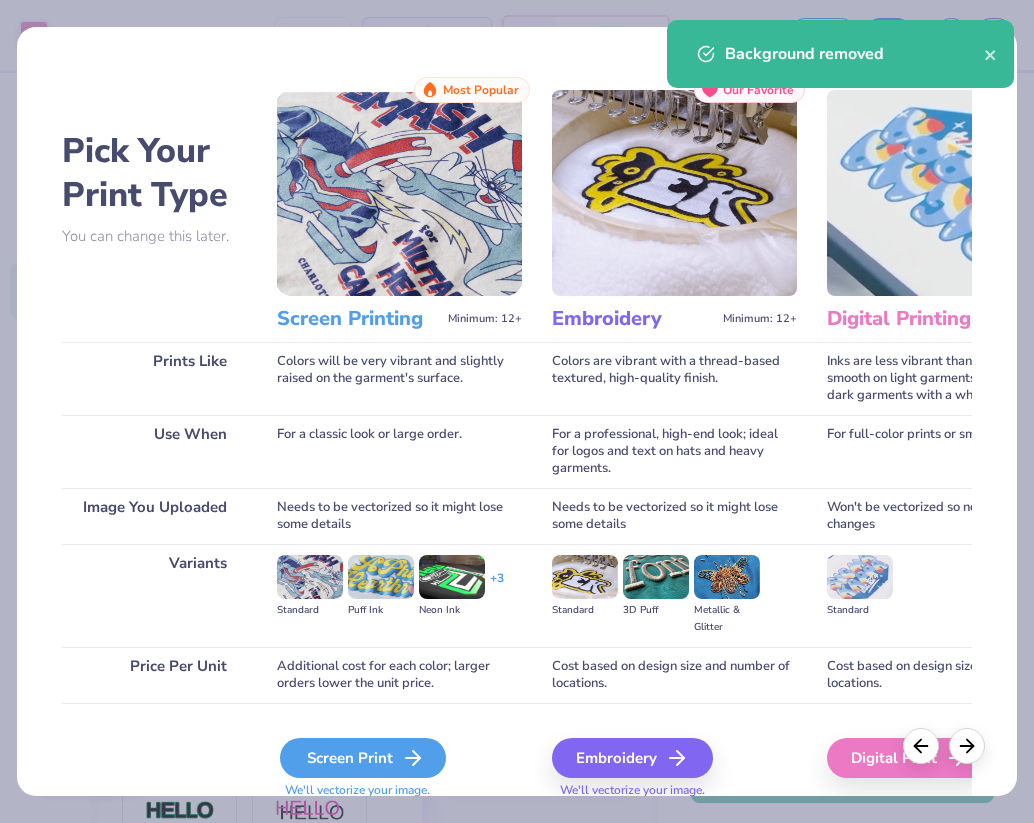 click on "Screen Print" at bounding box center [363, 758] 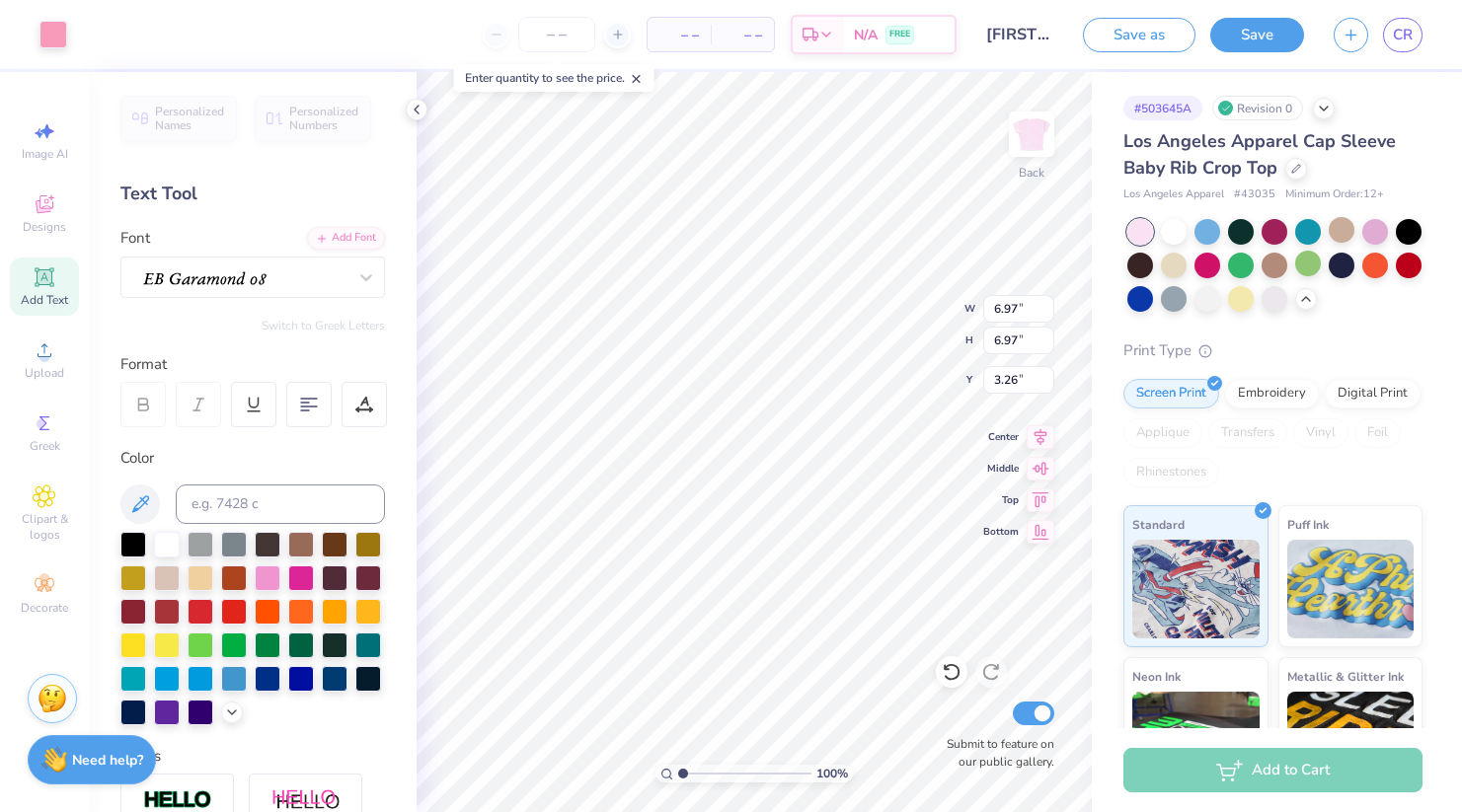 type on "1.32" 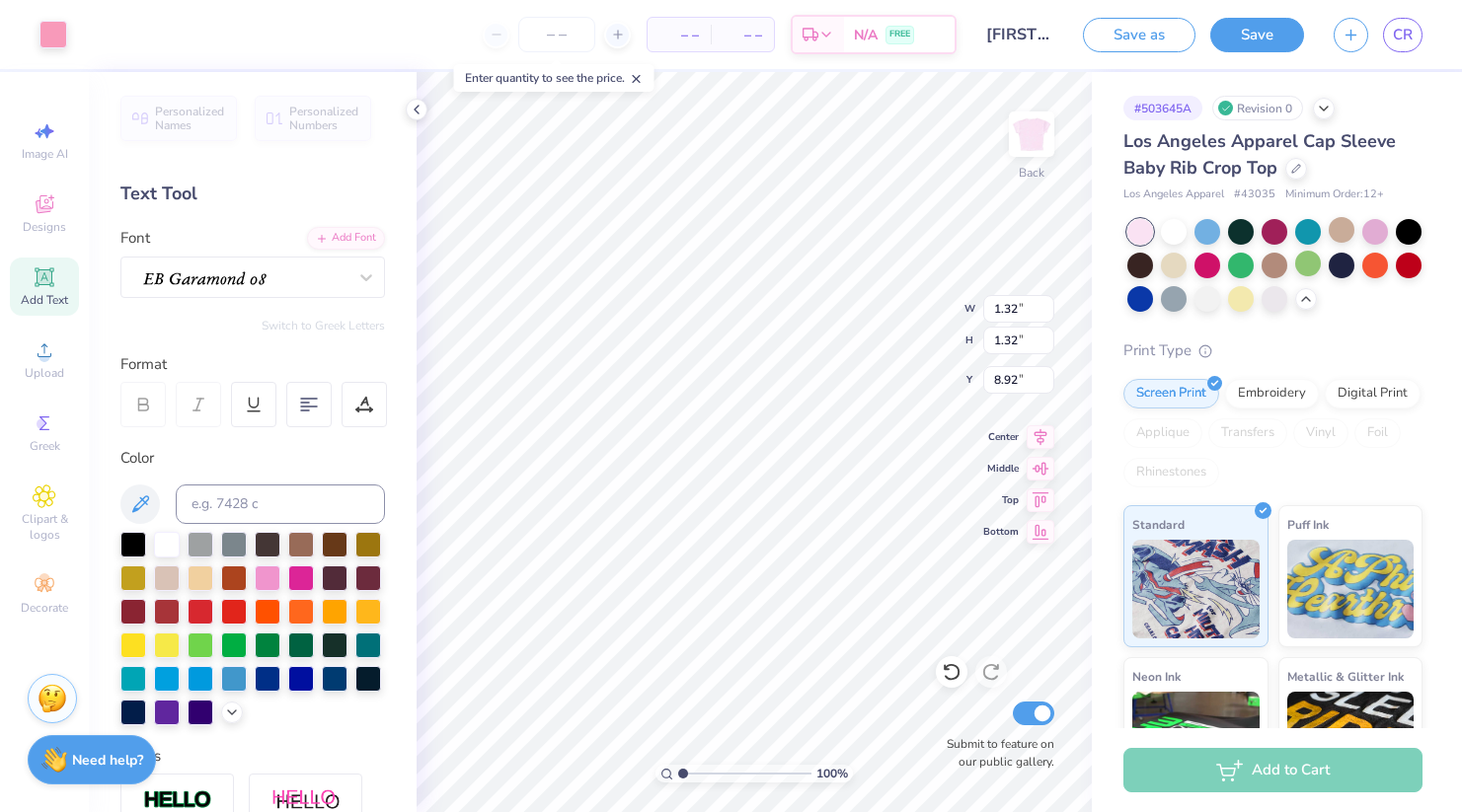 type on "1.30" 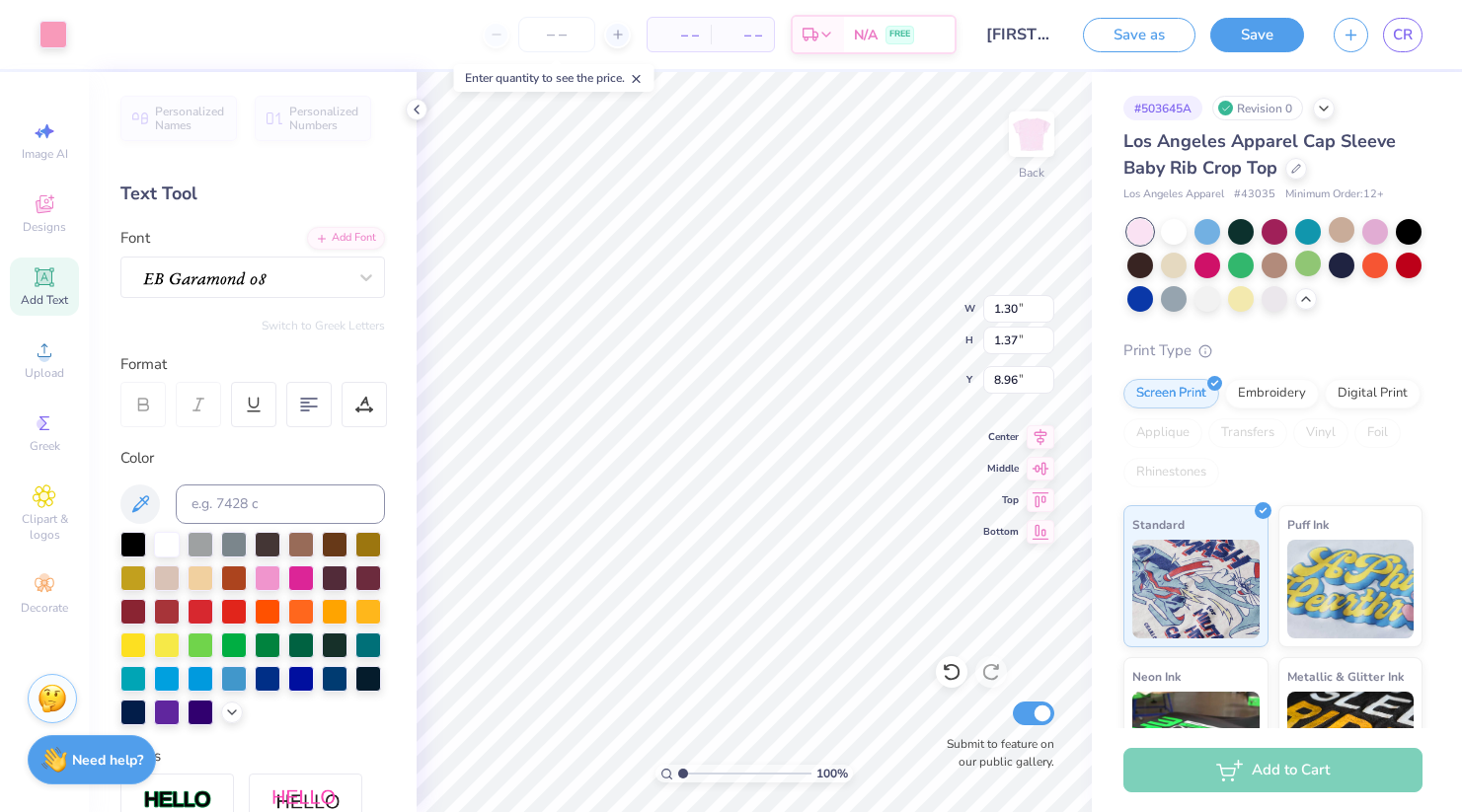 type on "2.60" 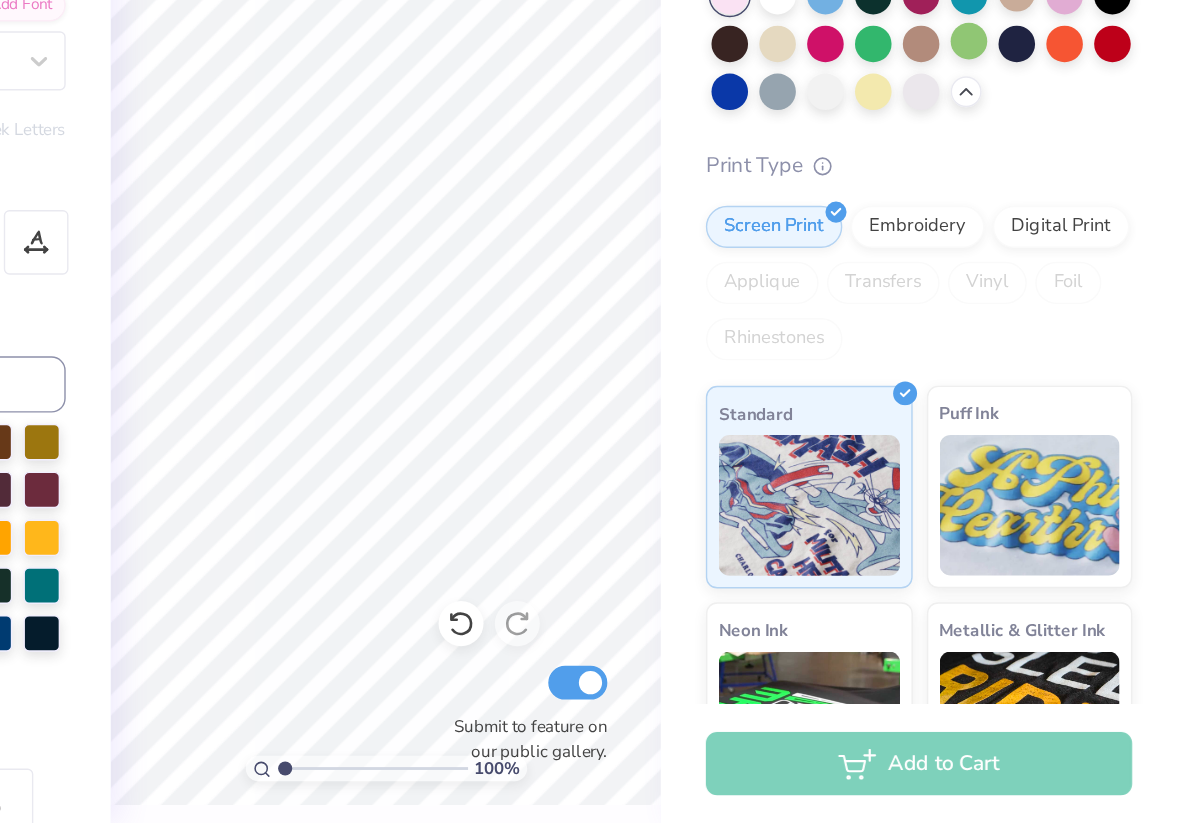 scroll, scrollTop: 0, scrollLeft: 0, axis: both 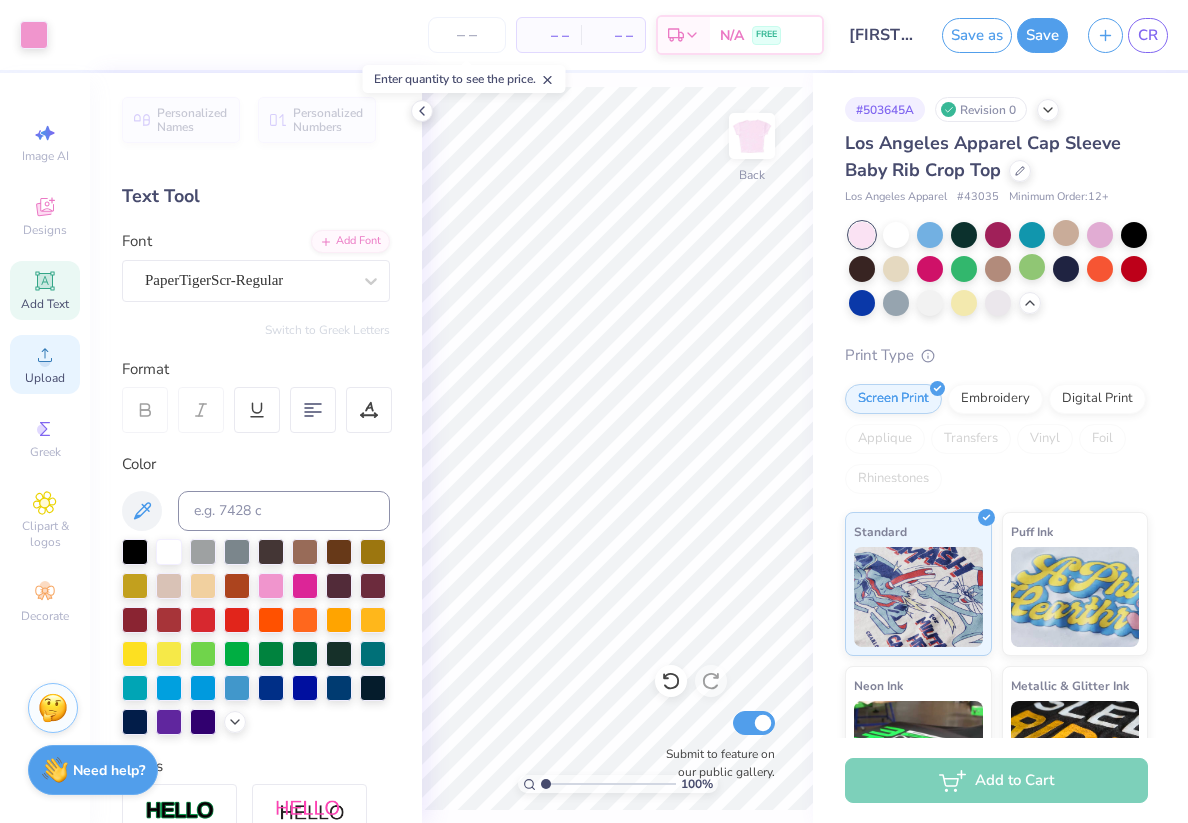 click on "Upload" at bounding box center (45, 378) 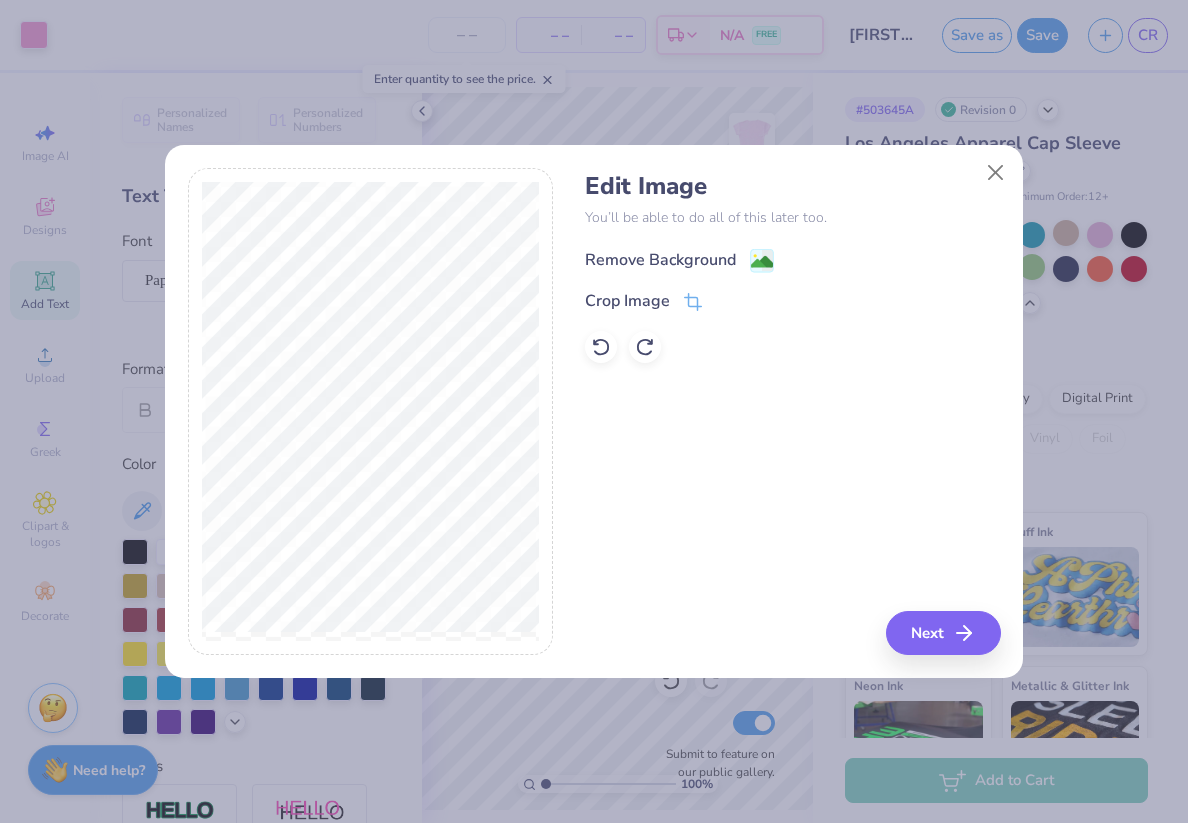 click on "Remove Background" at bounding box center [660, 260] 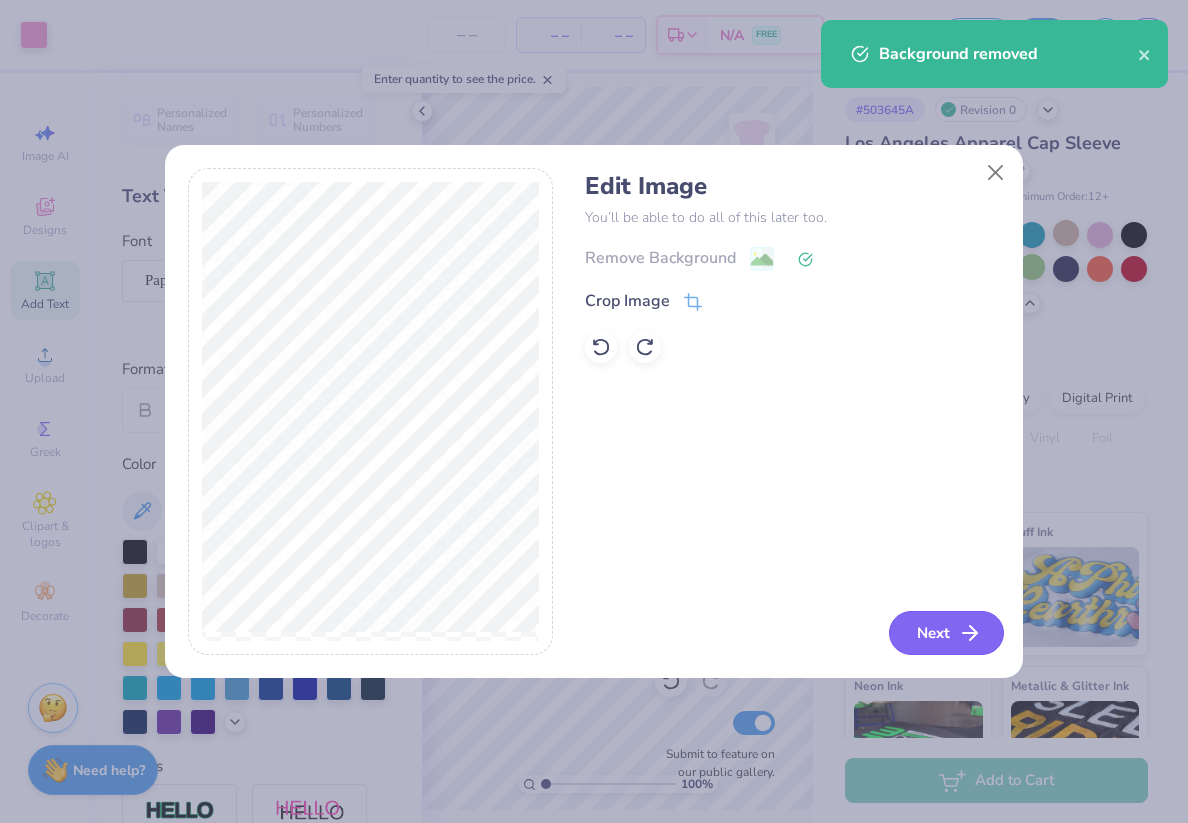 click on "Next" at bounding box center [946, 633] 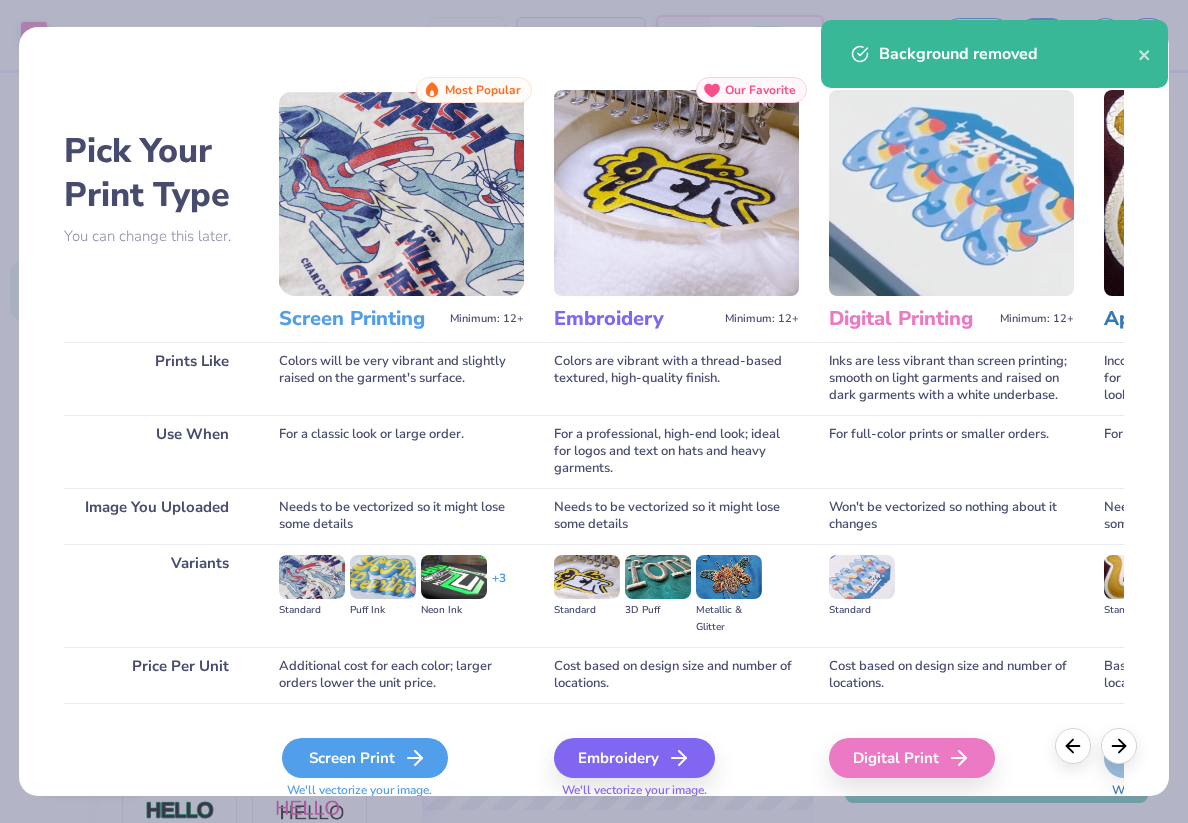 click on "Screen Print" at bounding box center [365, 758] 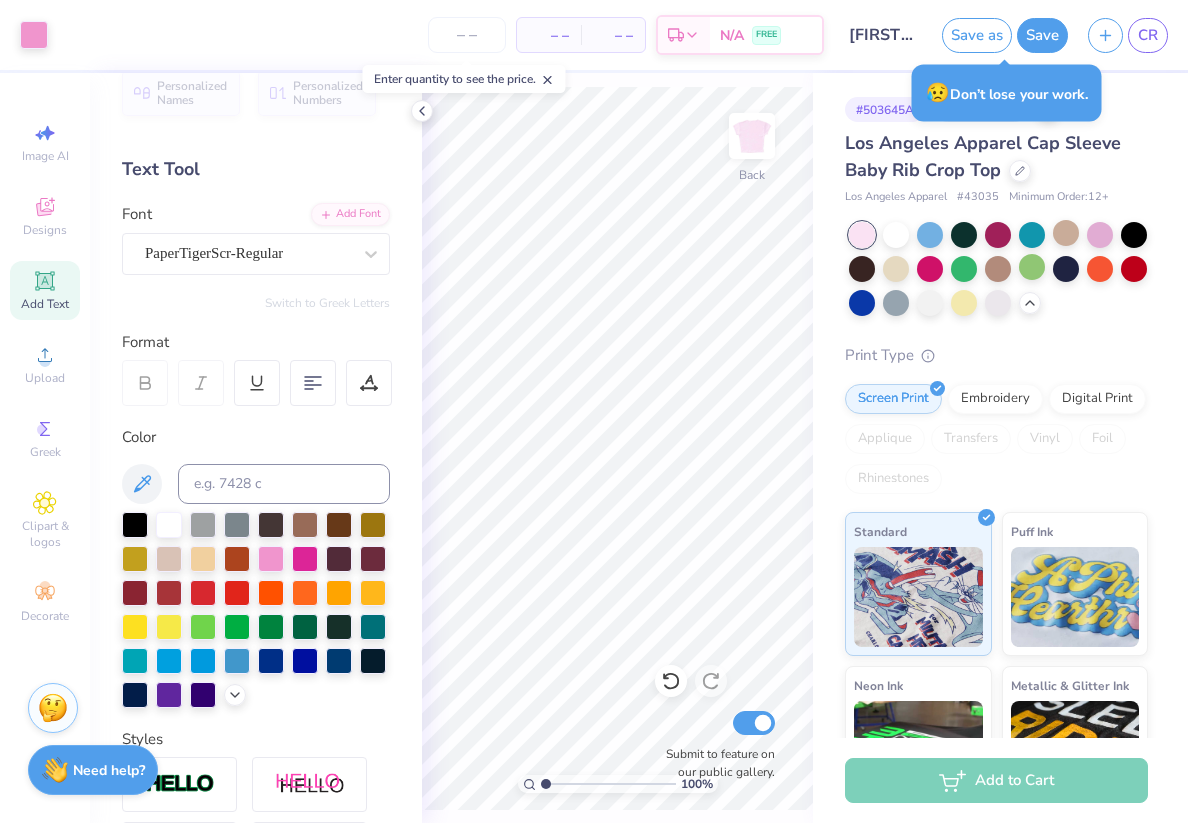 scroll, scrollTop: 48, scrollLeft: 0, axis: vertical 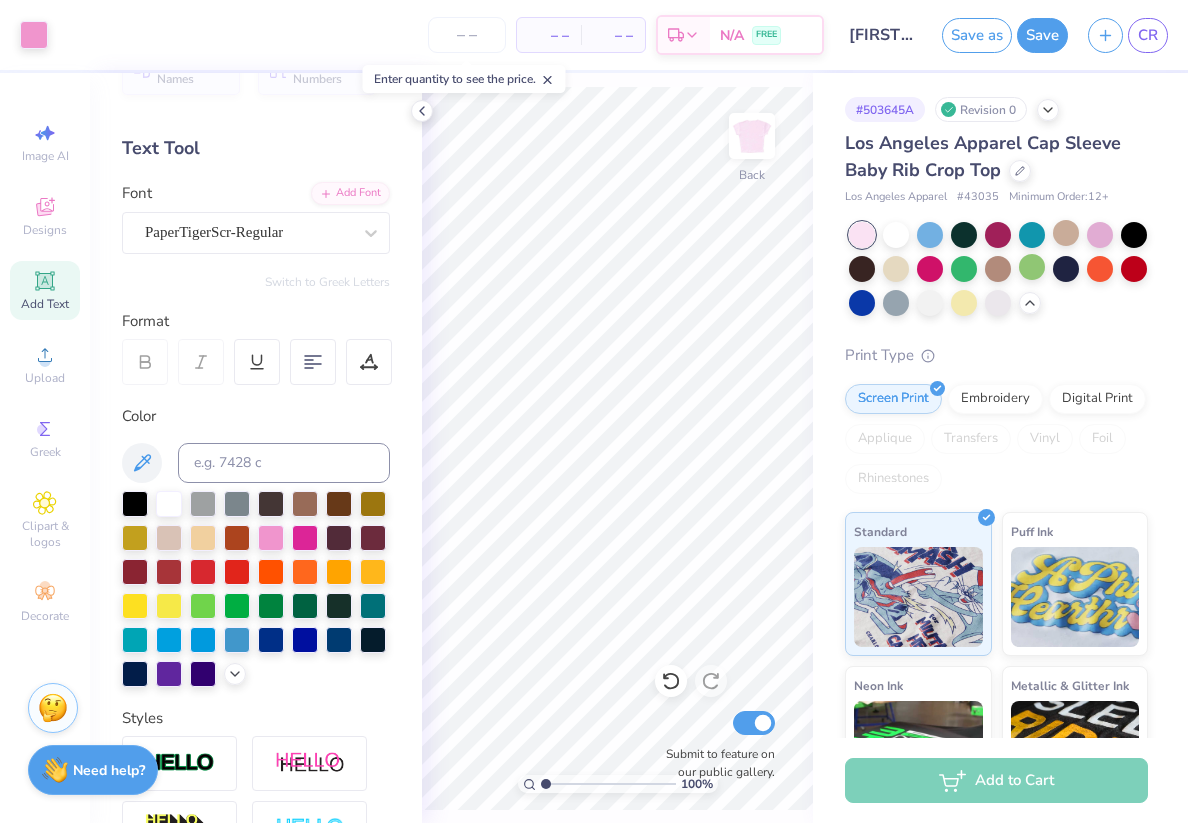click 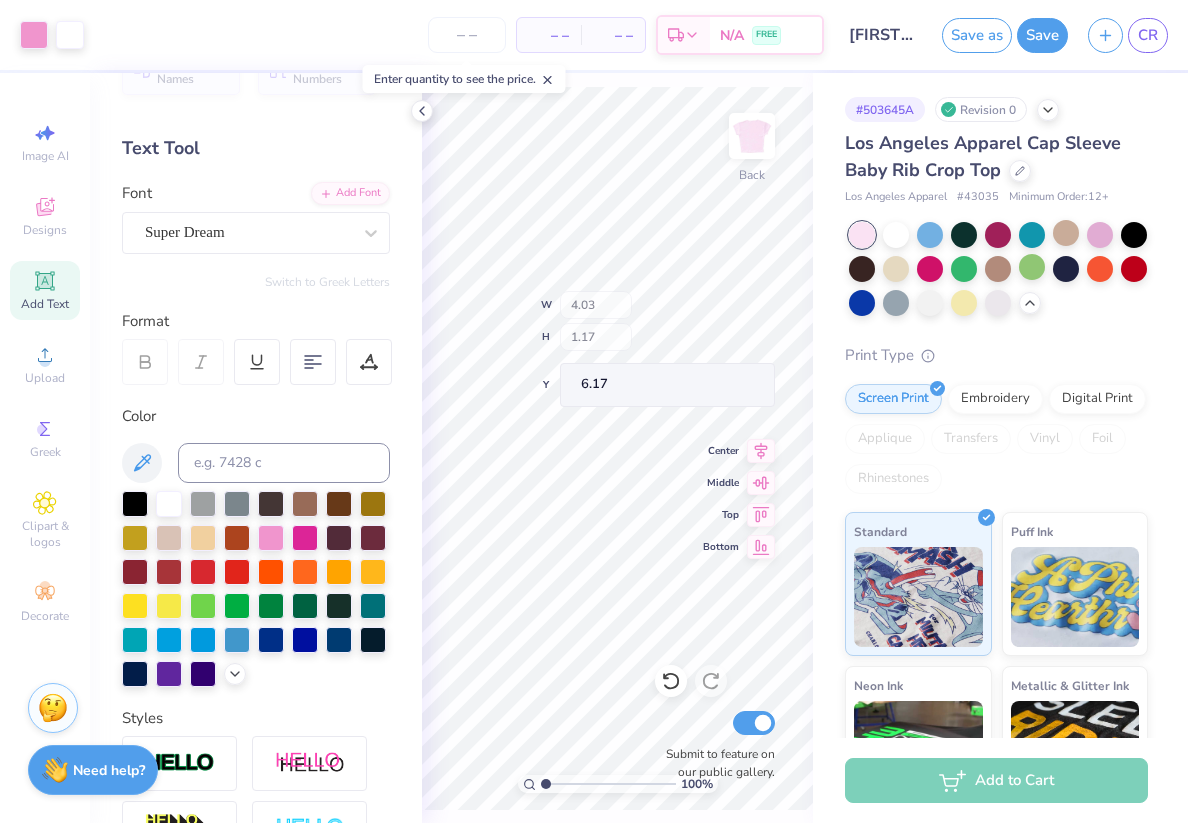 click on "100  % Back W 4.03 H 1.17 Y 6.17 Center Middle Top Bottom Submit to feature on our public gallery." at bounding box center [617, 448] 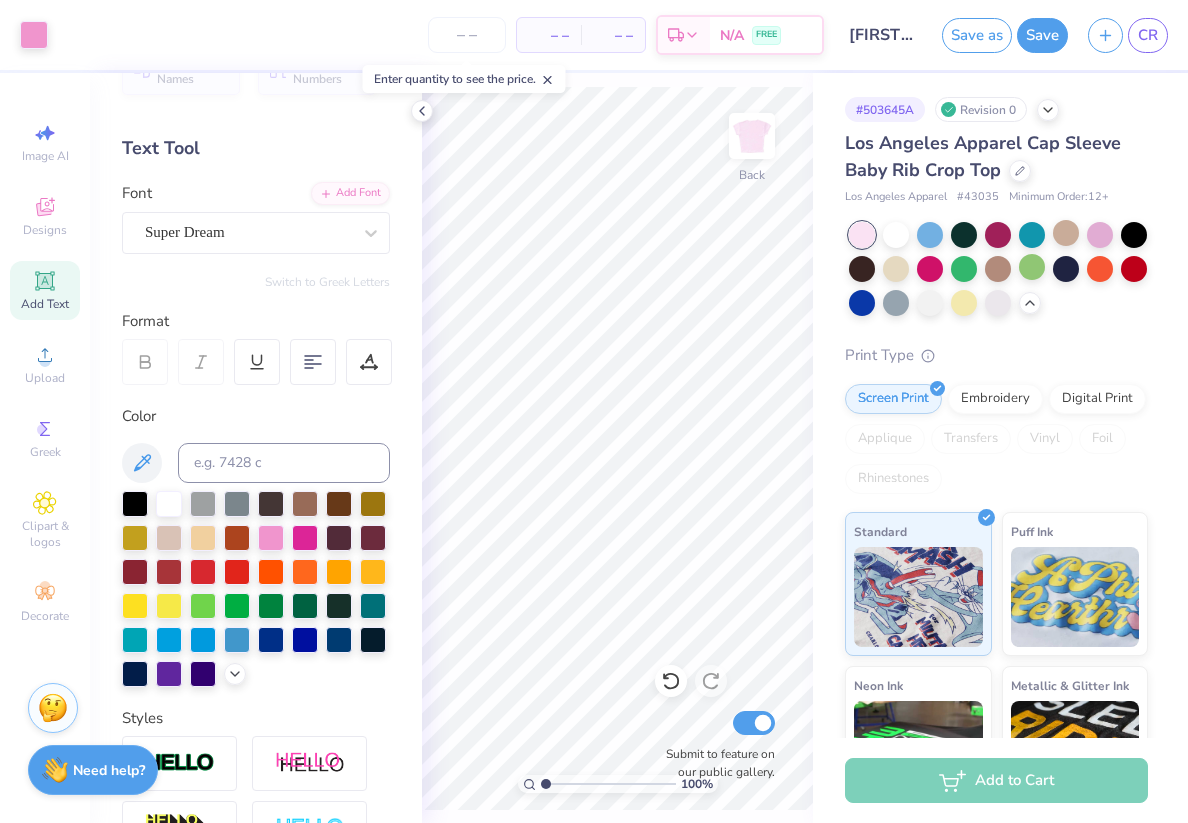 click 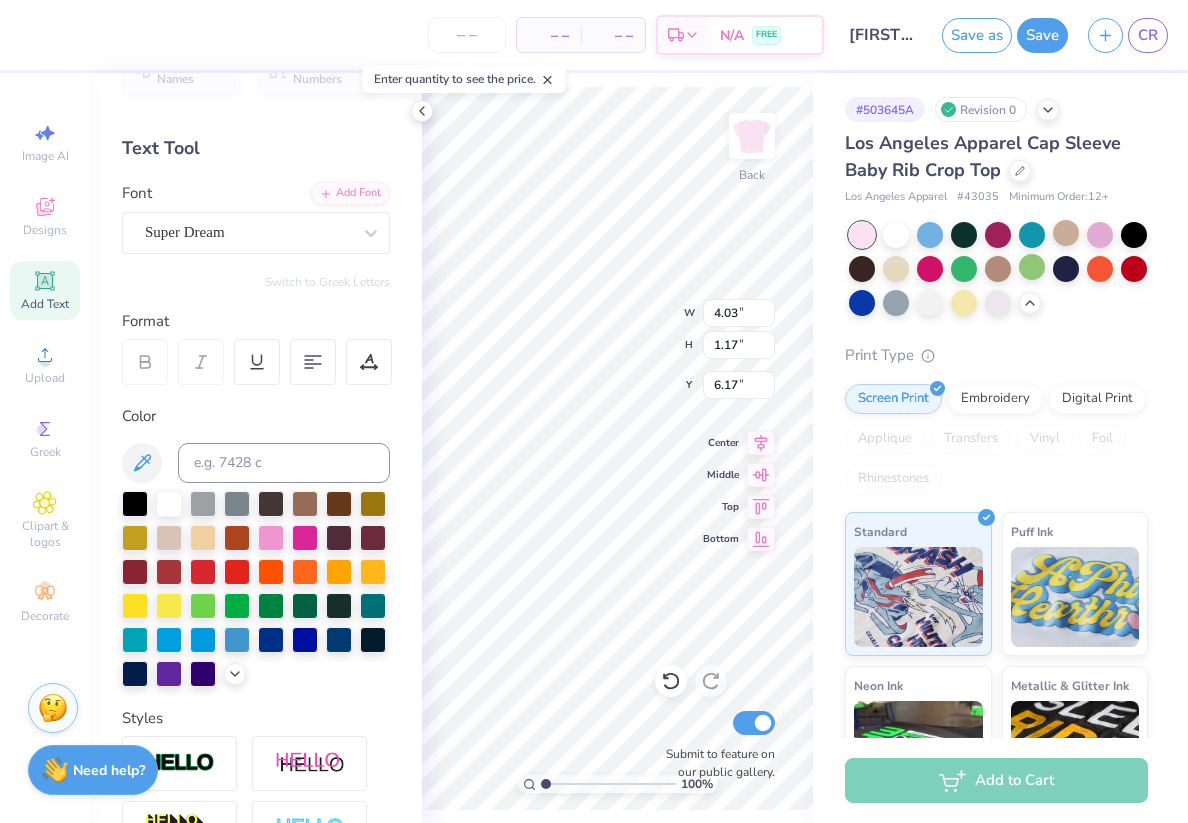 paste 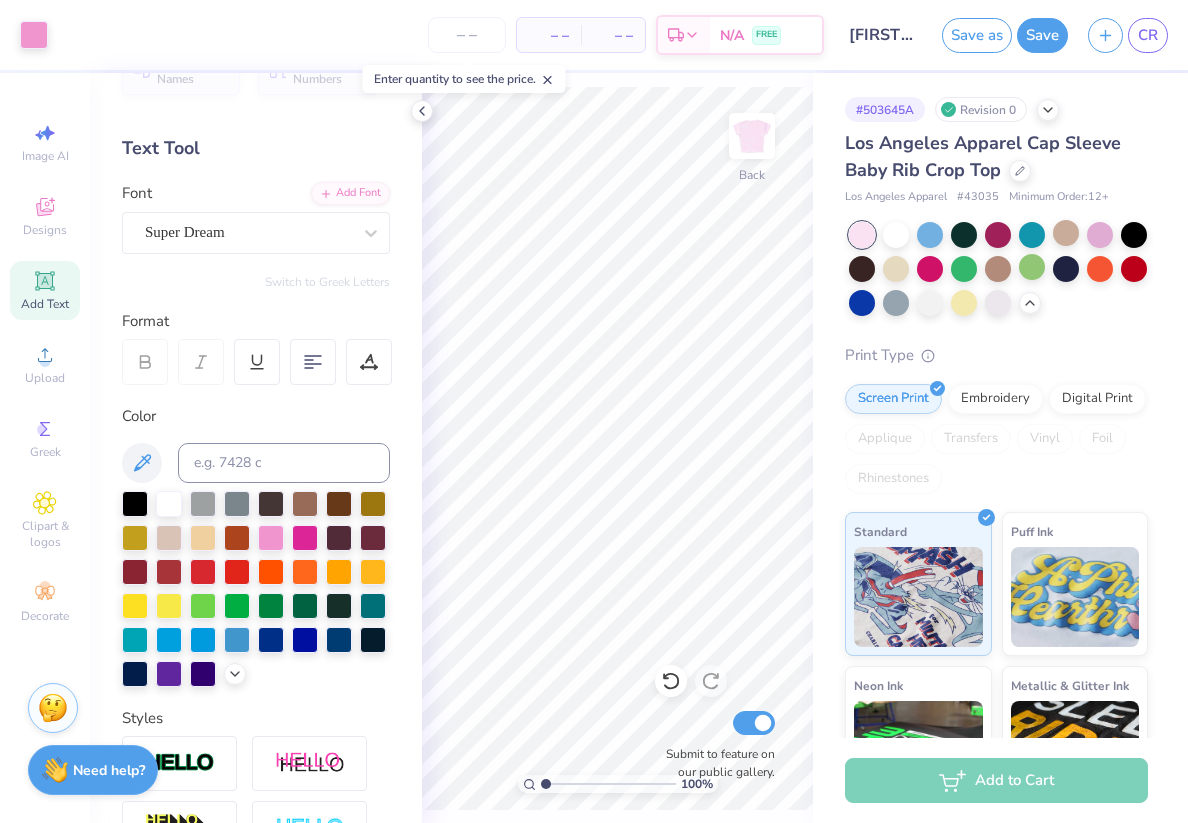 click 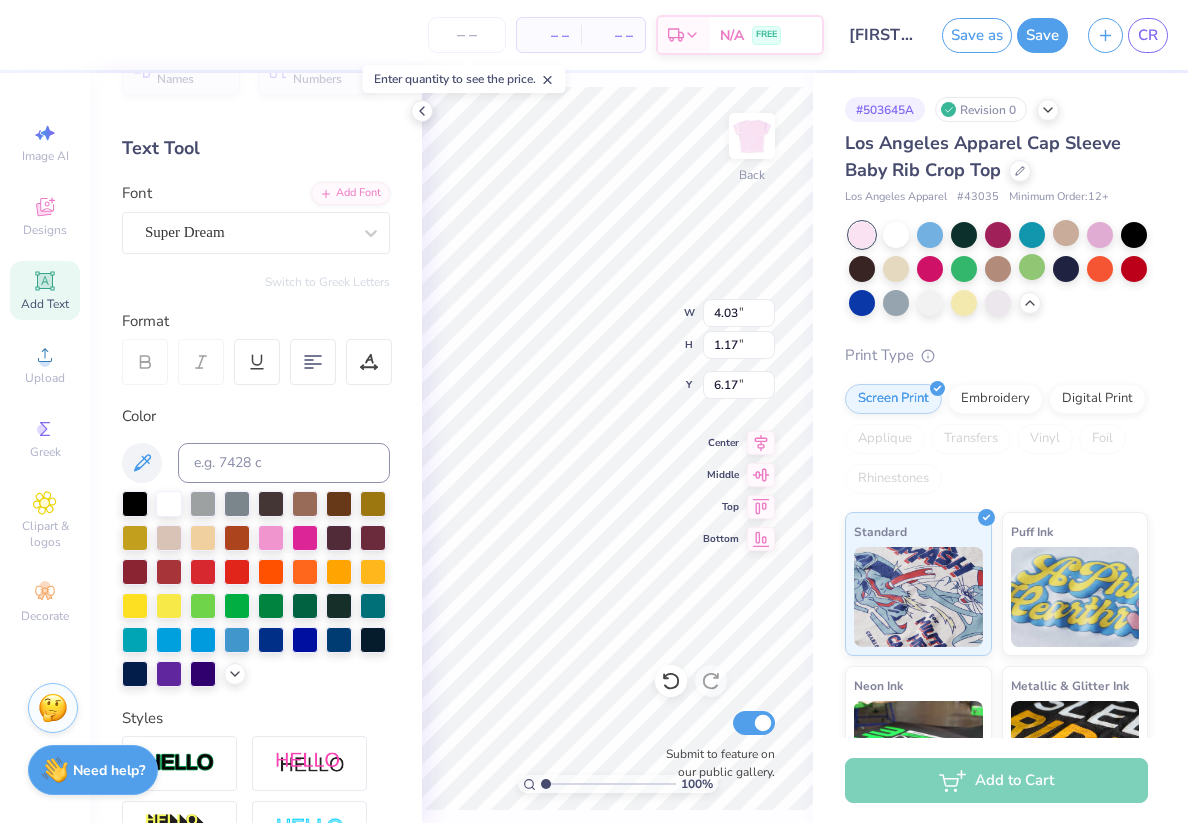 scroll, scrollTop: 0, scrollLeft: 0, axis: both 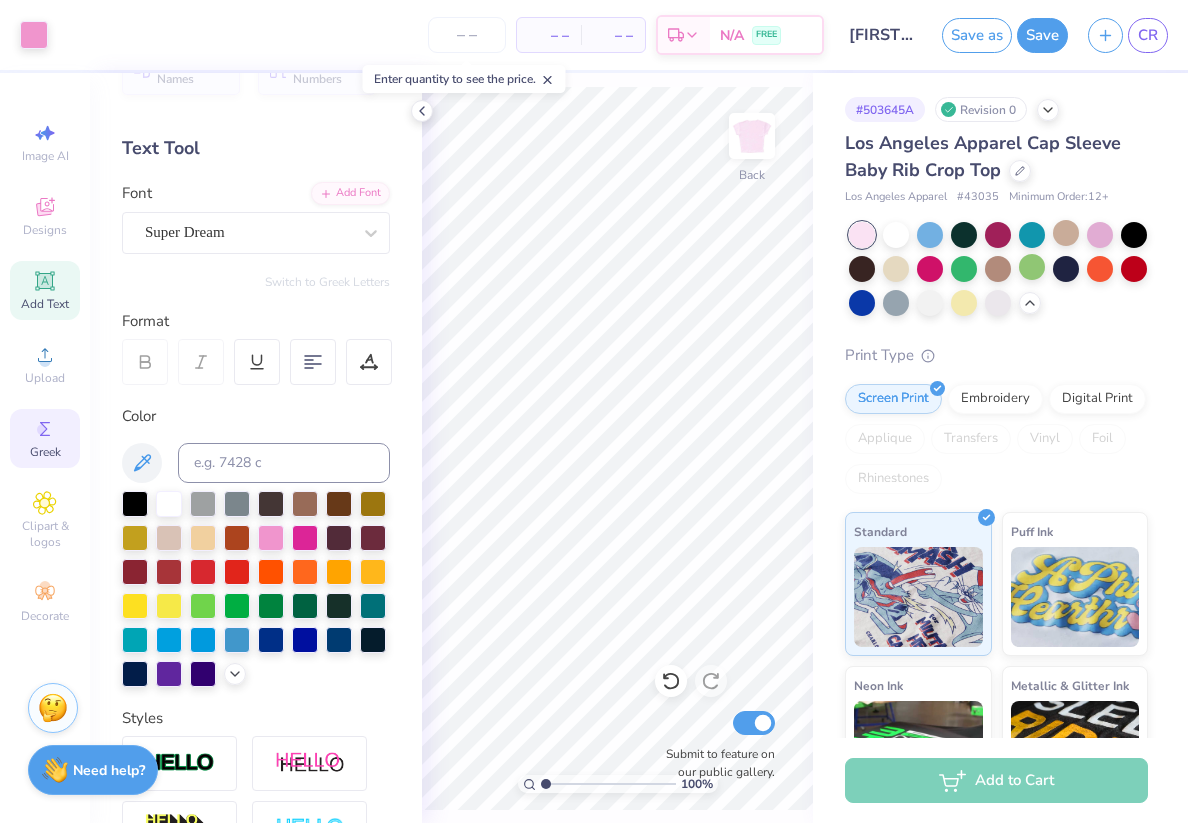 click on "Greek" at bounding box center (45, 438) 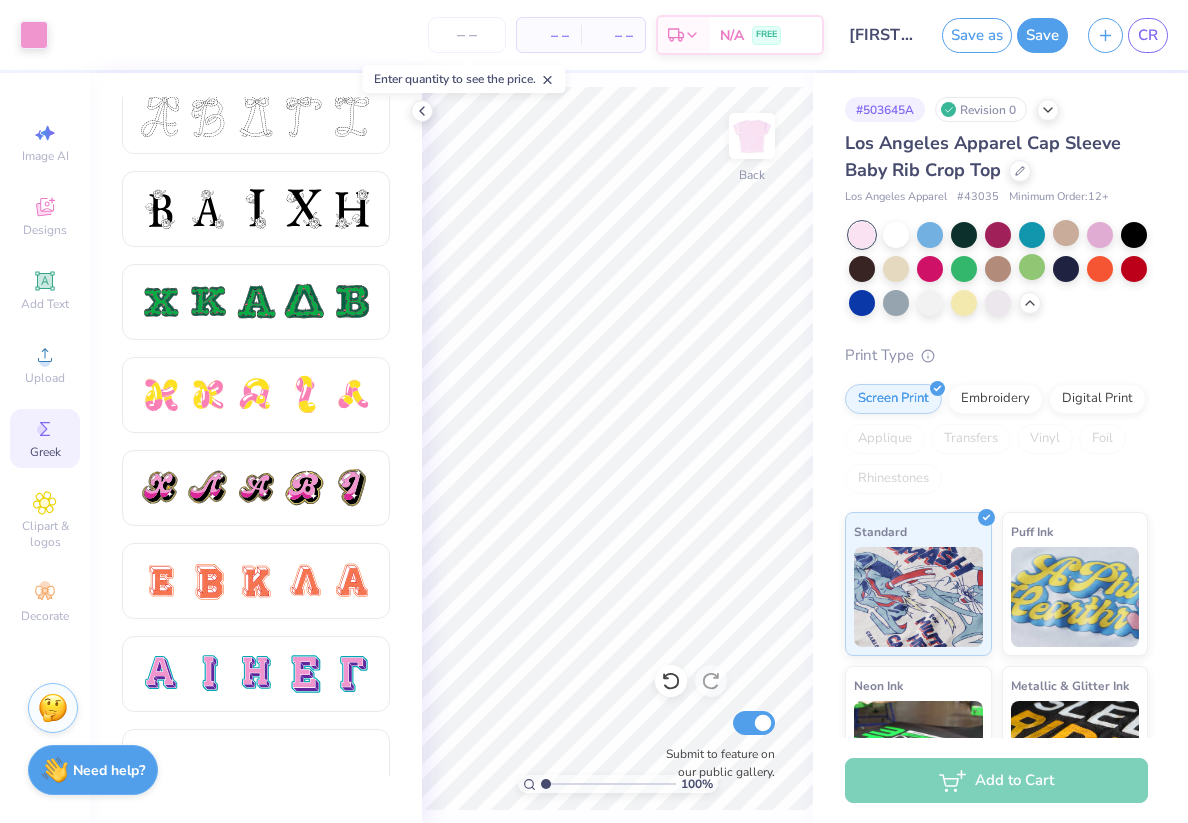 scroll, scrollTop: 855, scrollLeft: 0, axis: vertical 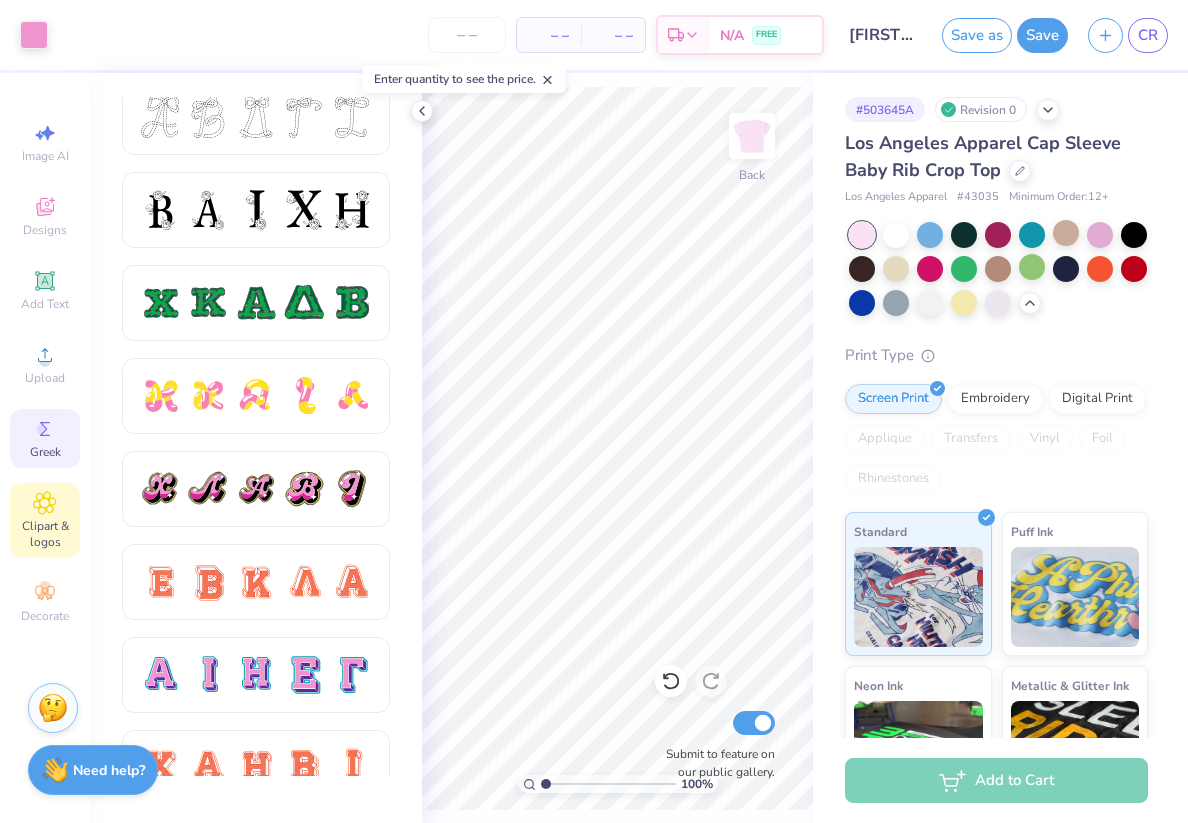 click on "Clipart & logos" at bounding box center (45, 534) 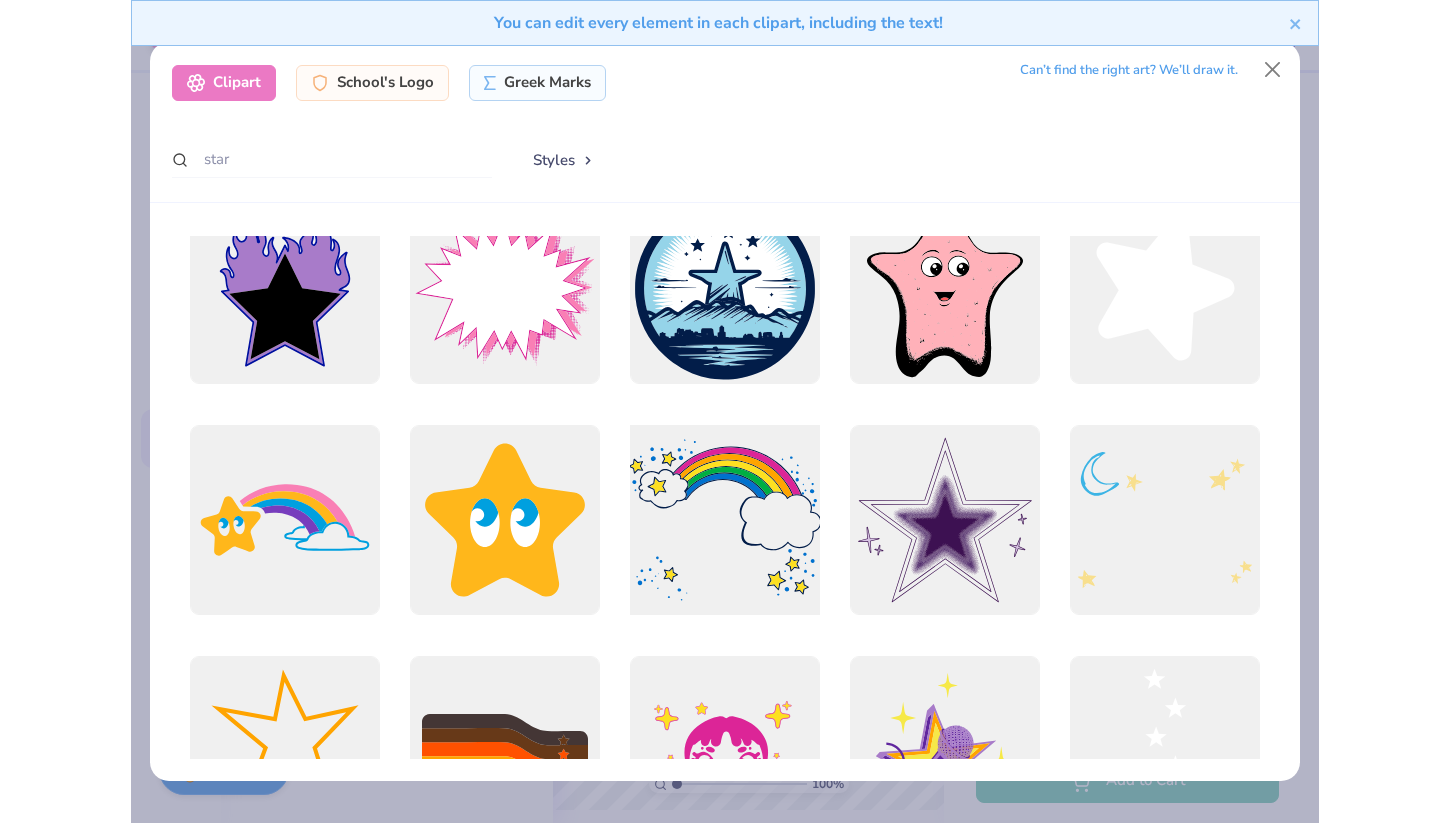 scroll, scrollTop: 706, scrollLeft: 0, axis: vertical 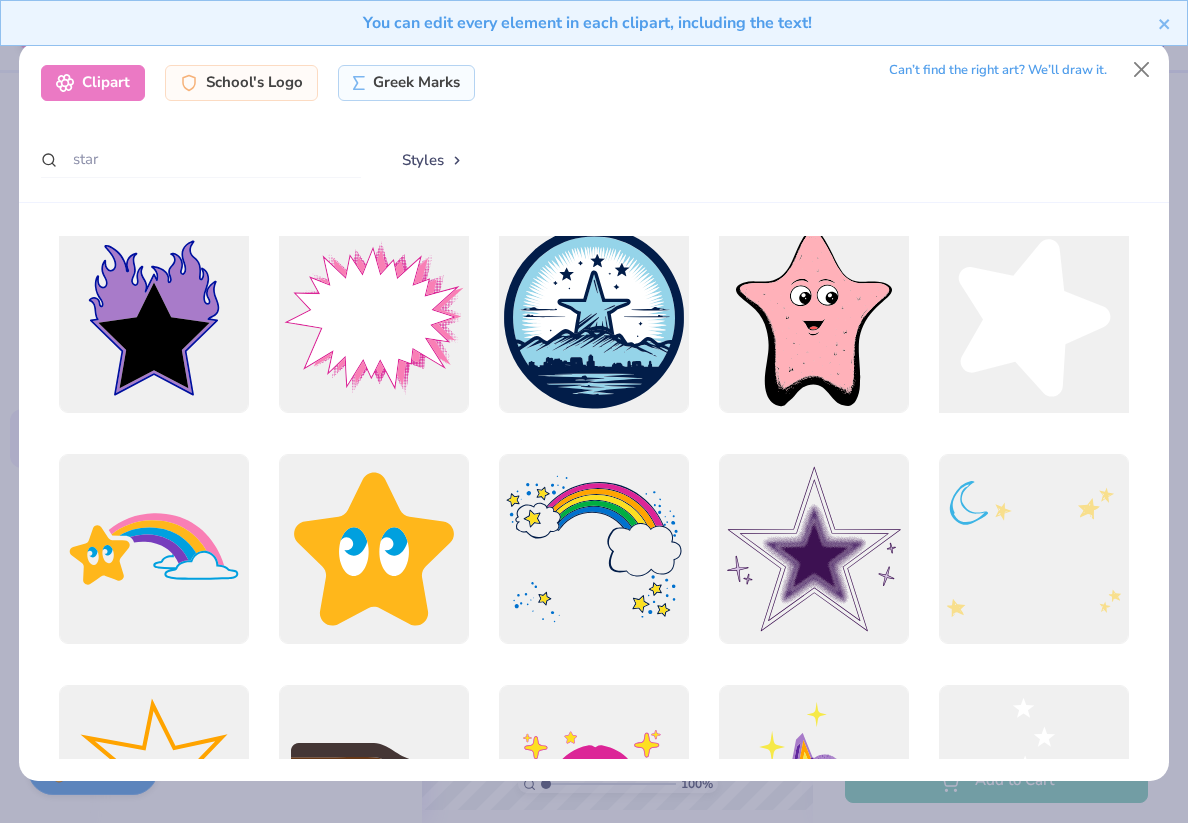 click at bounding box center (1033, 317) 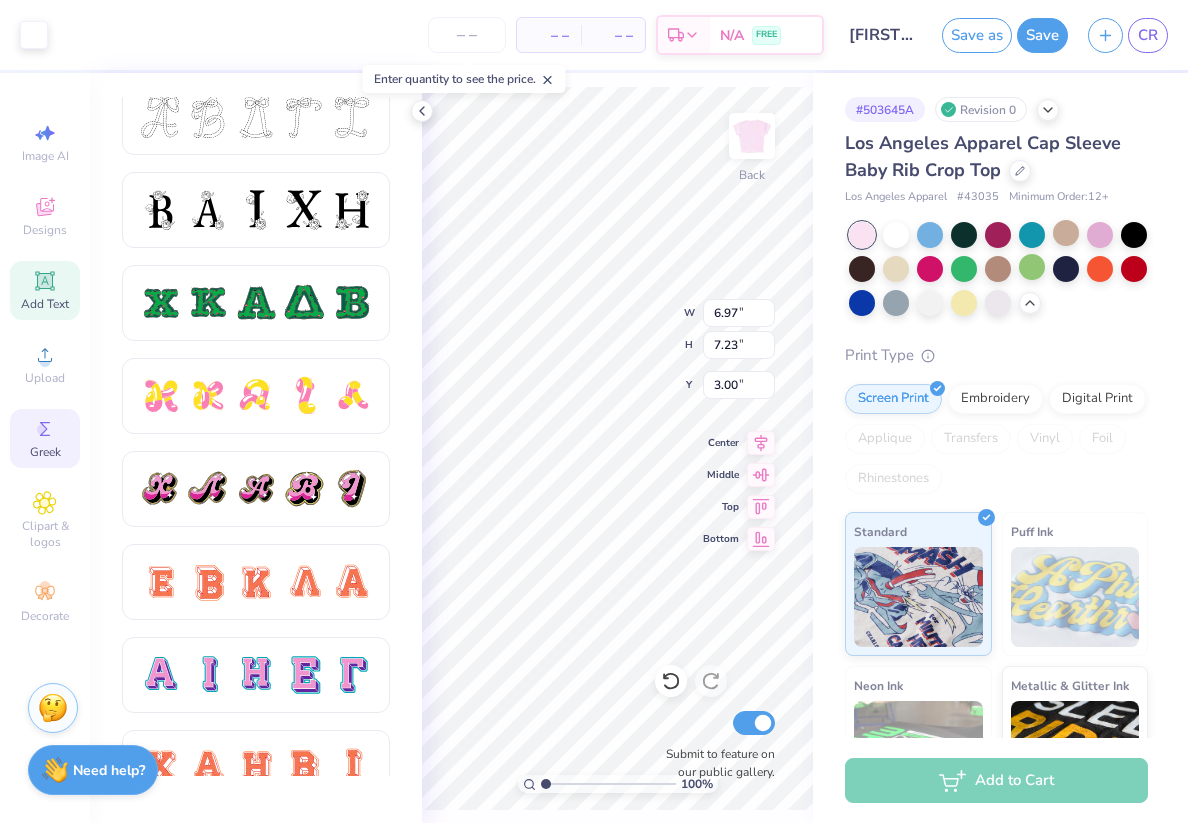 click on "Add Text" at bounding box center (45, 304) 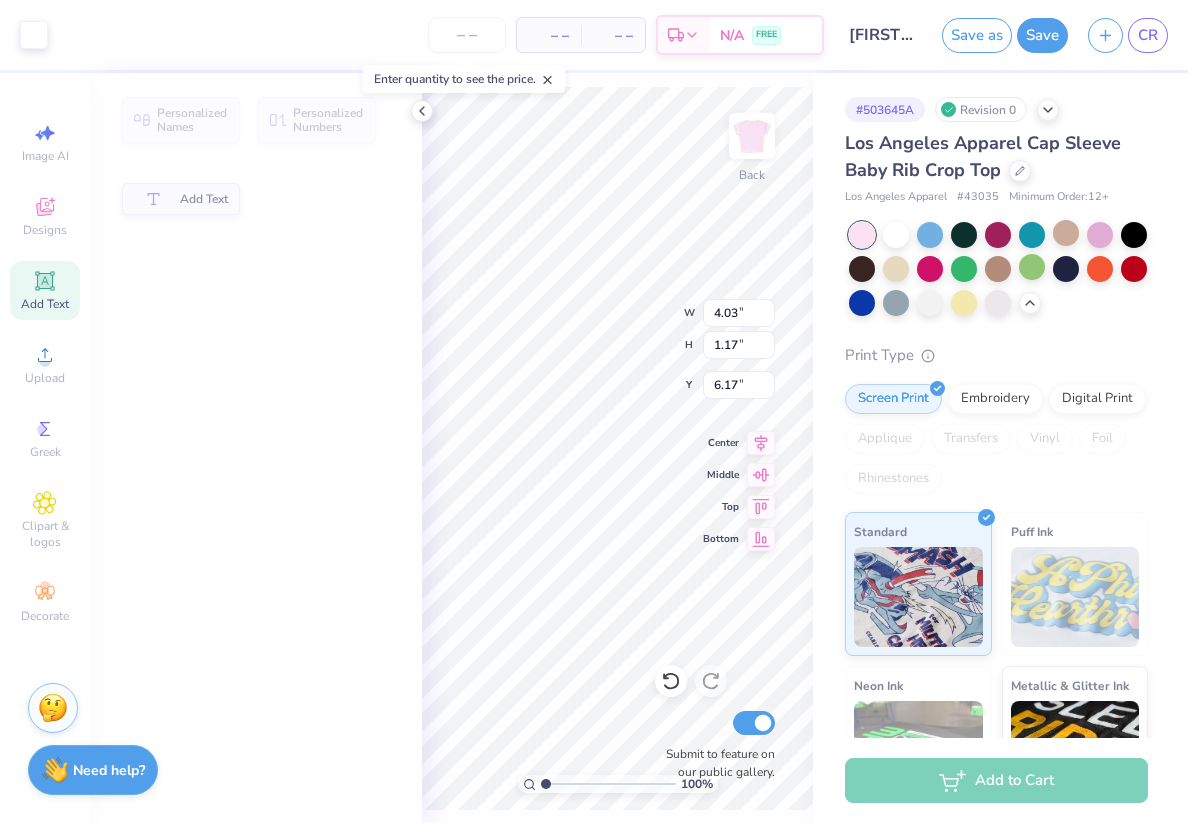type on "4.03" 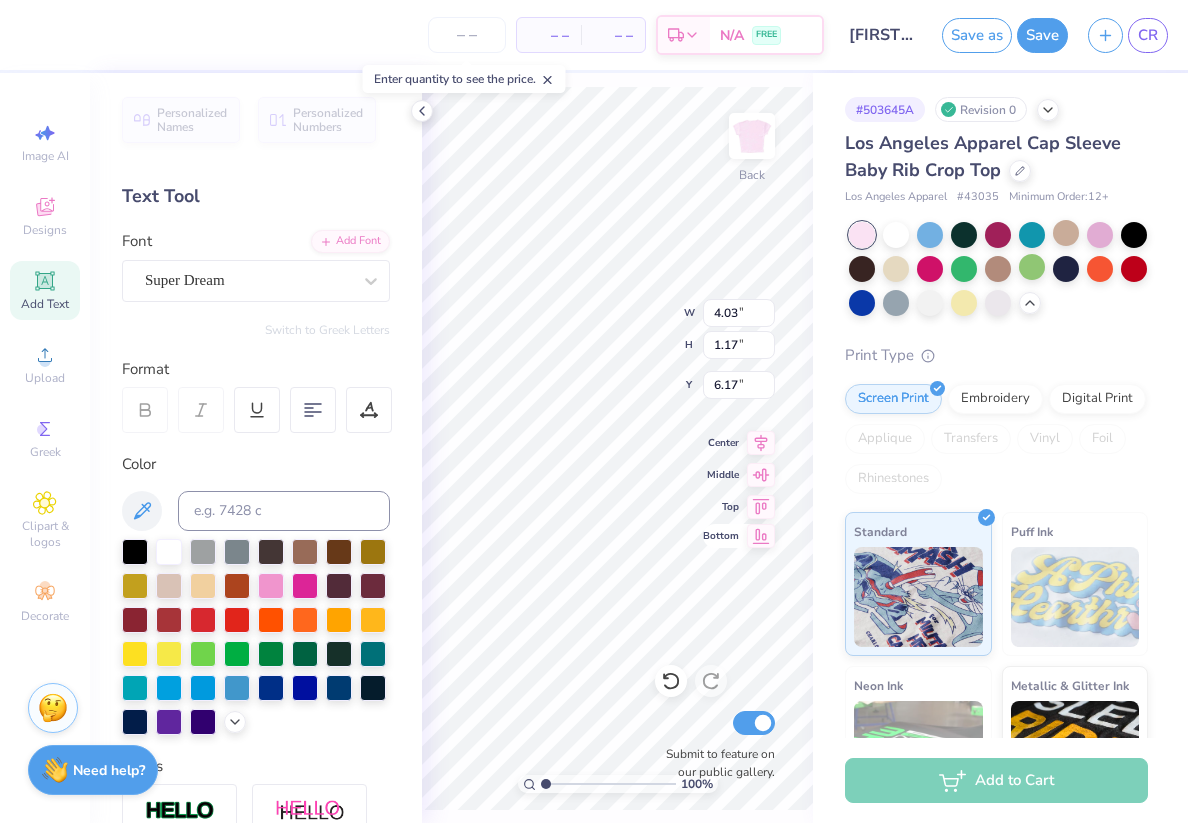 type on "6.97" 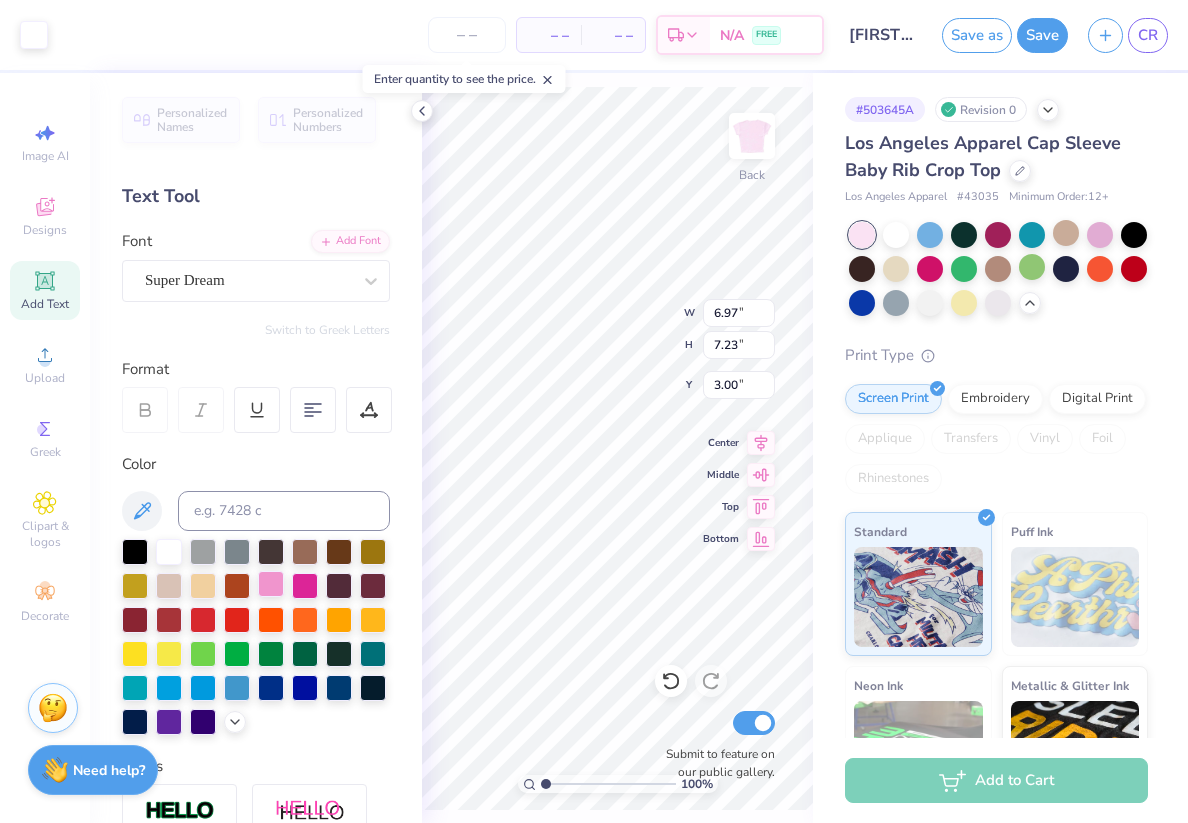 click at bounding box center (271, 584) 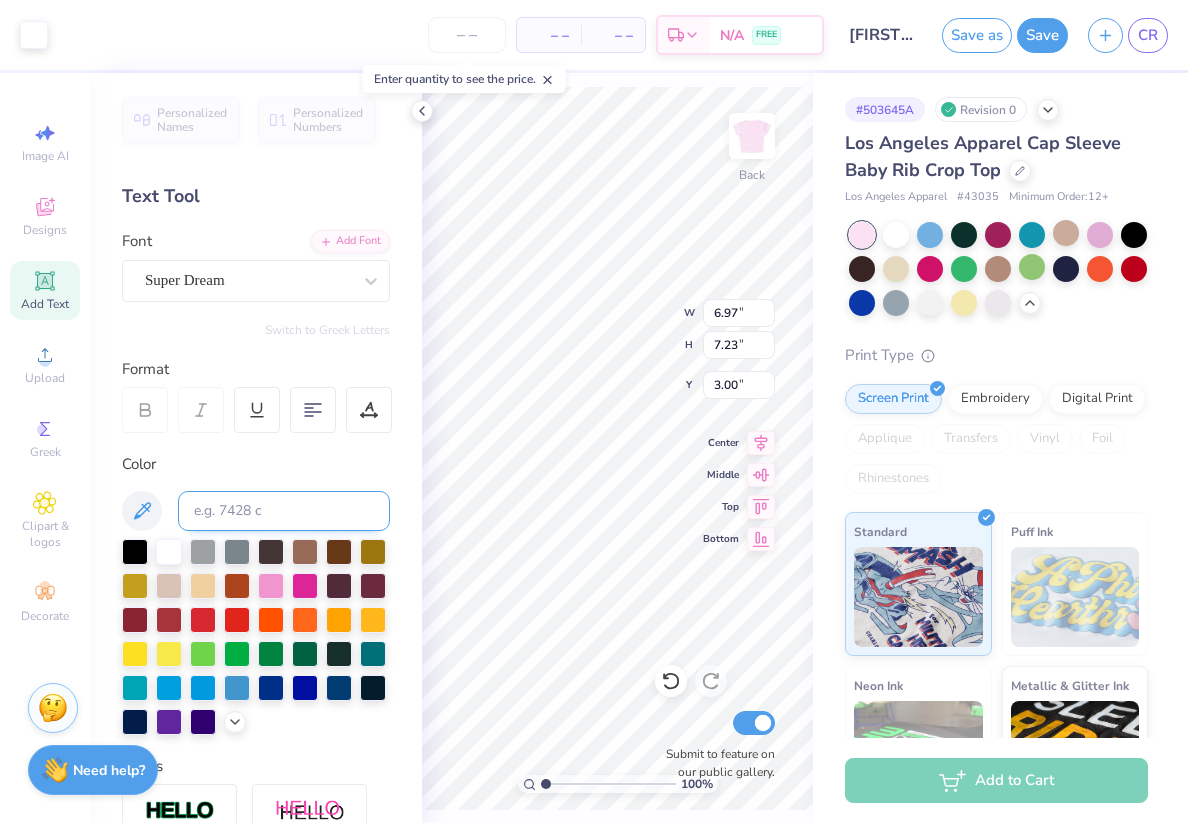 type on "4.03" 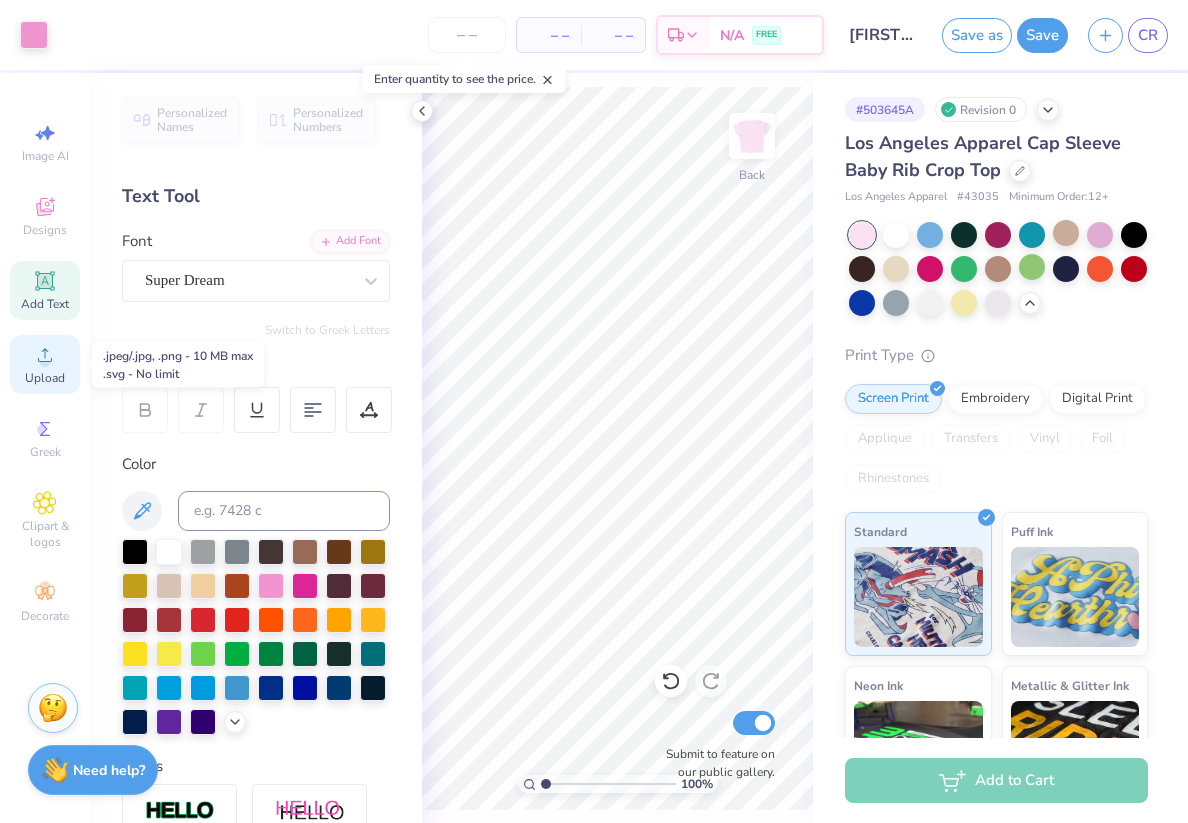 click 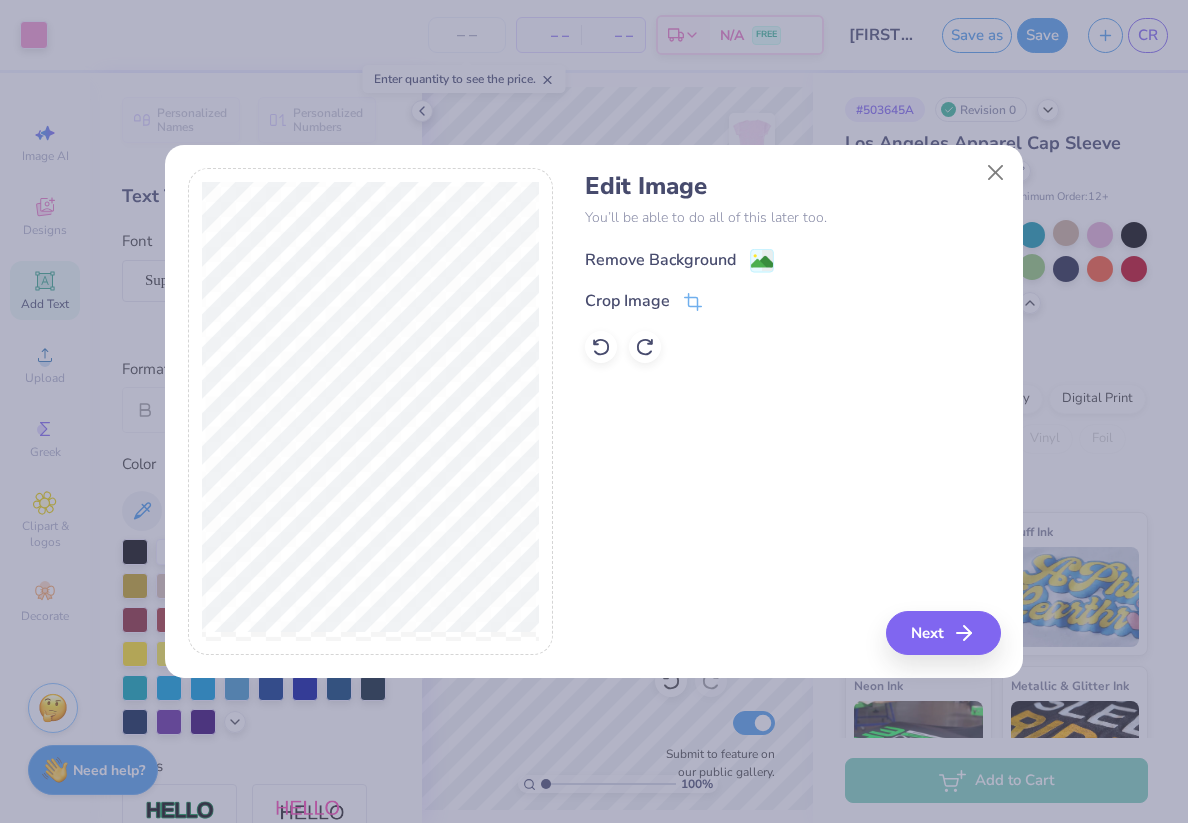 click on "Remove Background" at bounding box center [660, 260] 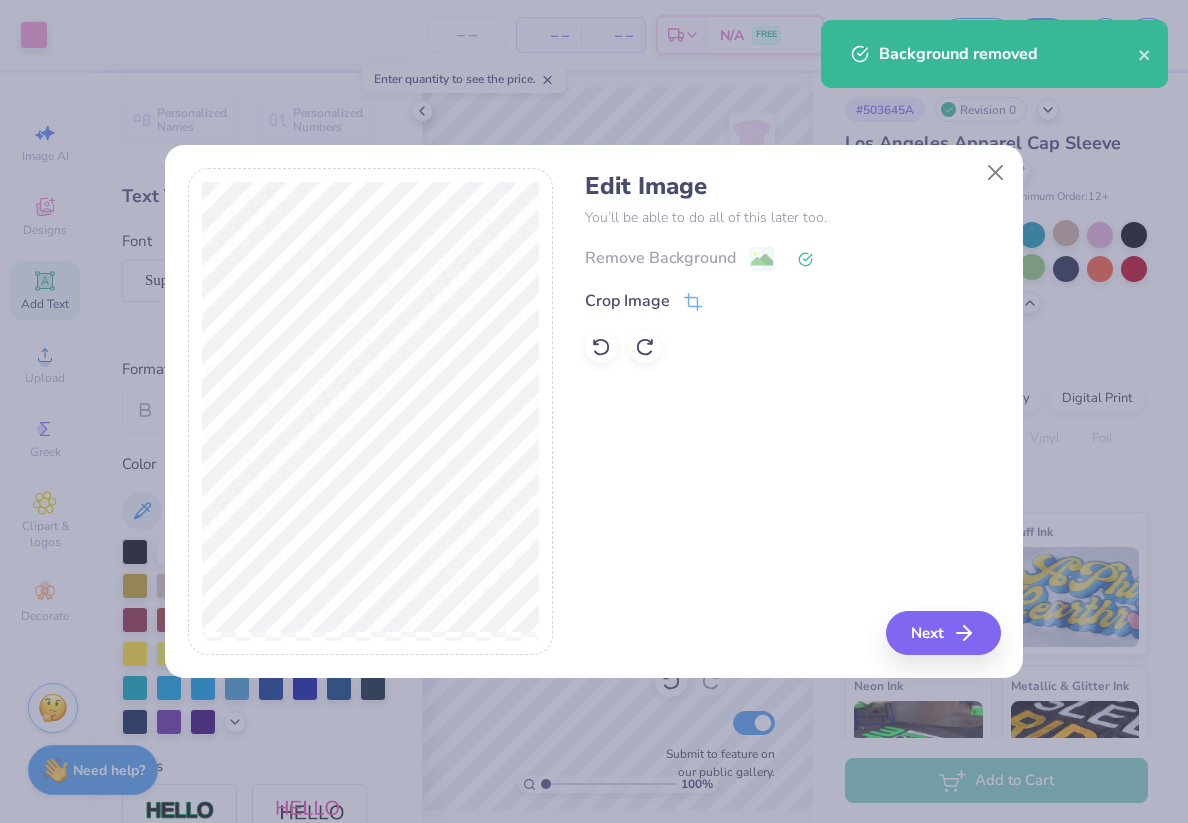 click on "Edit Image You’ll be able to do all of this later too. Remove Background Crop Image Next" at bounding box center [792, 412] 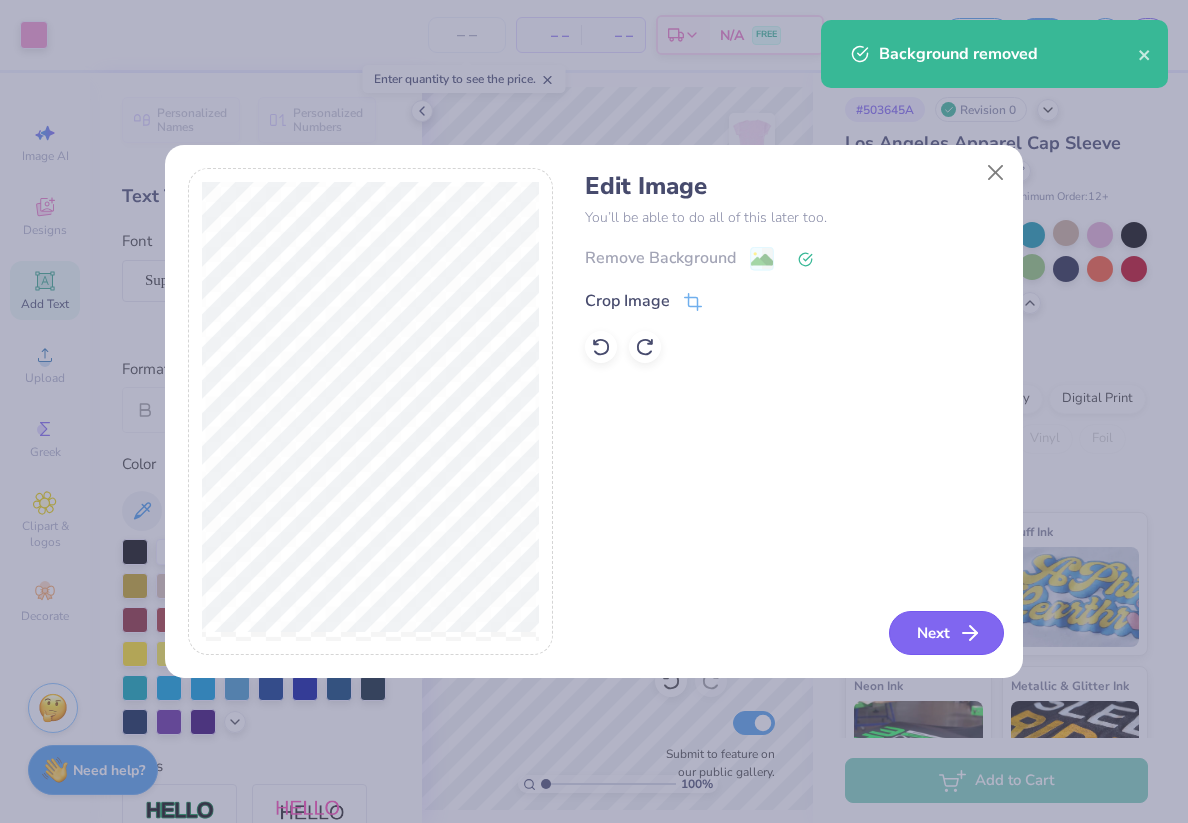 click on "Next" at bounding box center [946, 633] 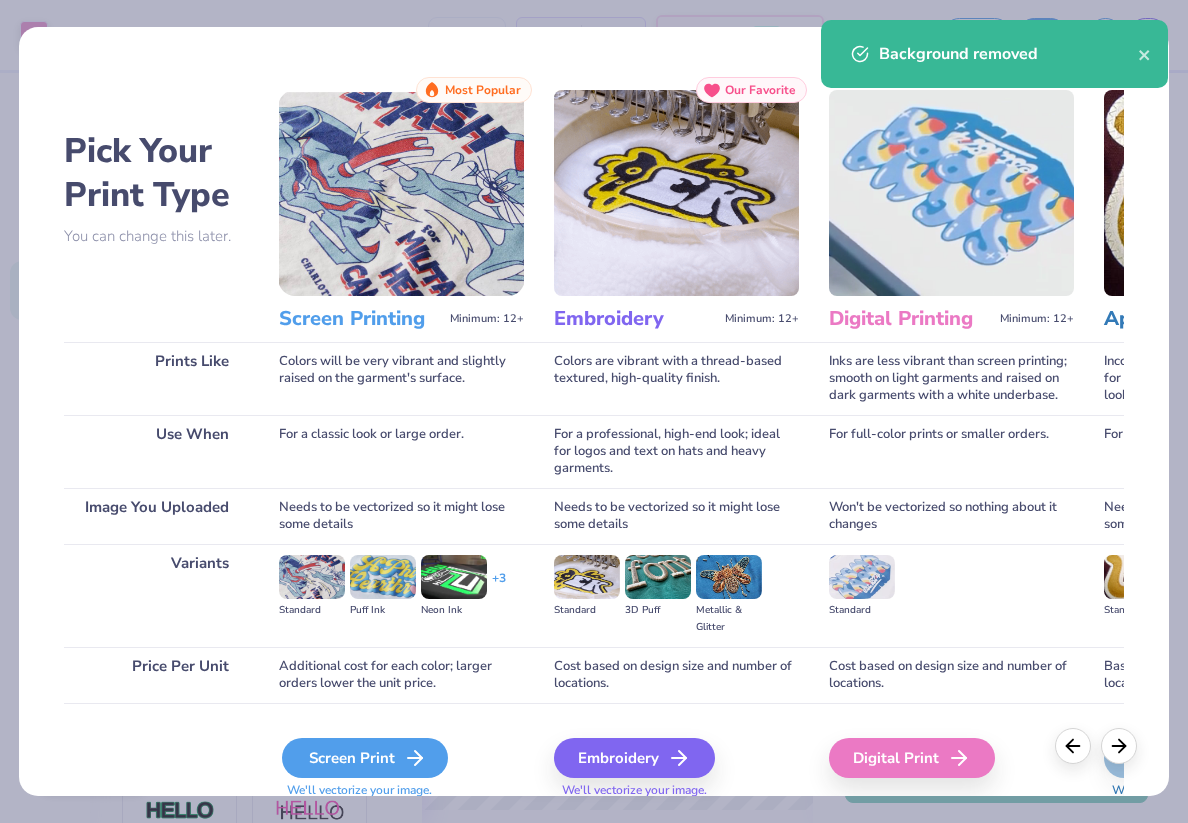 click on "Screen Print" at bounding box center (365, 758) 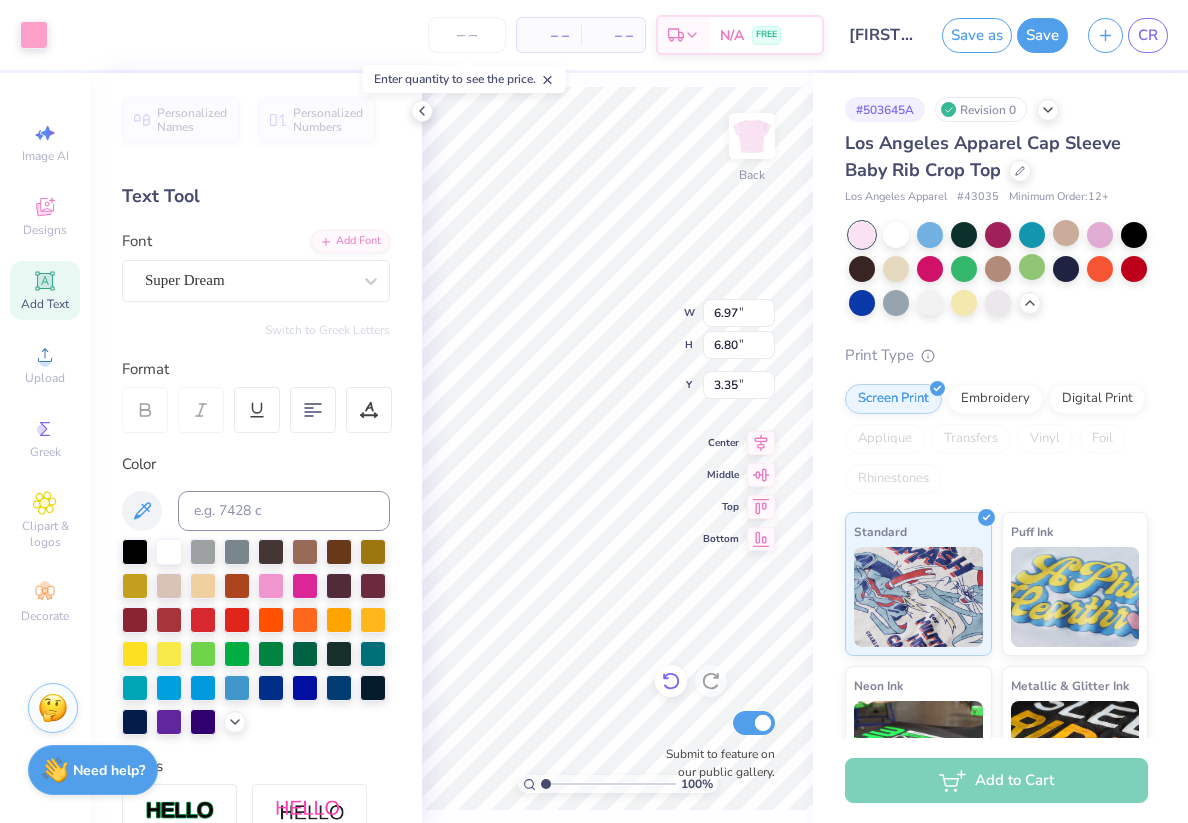 type on "2.04" 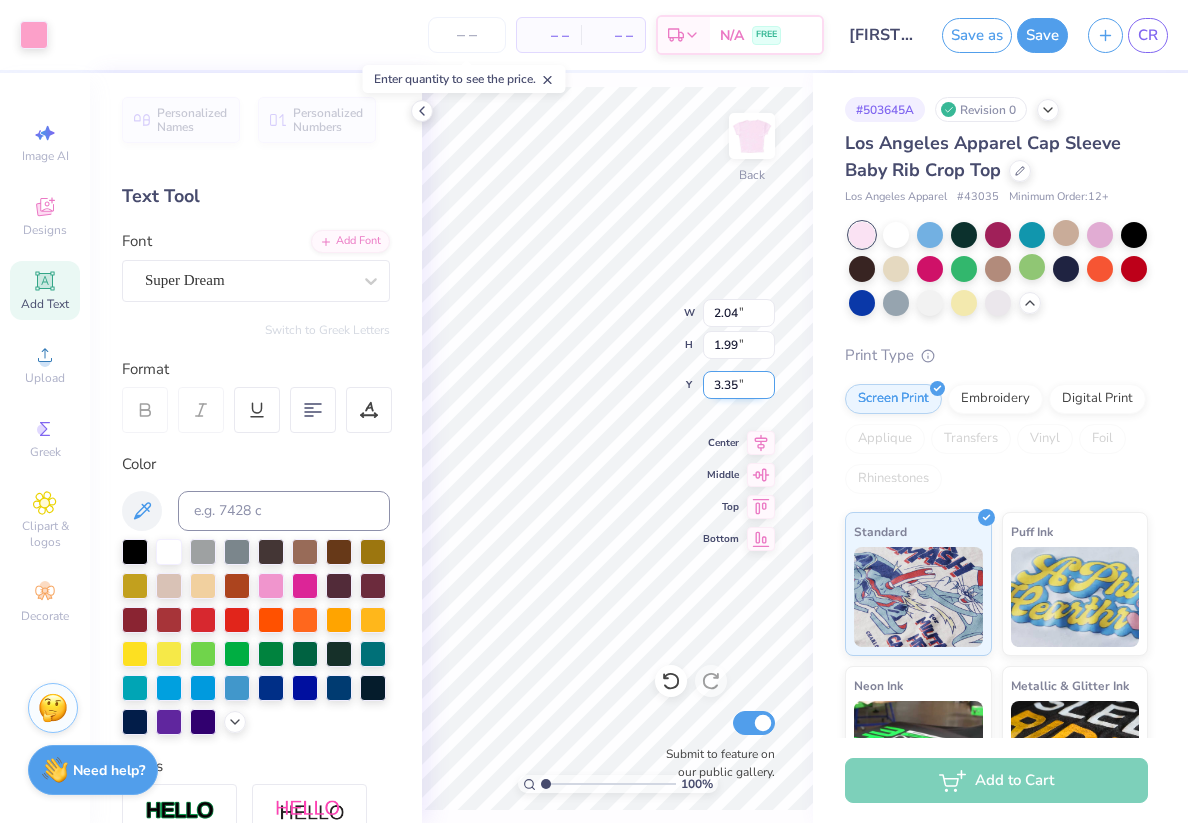 type on "2.05" 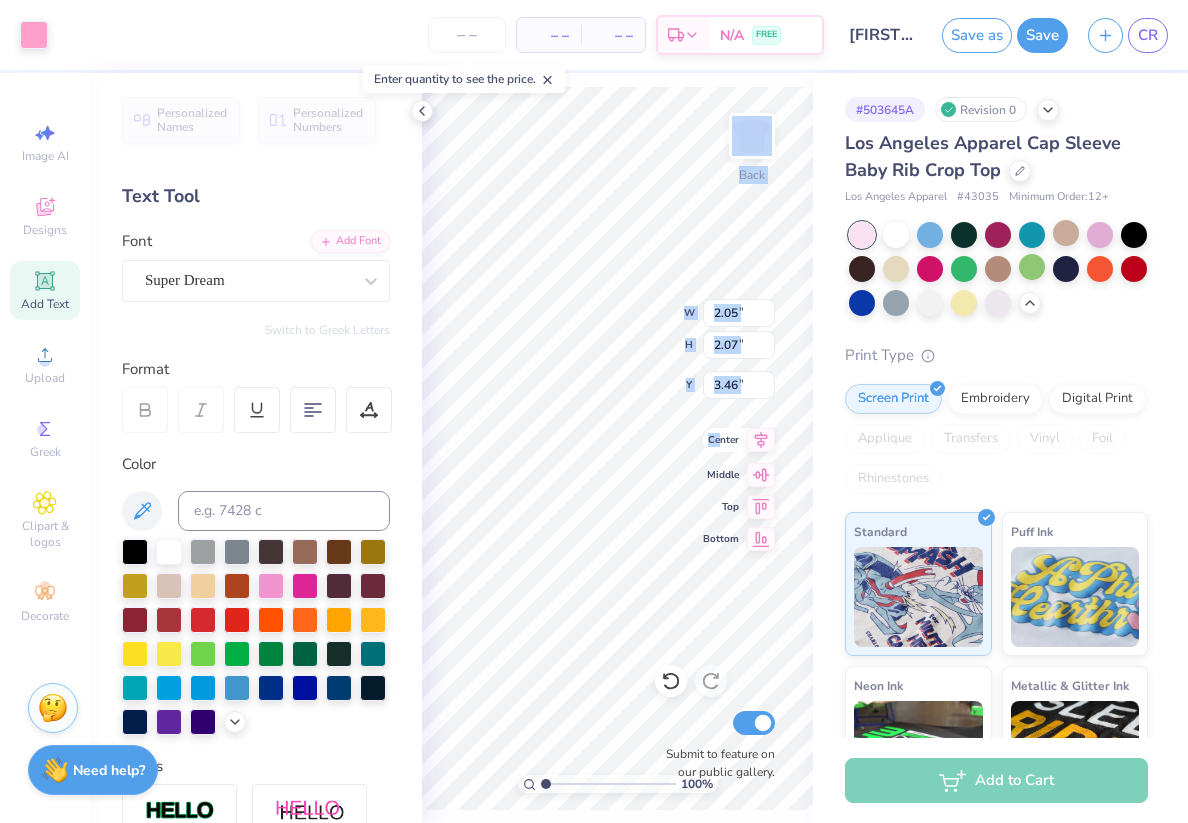click on "100  % Back W 2.05 2.05 " H 2.07 2.07 " Y 3.46 3.46 " Center Middle Top Bottom Submit to feature on our public gallery." at bounding box center (617, 448) 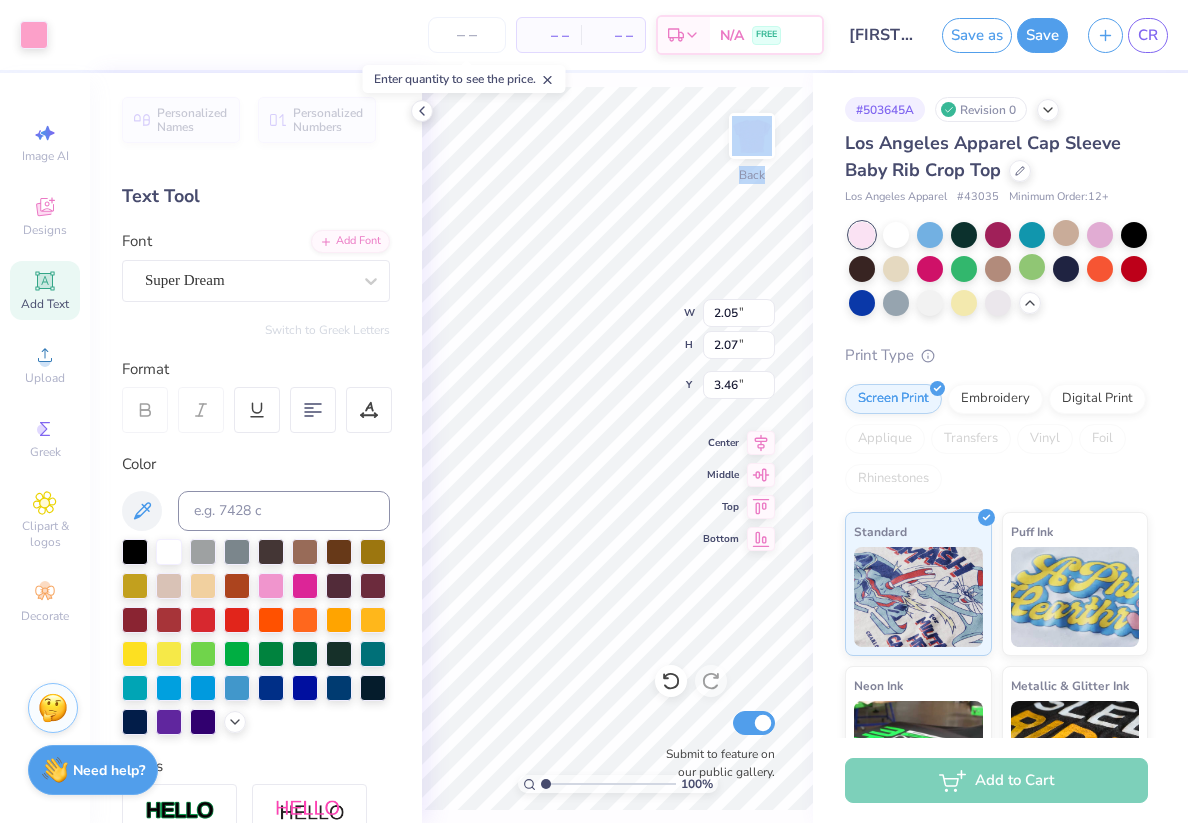 type on "3.00" 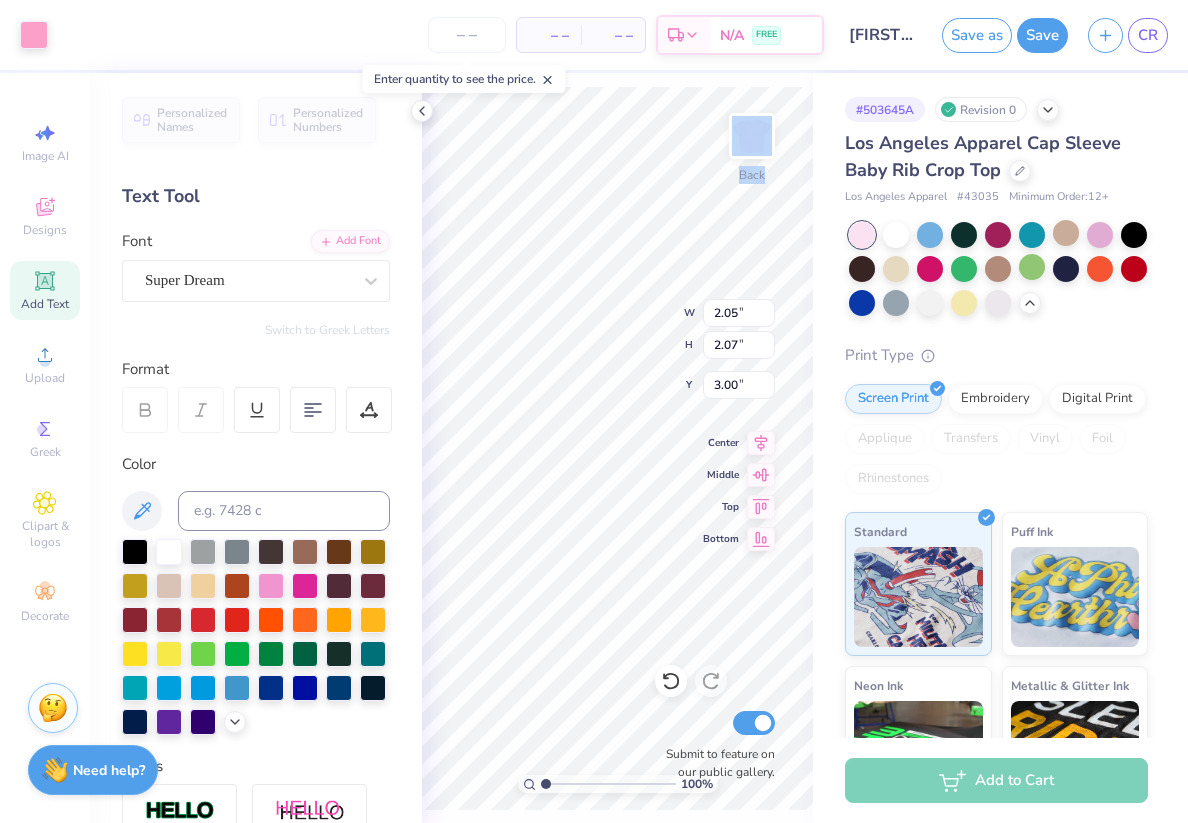type on "1.99" 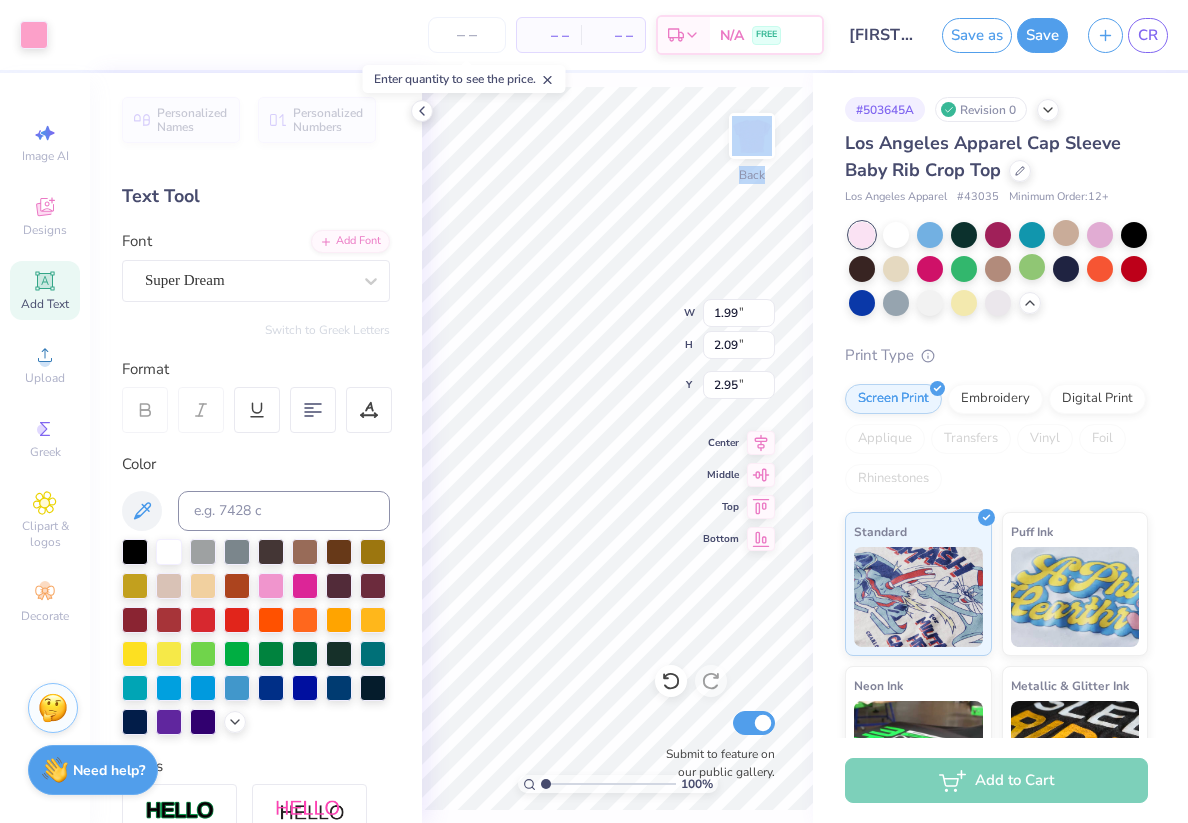 type on "0.96" 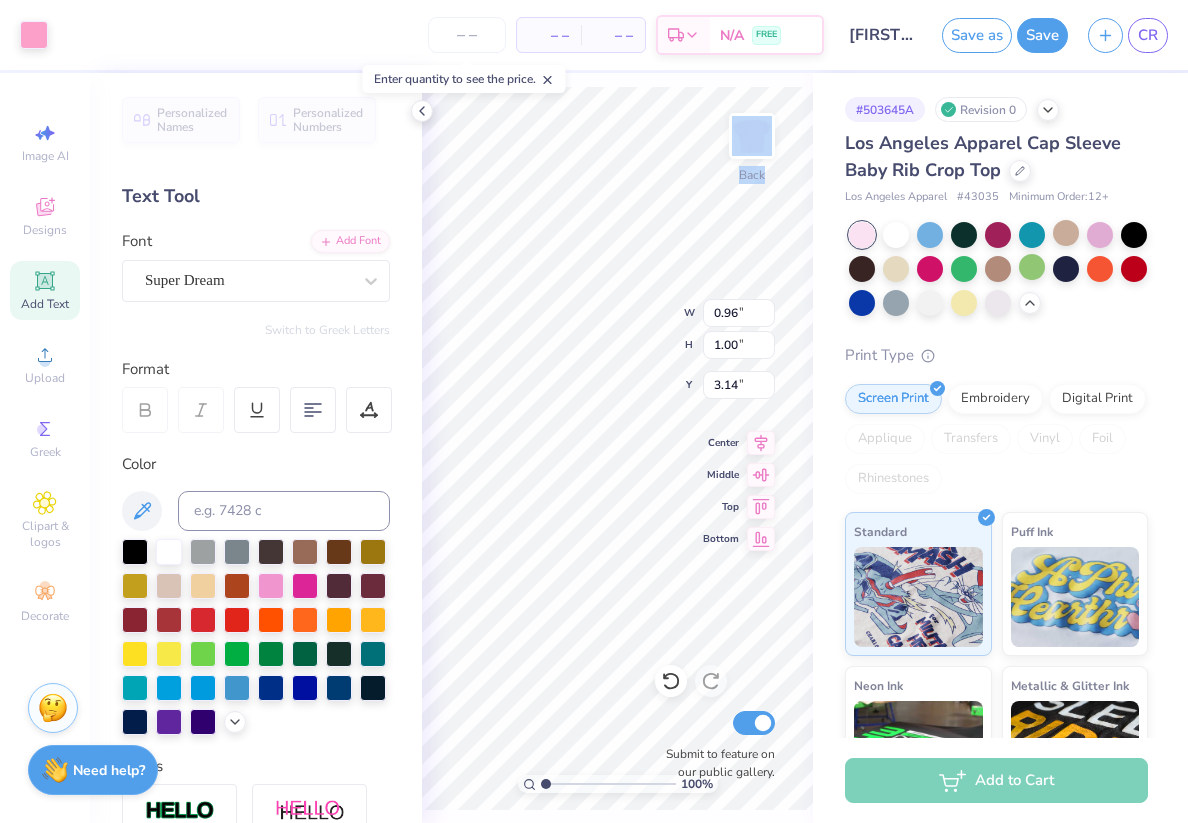 type on "3.00" 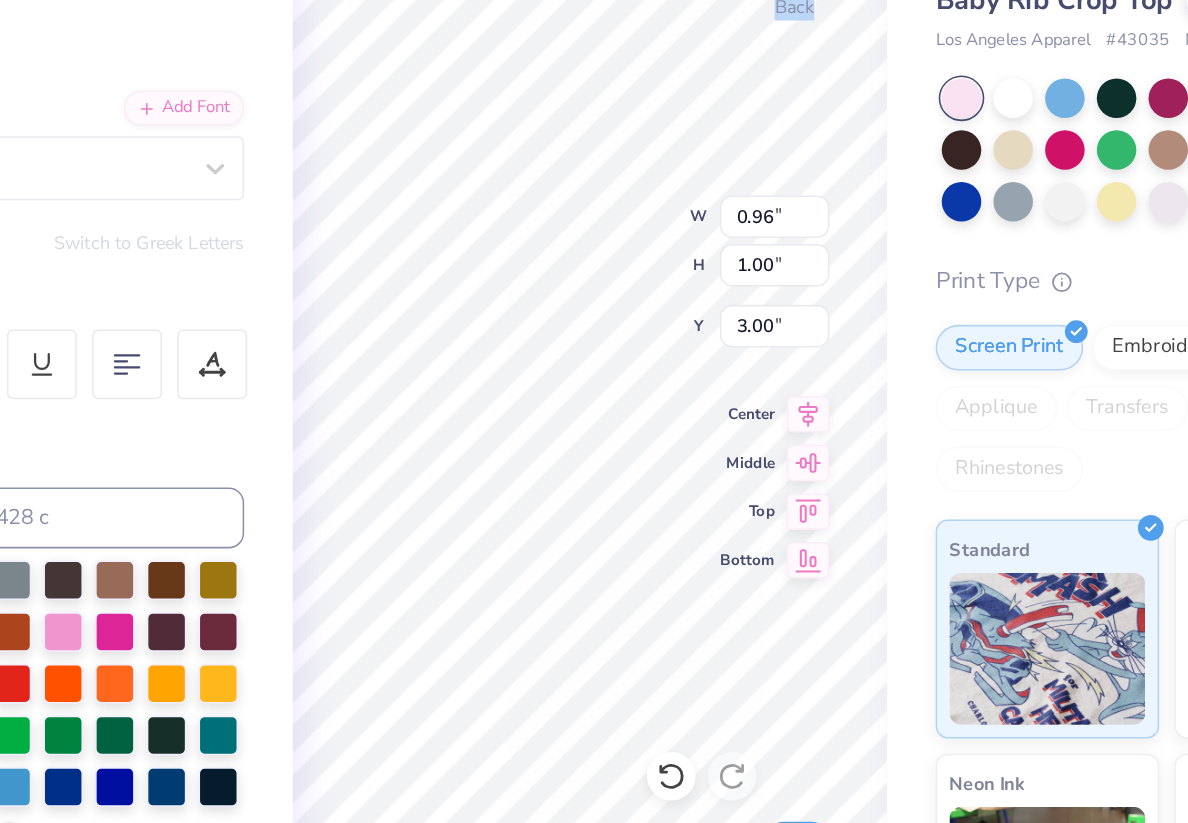 type on "2.77" 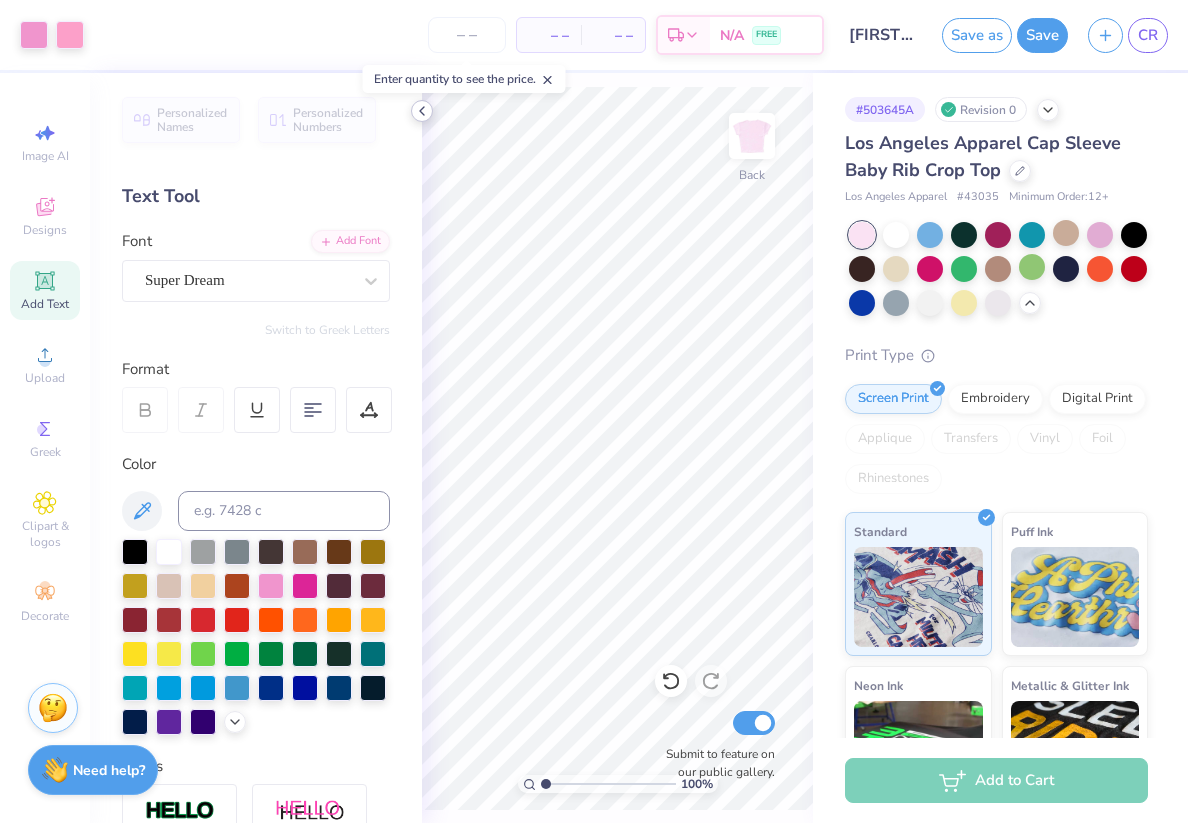 click 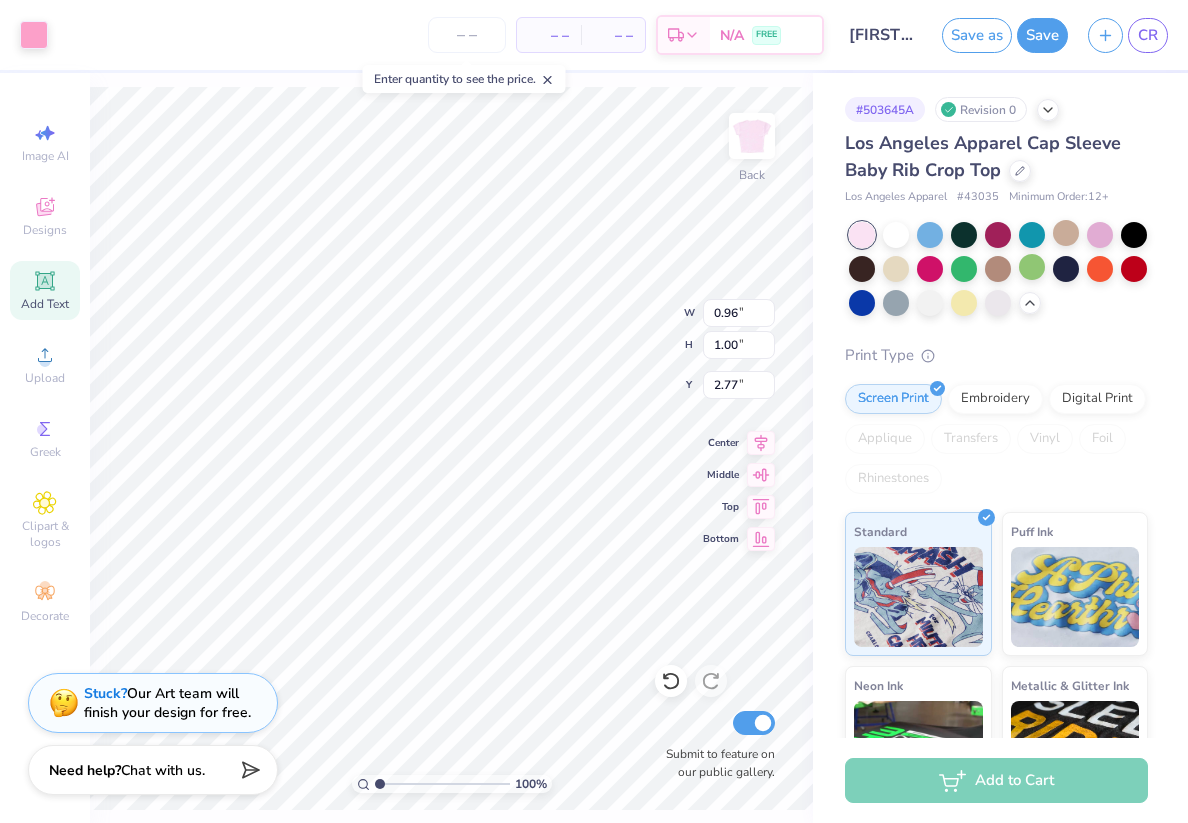 type on "0.73" 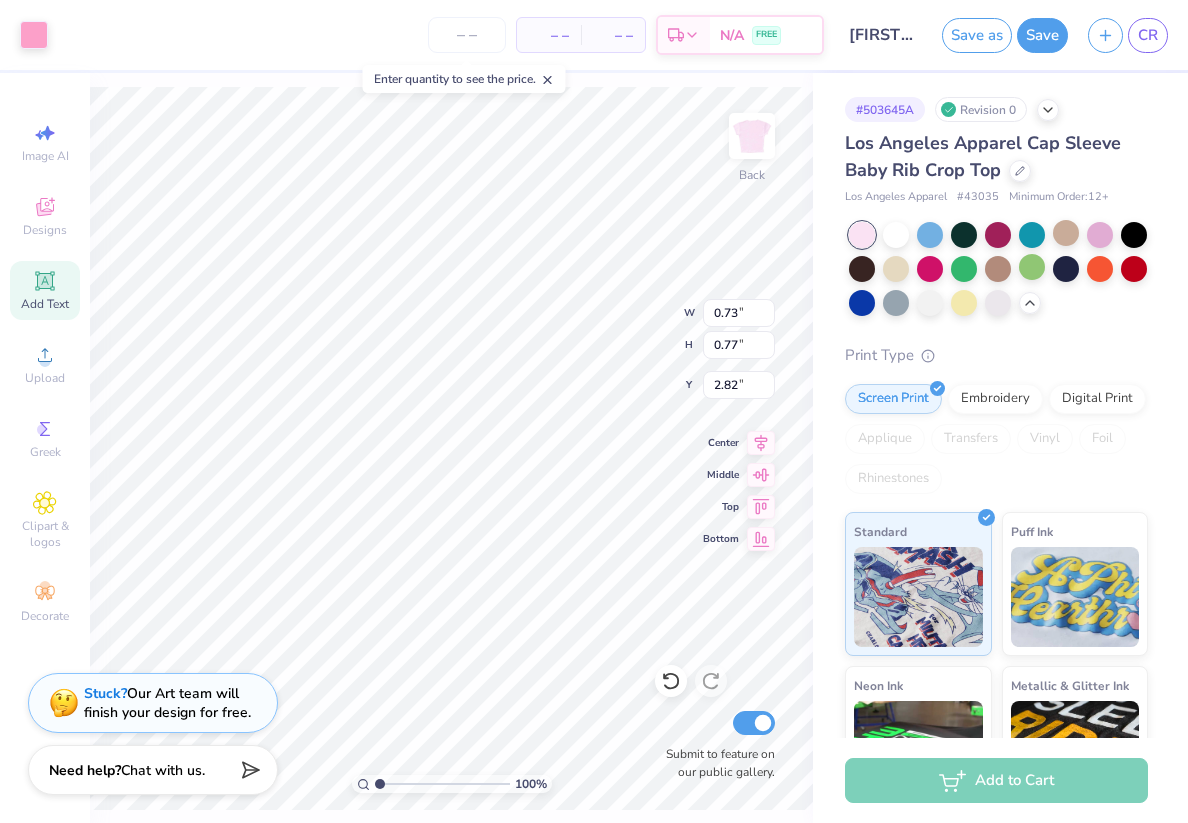 type on "2.82" 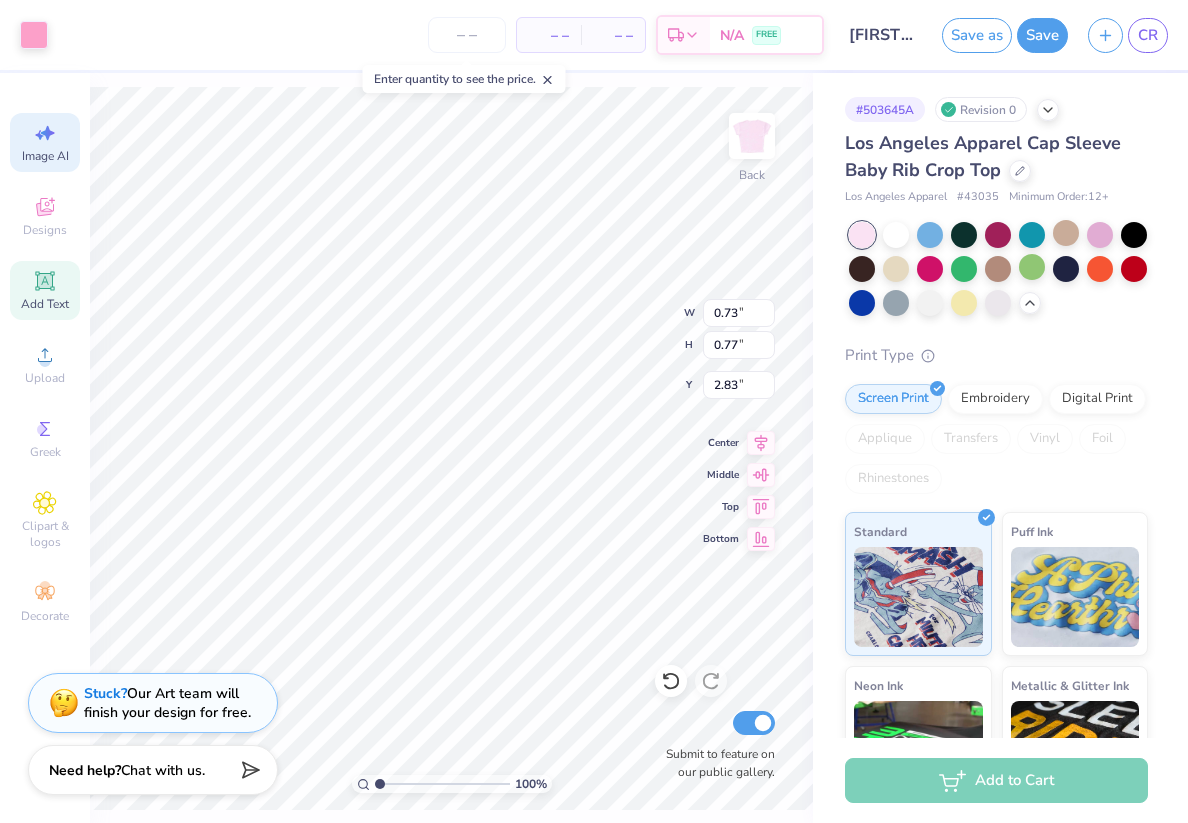 type on "0.69" 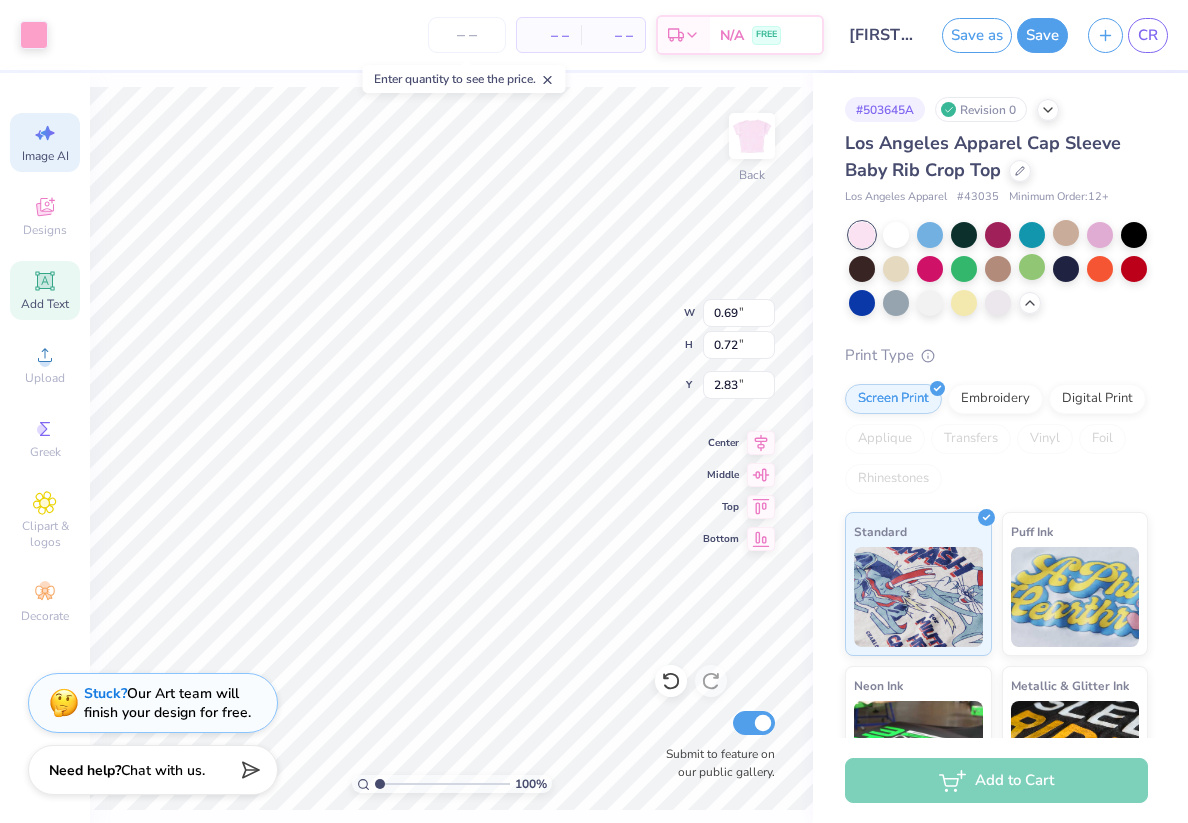 type on "0.71" 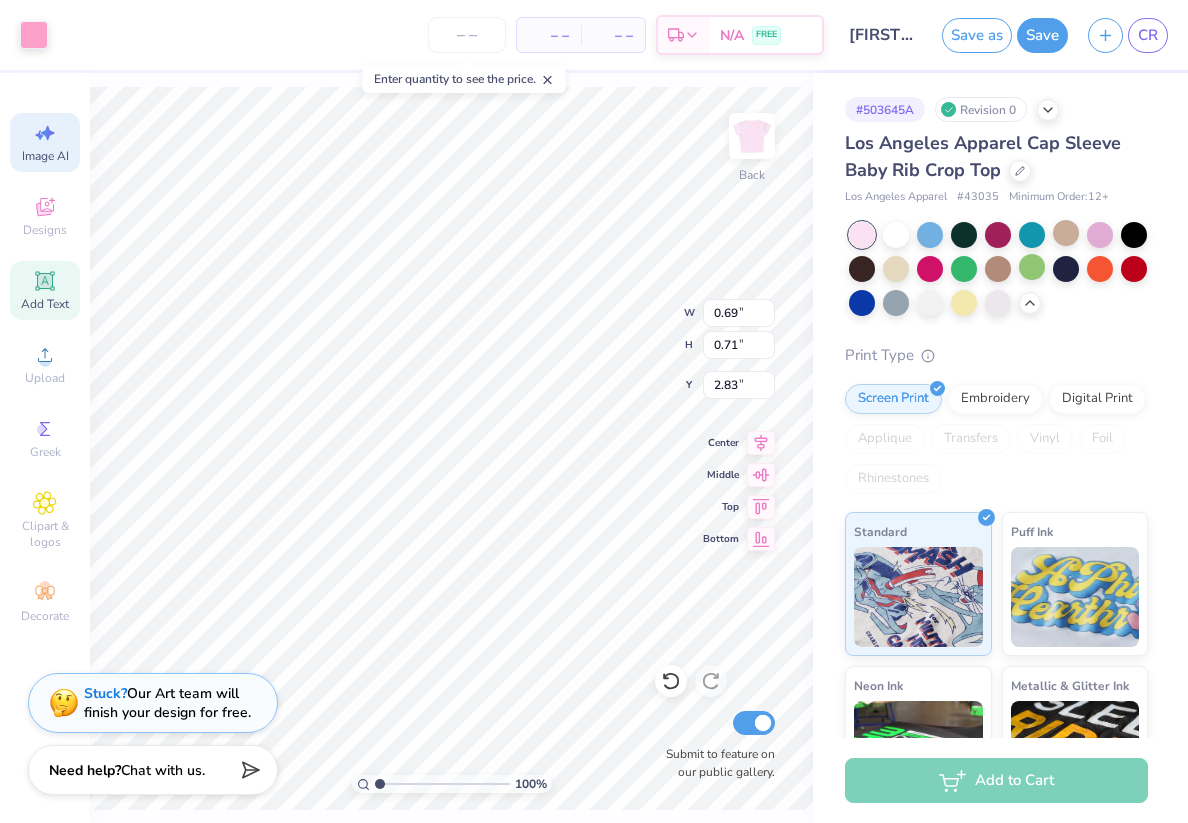 type on "2.83" 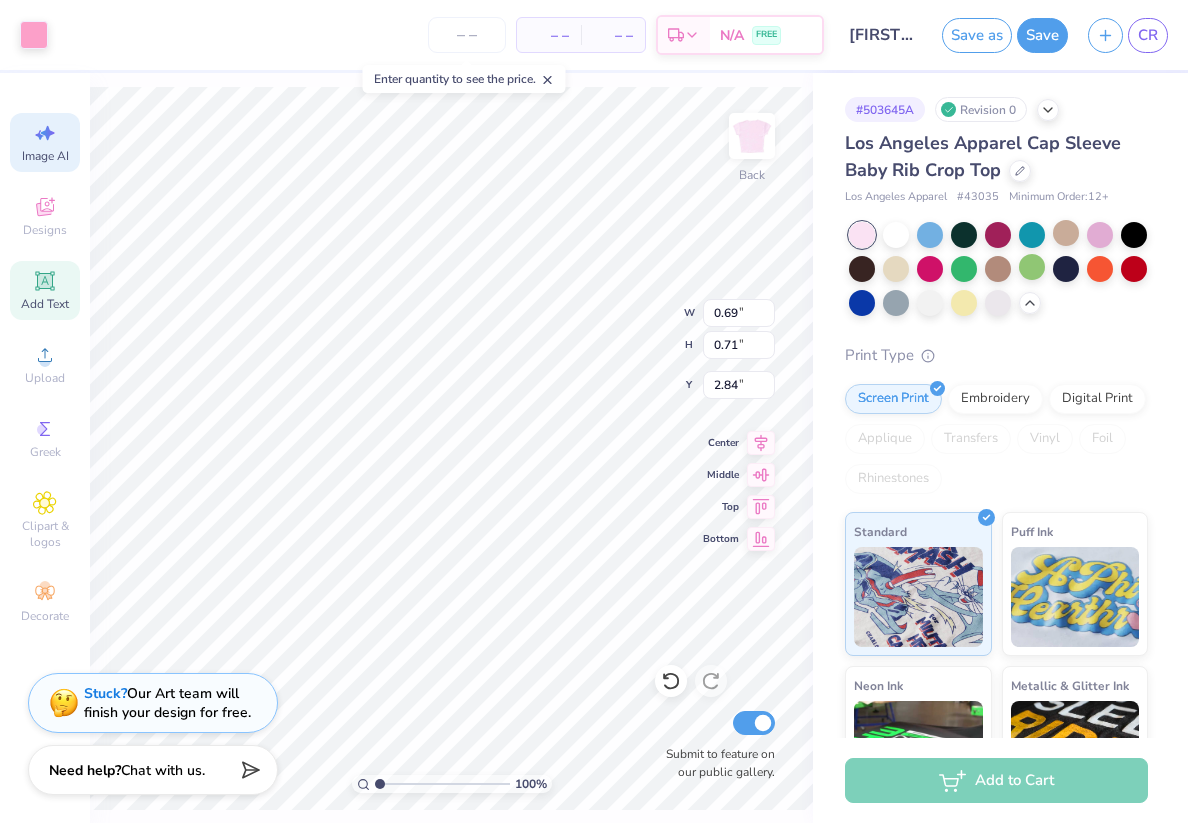 type on "2.84" 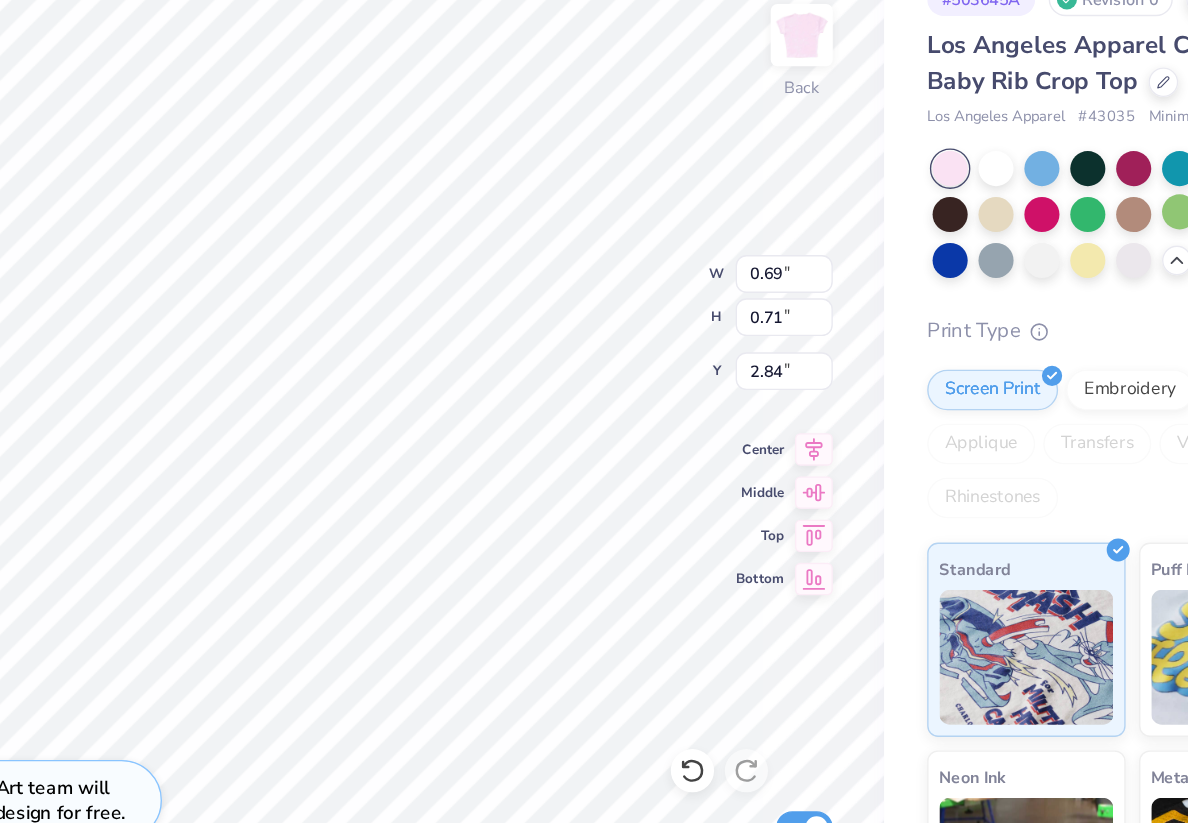 type on "2.84" 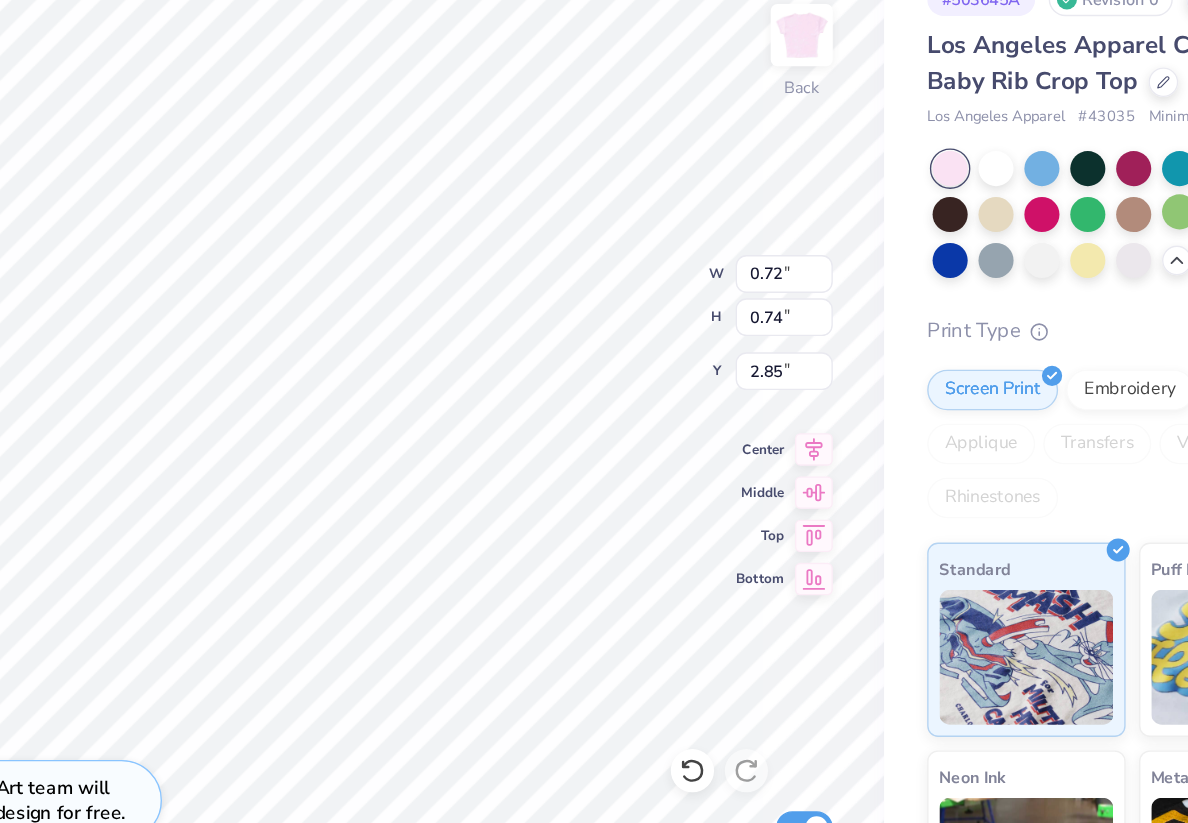 type on "2.84" 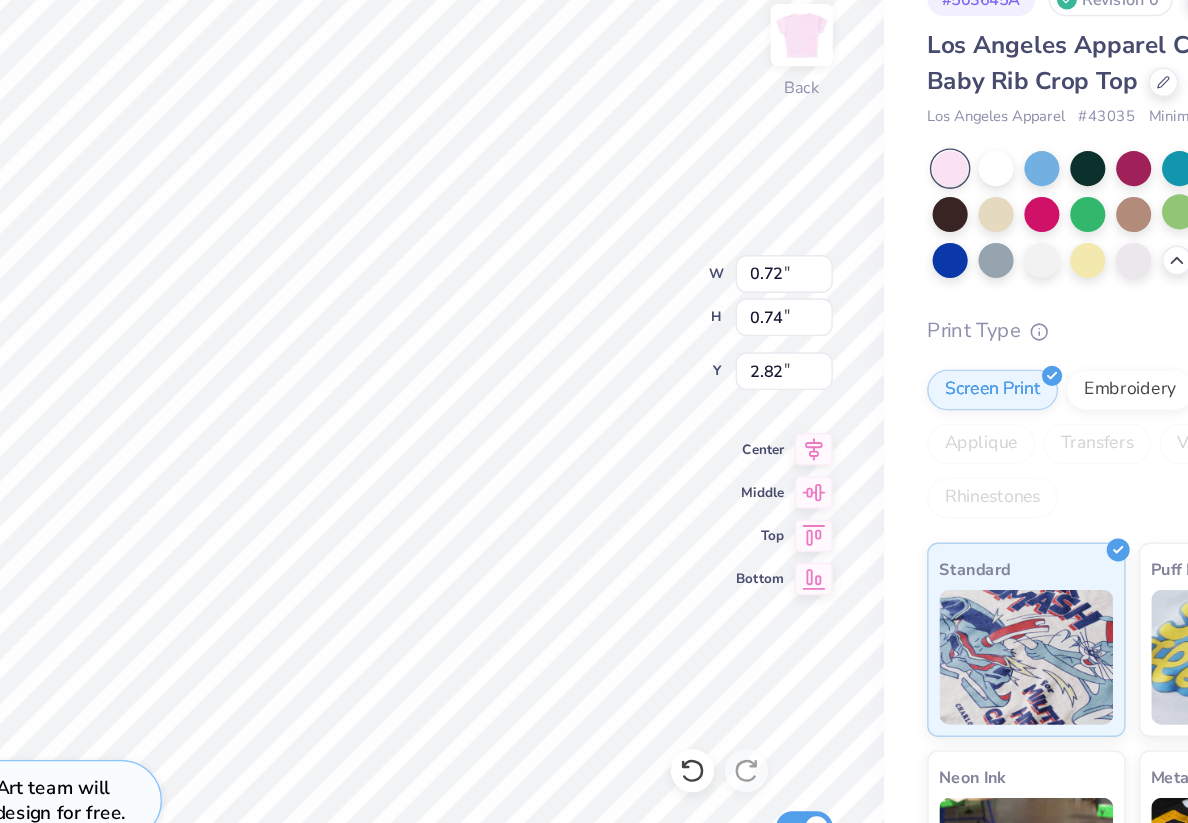 type on "2.85" 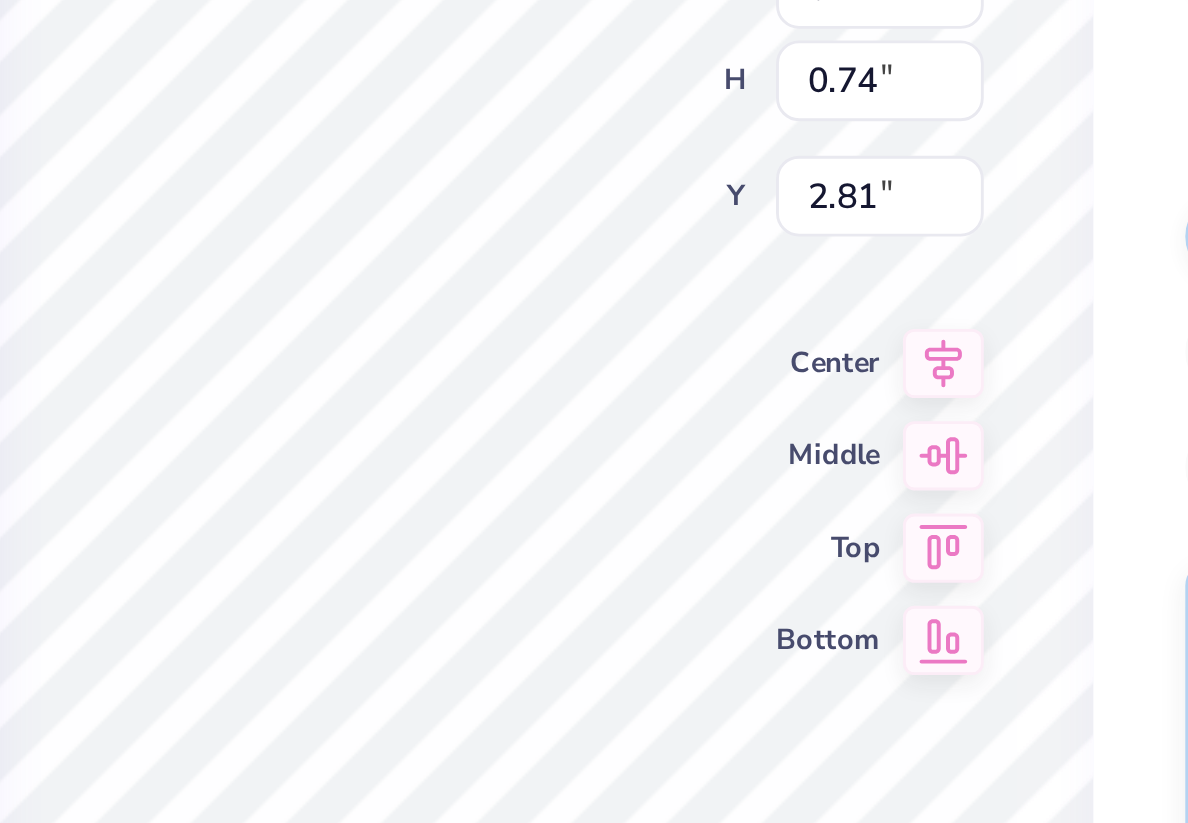 type on "2.81" 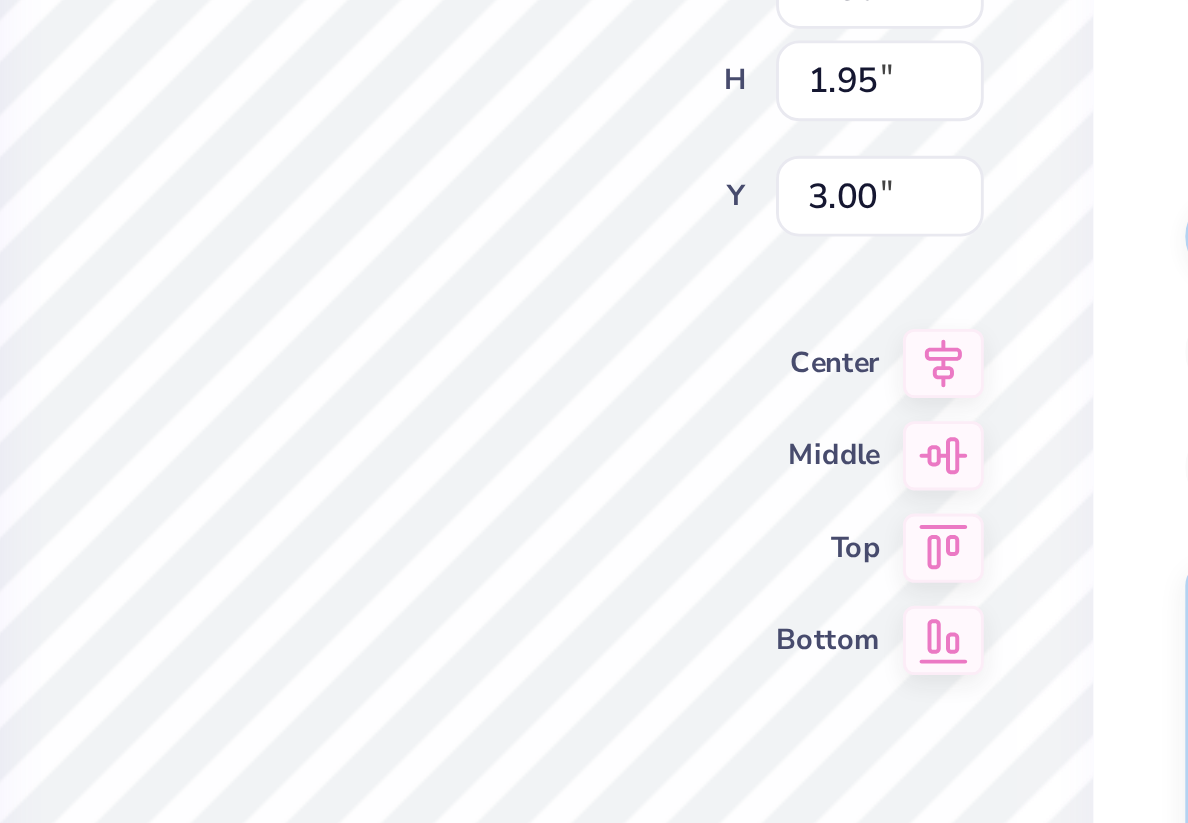 type on "3.56" 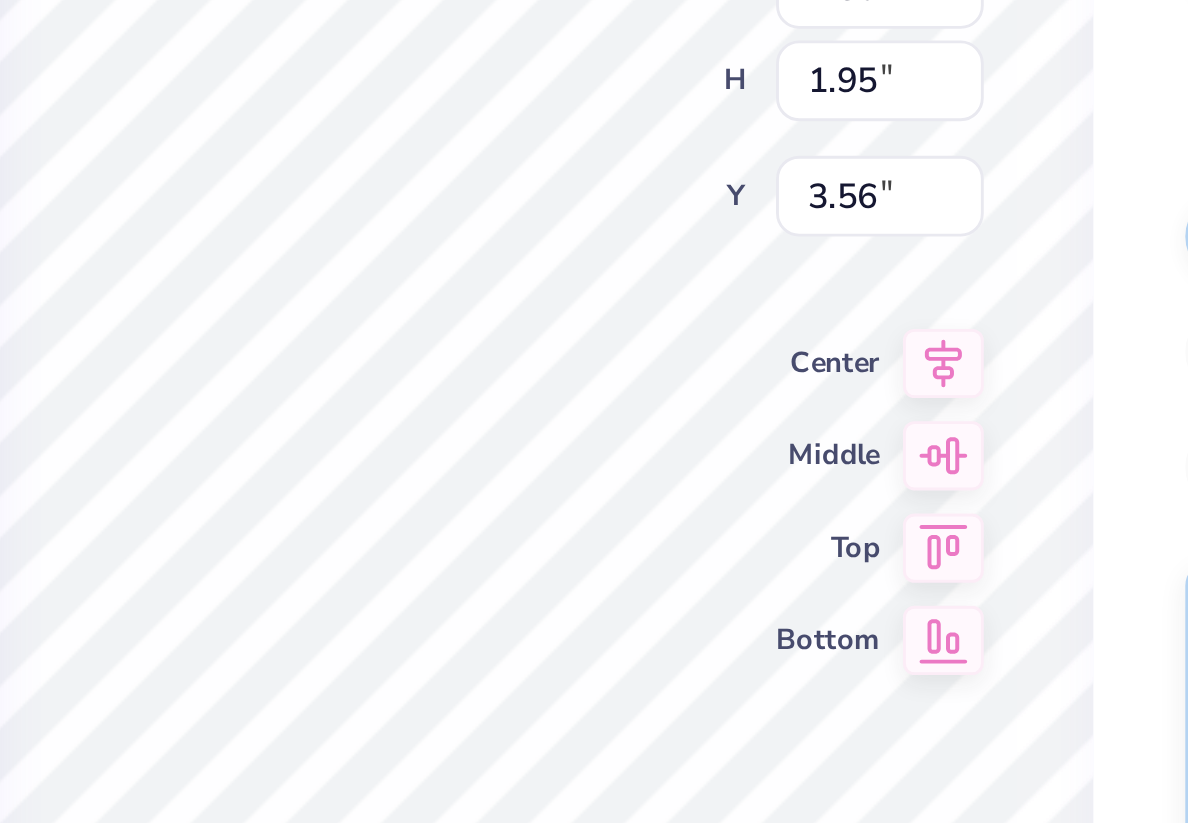 type on "0.72" 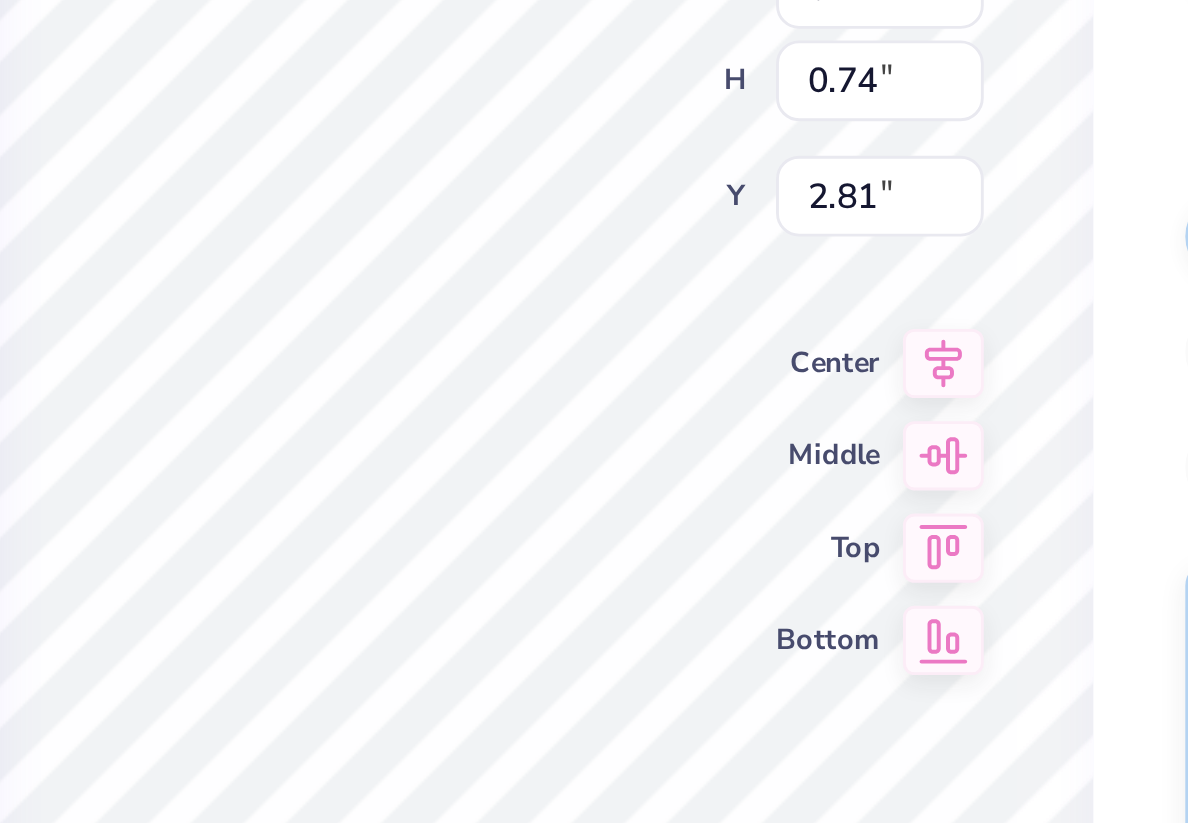 type on "3.40" 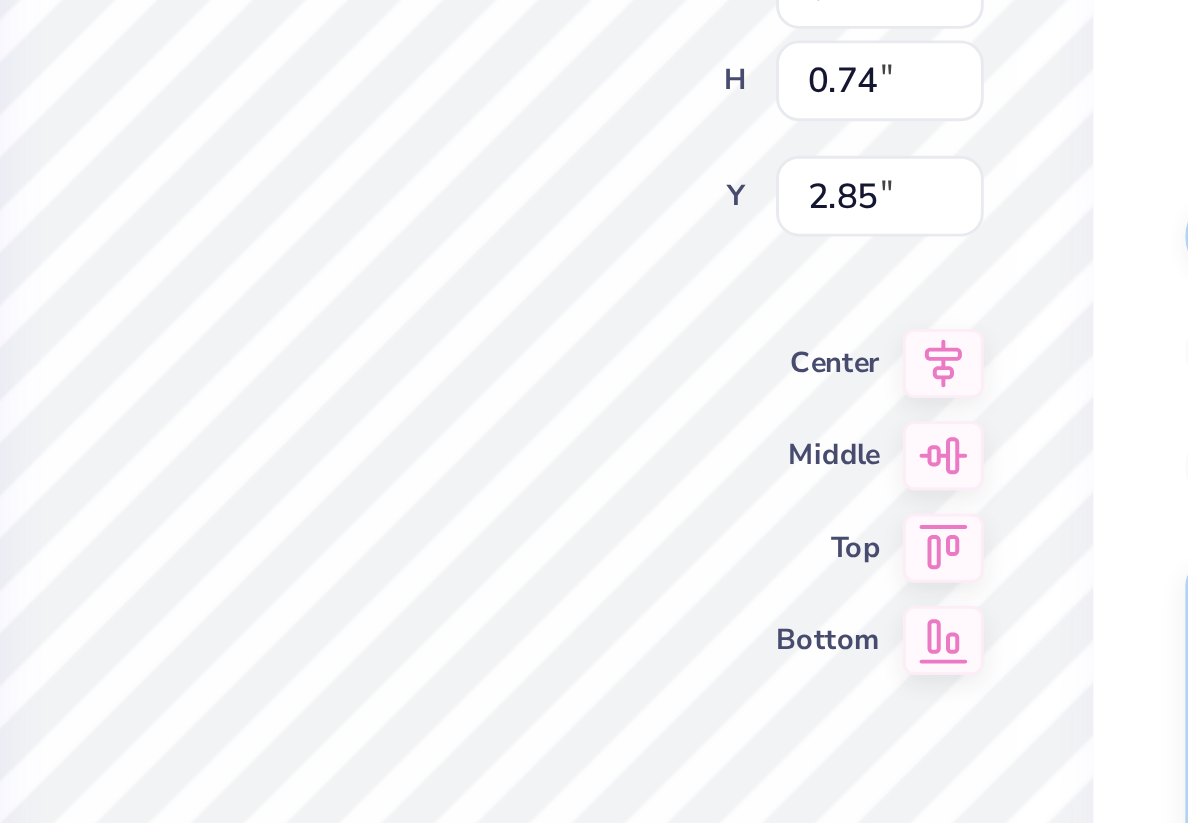 type on "0.73" 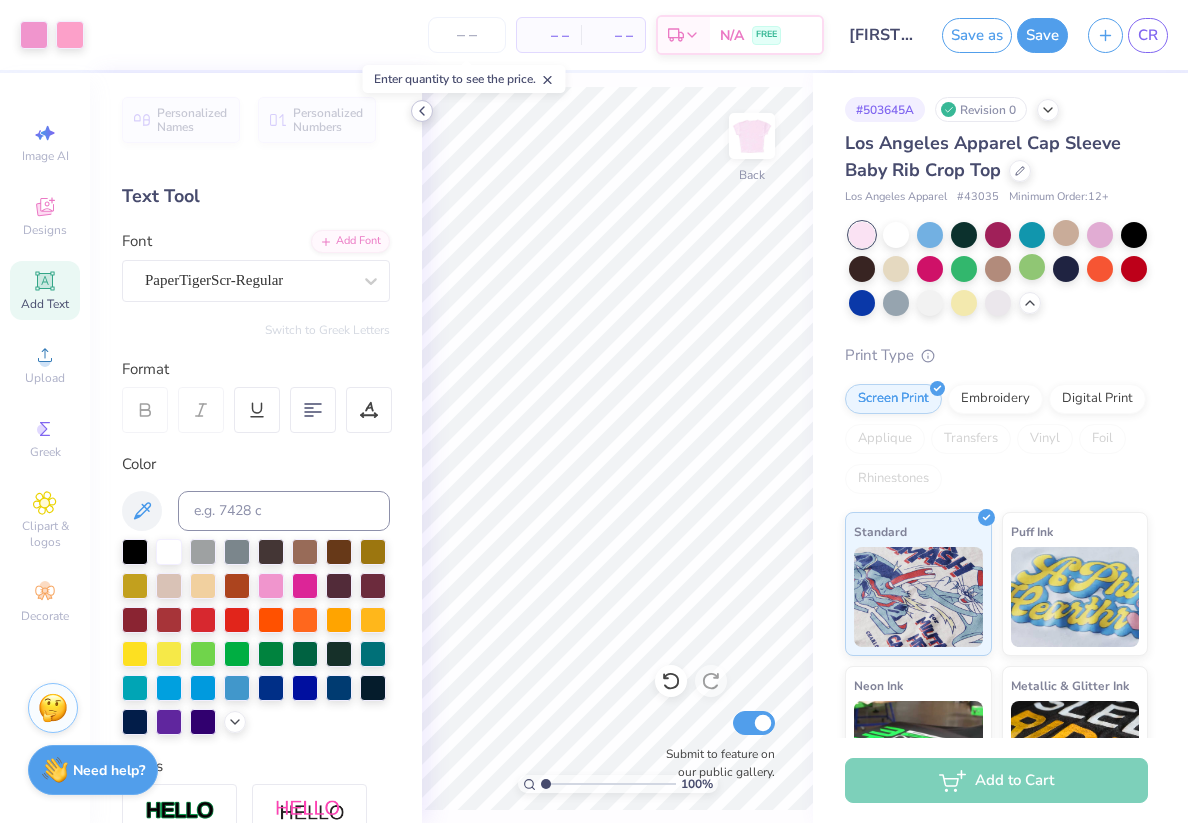 click 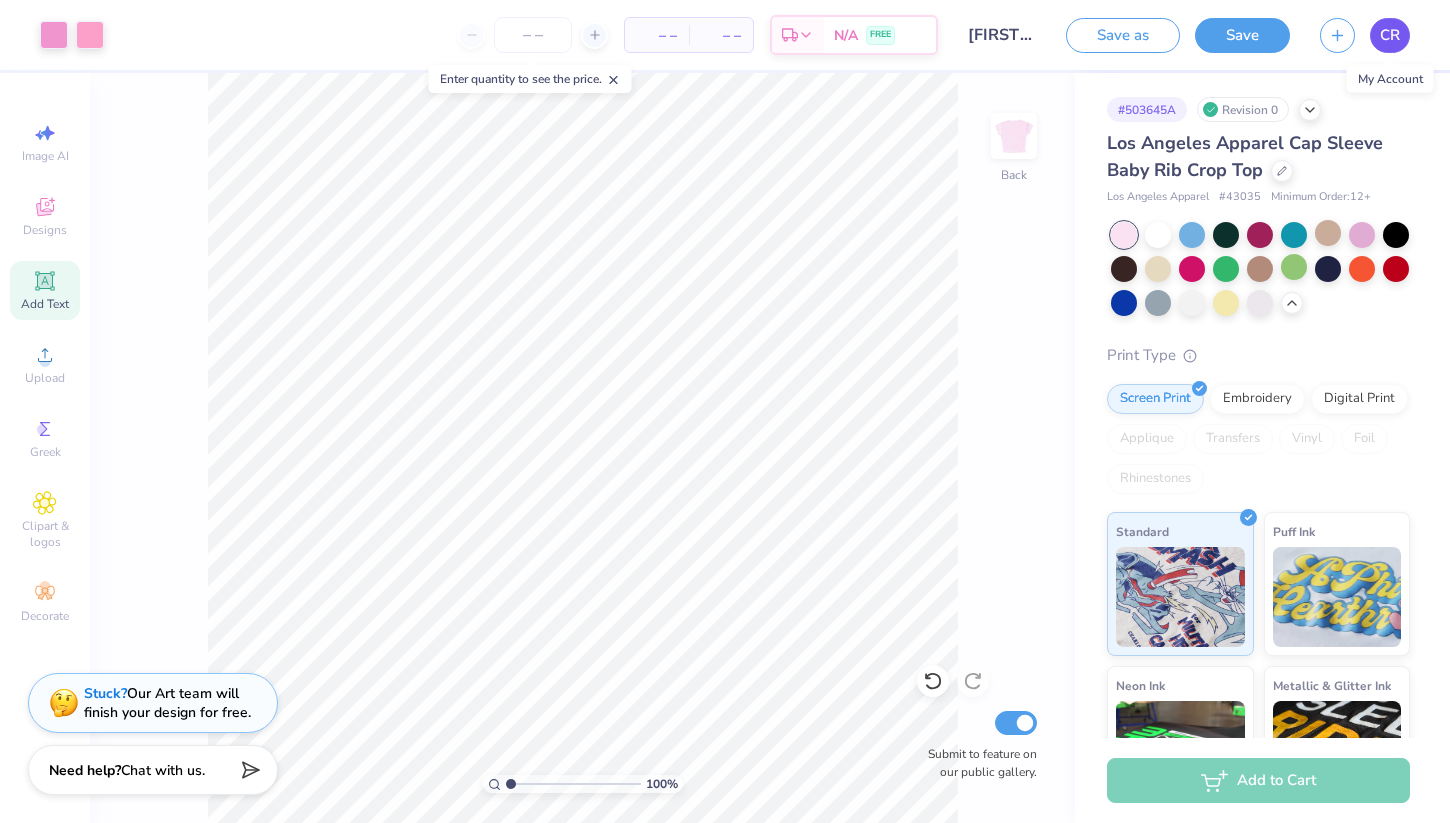 click on "CR" at bounding box center [1390, 35] 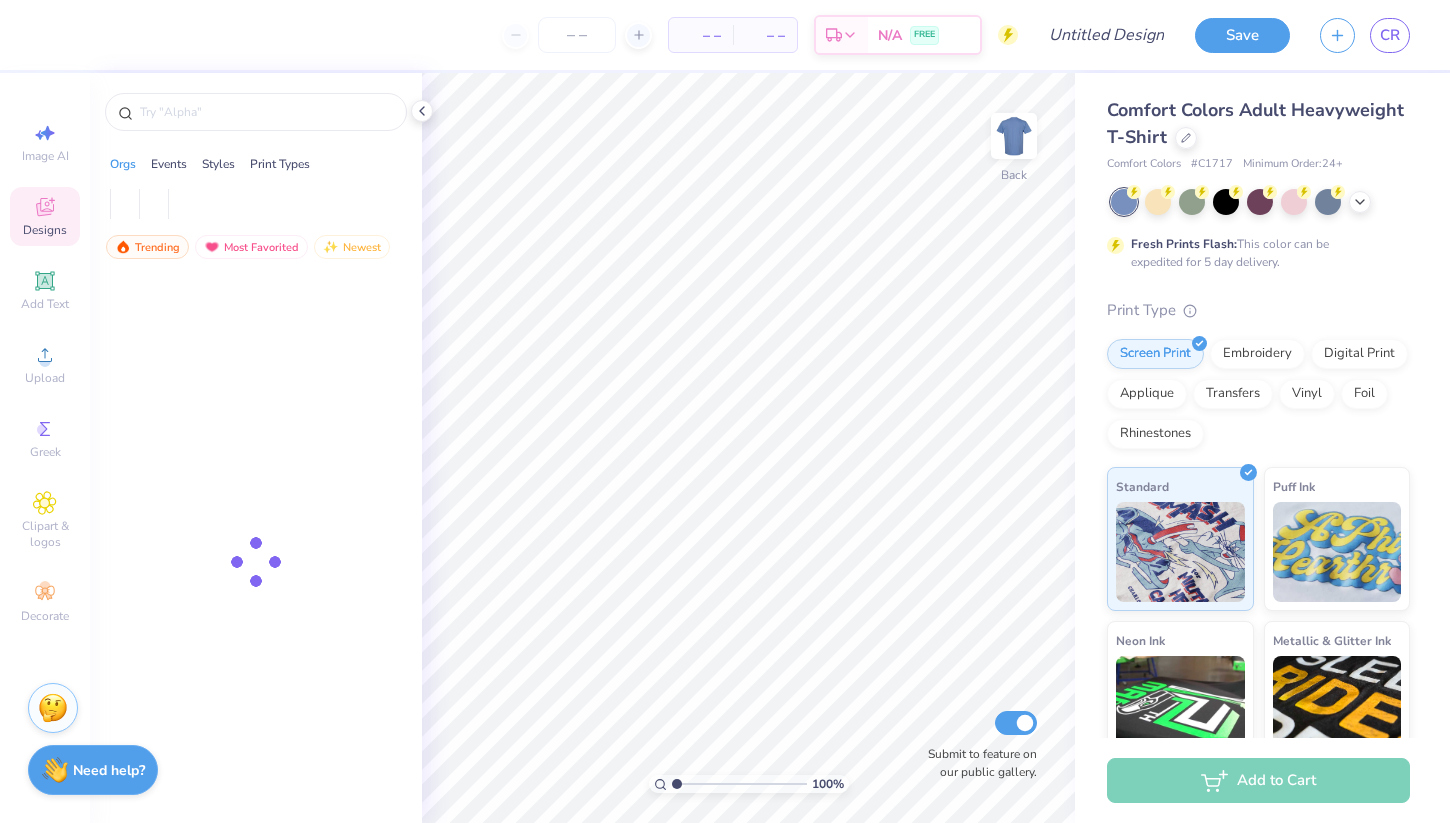 scroll, scrollTop: 0, scrollLeft: 0, axis: both 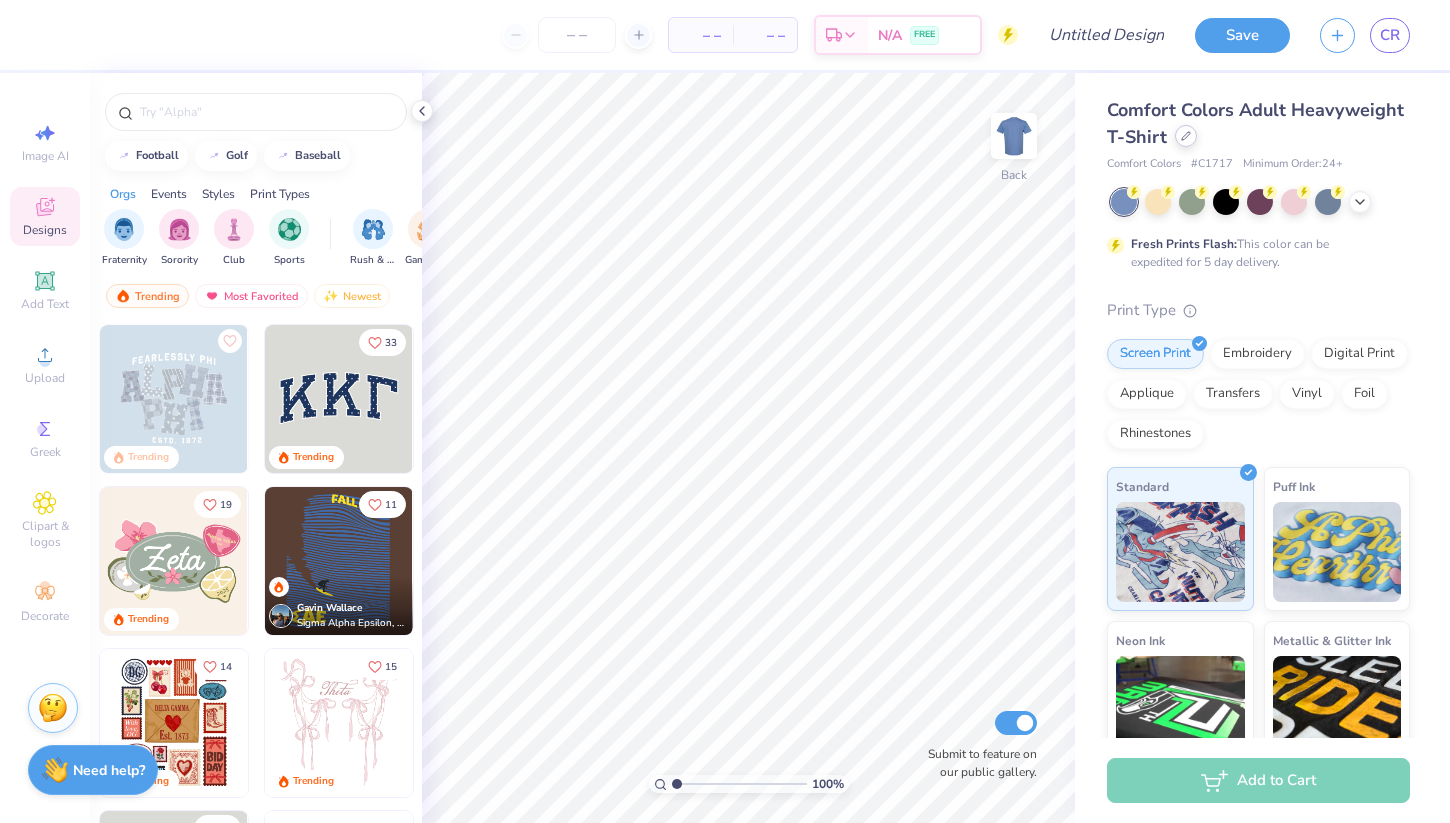 click at bounding box center [1186, 136] 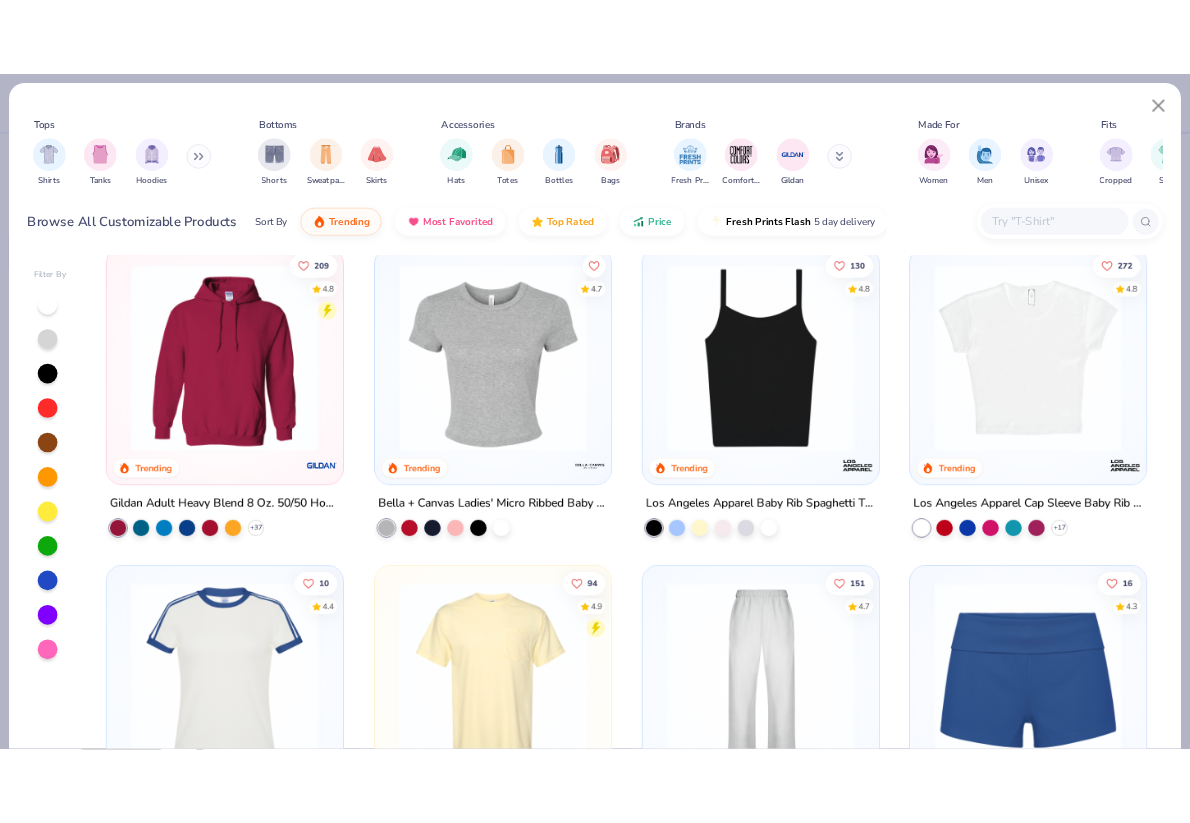 scroll, scrollTop: 794, scrollLeft: 0, axis: vertical 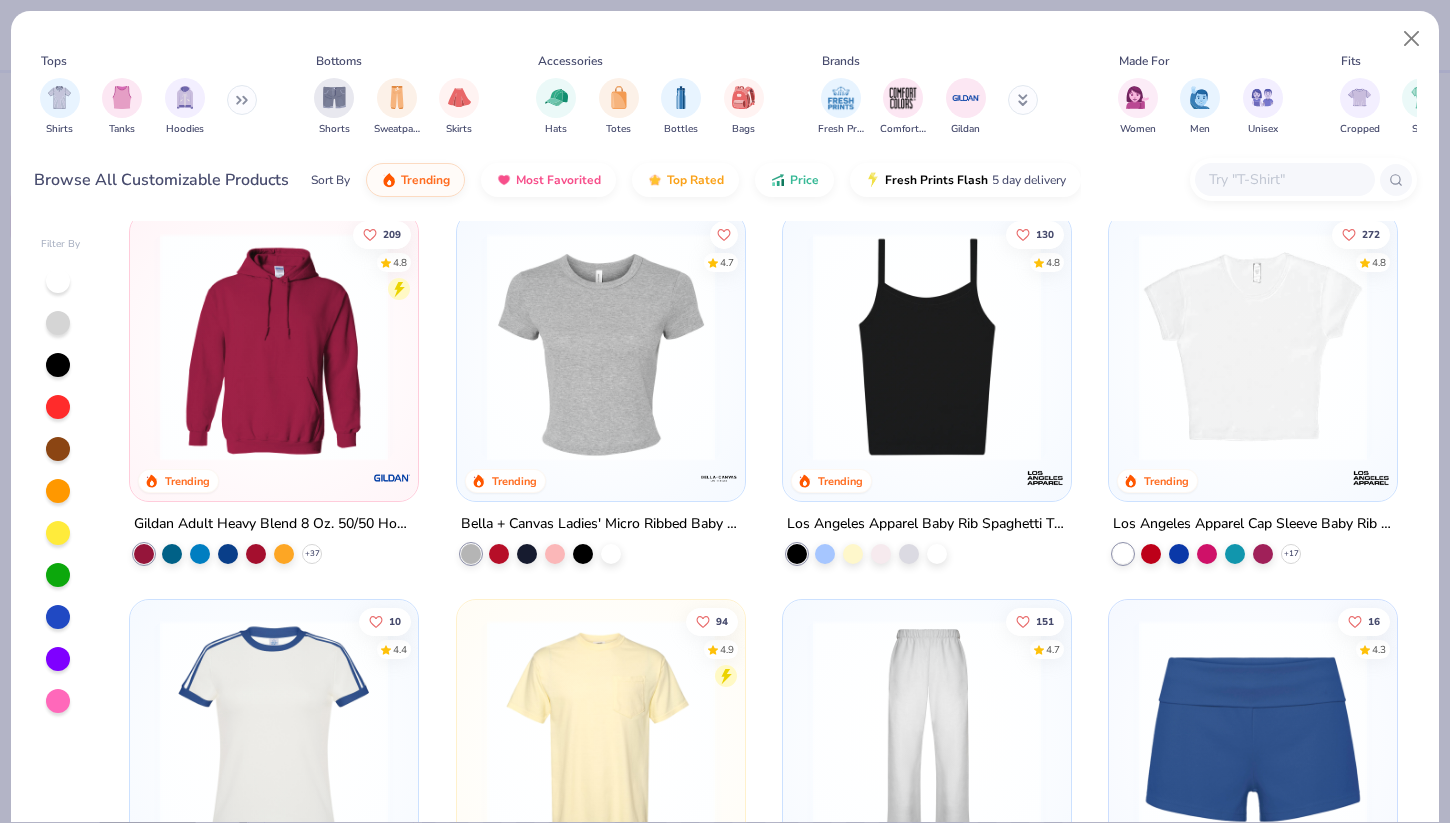 click at bounding box center (1253, 346) 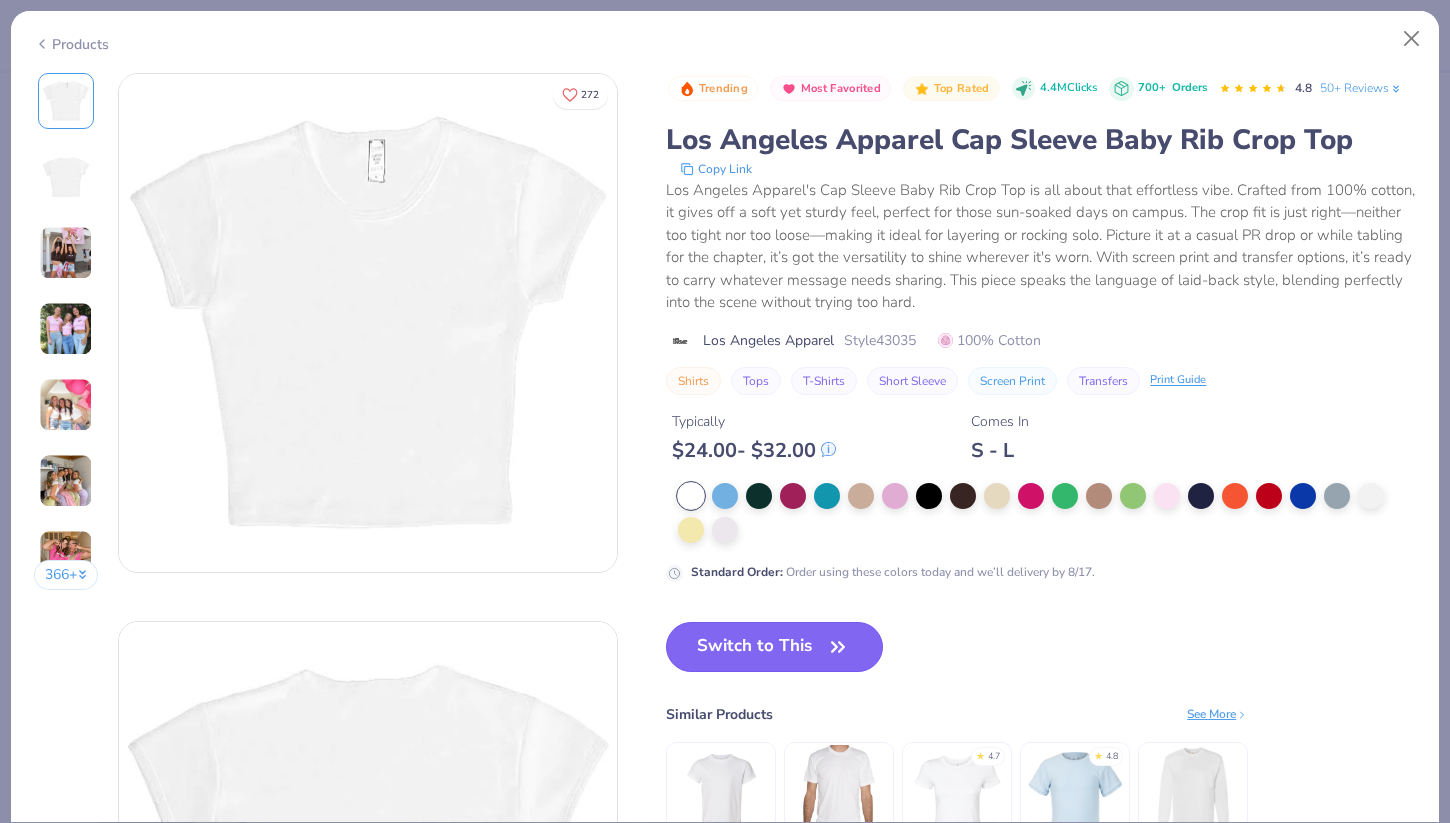 click on "Switch to This" at bounding box center (774, 647) 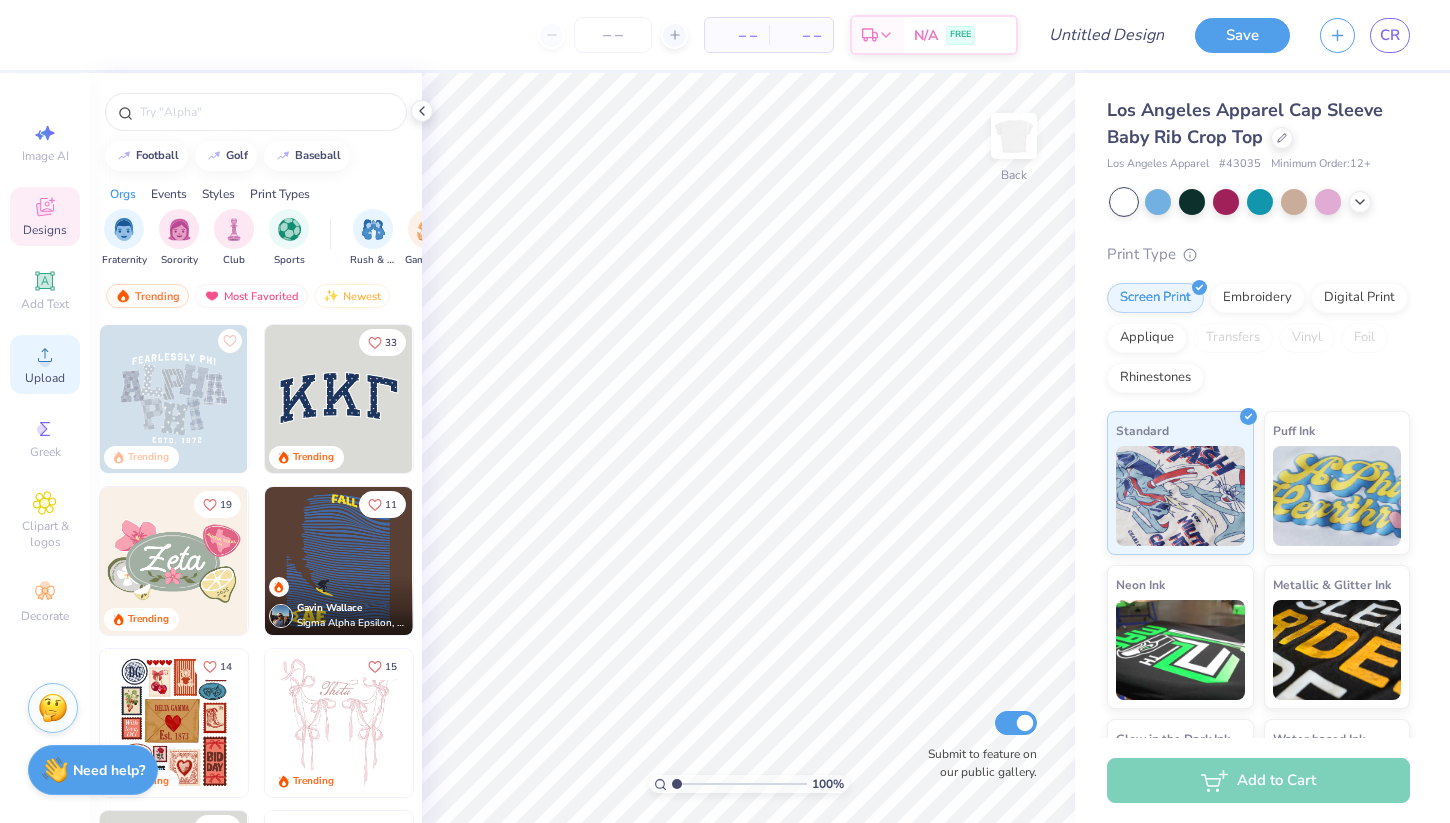 click 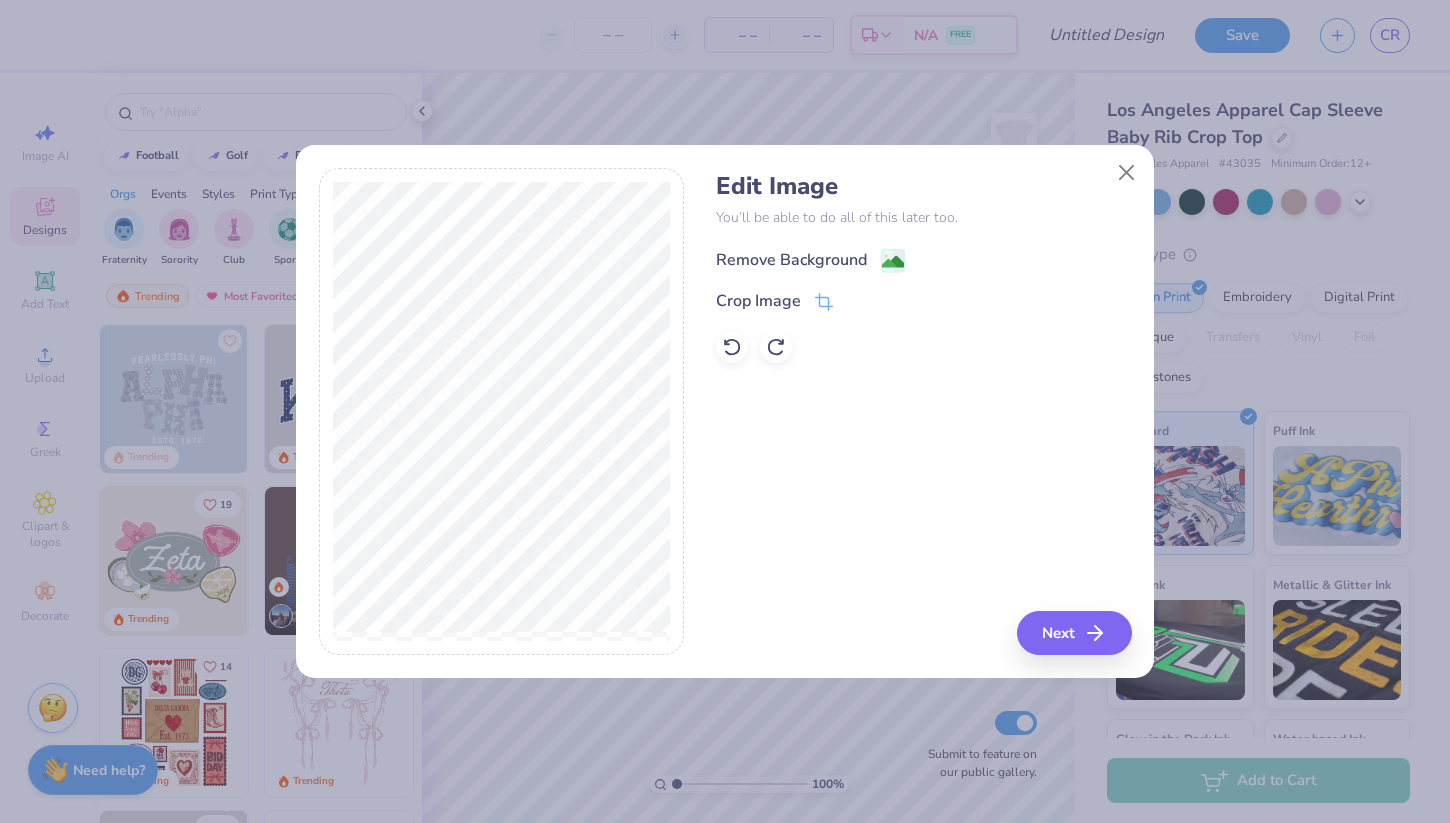 click on "Remove Background" at bounding box center [791, 260] 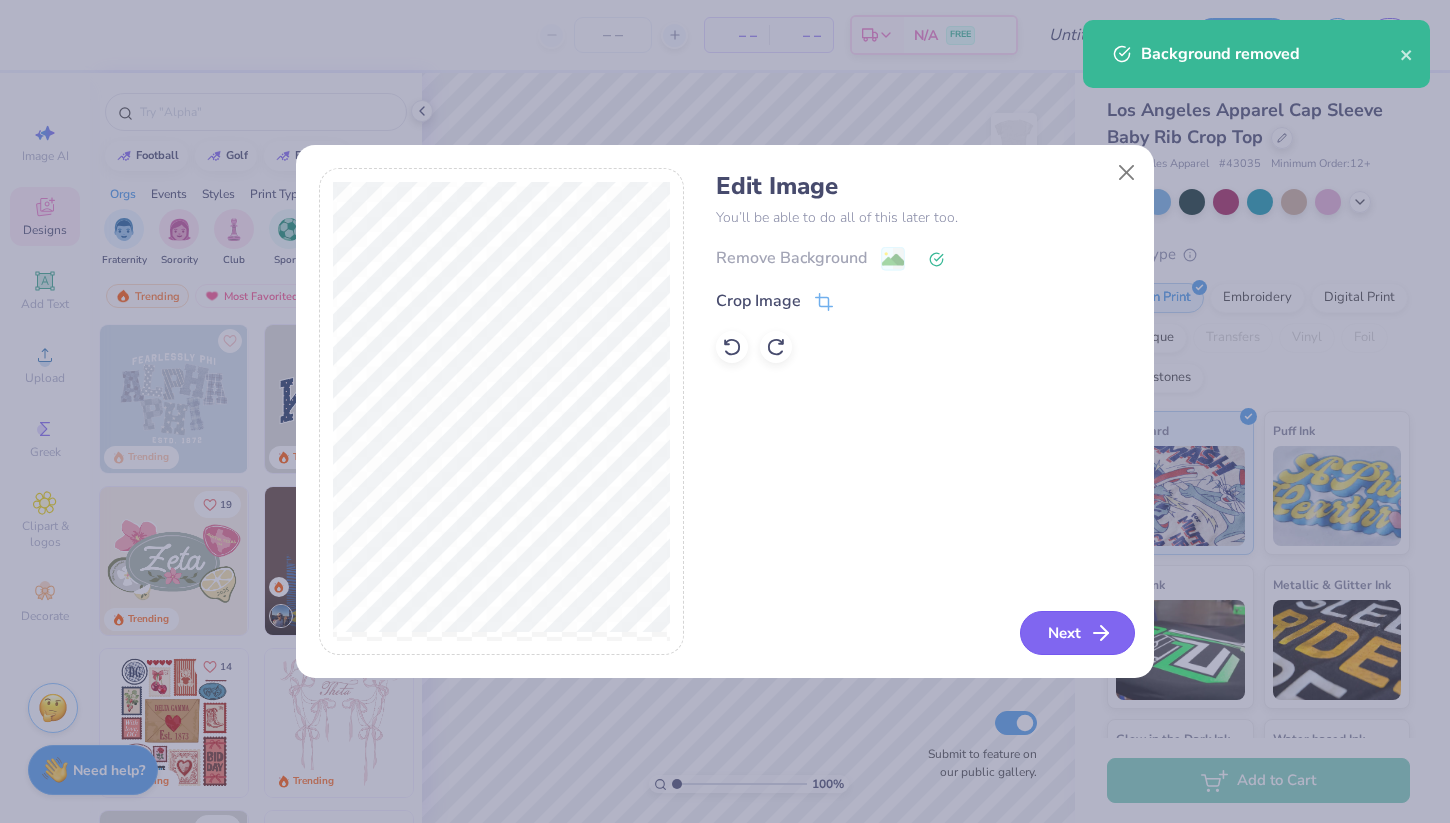 click on "Next" at bounding box center [1077, 633] 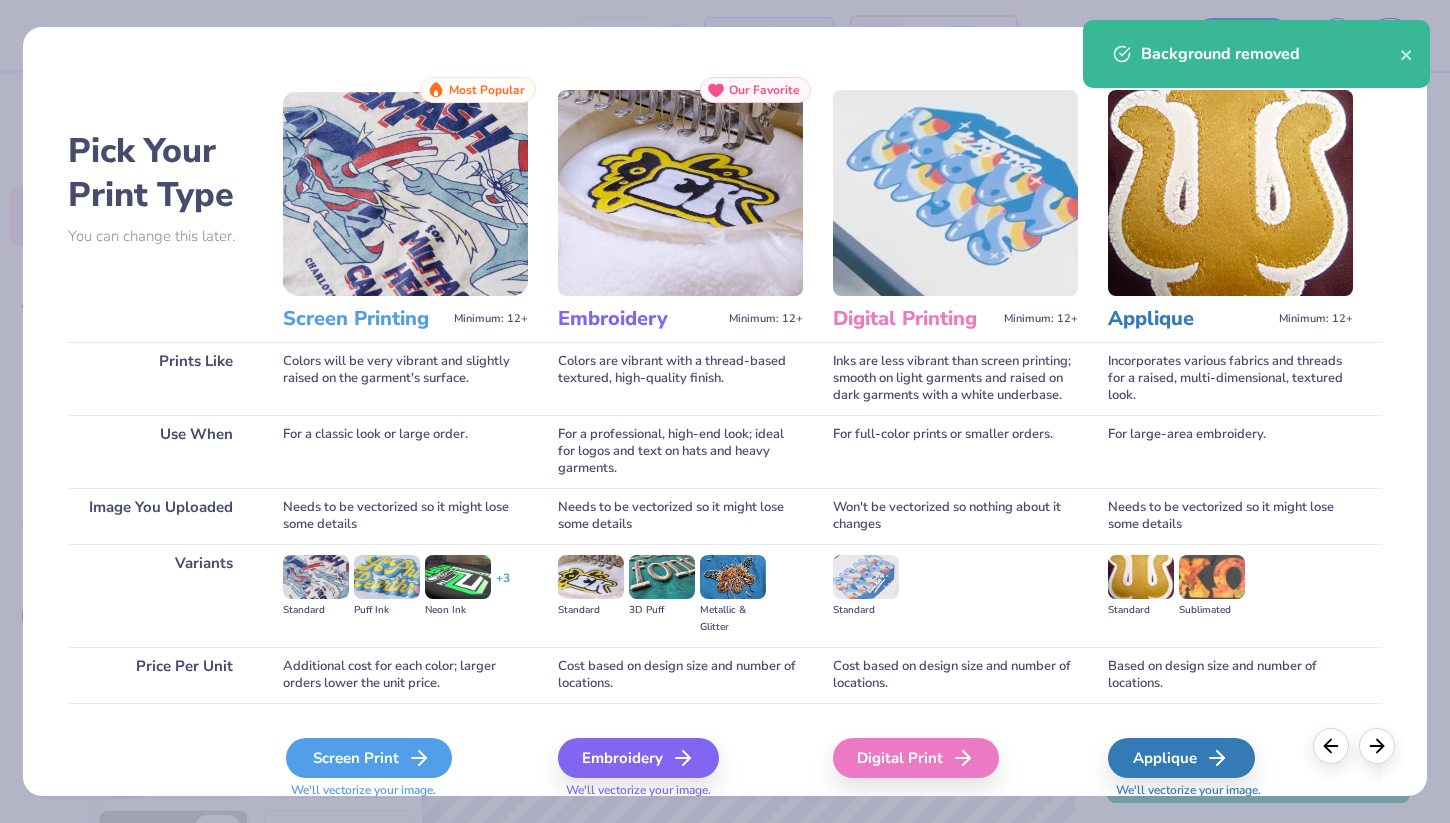 click on "Screen Print" at bounding box center (369, 758) 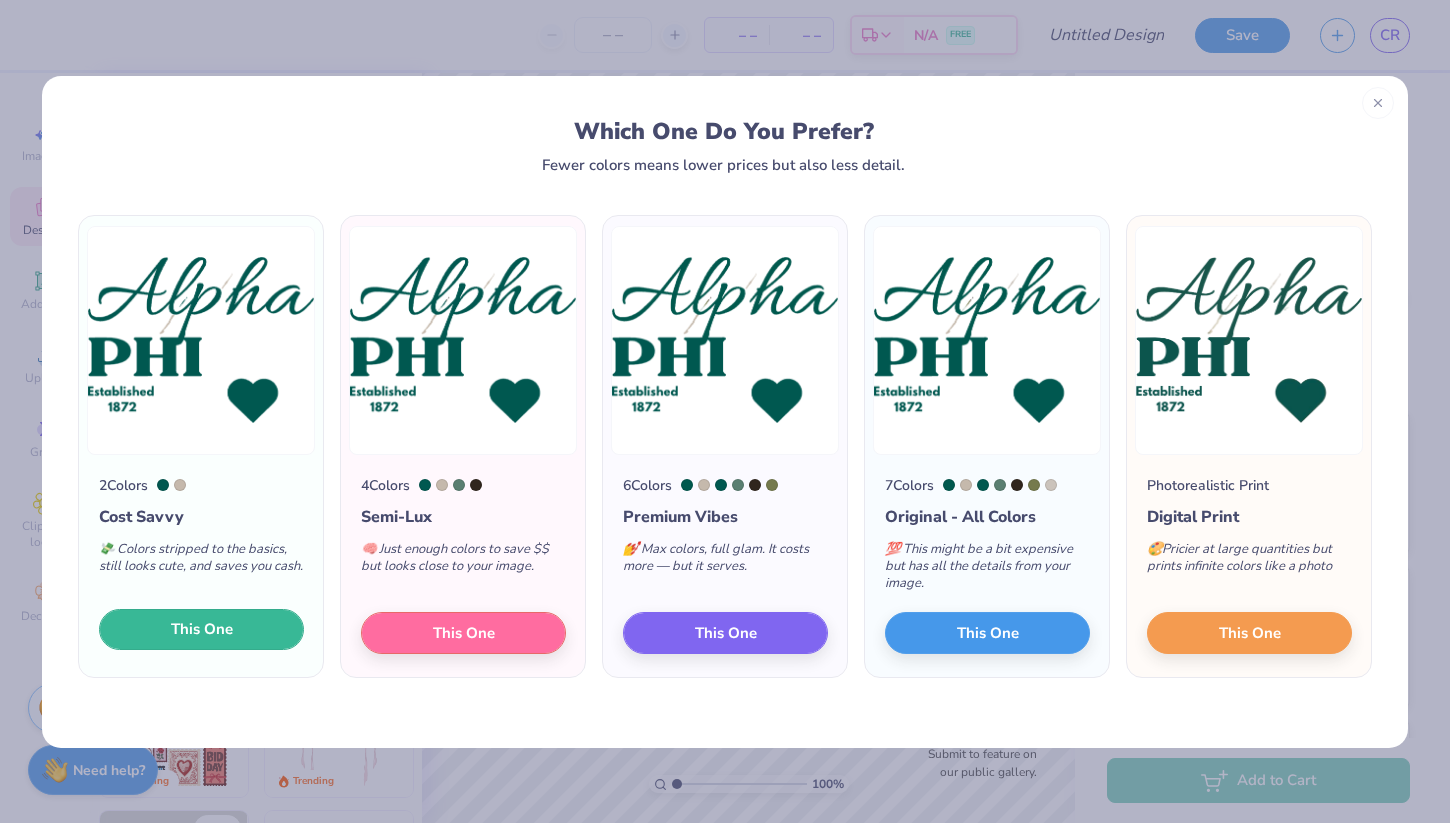 click on "This One" at bounding box center [202, 629] 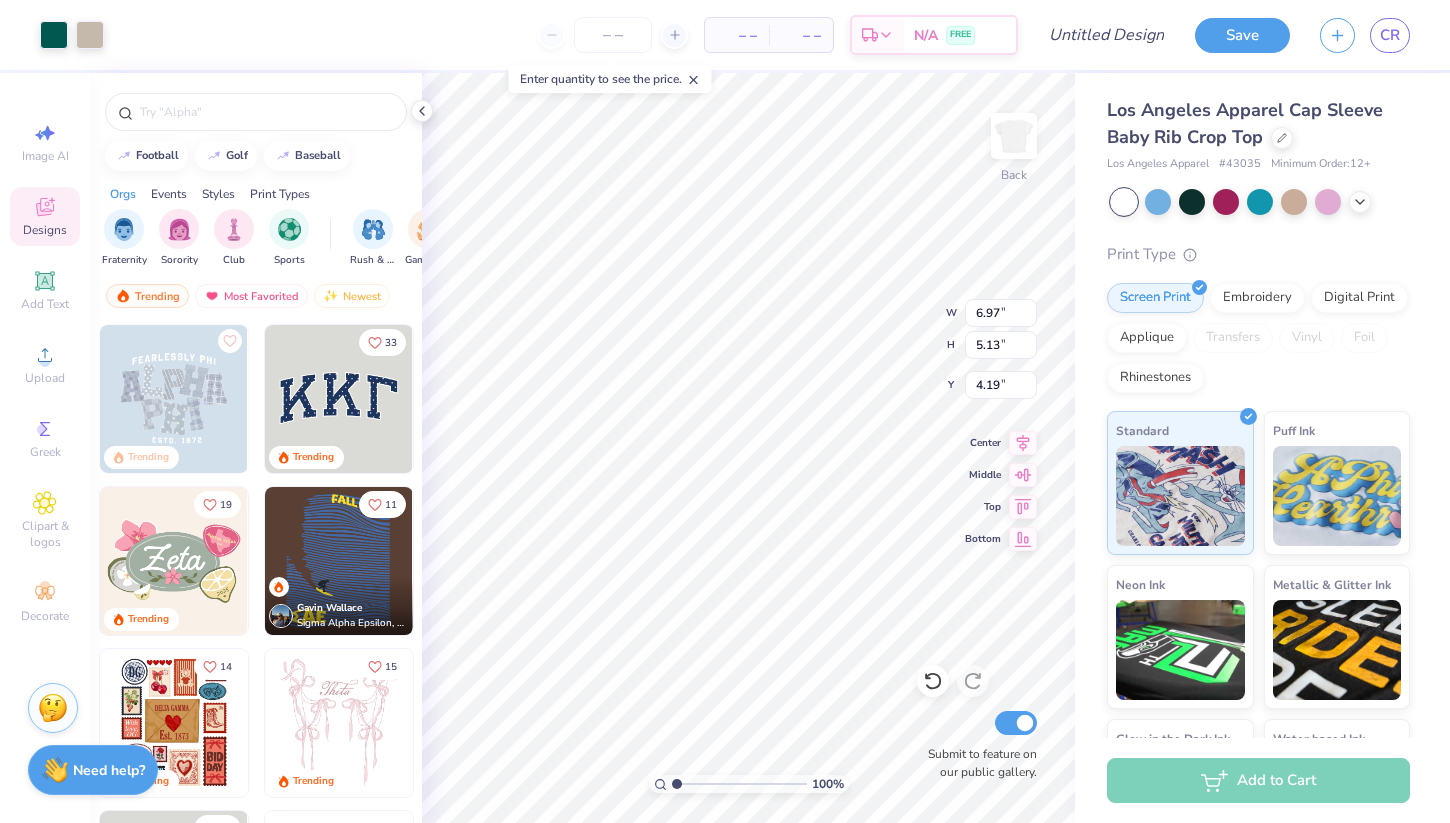 type on "2.28" 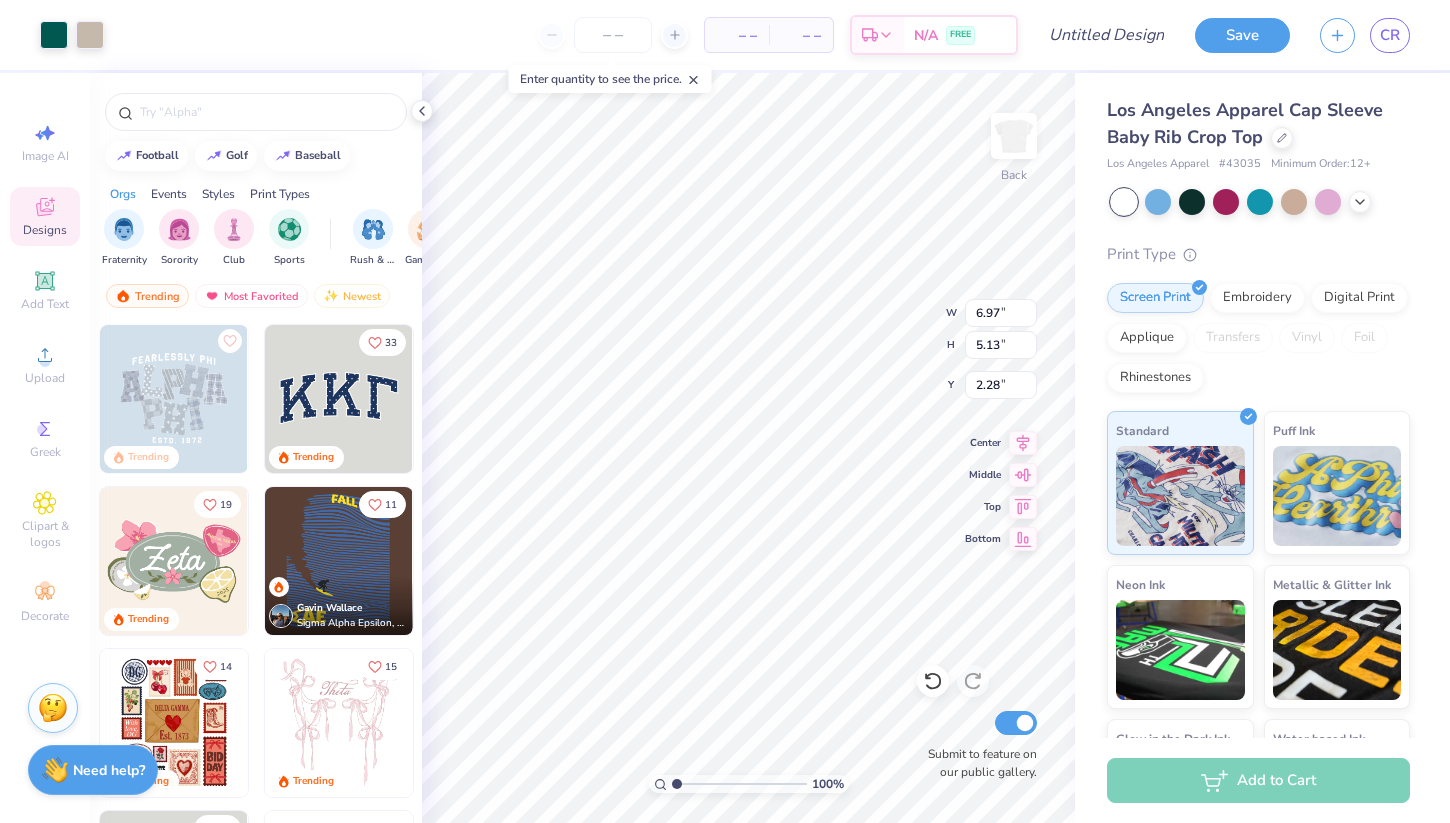 type on "2.01" 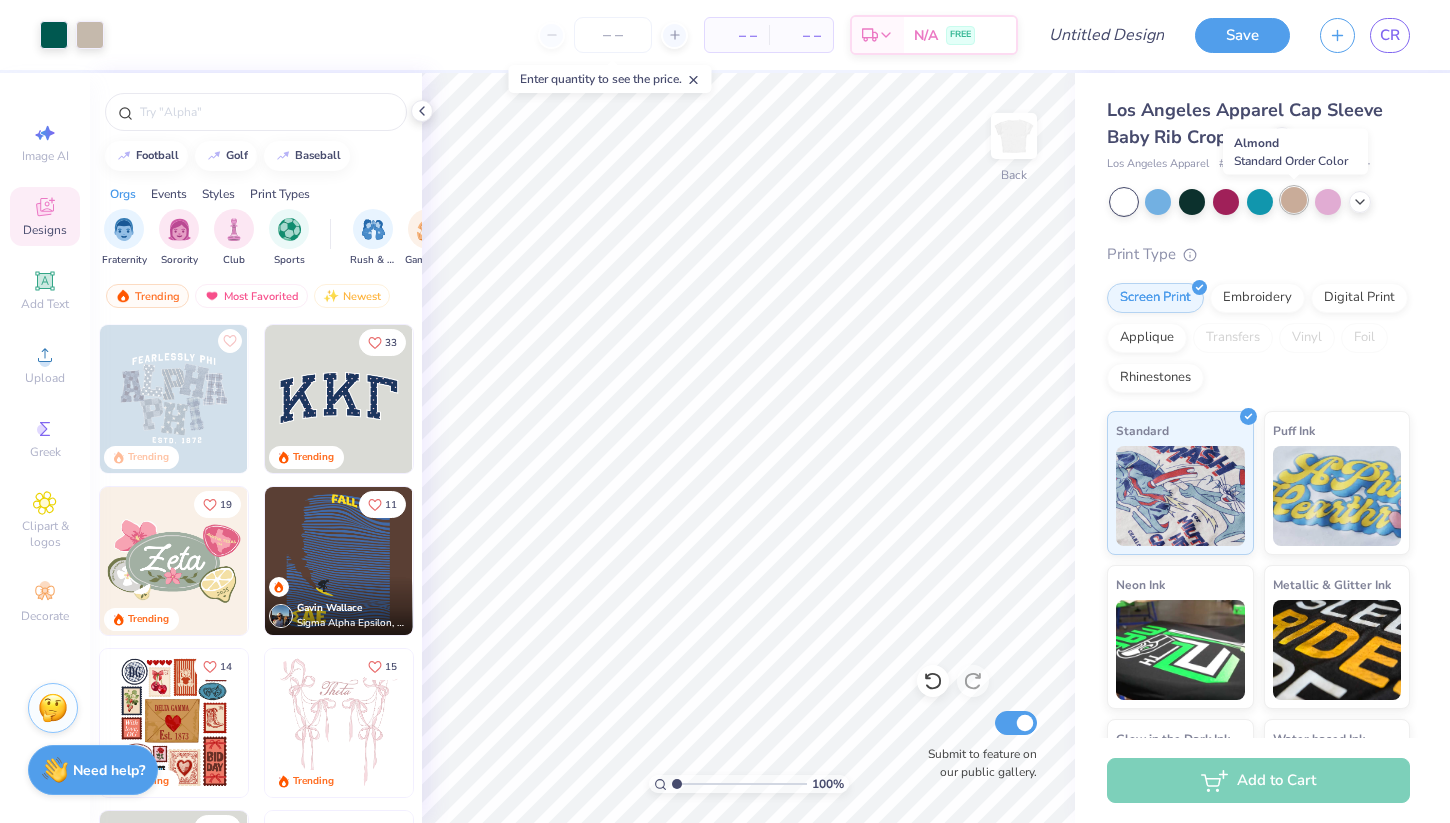 click at bounding box center [1294, 200] 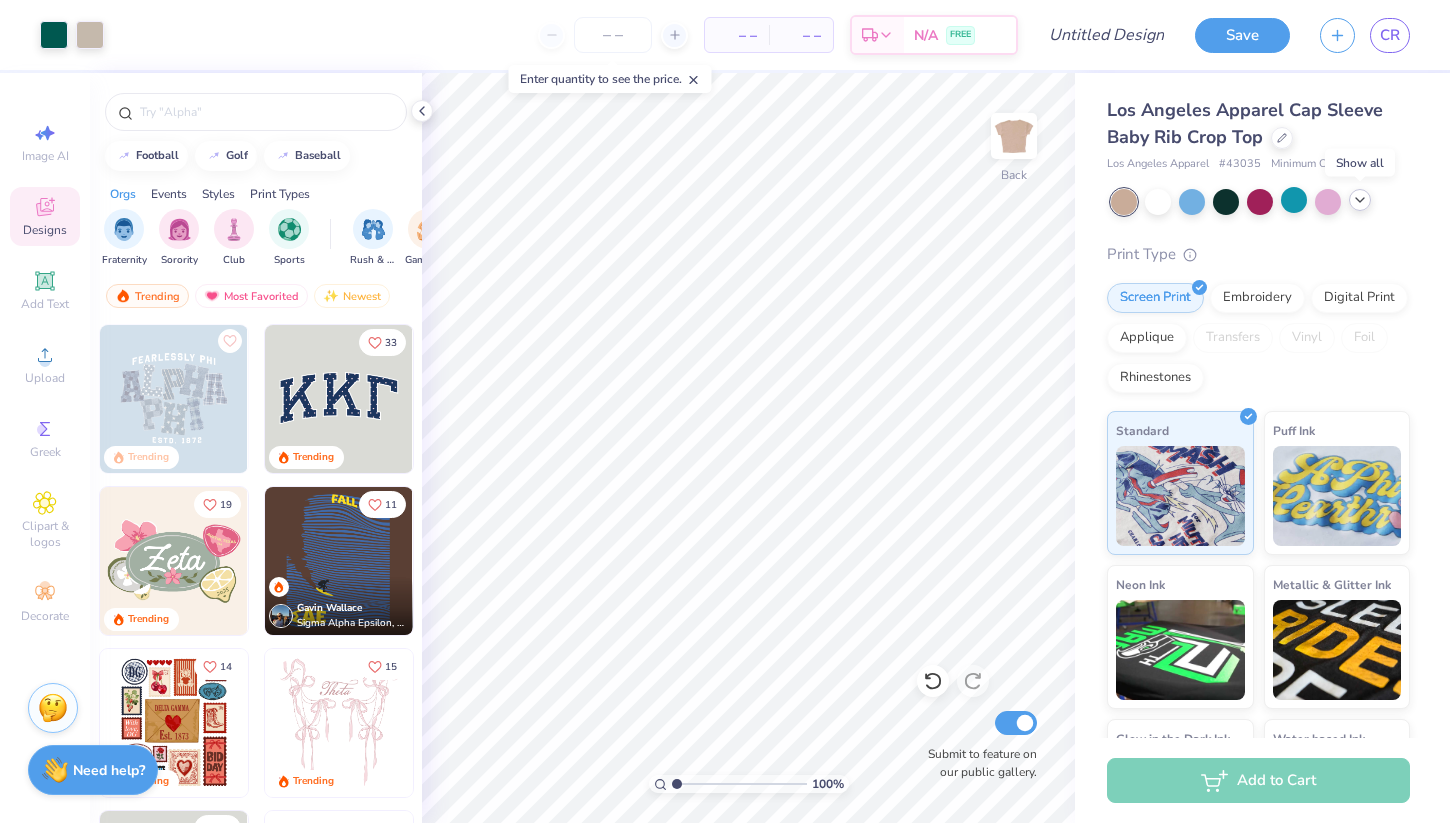 click 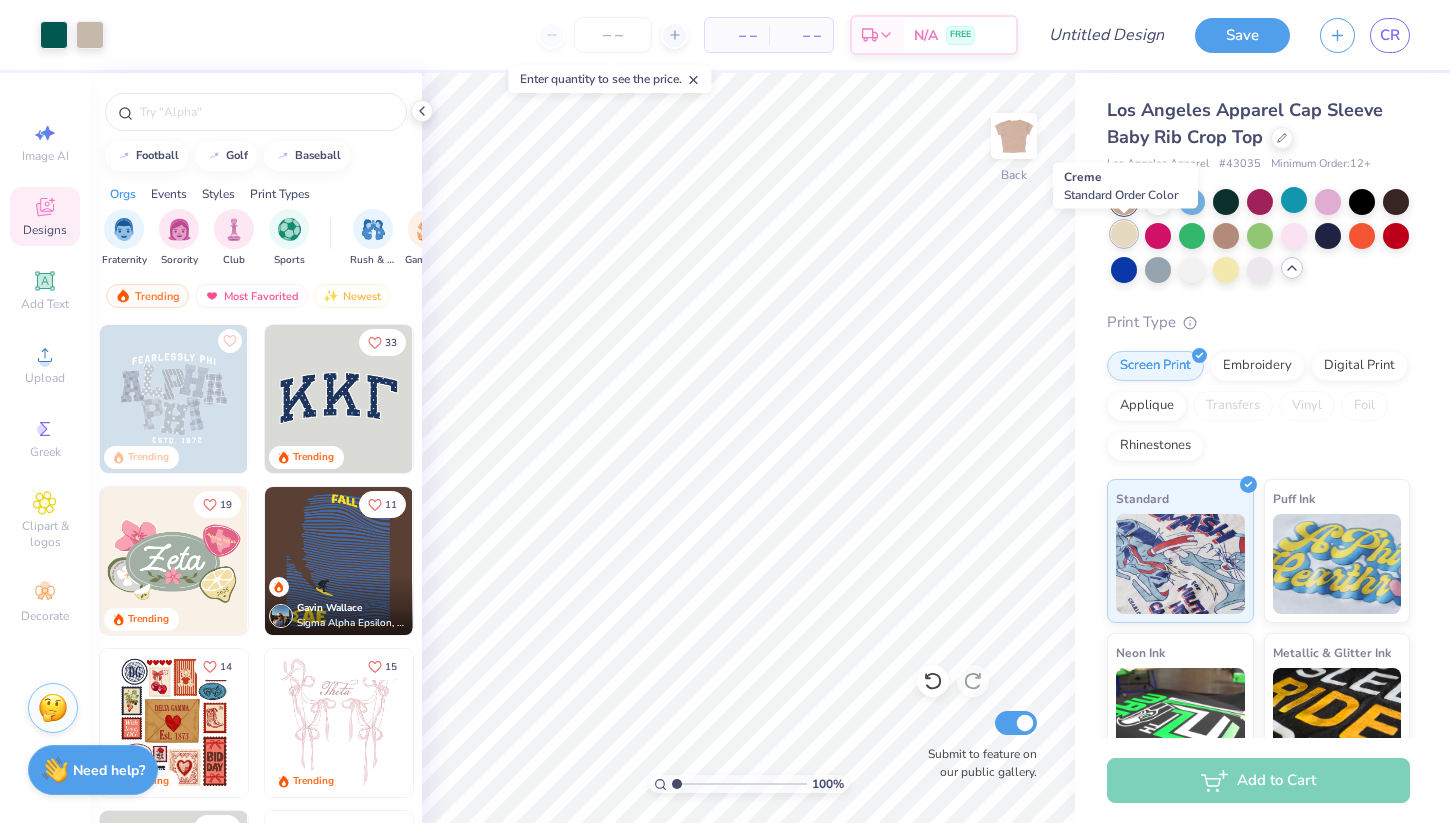 click at bounding box center [1124, 234] 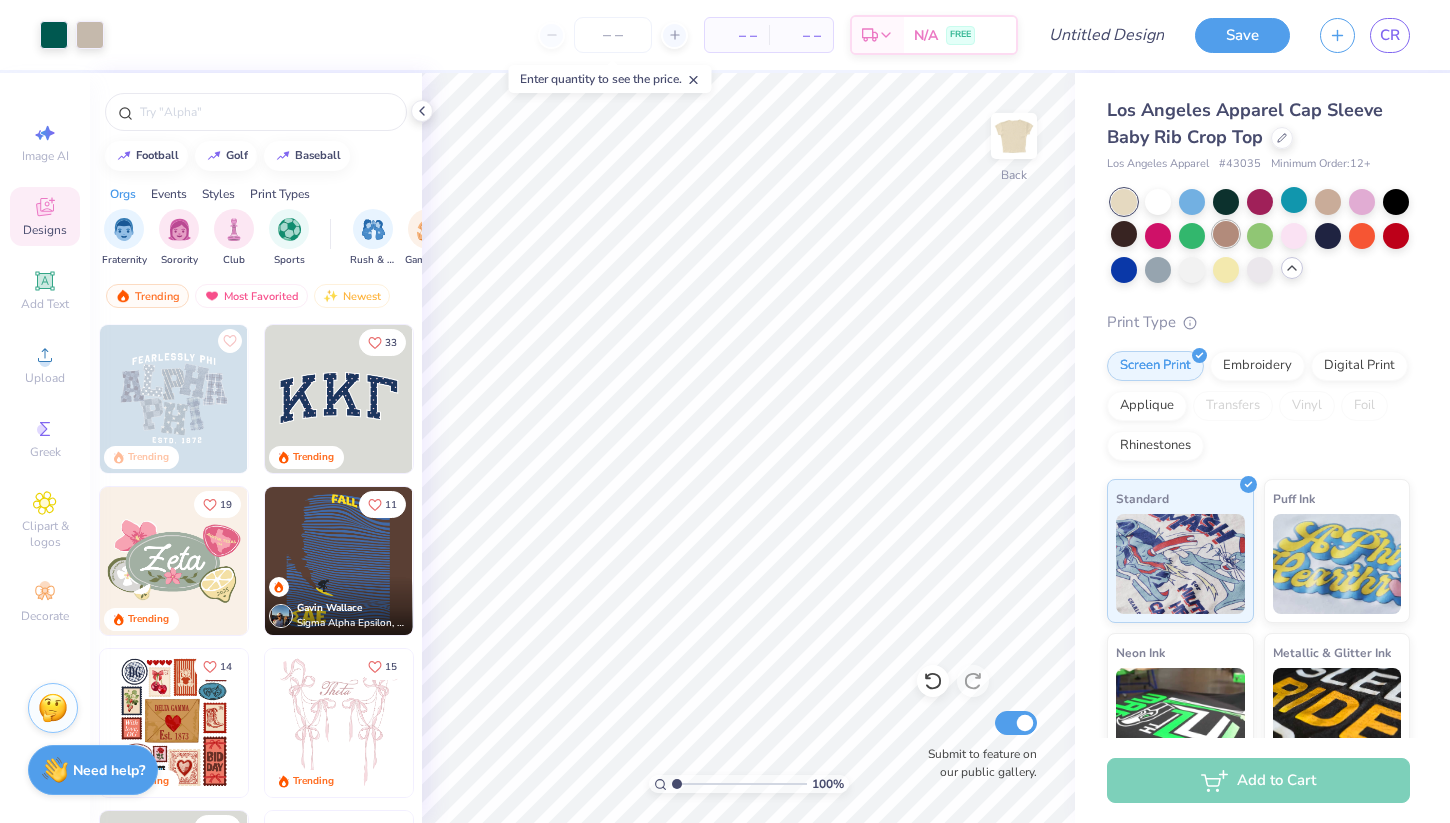 click at bounding box center [1226, 234] 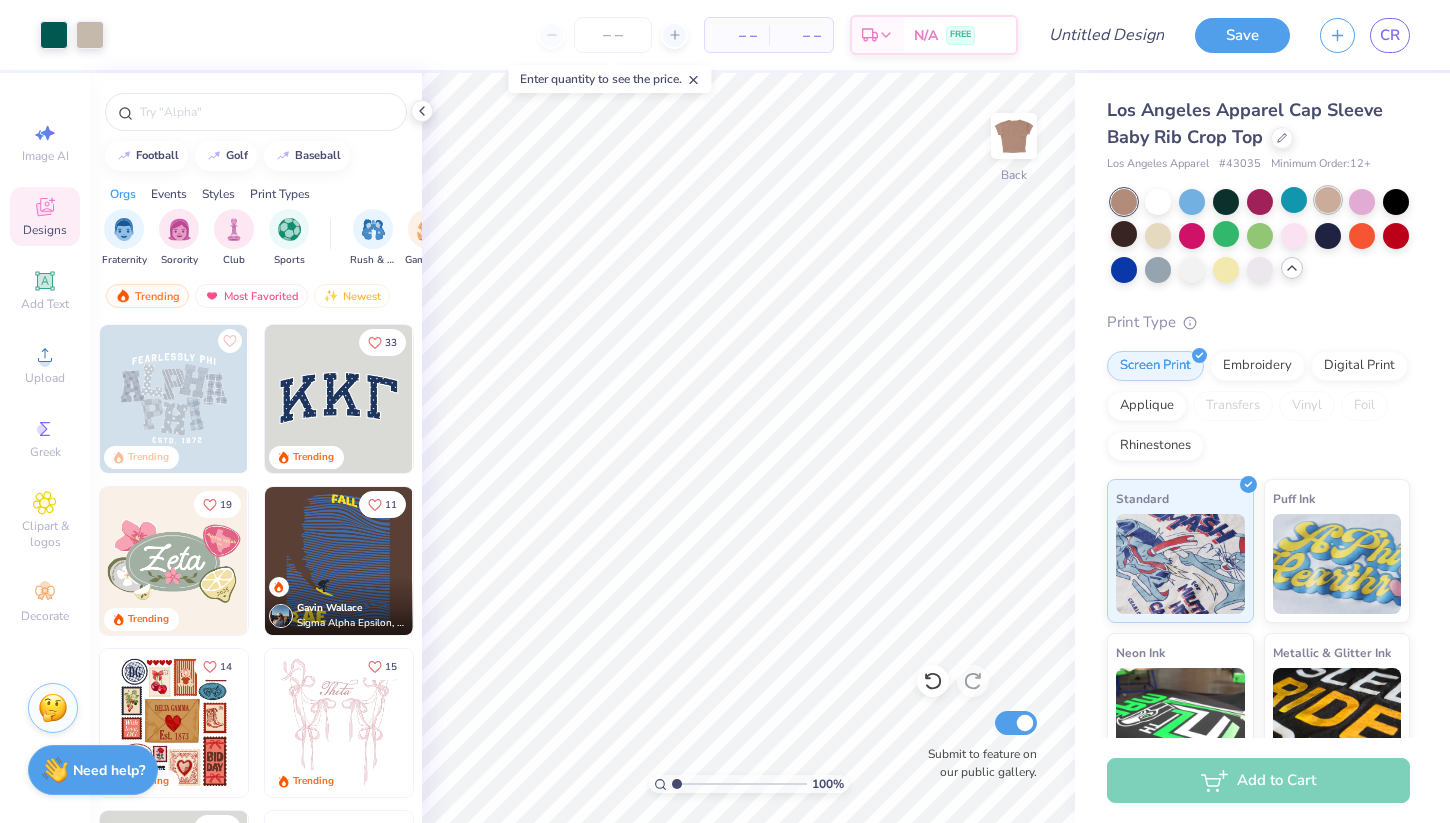 click at bounding box center (1328, 200) 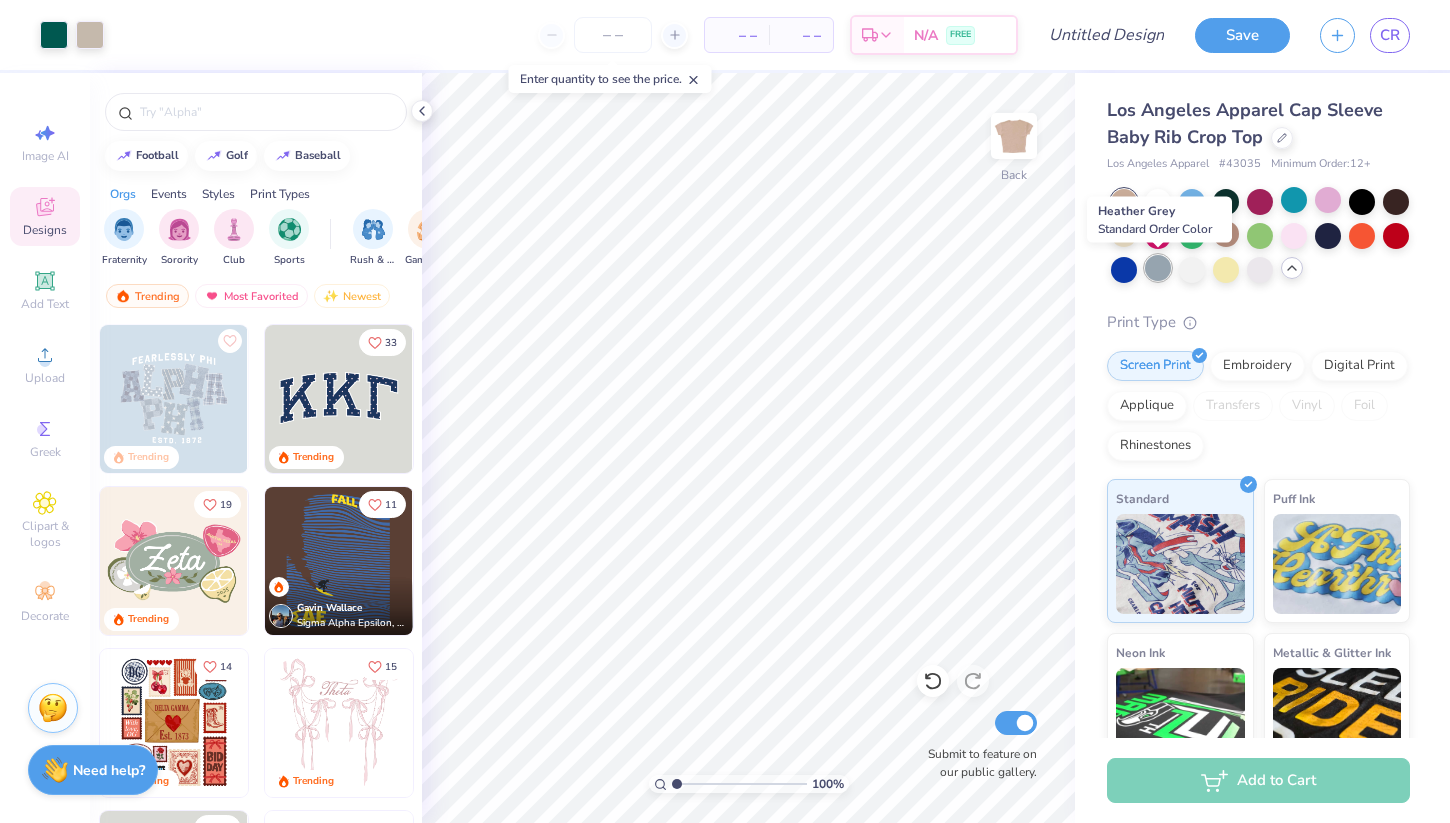 click at bounding box center (1158, 268) 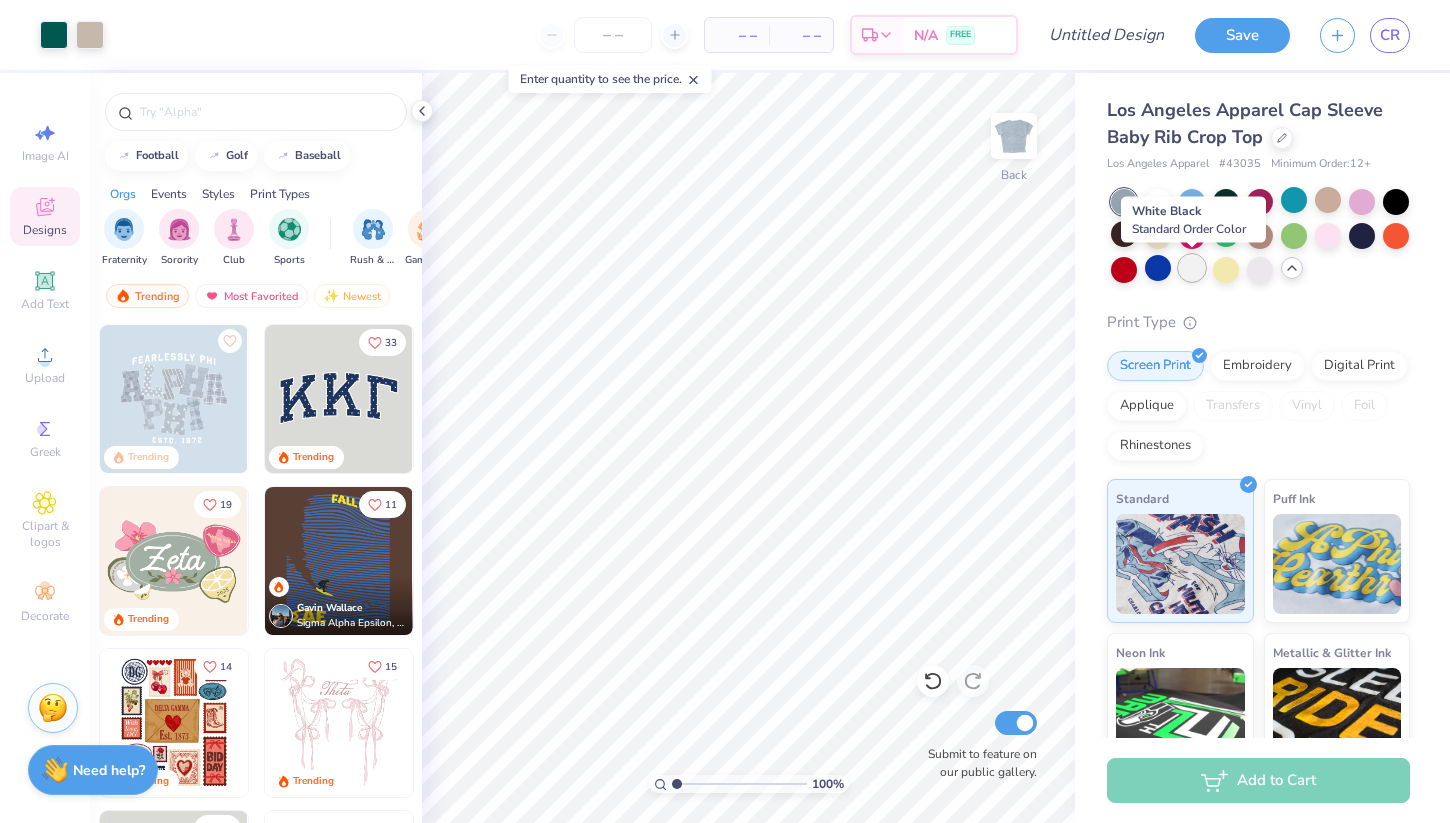 click at bounding box center [1192, 268] 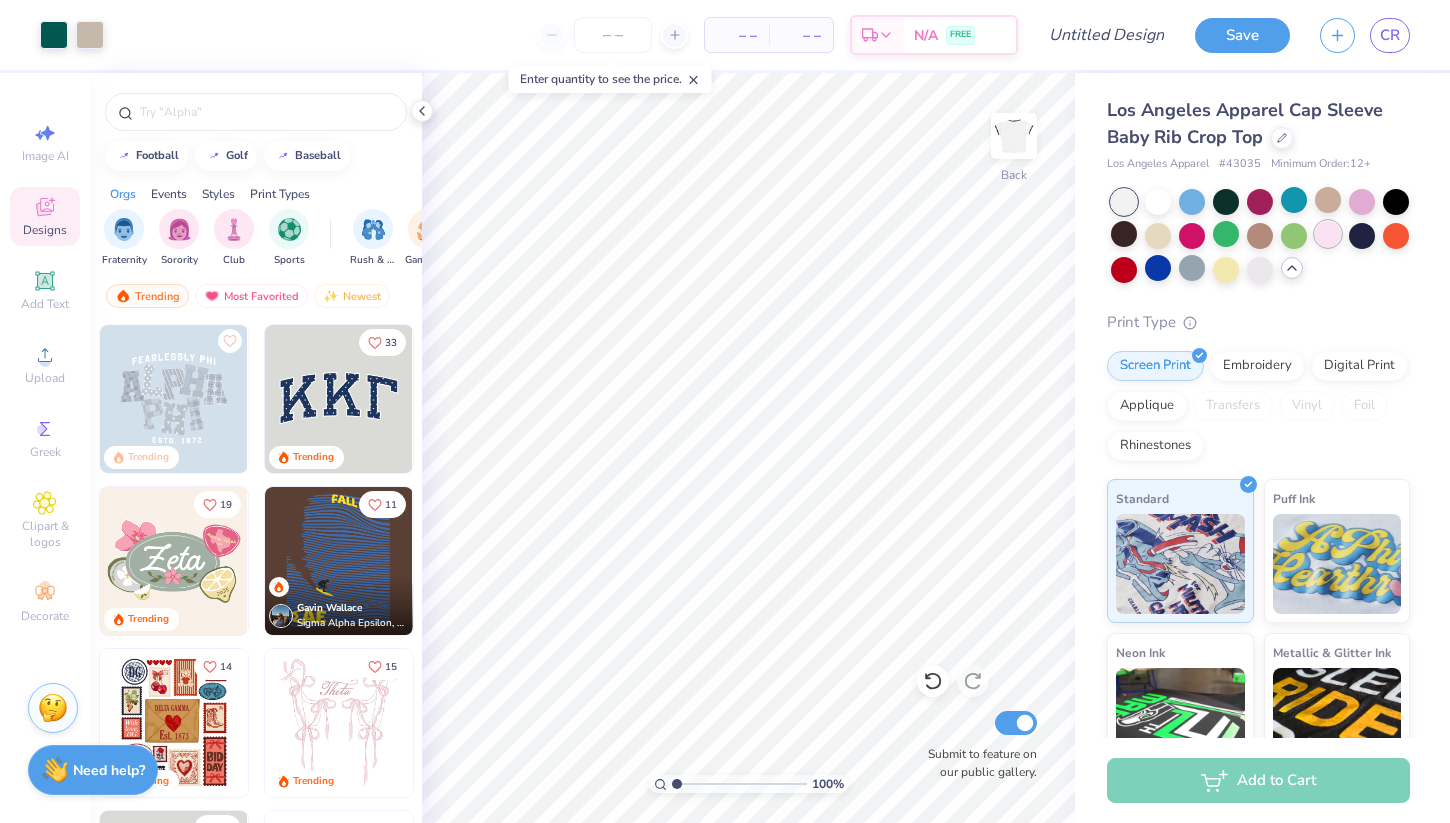 click at bounding box center (1328, 234) 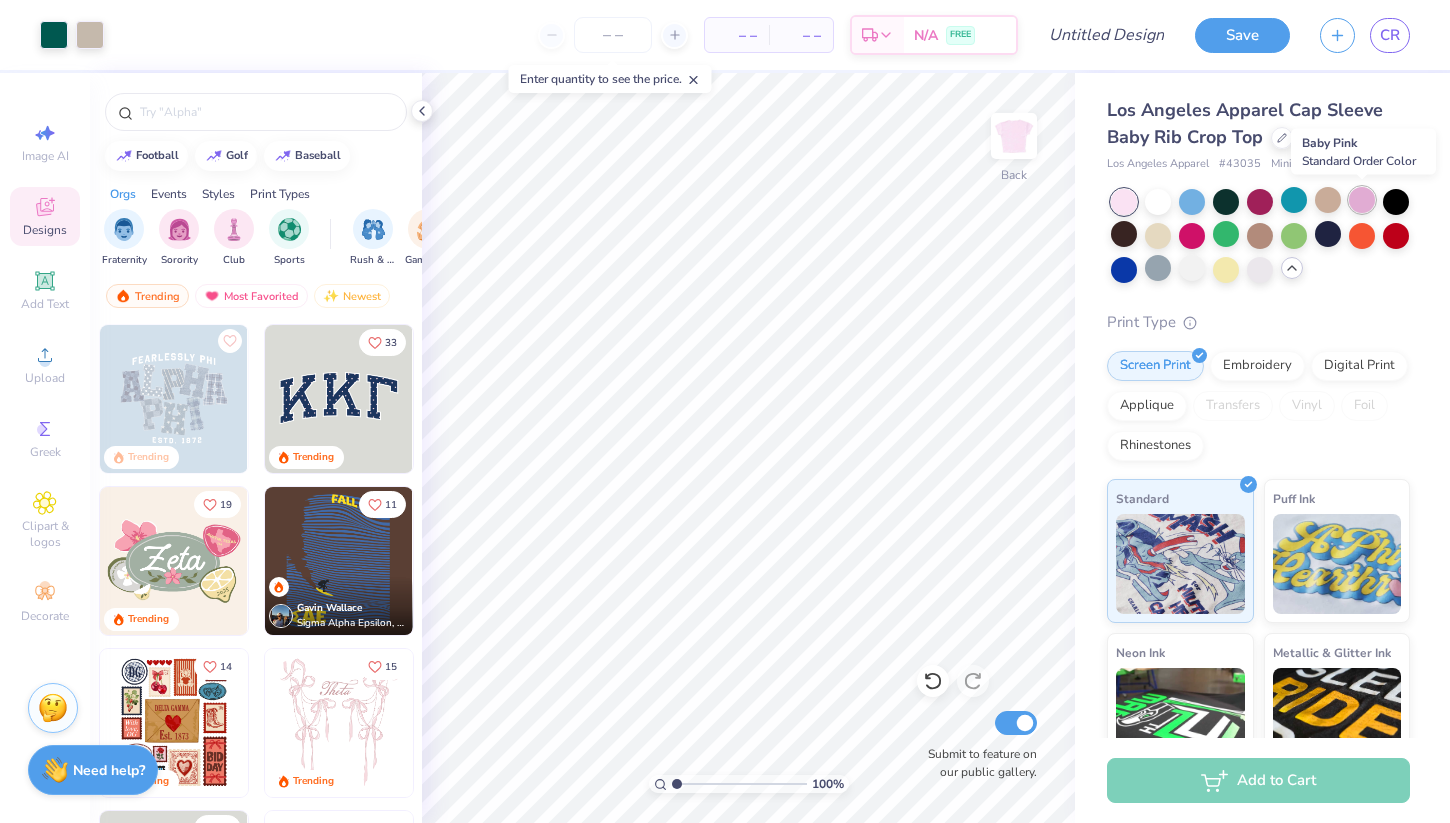 click at bounding box center (1362, 200) 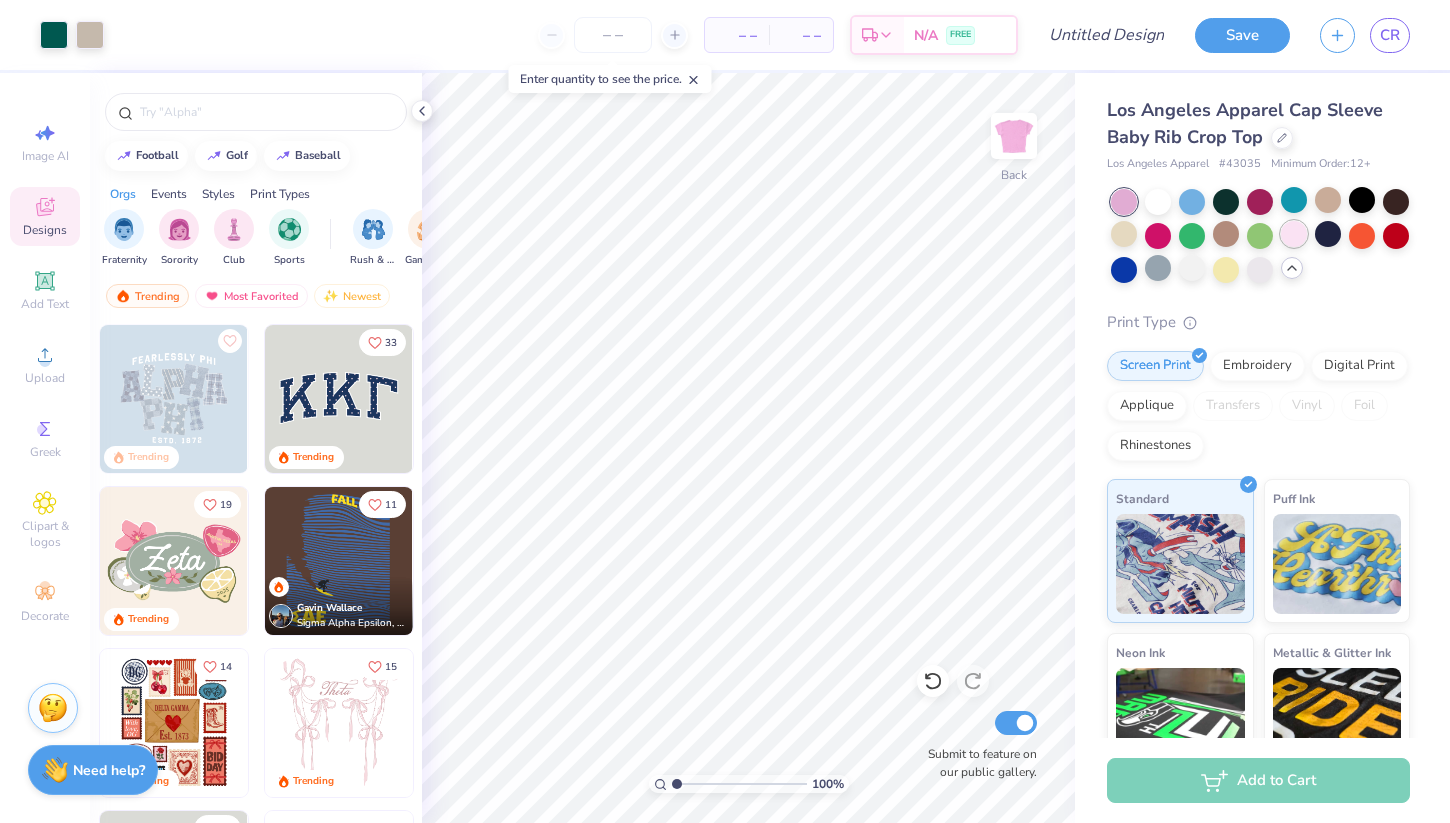 click at bounding box center (1294, 234) 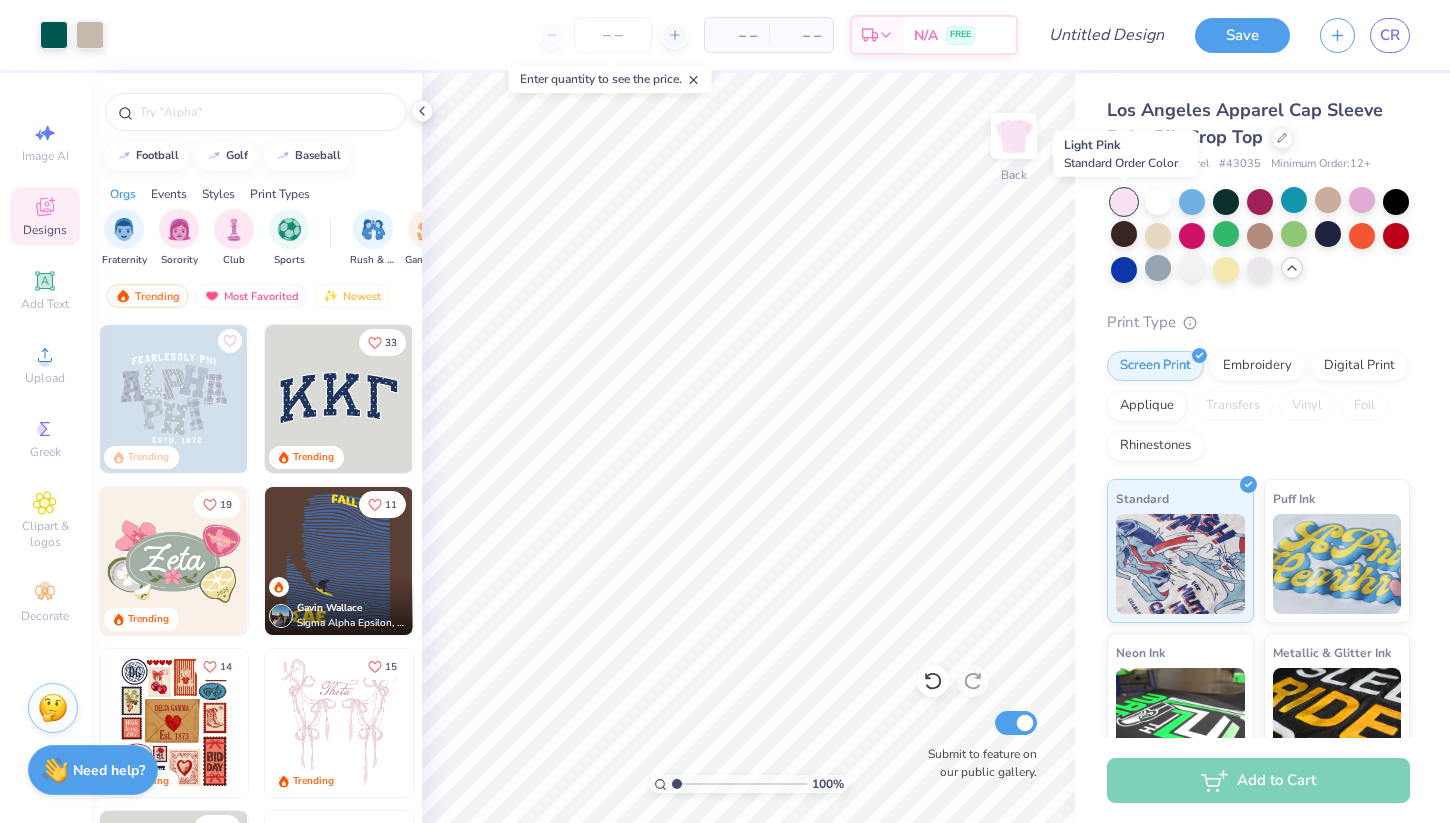 click at bounding box center [1124, 202] 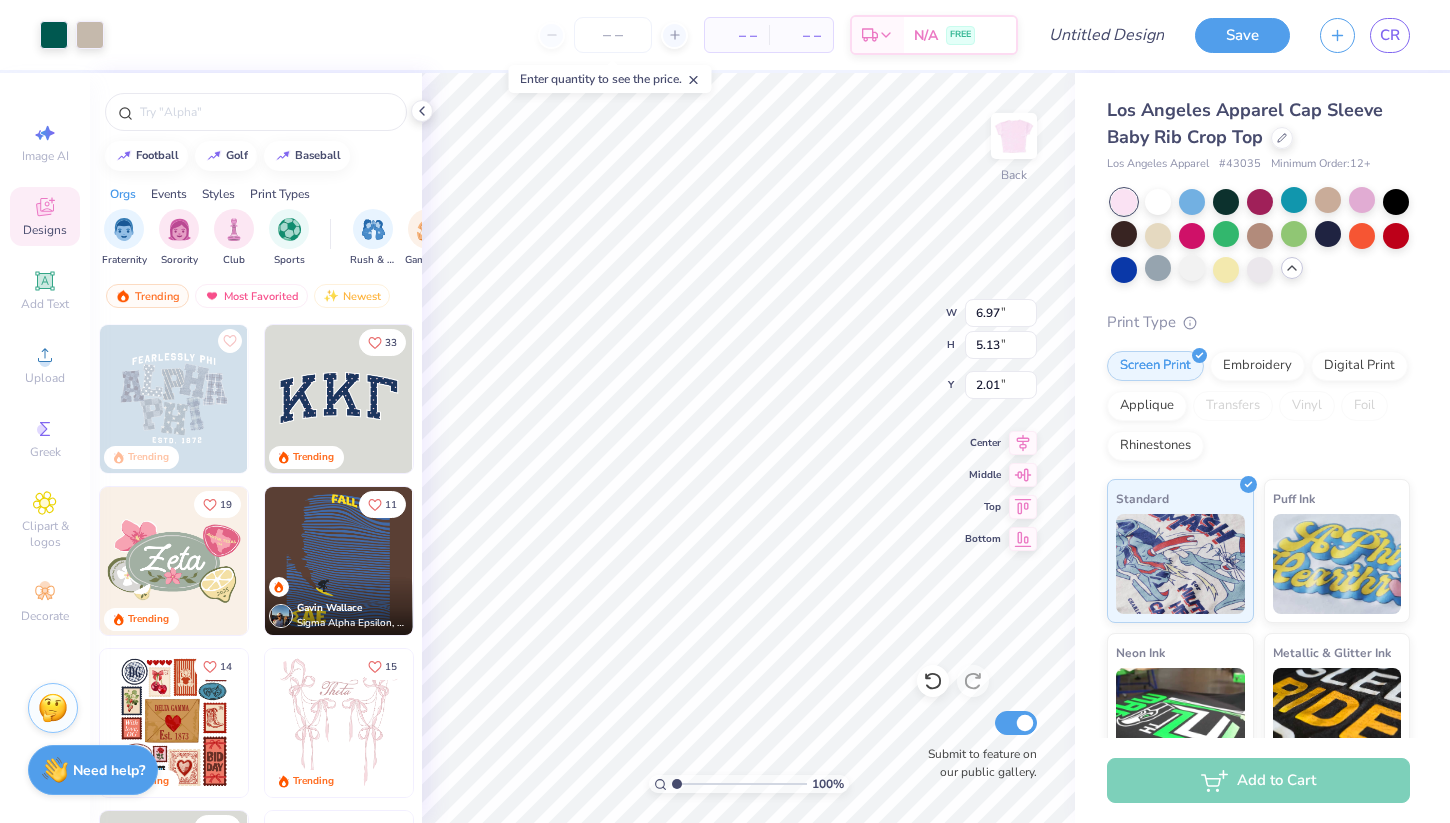 type on "2.00" 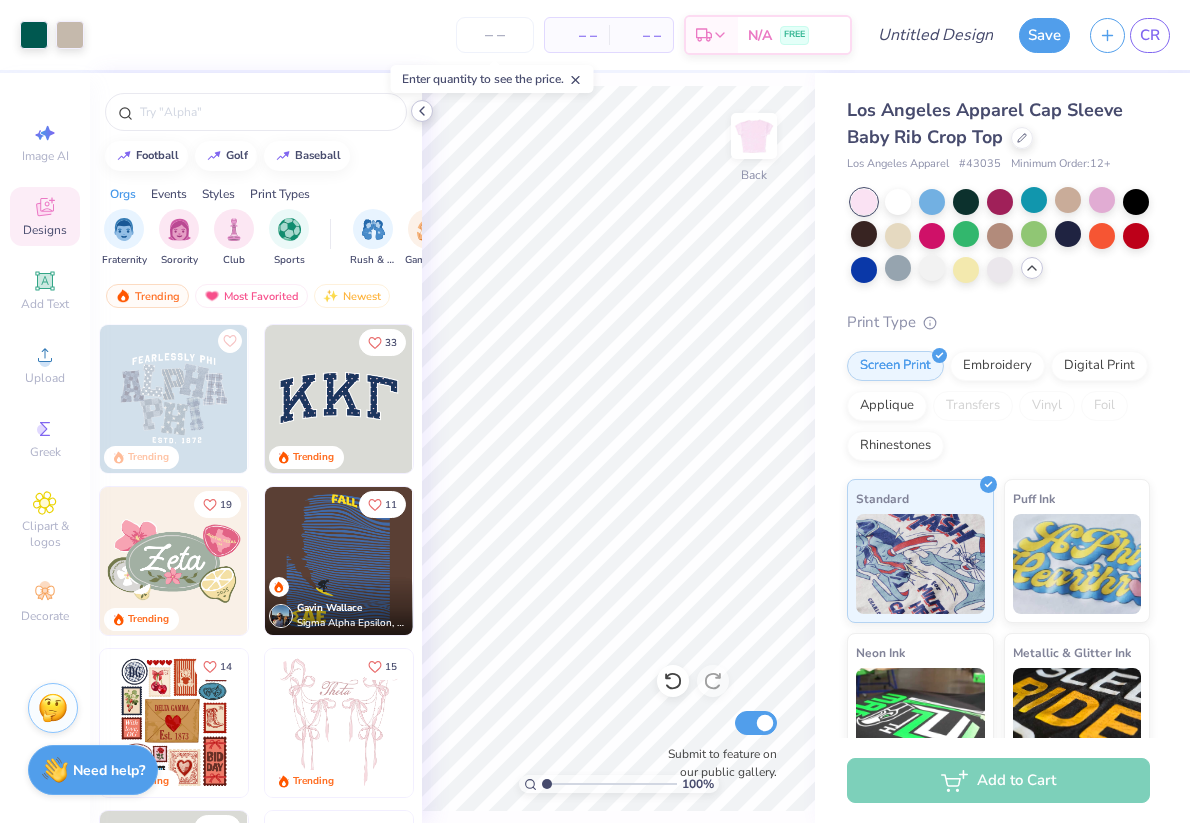click 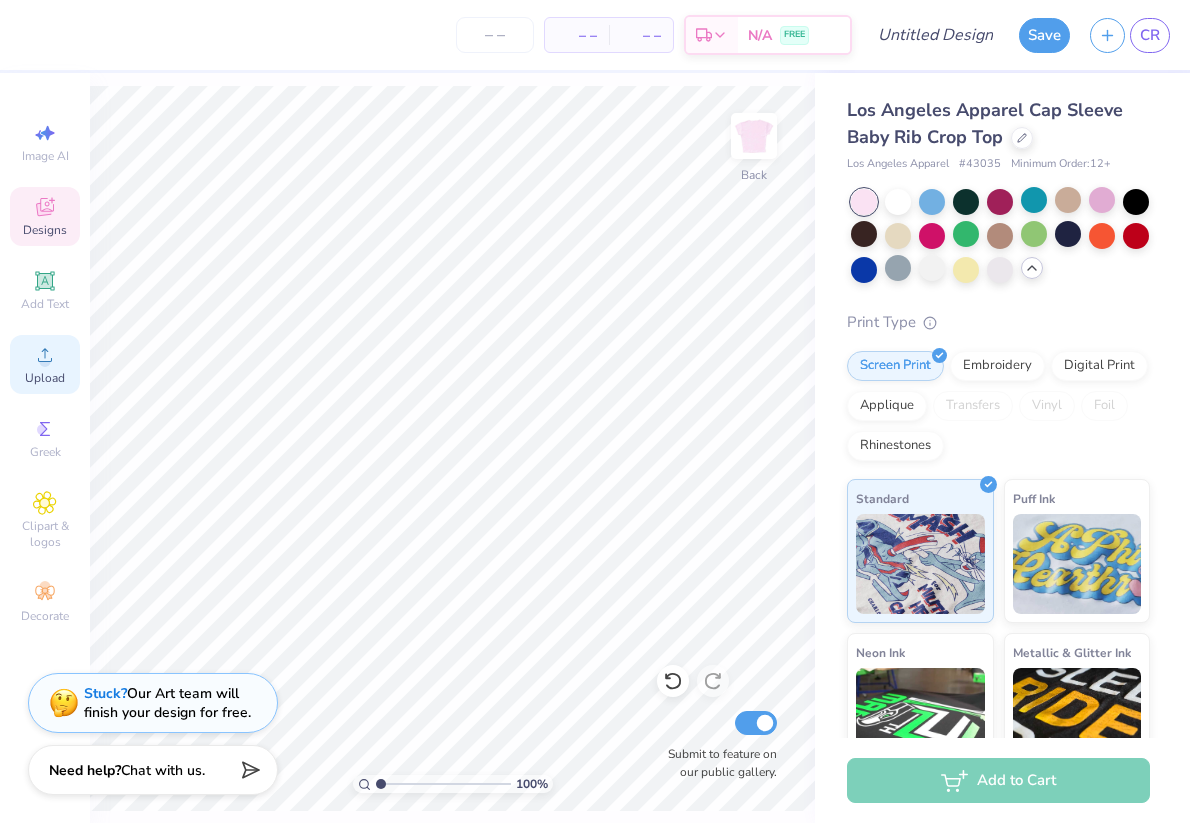 click on "Upload" at bounding box center [45, 364] 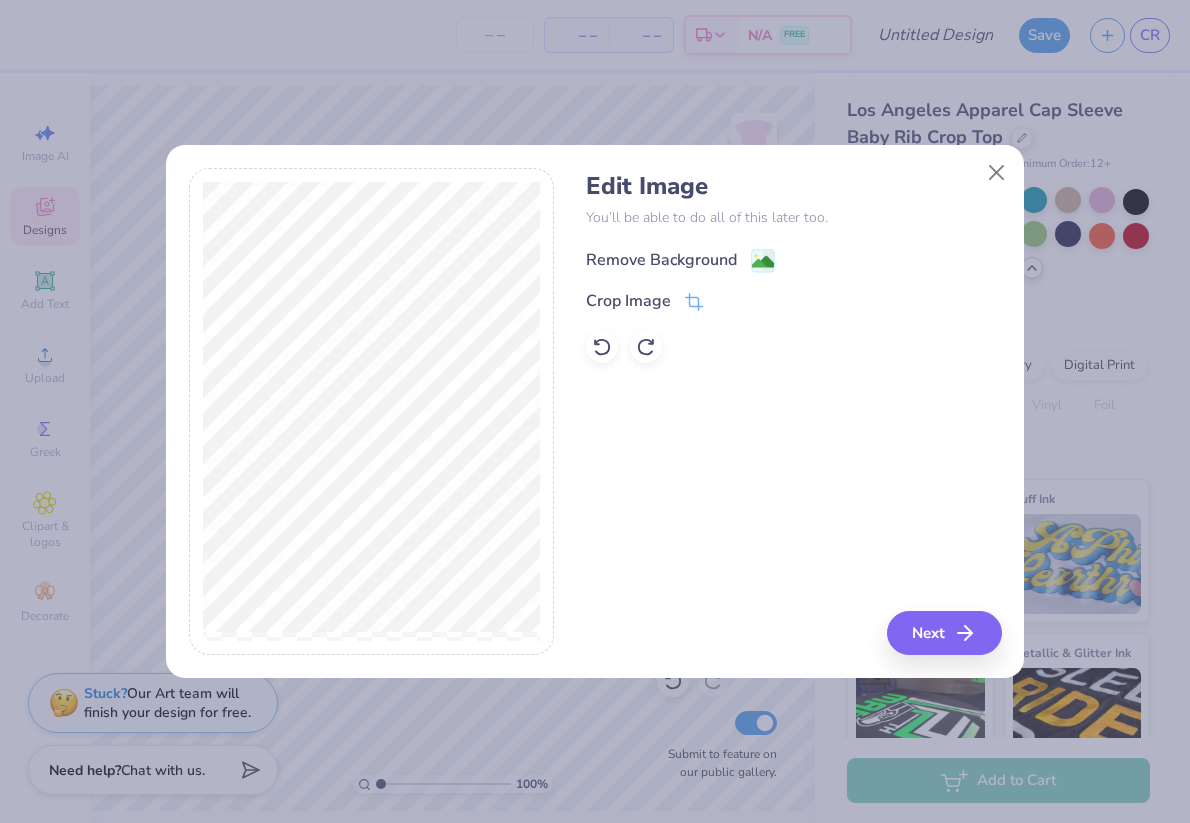 click on "Remove Background" at bounding box center [661, 260] 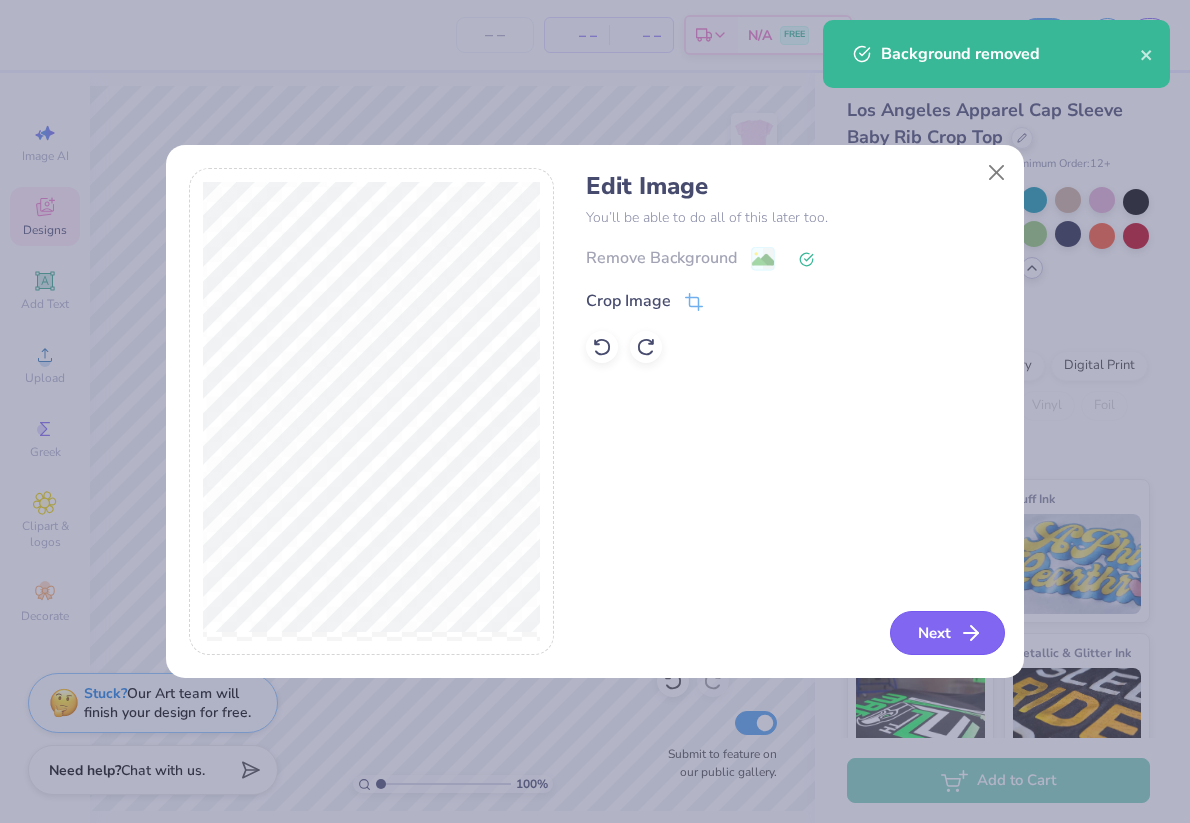 click on "Next" at bounding box center (947, 633) 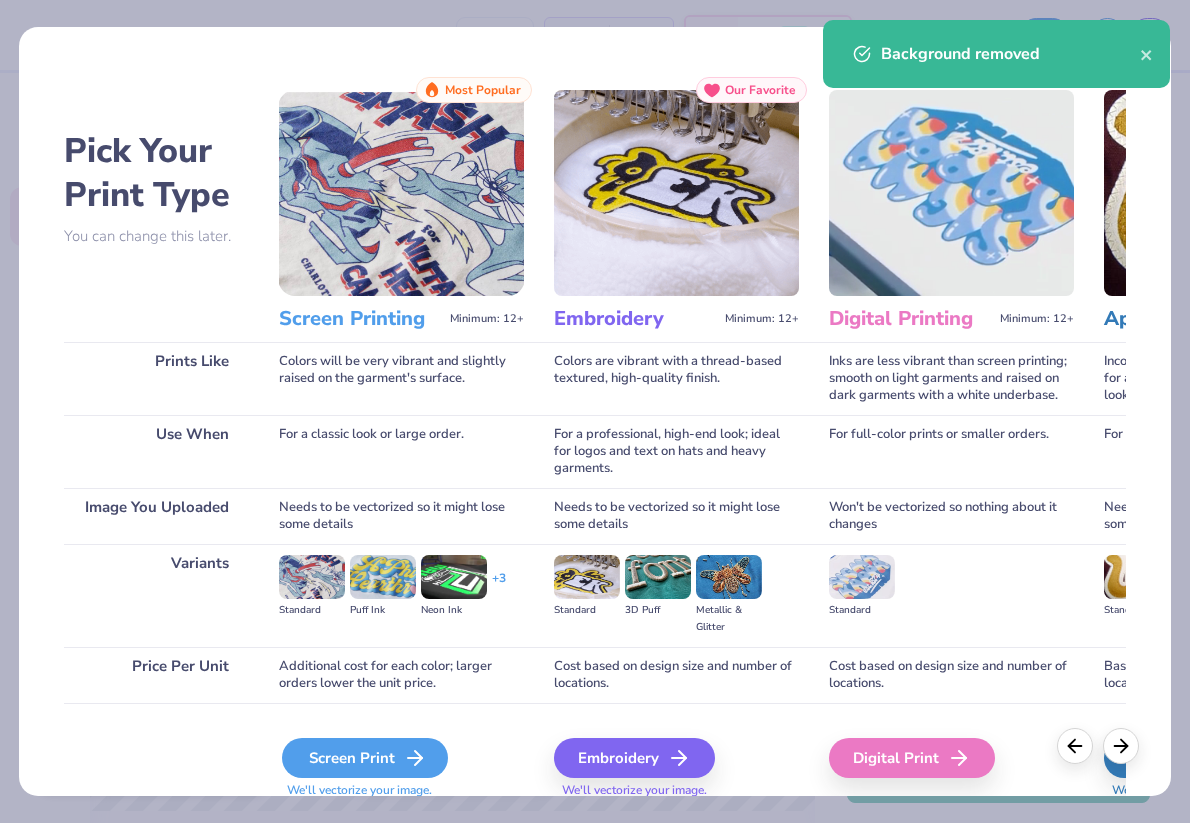 click on "Screen Print" at bounding box center (365, 758) 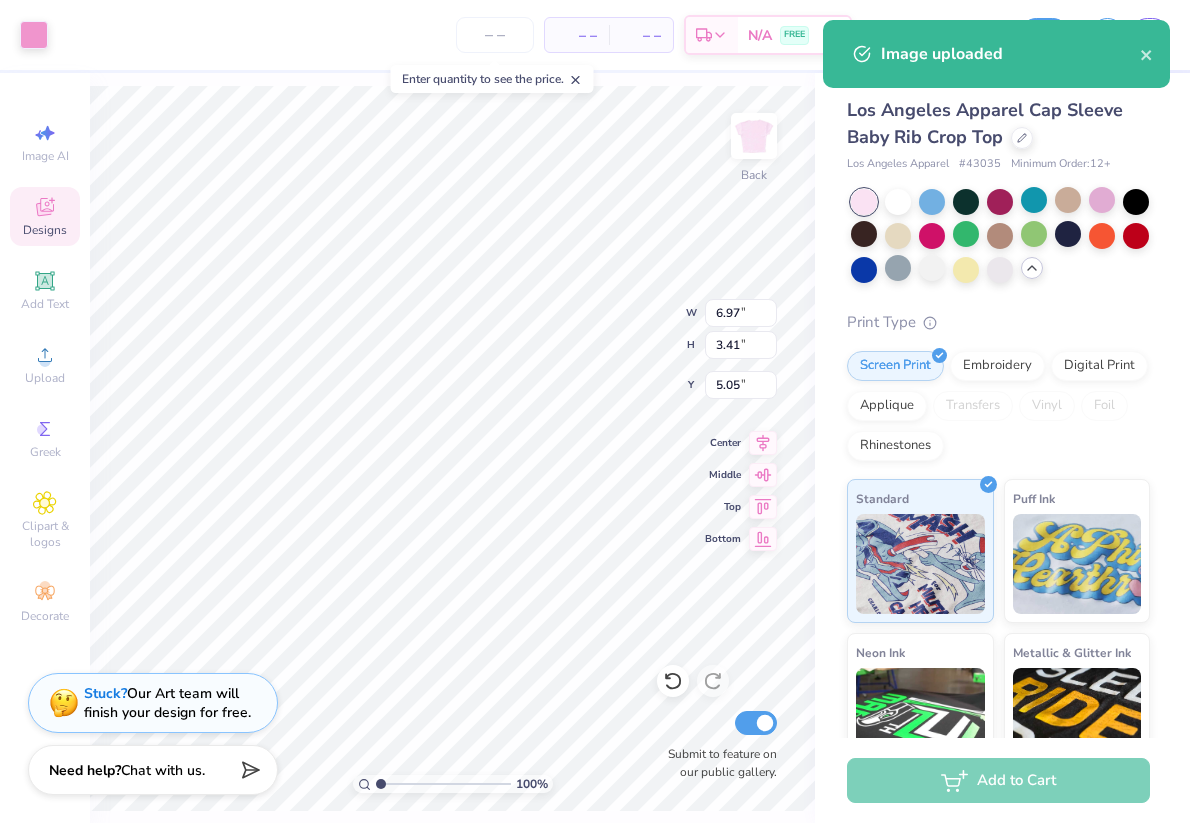click on "Art colors – – Per Item – – Total Est.  Delivery N/A FREE Design Title Save CR Image AI Designs Add Text Upload Greek Clipart & logos Decorate football golf baseball Orgs Events Styles Print Types Fraternity Sorority Club Sports Rush & Bid Game Day Parent's Weekend PR & General Big Little Reveal Philanthropy Date Parties & Socials Retreat Greek Week Holidays Formal & Semi Spring Break Graduation Founder’s Day Classic Minimalist Varsity Y2K Typography Cartoons Handdrawn 80s & 90s Grunge 60s & 70s Embroidery Screen Print Patches Digital Print Vinyl Transfers Applique Trending Most Favorited Newest 100  % Back W 6.97 6.97 " H 3.41 3.41 " Y 5.05 5.05 " Center Middle Top Bottom Submit to feature on our public gallery. Los Angeles Apparel Cap Sleeve Baby Rib Crop Top Los Angeles Apparel # 43035 Minimum Order:  12 +   Print Type Screen Print Embroidery Digital Print Applique Transfers Vinyl Foil Rhinestones Standard Puff Ink Neon Ink Metallic & Glitter Ink Glow in the Dark Ink" at bounding box center [595, 411] 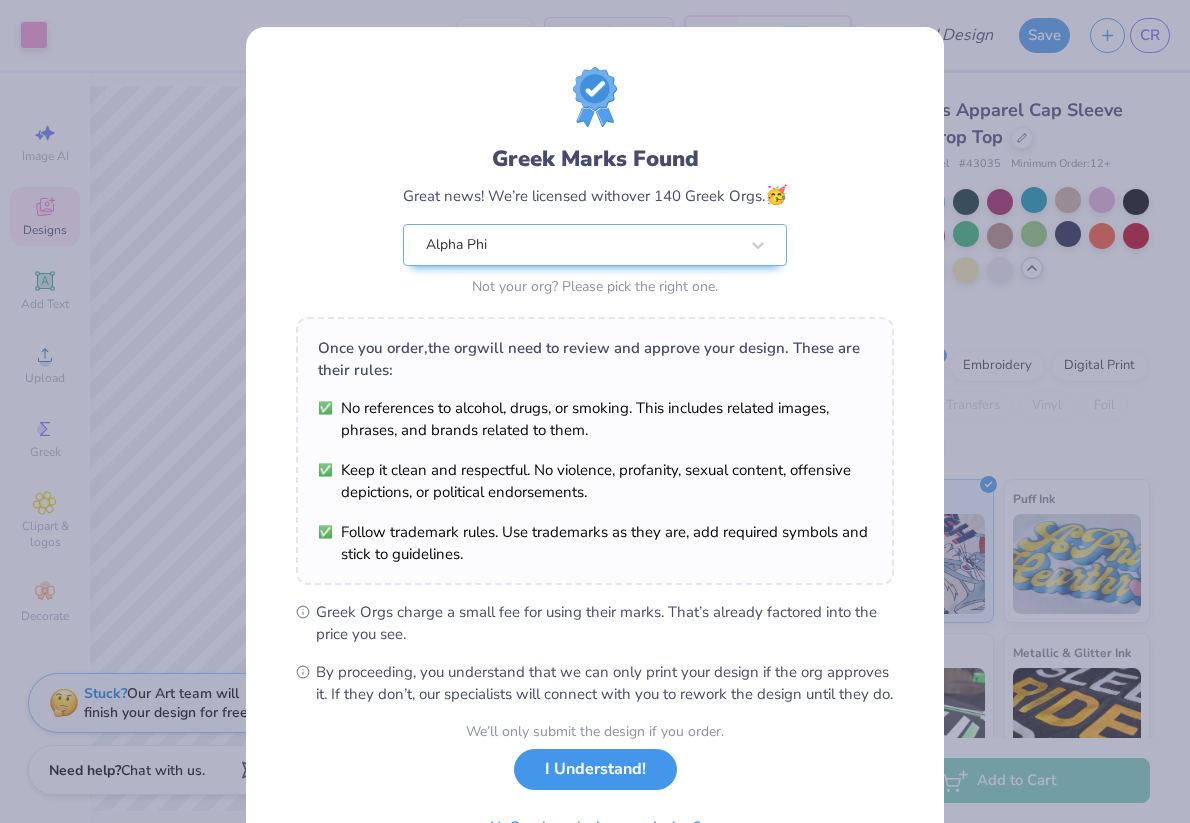 click on "I Understand!" at bounding box center (595, 769) 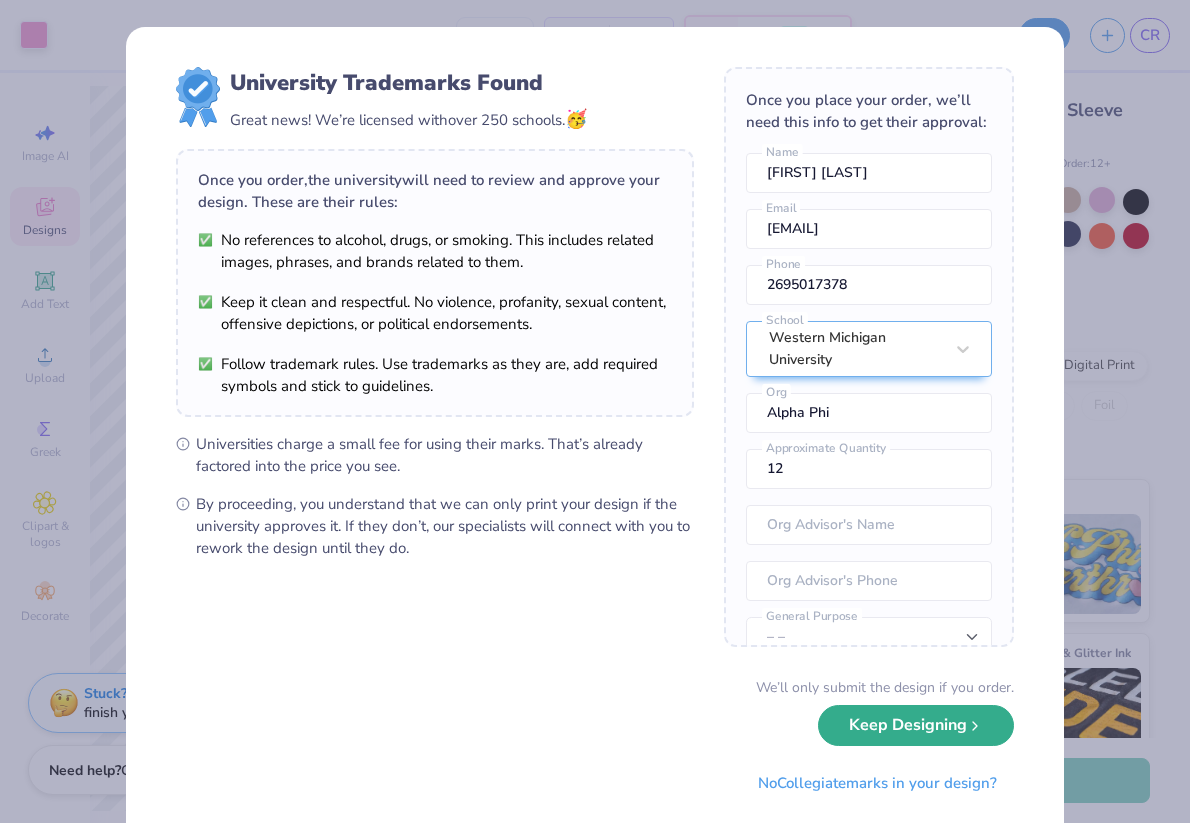click on "Keep Designing" at bounding box center (916, 725) 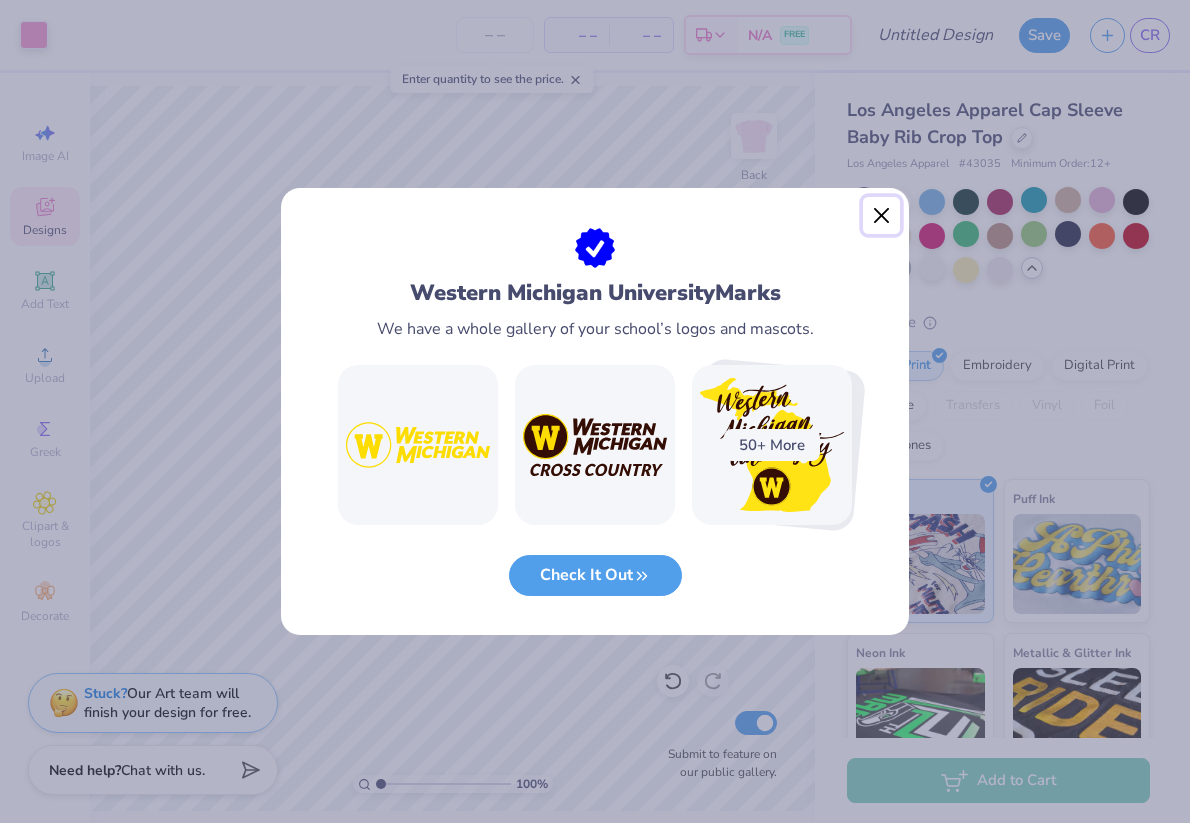 click at bounding box center (882, 216) 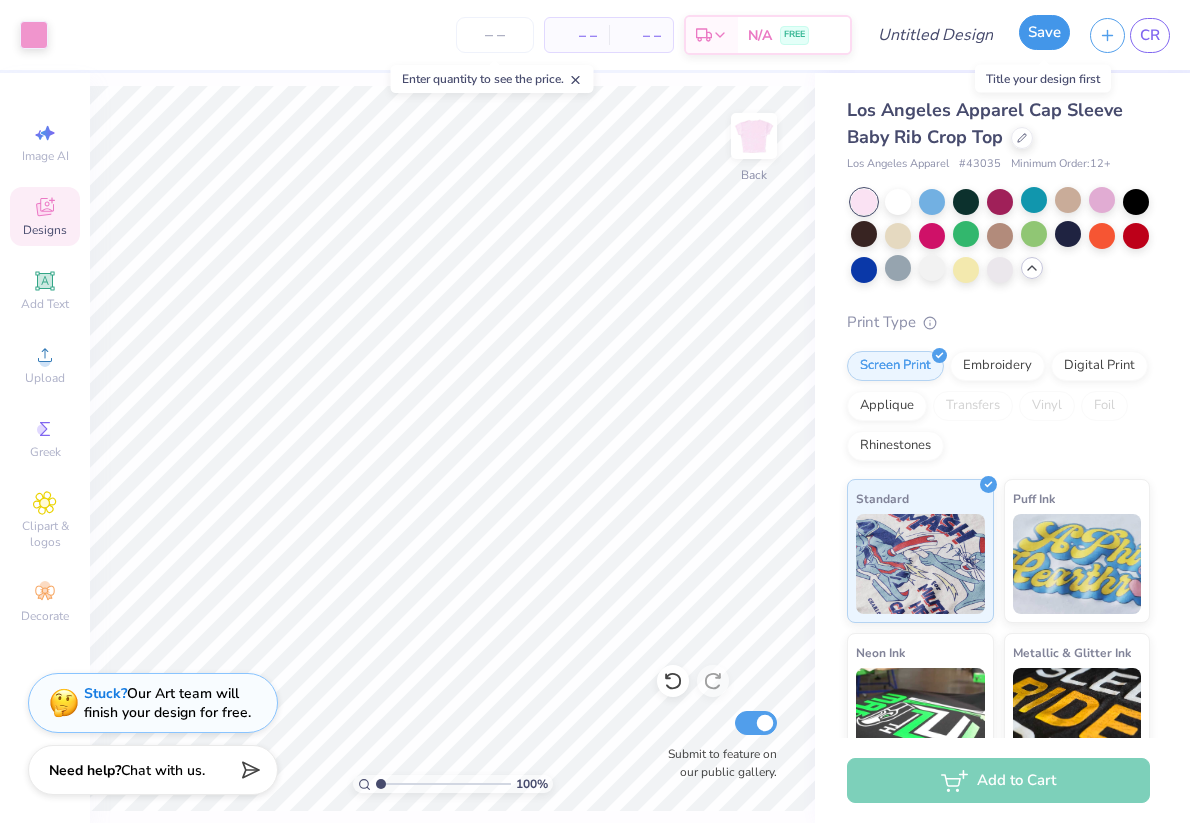 click on "Save" at bounding box center [1044, 32] 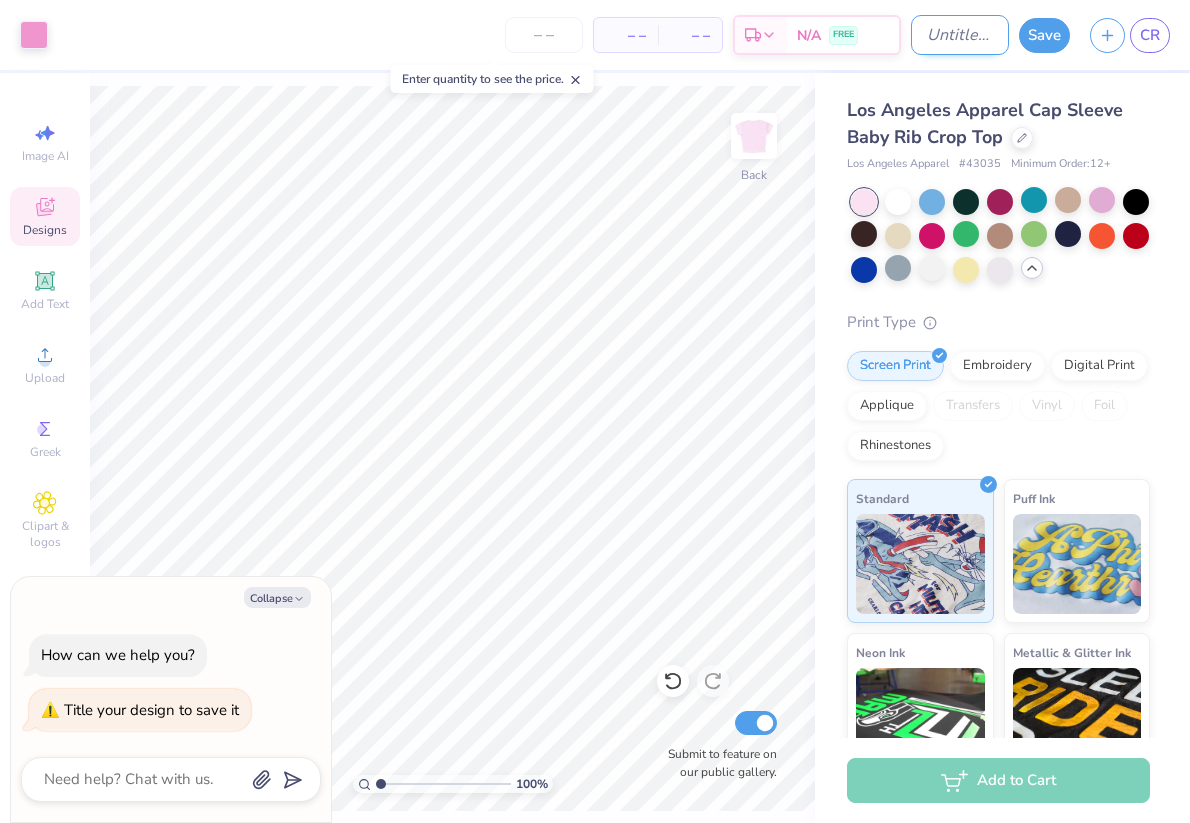 type on "x" 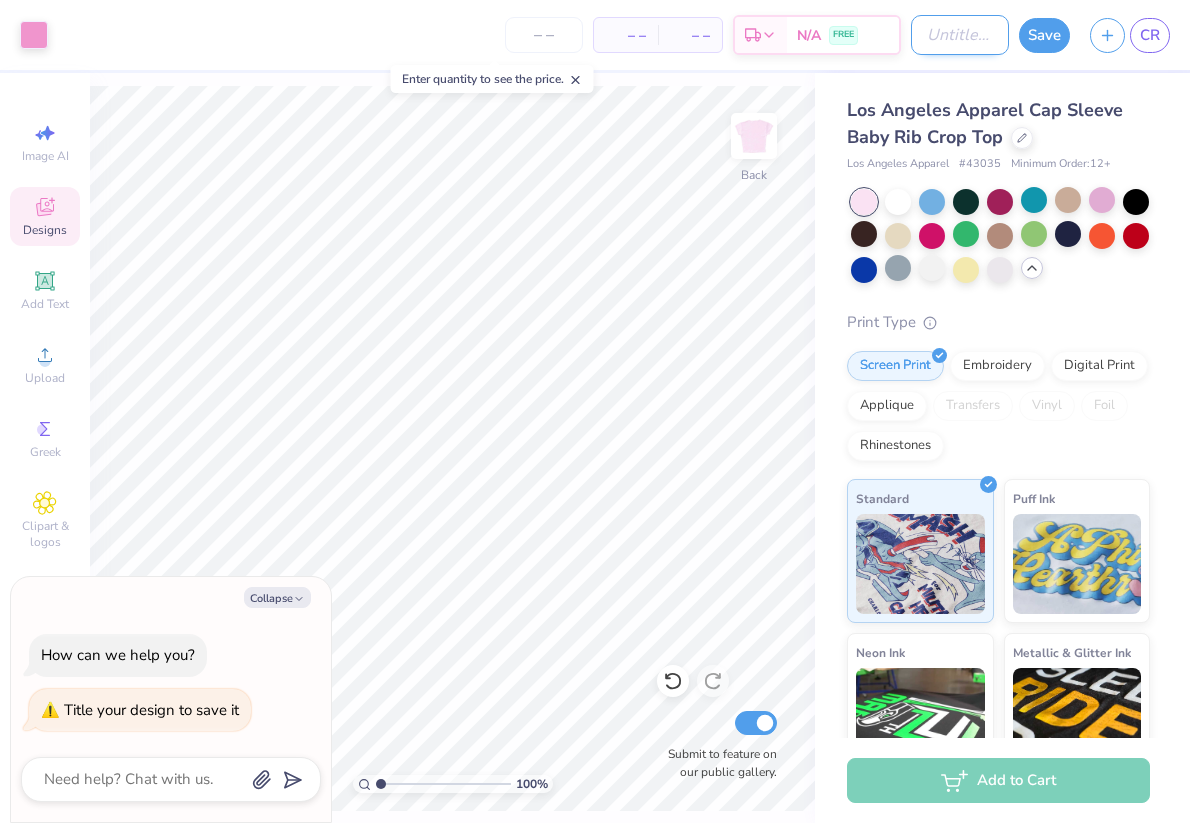 click on "Design Title" at bounding box center (960, 35) 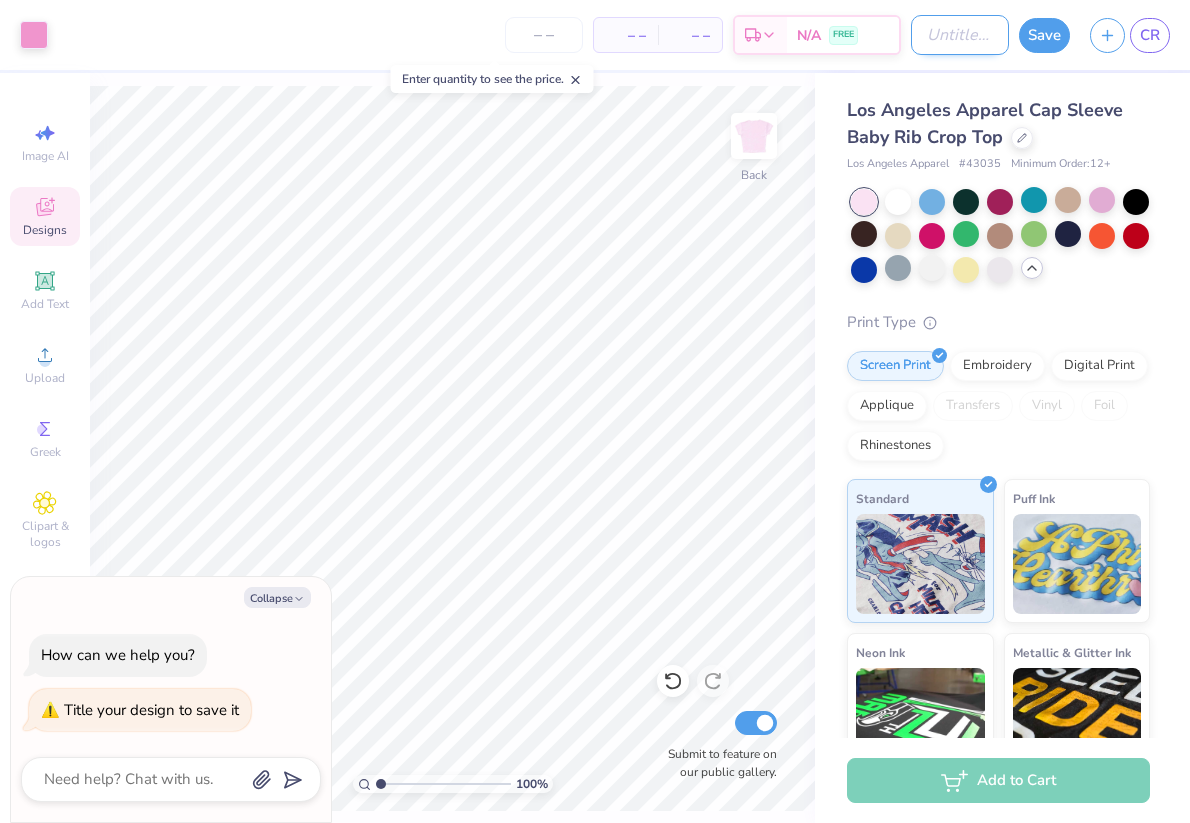 type on "f" 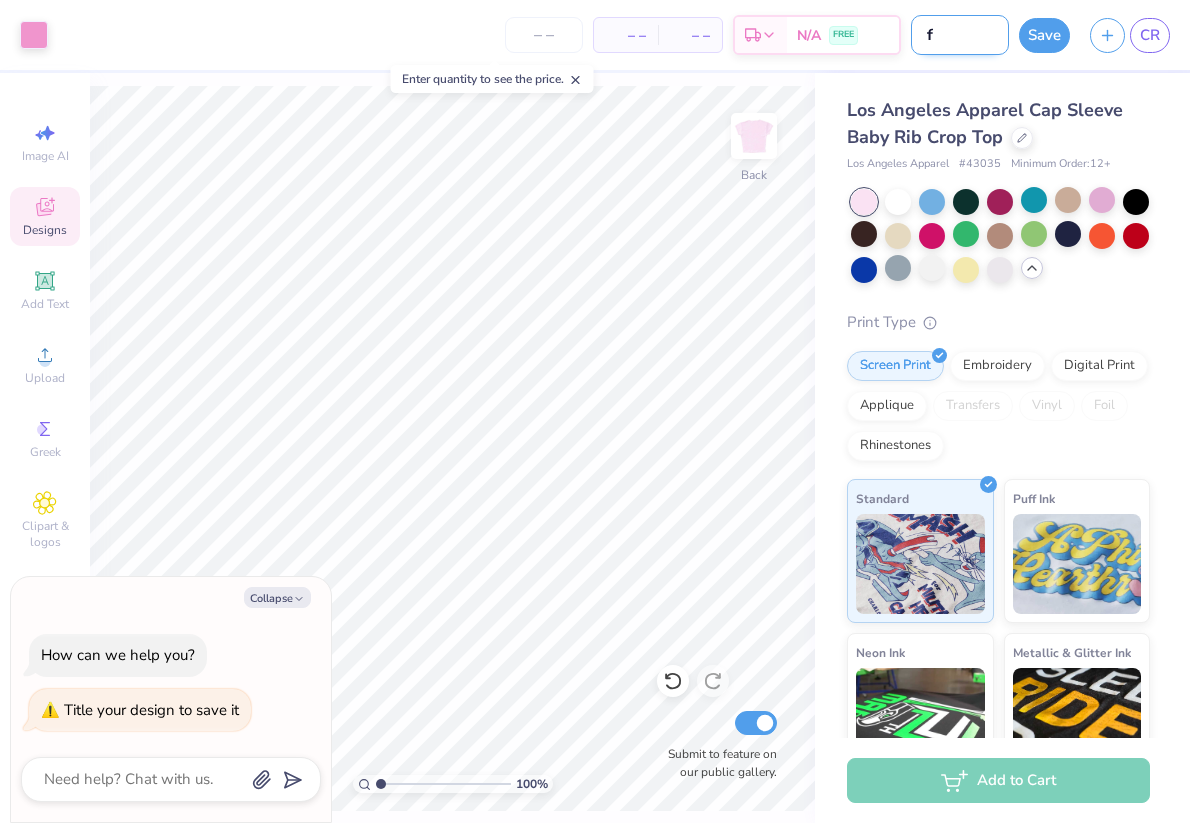 type on "x" 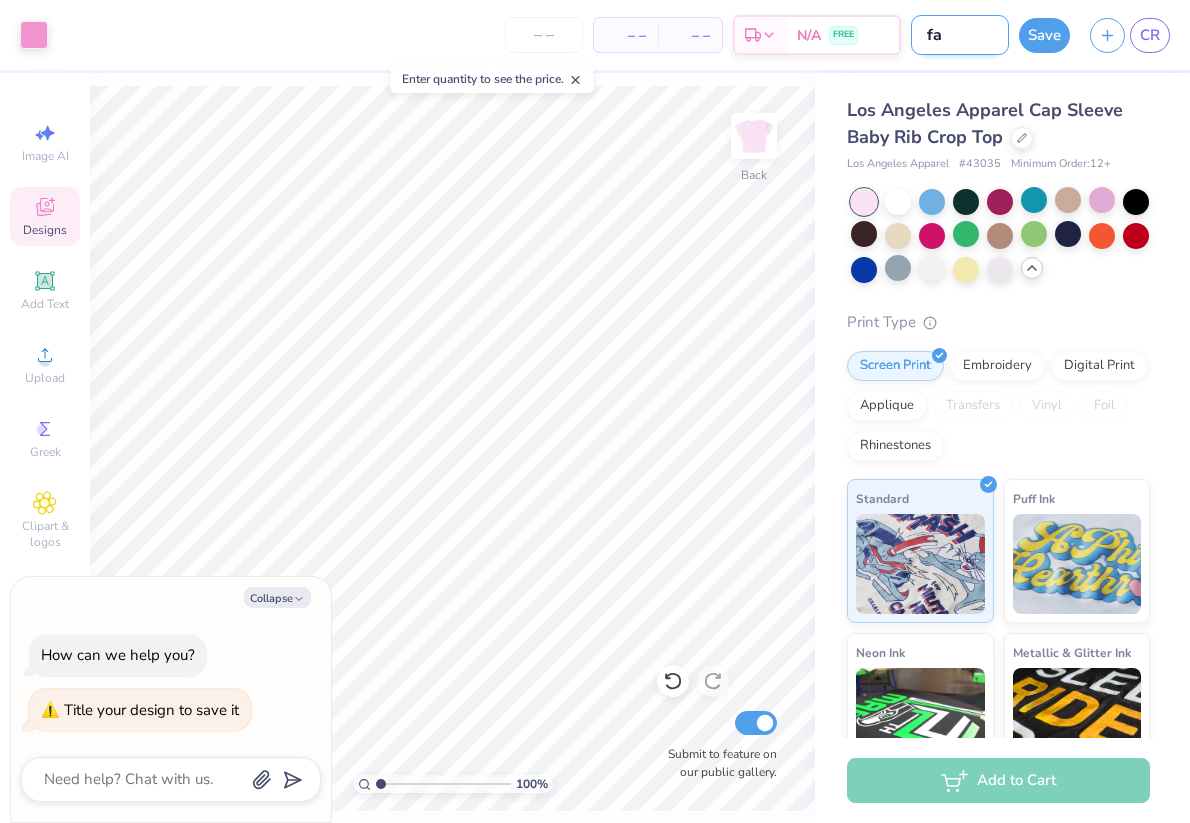 type on "fav" 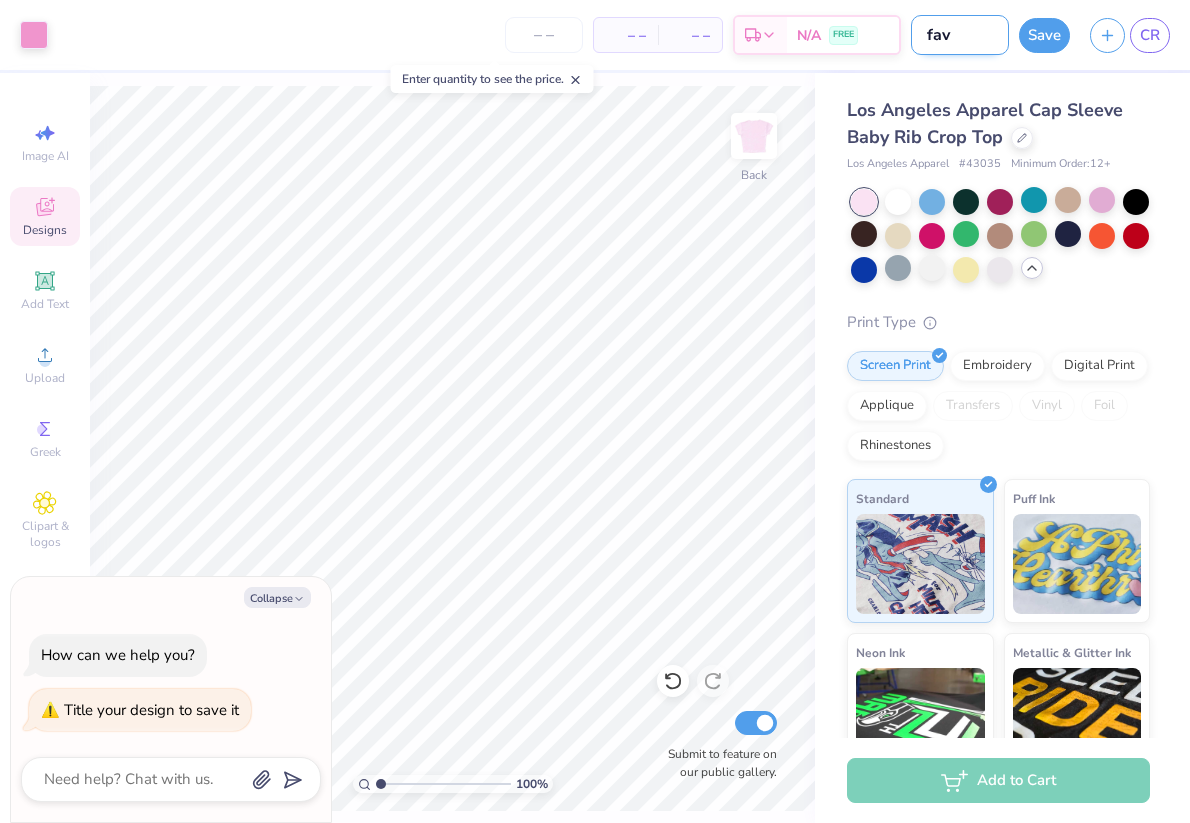 type on "favo" 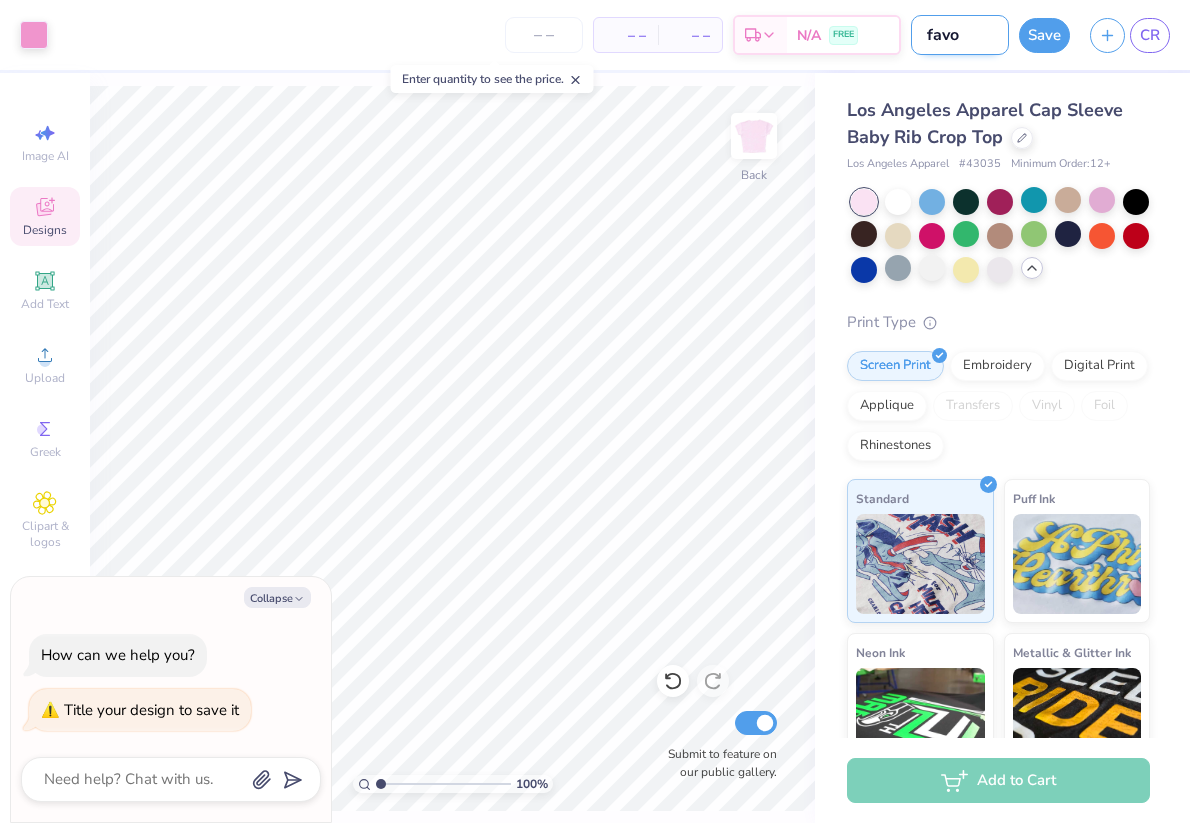 type on "favor" 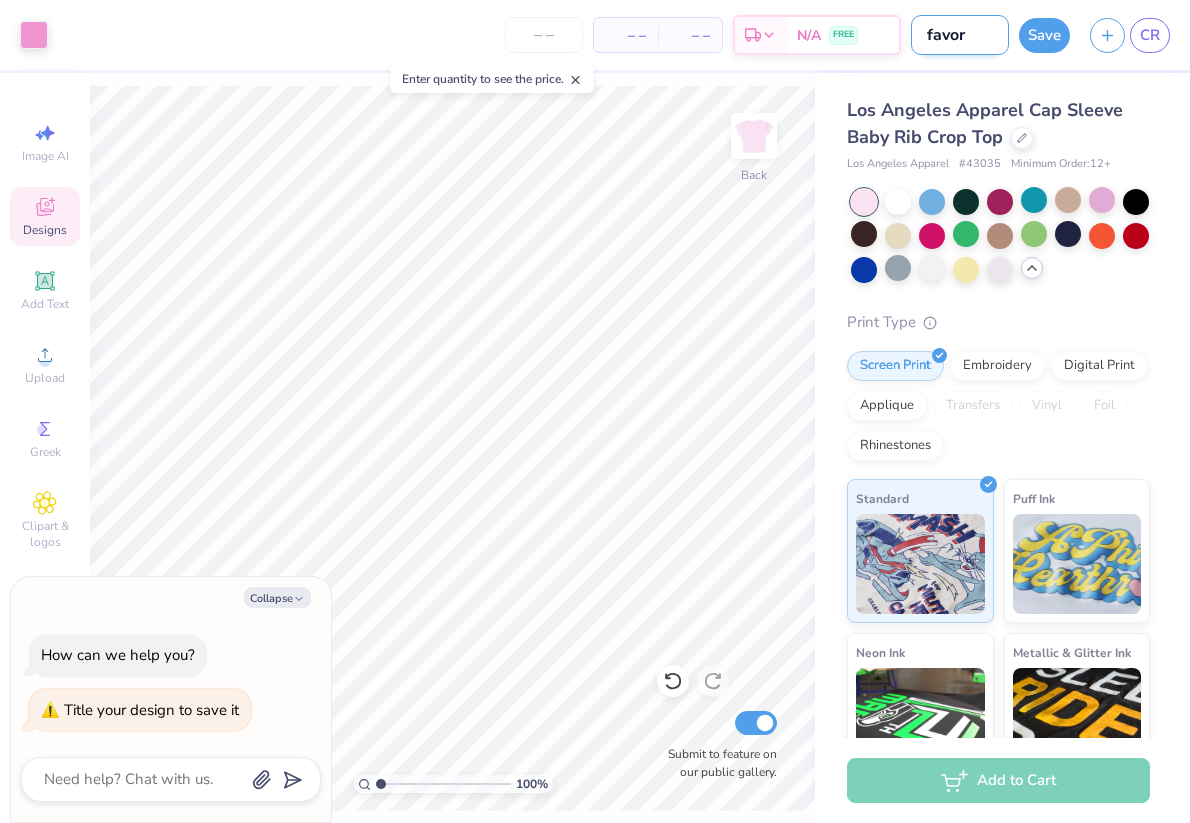 type on "favori" 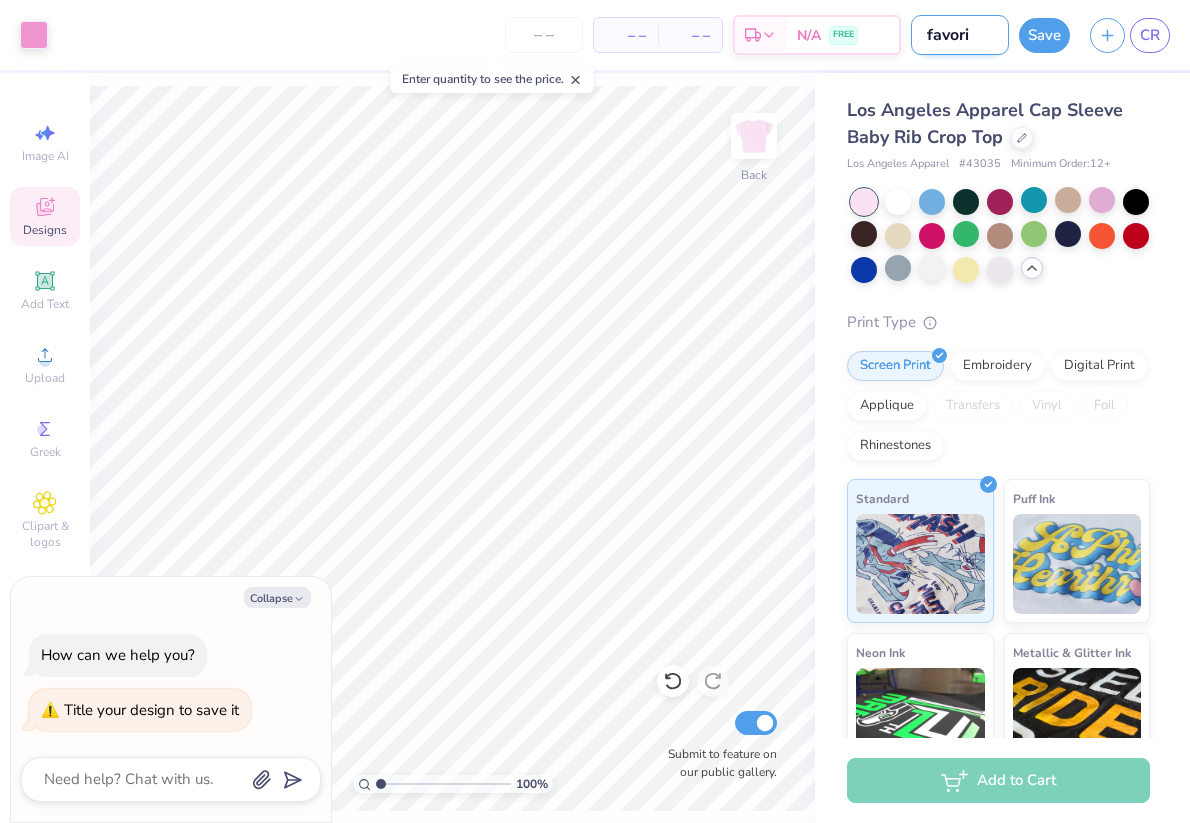 type on "favorit" 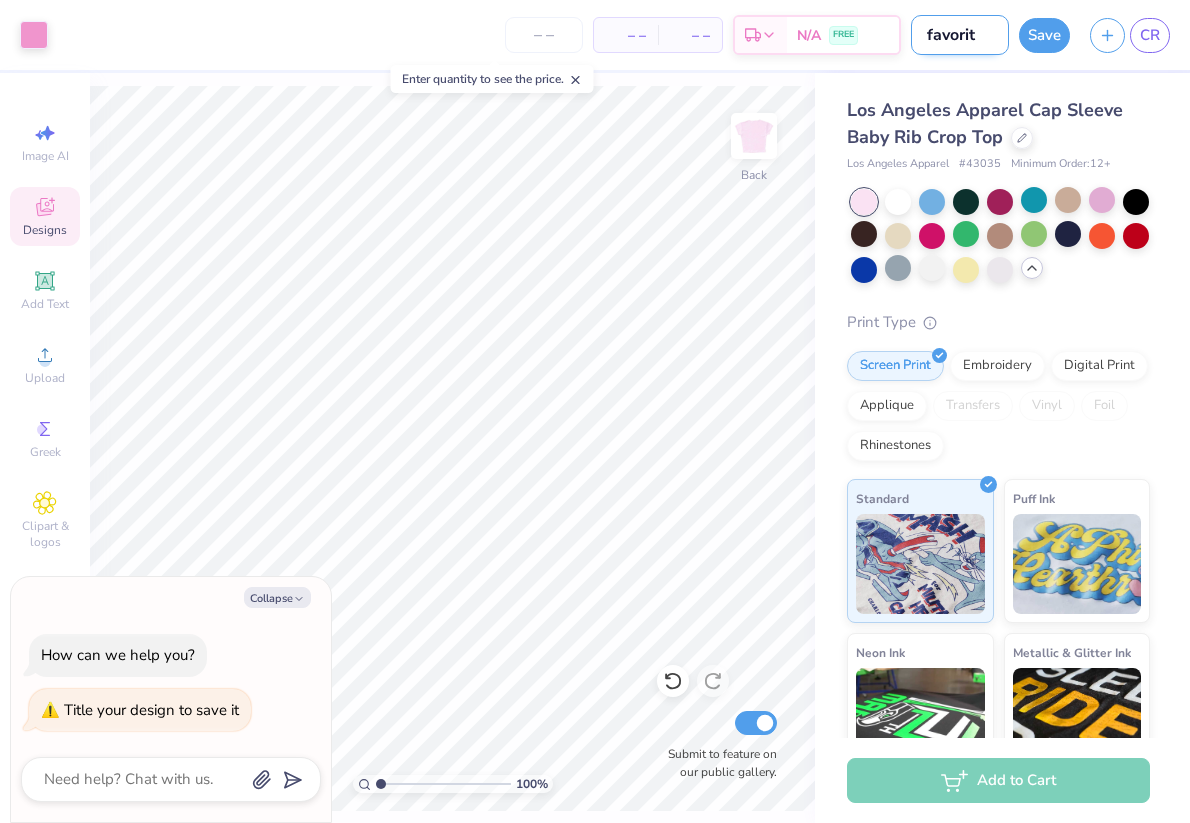 type on "favorite" 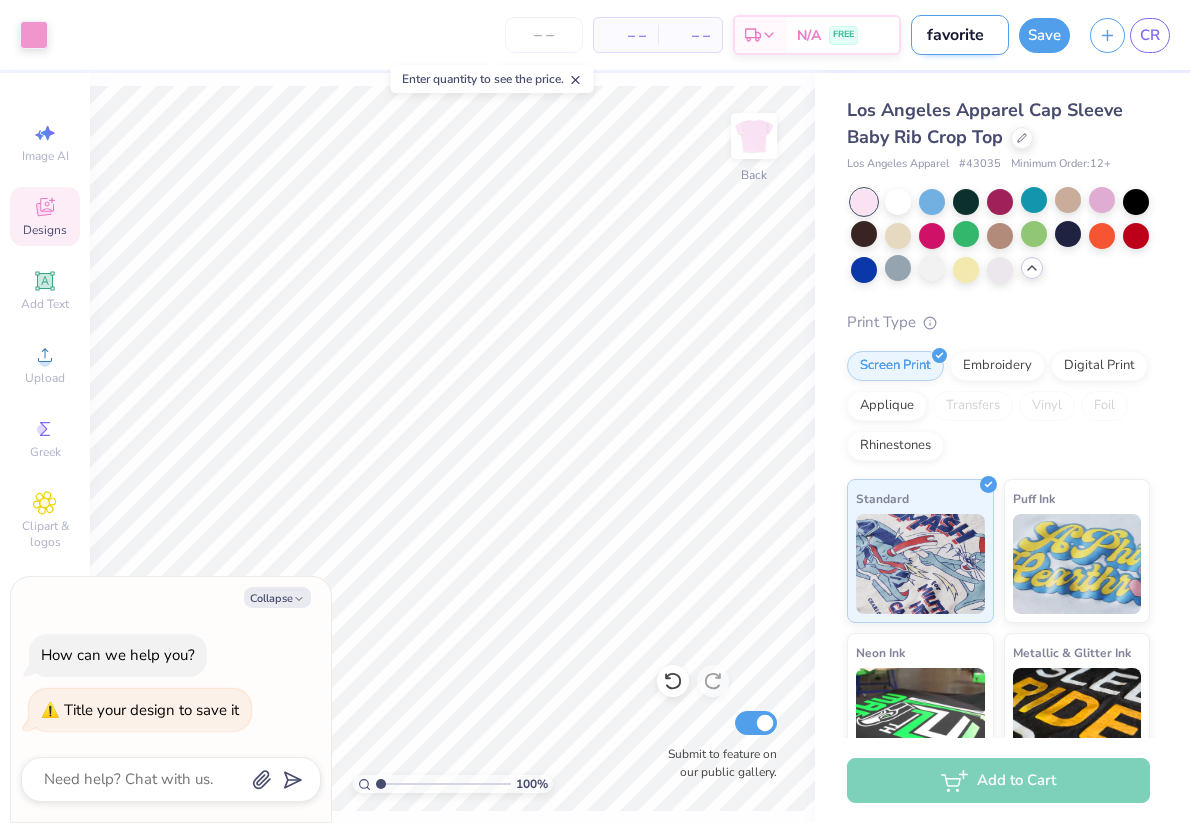 type on "favorite" 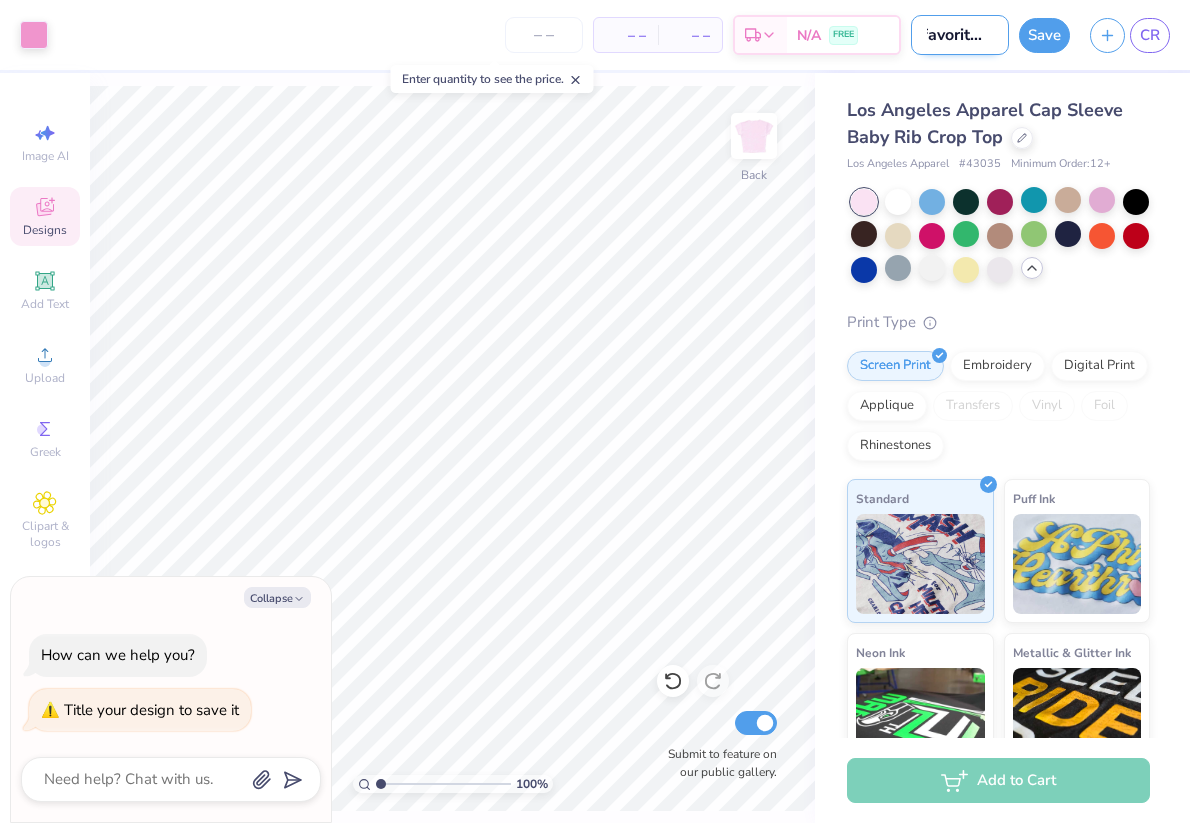 type on "favorite bo" 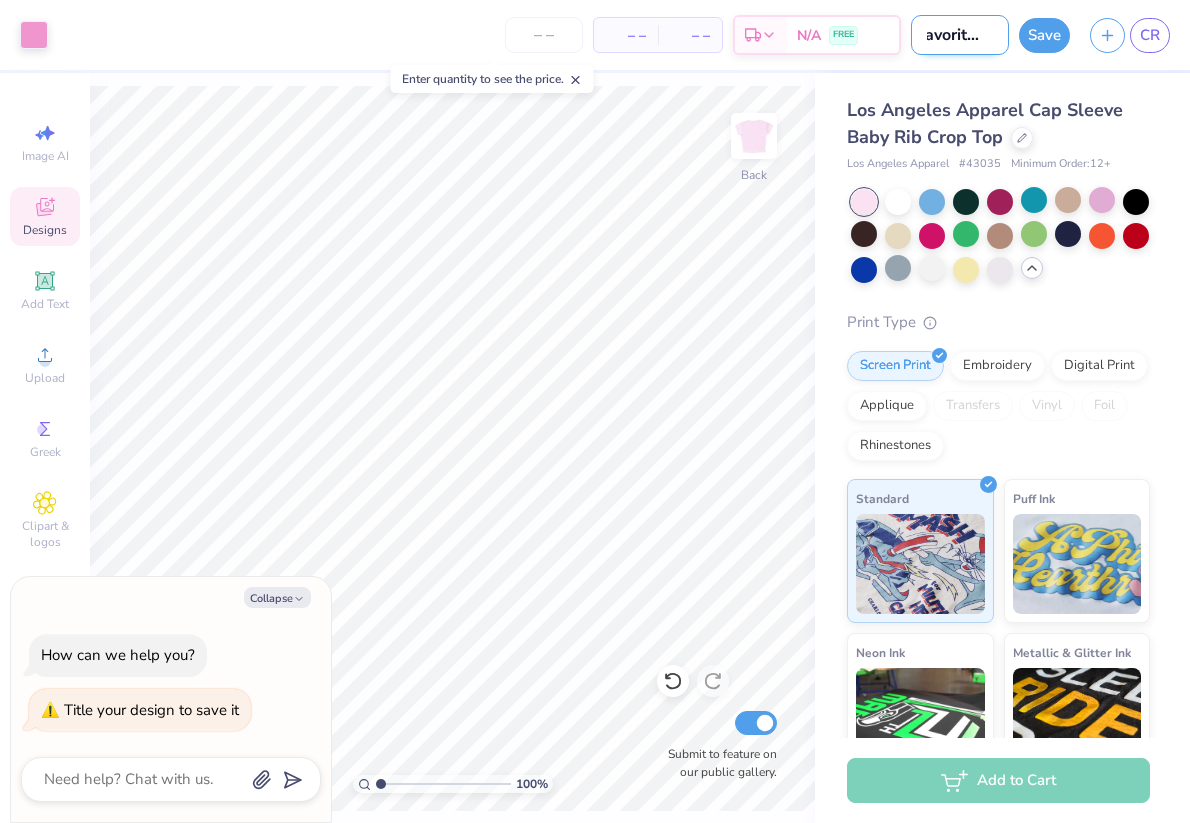 type on "x" 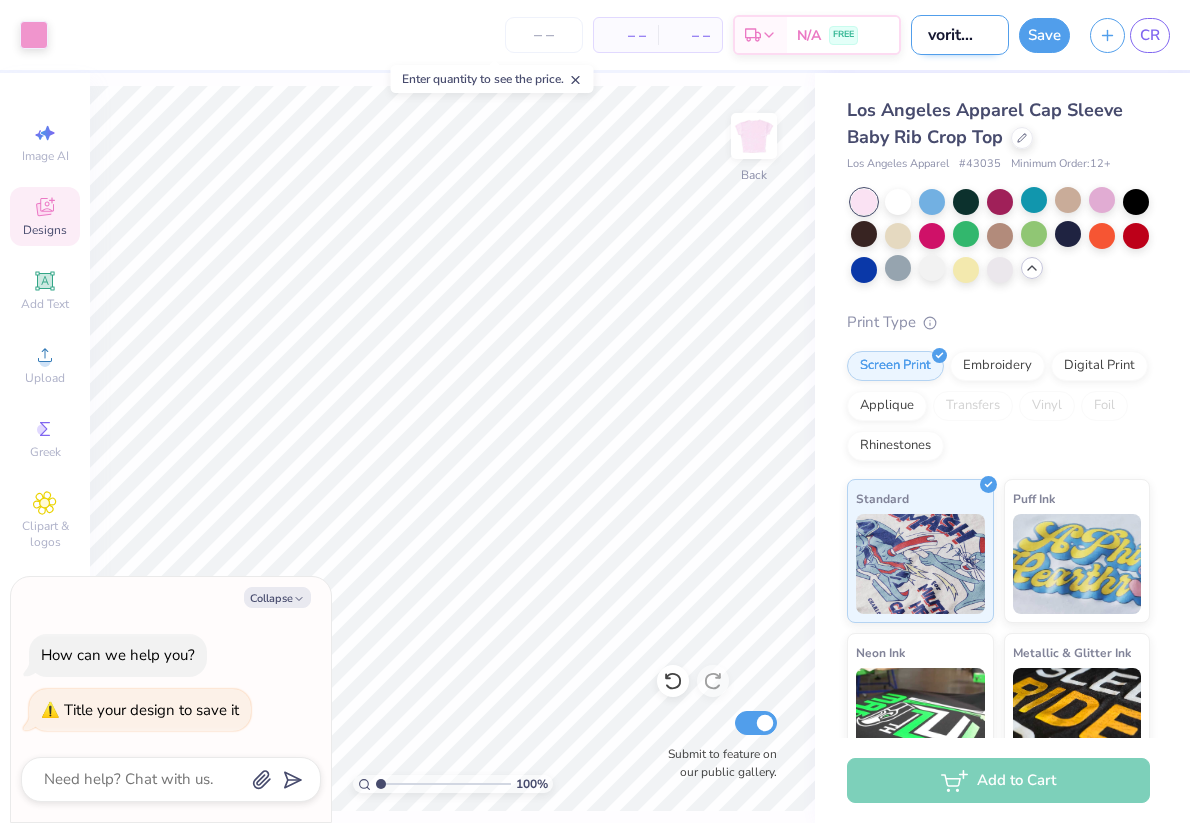 type on "favorite bow" 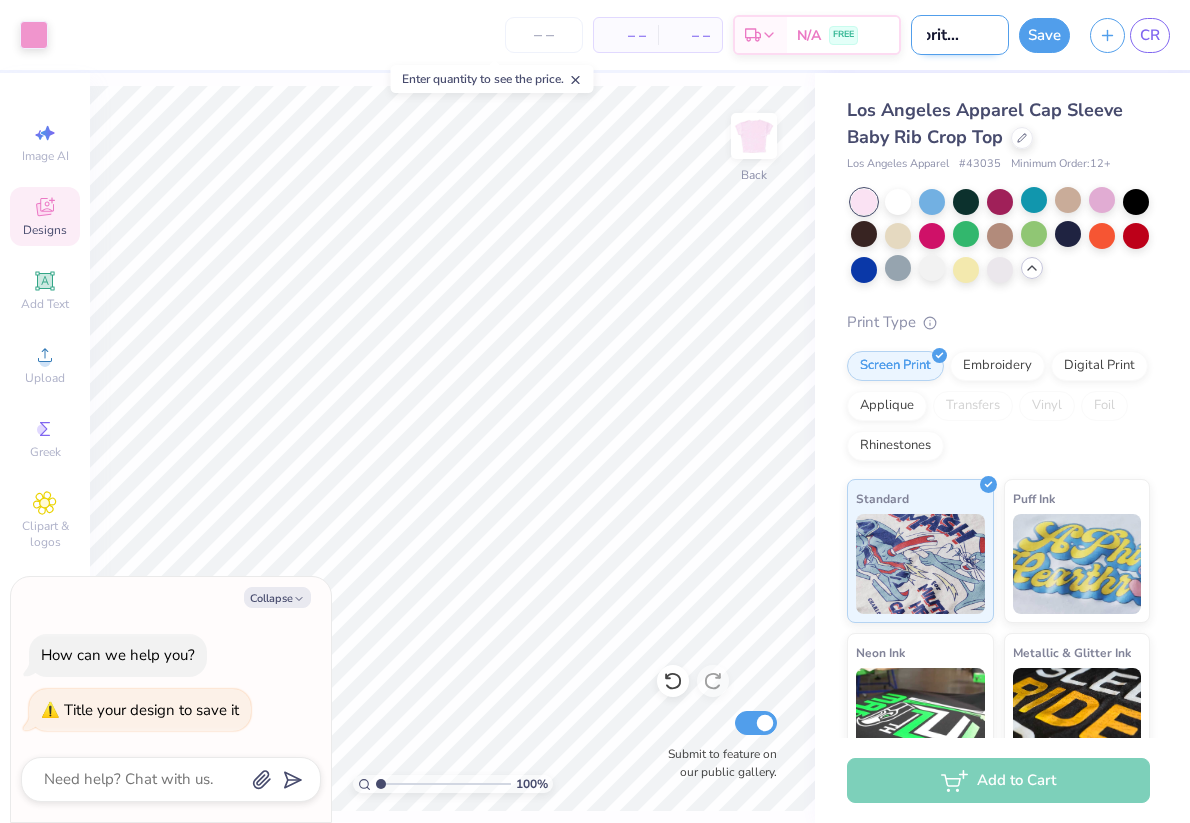 type on "favorite bowl" 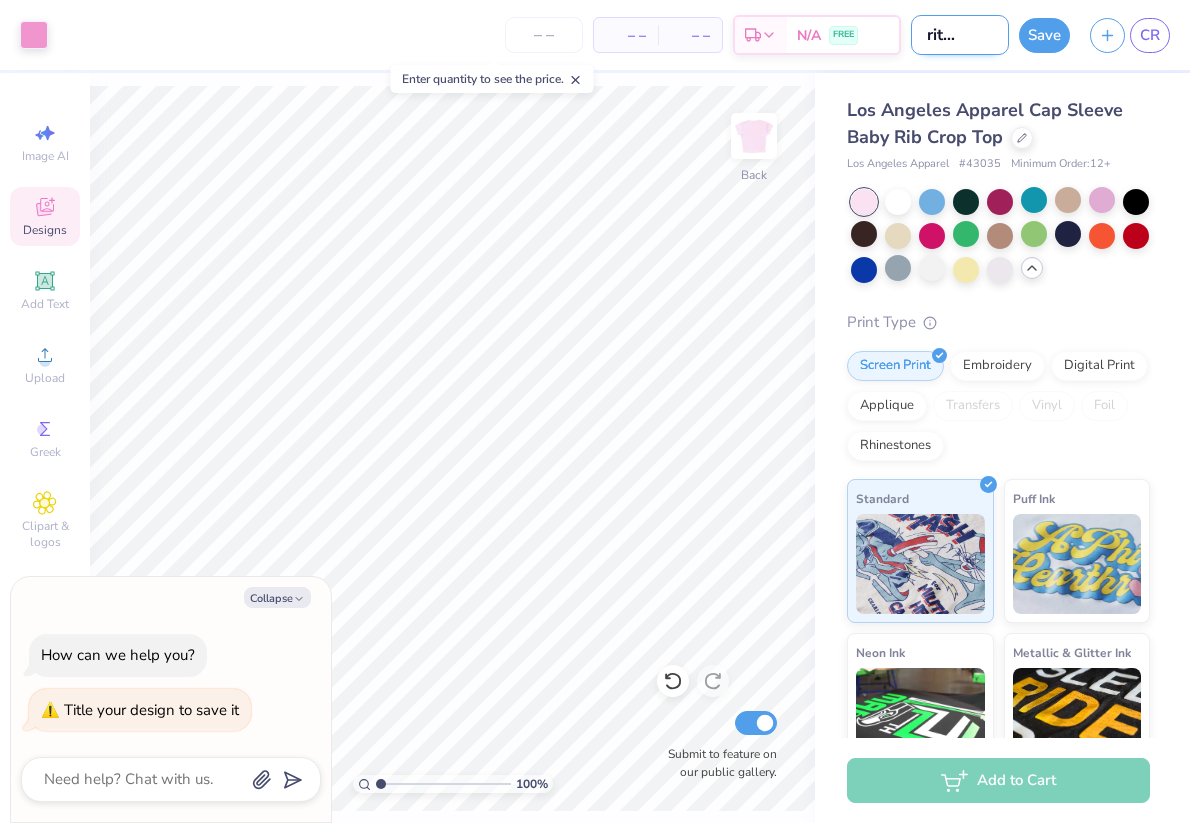 type on "favorite bowli" 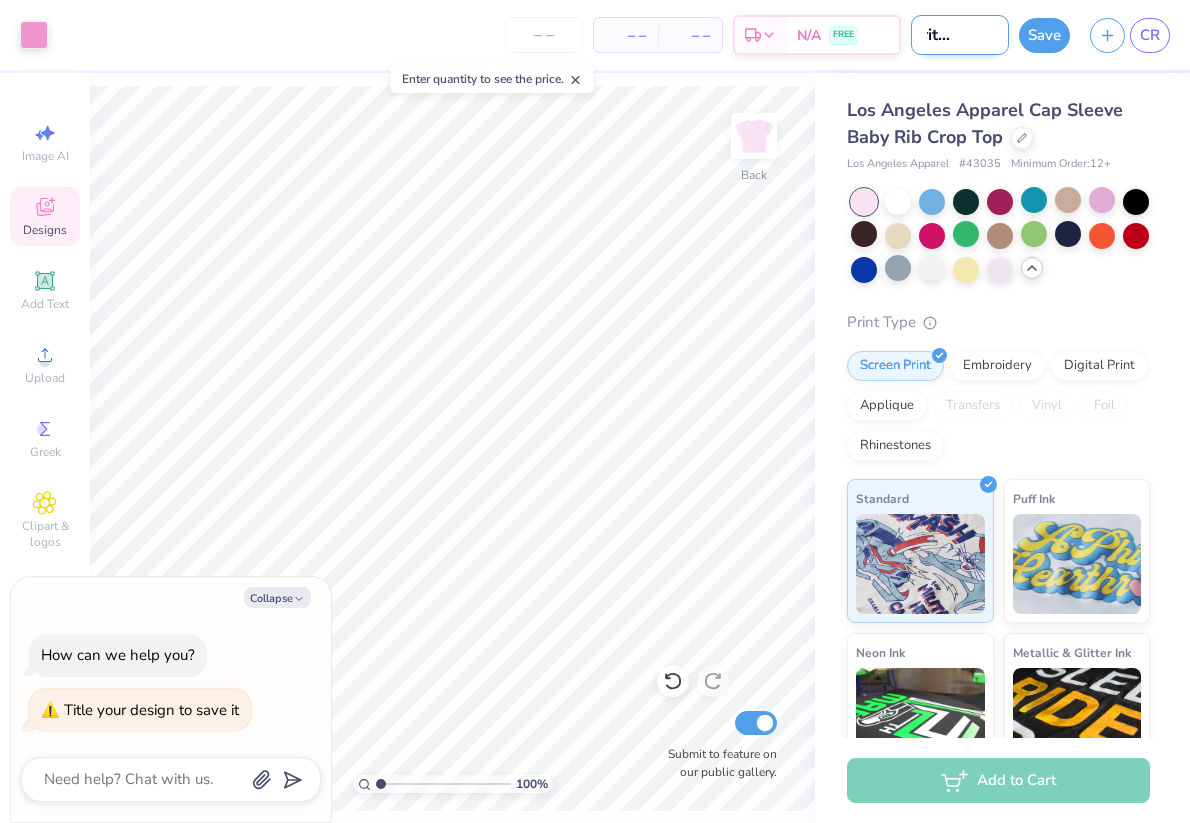 type on "favorite bowlin" 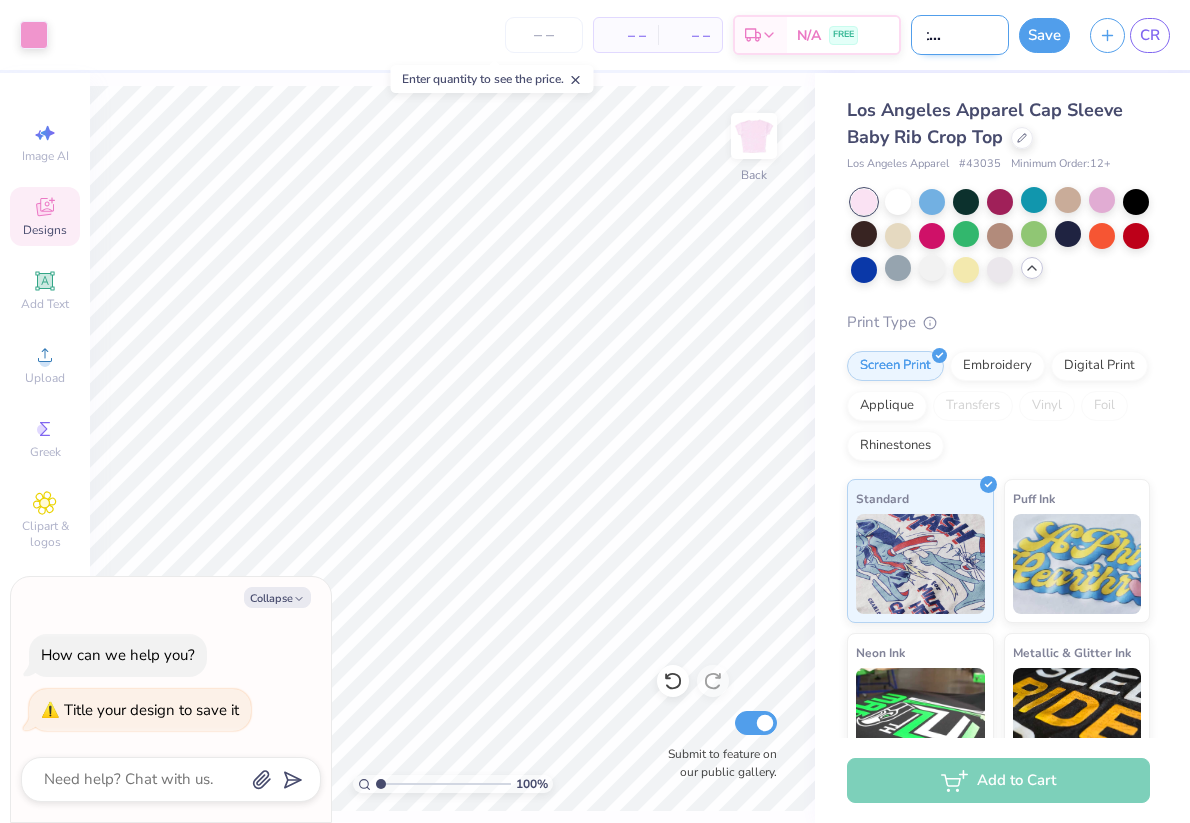 type on "favorite bowling" 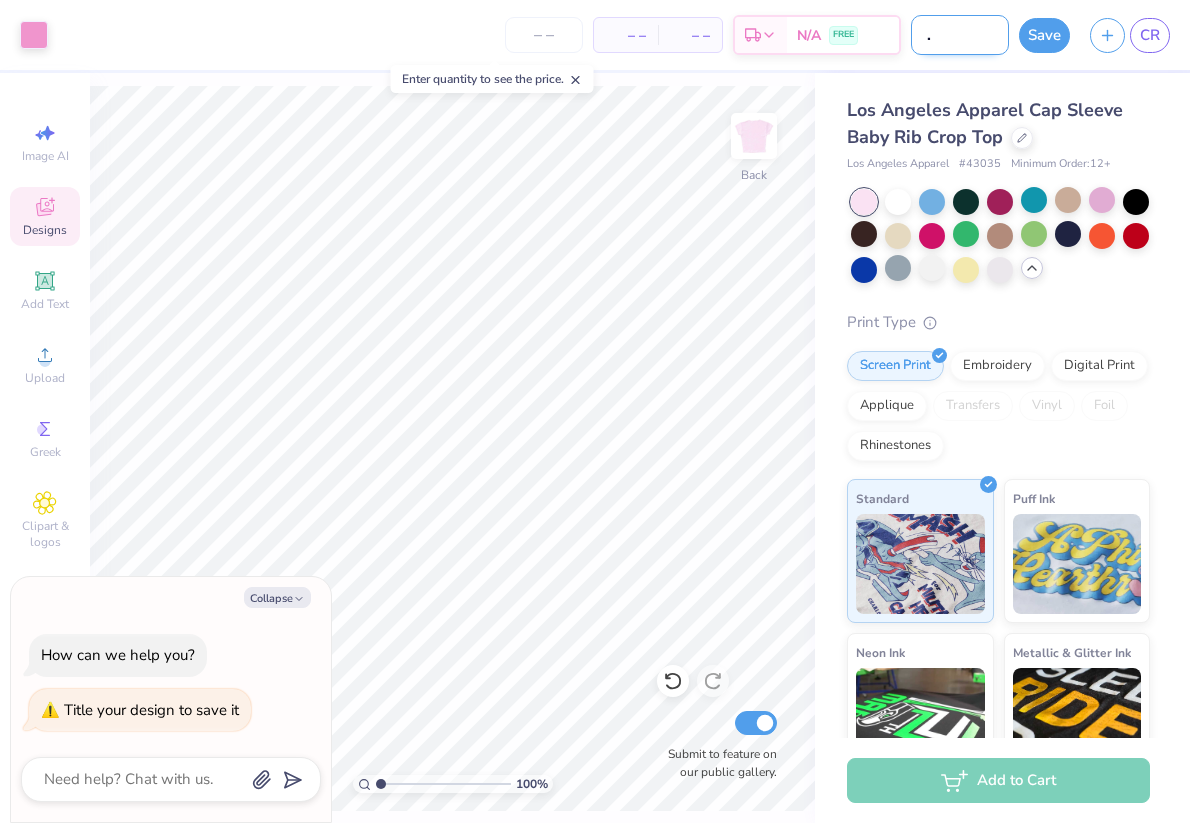 type on "favorite bowling" 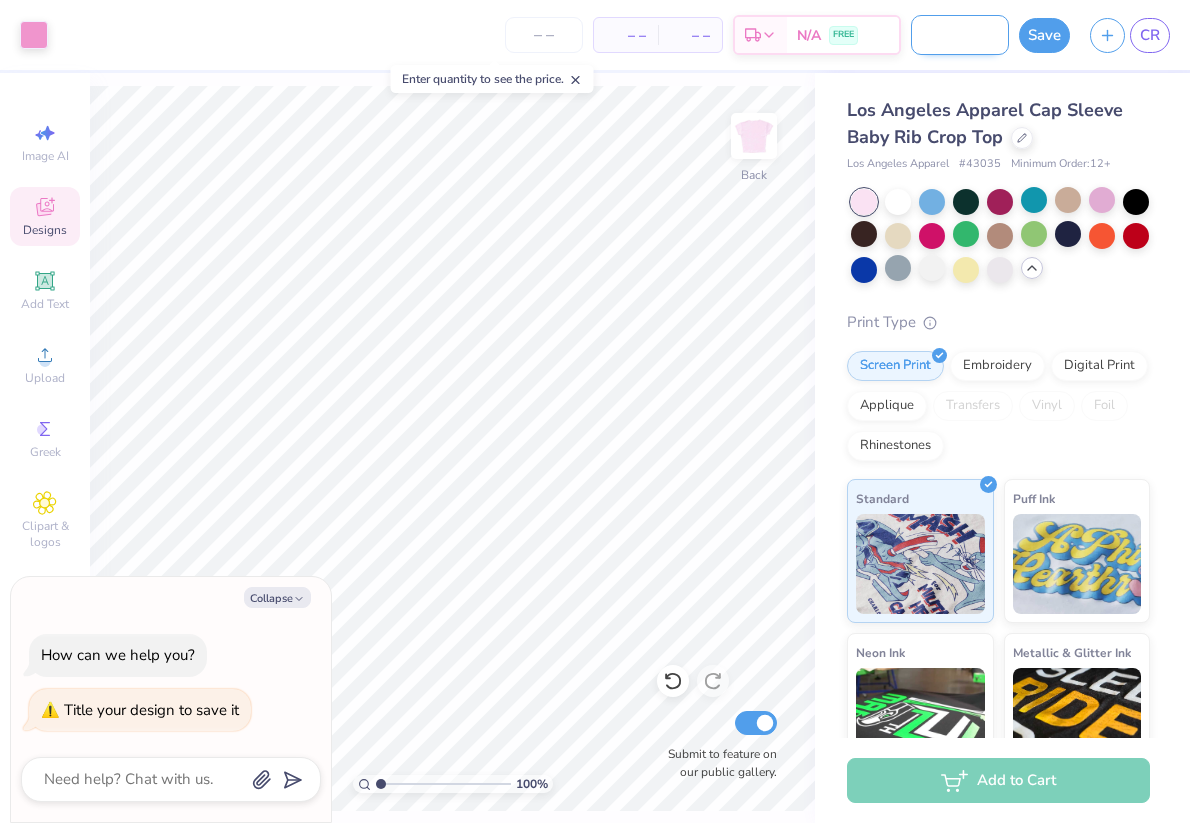 type on "favorite bowling gr" 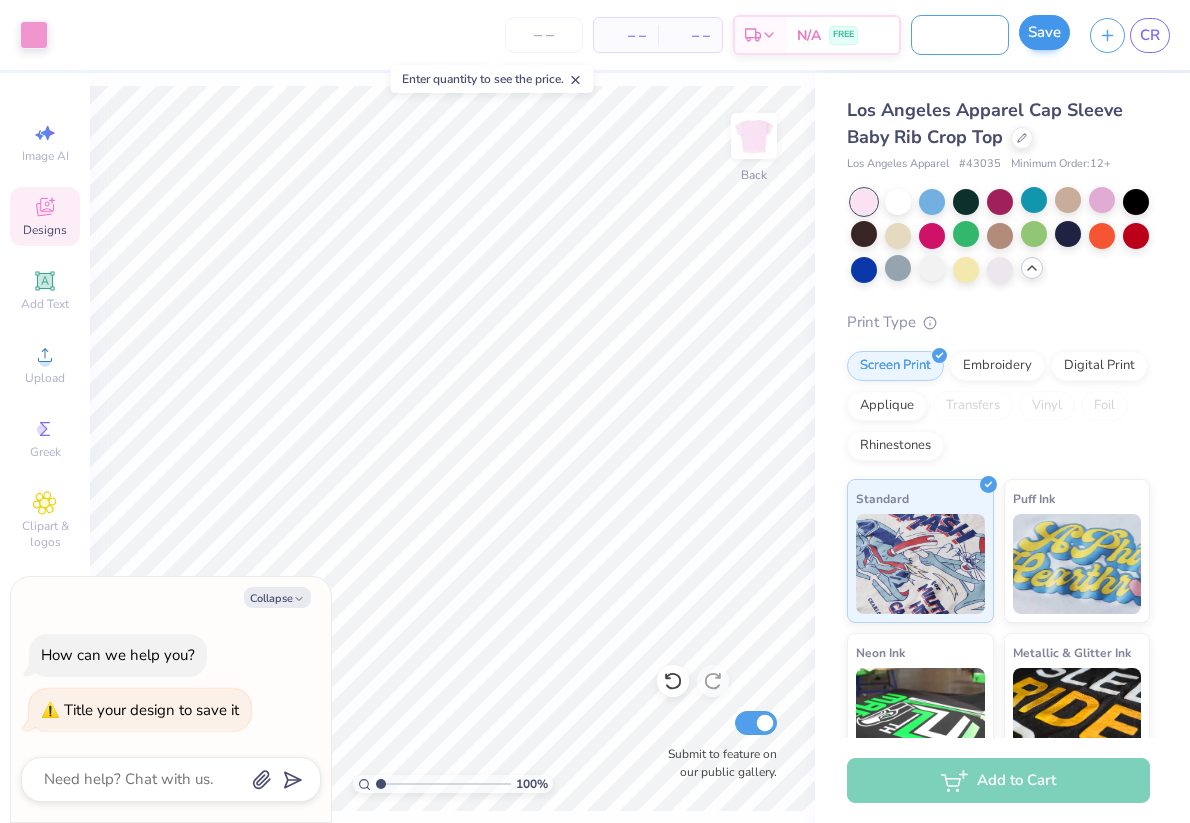 type on "favorite bowling green" 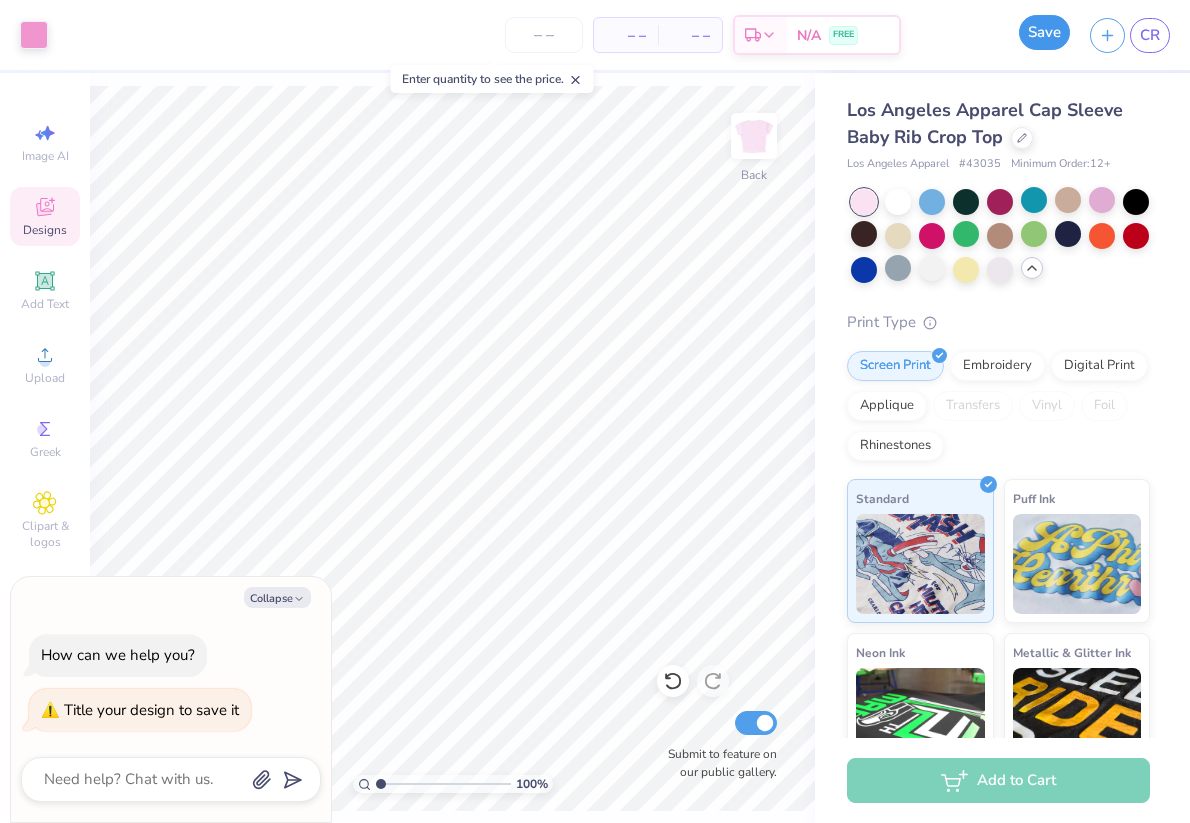 scroll, scrollTop: 0, scrollLeft: 0, axis: both 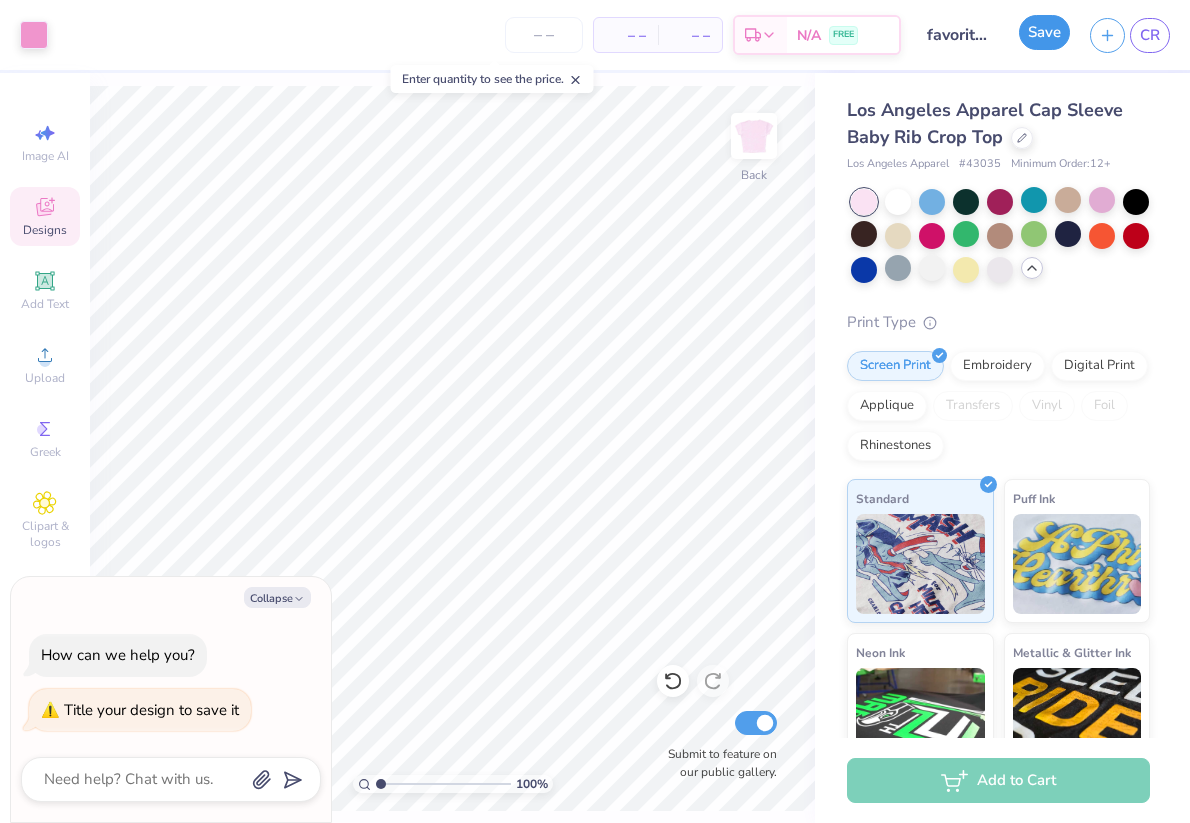 click on "Save" at bounding box center (1044, 32) 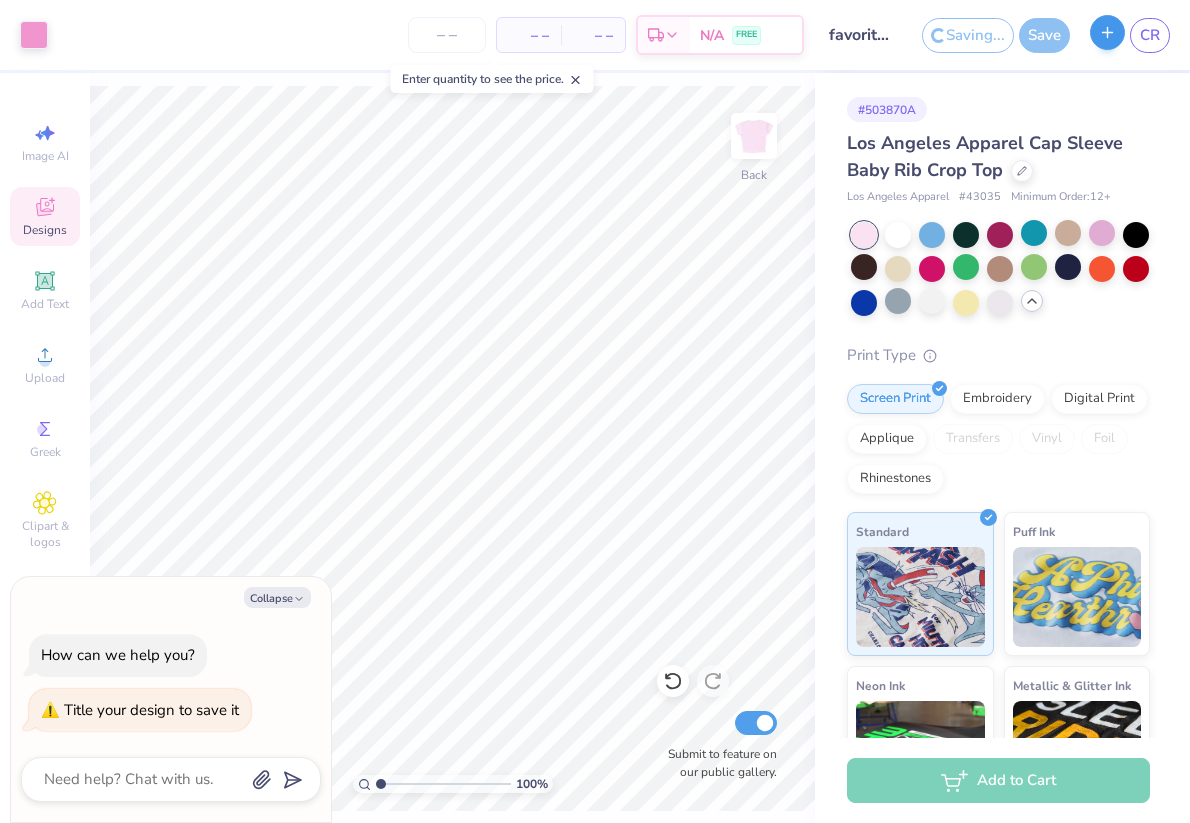 type on "x" 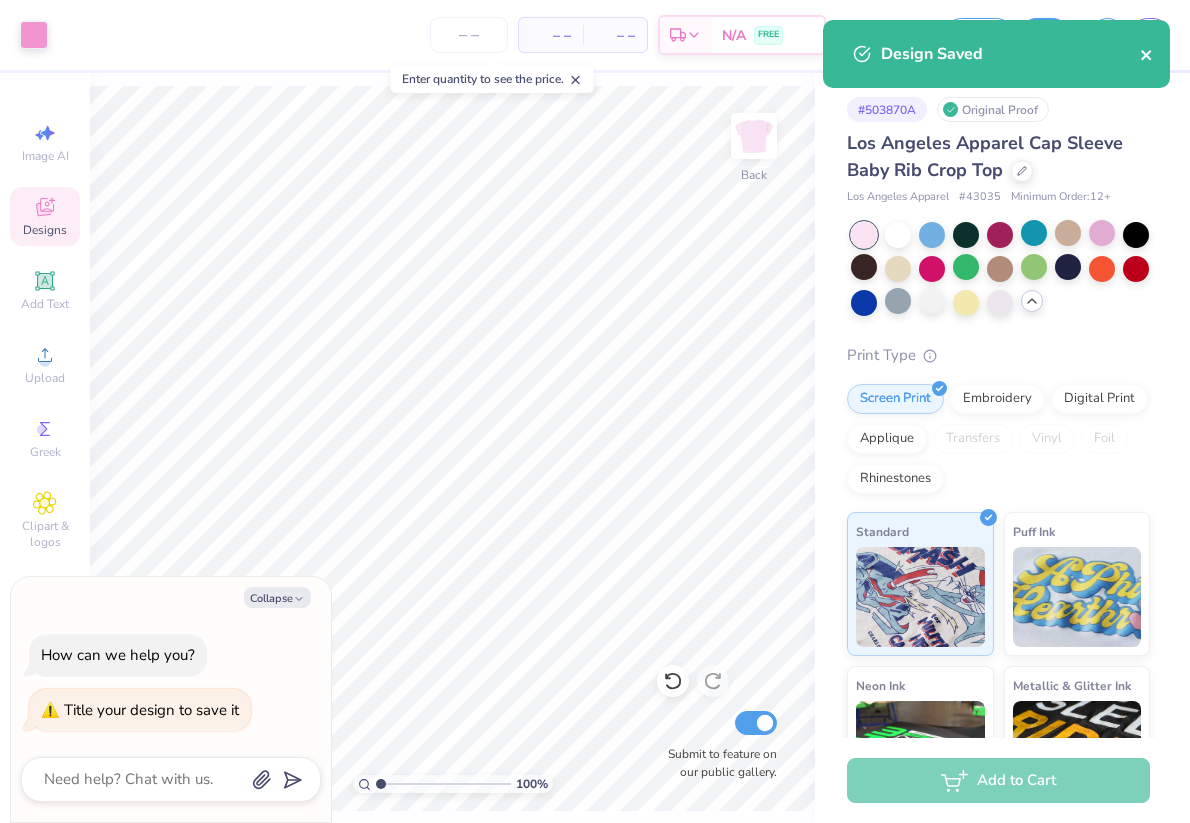 click 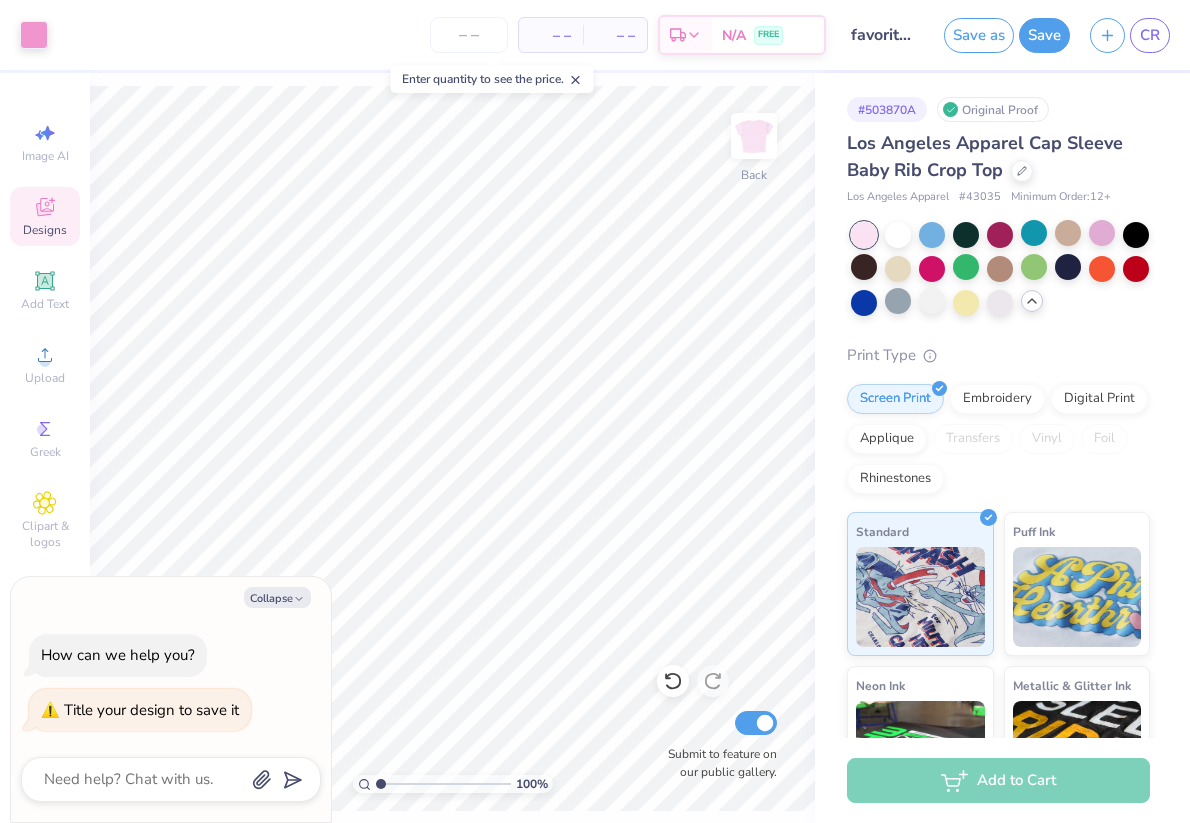 click on "Art colors – – Per Item – – Total Est.  Delivery N/A FREE Design Title favorite bowling green Save as Save CR Image AI Designs Add Text Upload Greek Clipart & logos Decorate football golf baseball Orgs Events Styles Print Types Fraternity Sorority Club Sports Rush & Bid Game Day Parent's Weekend PR & General Big Little Reveal Philanthropy Date Parties & Socials Retreat Greek Week Holidays Formal & Semi Spring Break Graduation Founder’s Day Classic Minimalist Varsity Y2K Typography Cartoons Handdrawn 80s & 90s Grunge 60s & 70s Embroidery Screen Print Patches Digital Print Vinyl Transfers Applique Trending Most Favorited Newest 100  % Back Submit to feature on our public gallery. # 503870A Original Proof Los Angeles Apparel Cap Sleeve Baby Rib Crop Top Los Angeles Apparel # 43035 Minimum Order:  12 +   Print Type Screen Print Embroidery Digital Print Applique Transfers Vinyl Foil Rhinestones Standard Puff Ink Neon Ink Metallic & Glitter Ink Glow in the Dark Ink Water based Ink Add to Cart Stuck?" at bounding box center (595, 411) 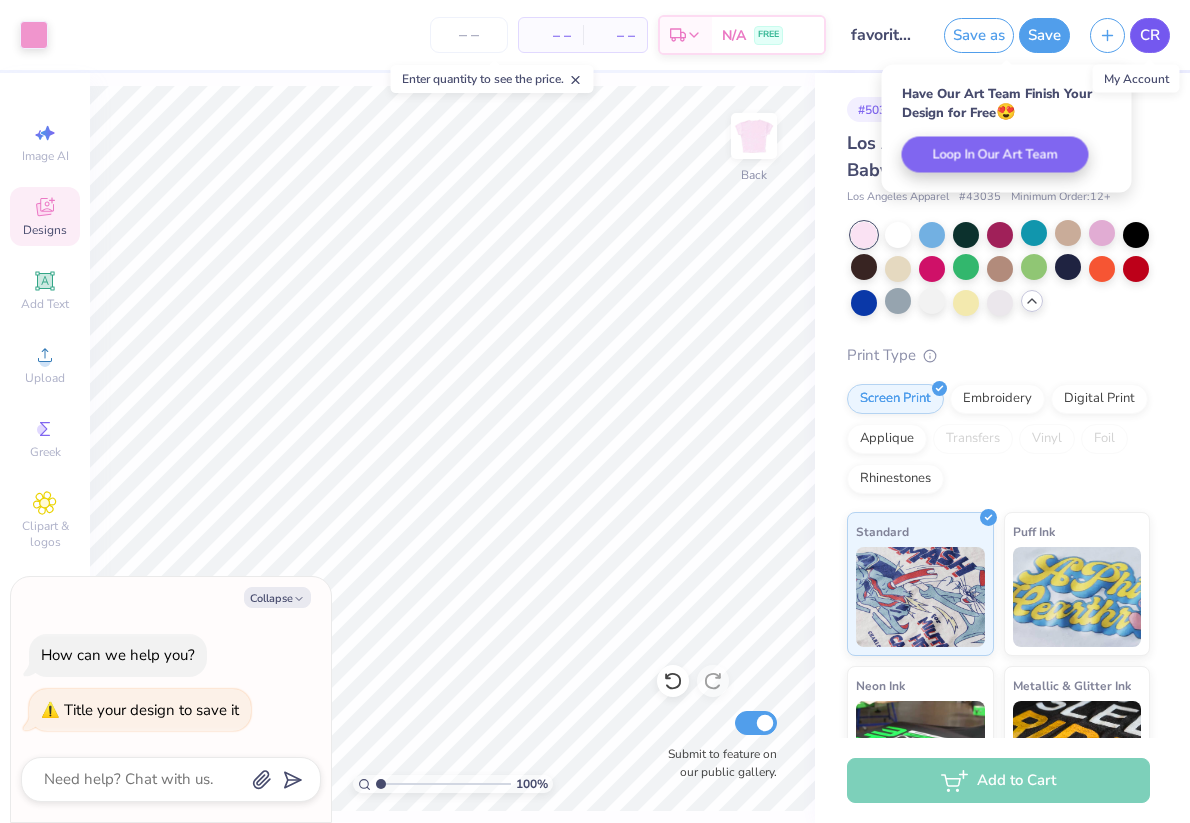 click on "CR" at bounding box center [1150, 35] 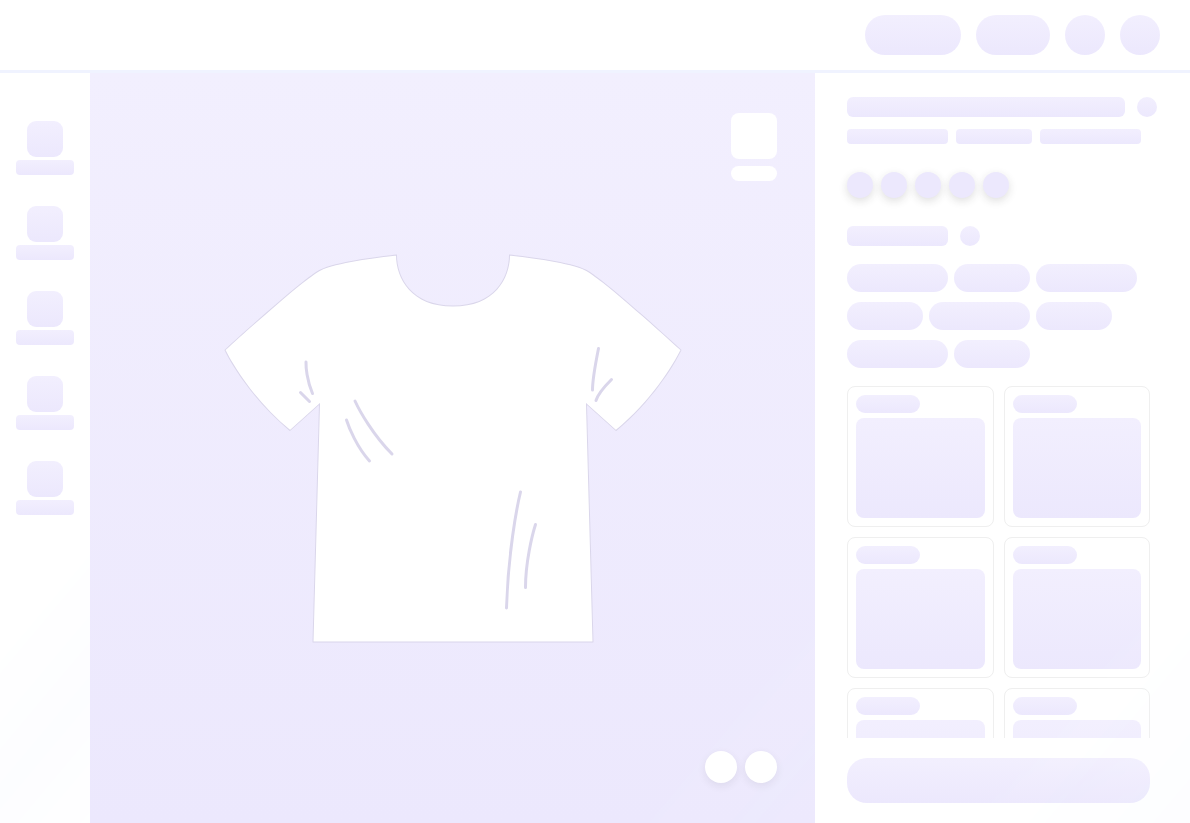 scroll, scrollTop: 0, scrollLeft: 0, axis: both 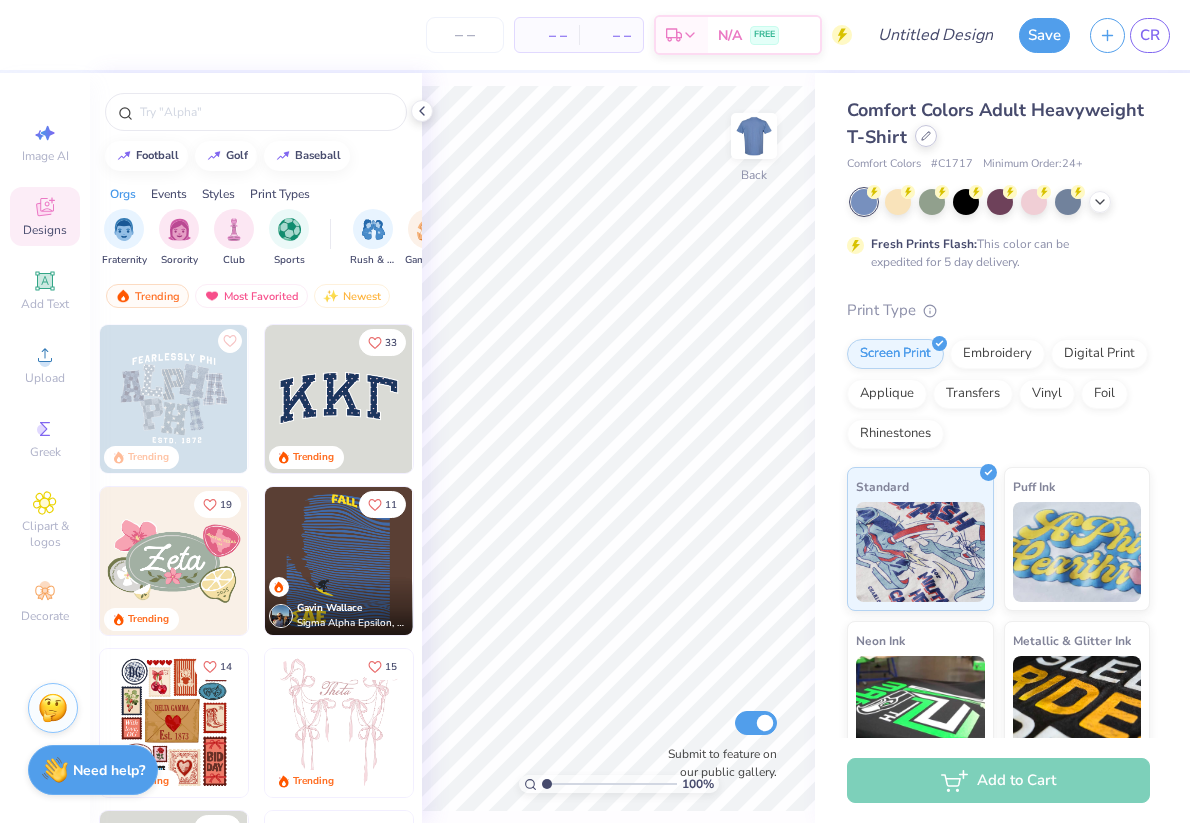 click at bounding box center (926, 136) 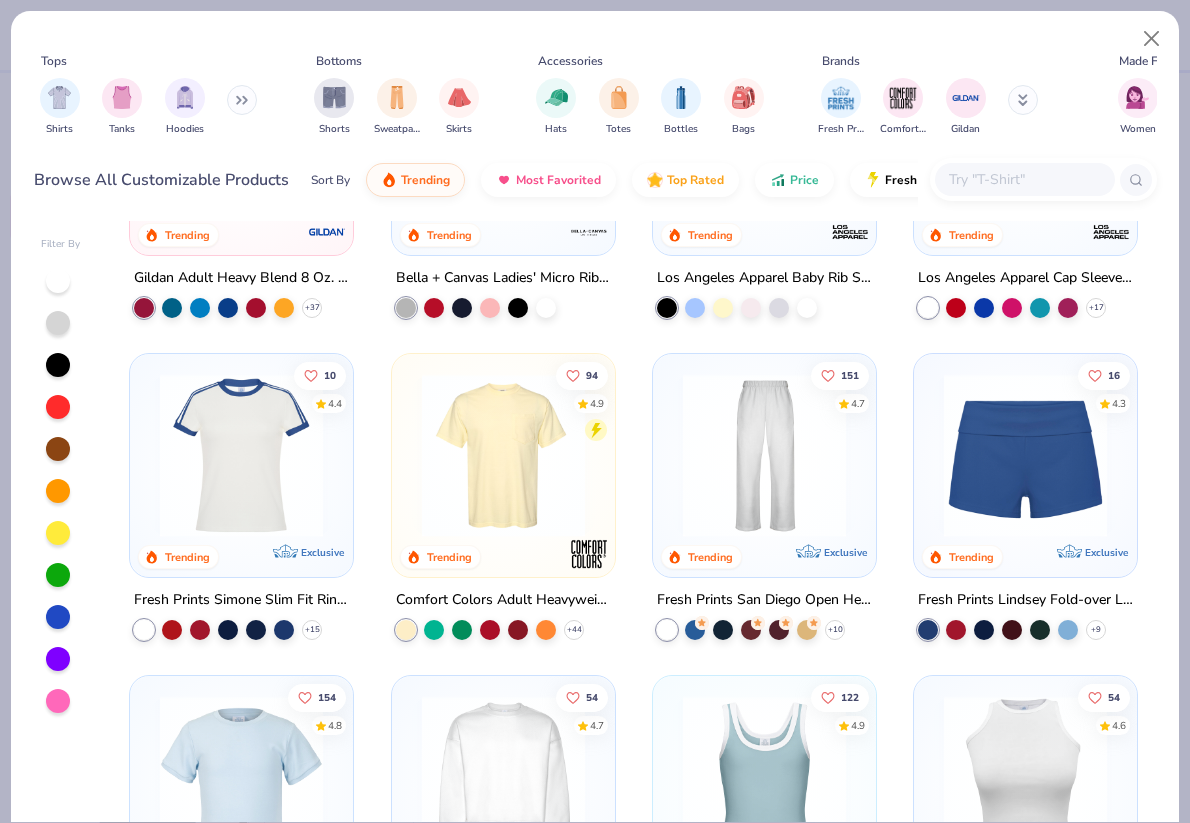 scroll, scrollTop: 847, scrollLeft: 0, axis: vertical 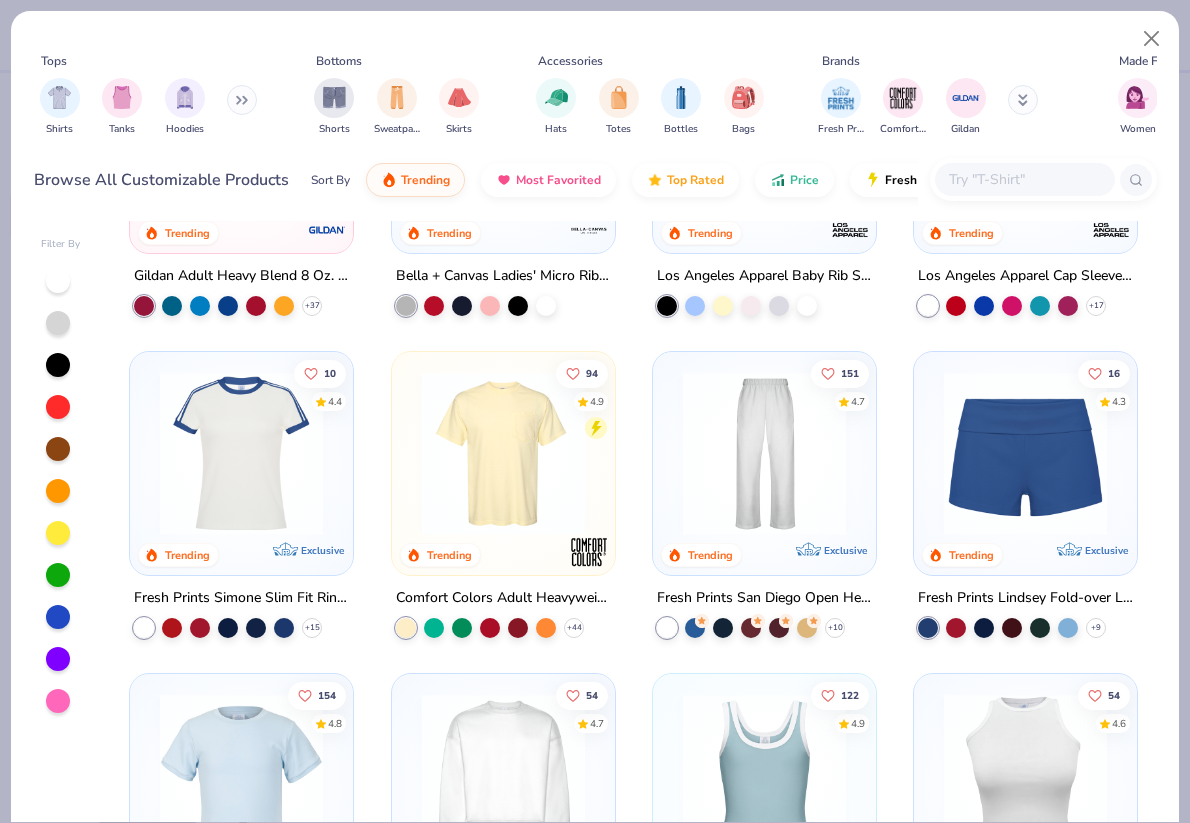 click at bounding box center [241, 453] 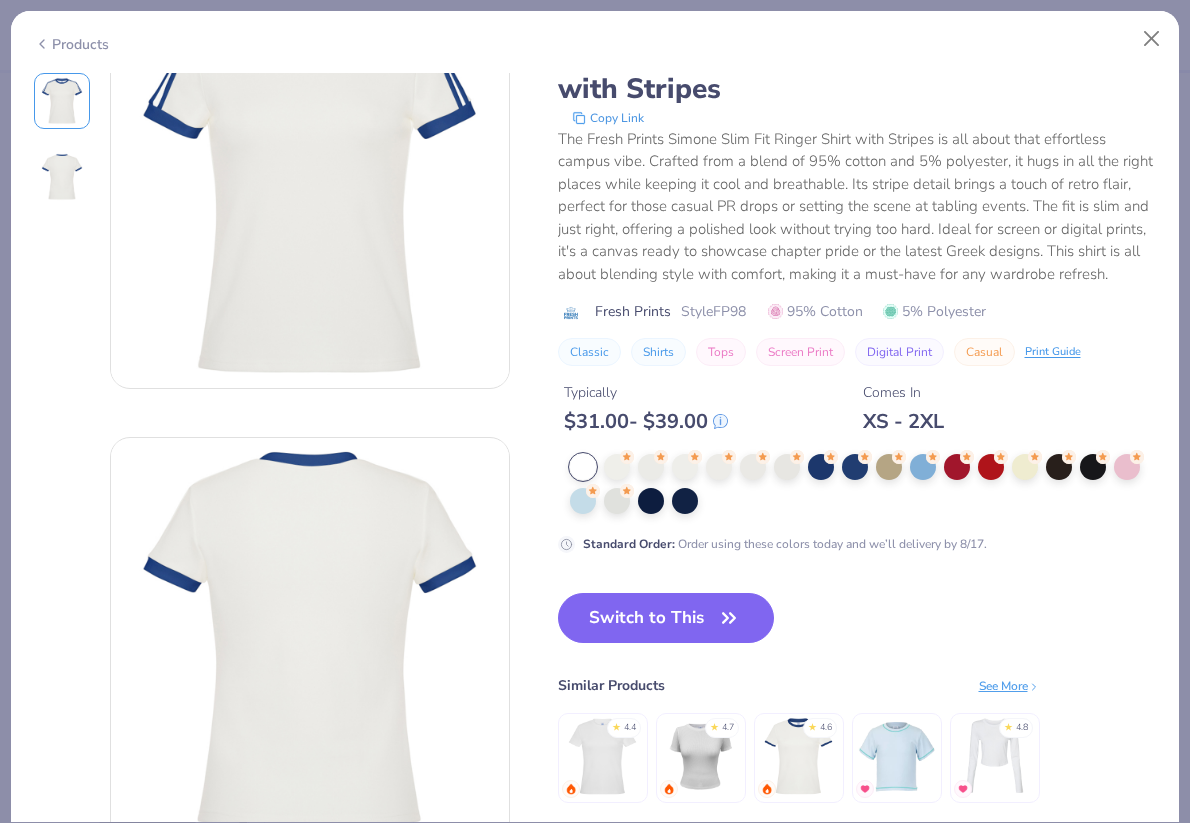 scroll, scrollTop: 0, scrollLeft: 0, axis: both 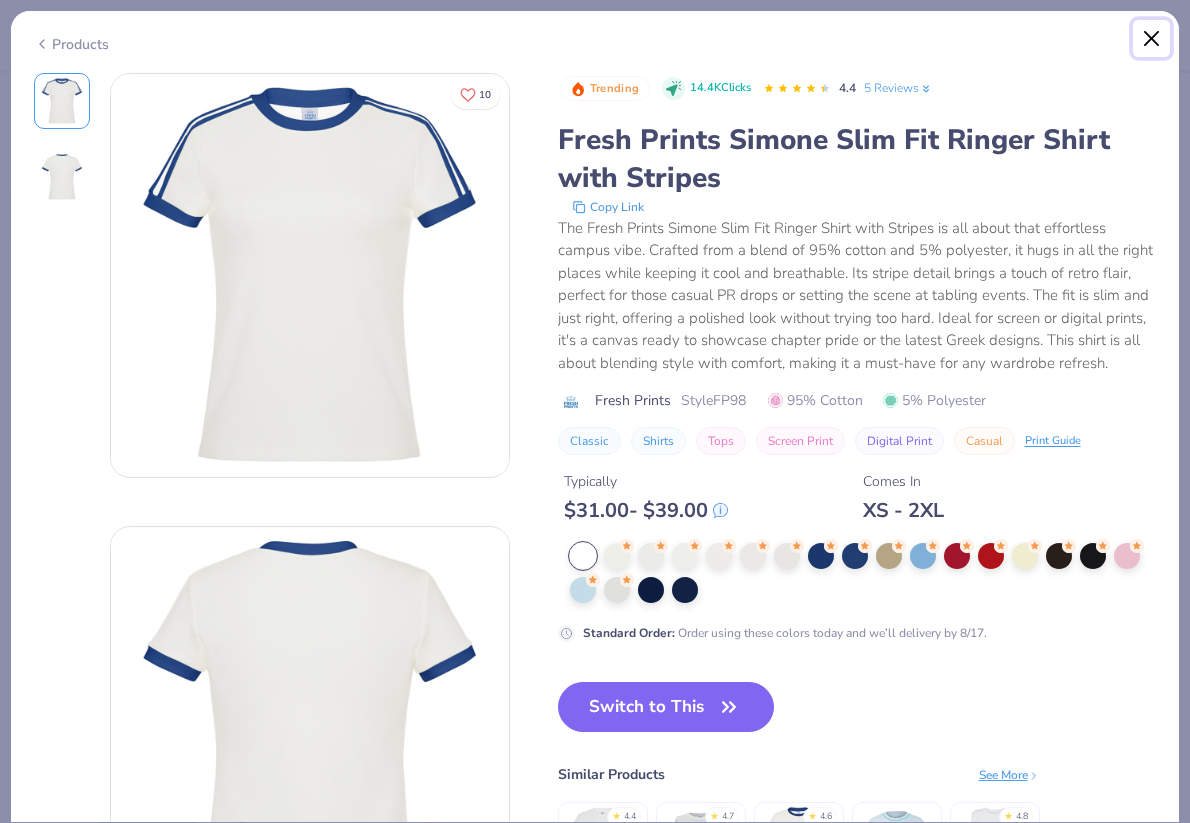 click at bounding box center [1152, 39] 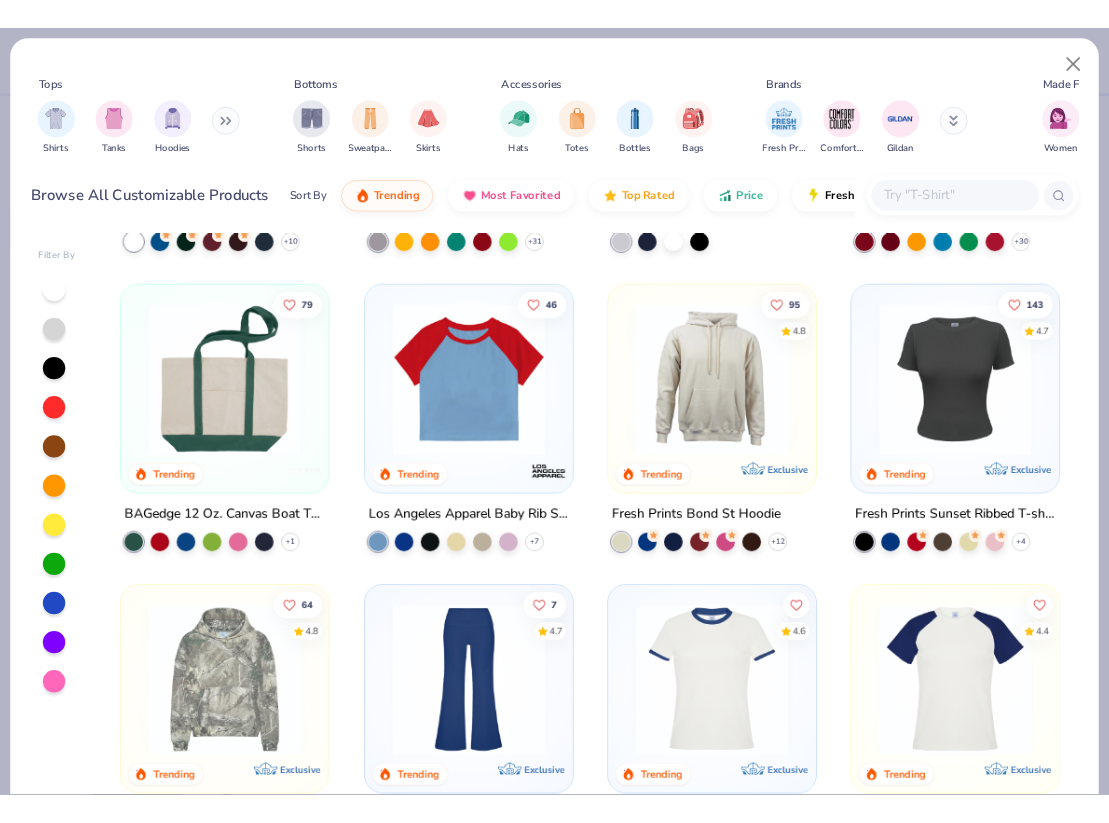 scroll, scrollTop: 2180, scrollLeft: 0, axis: vertical 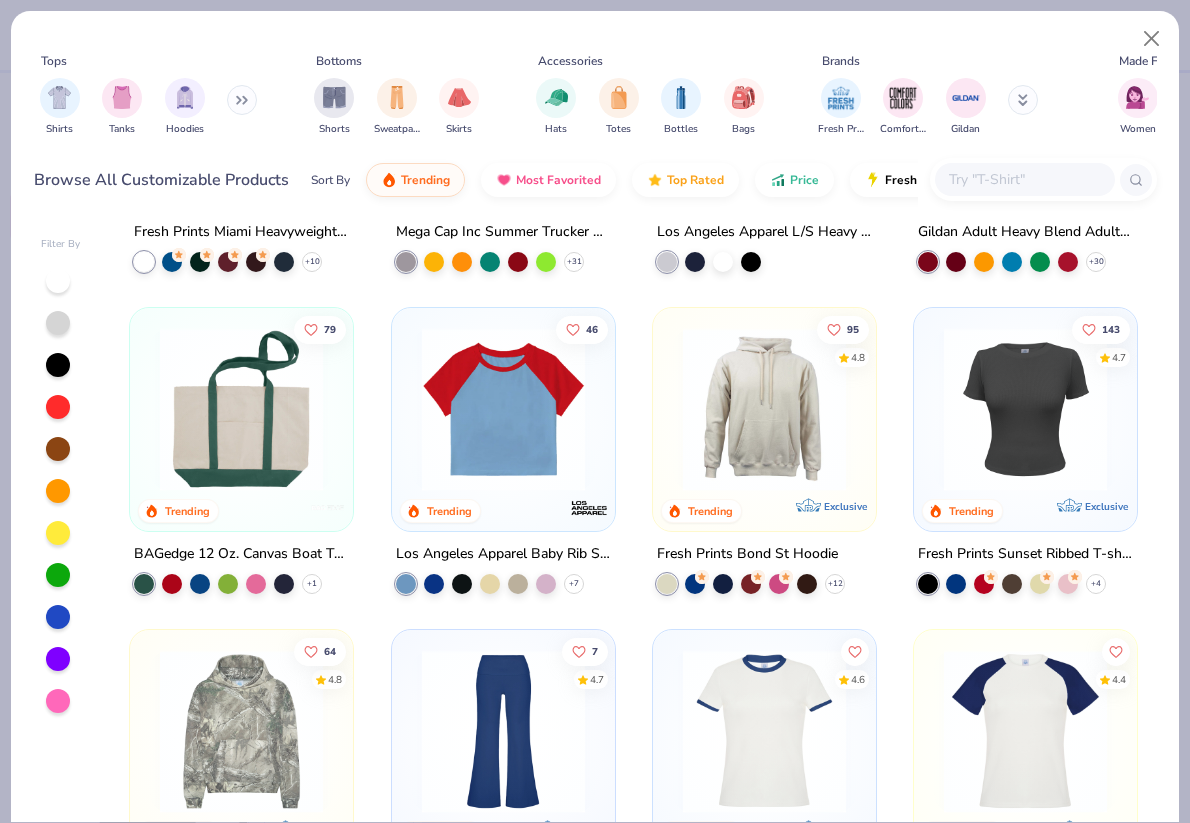 click at bounding box center (503, 409) 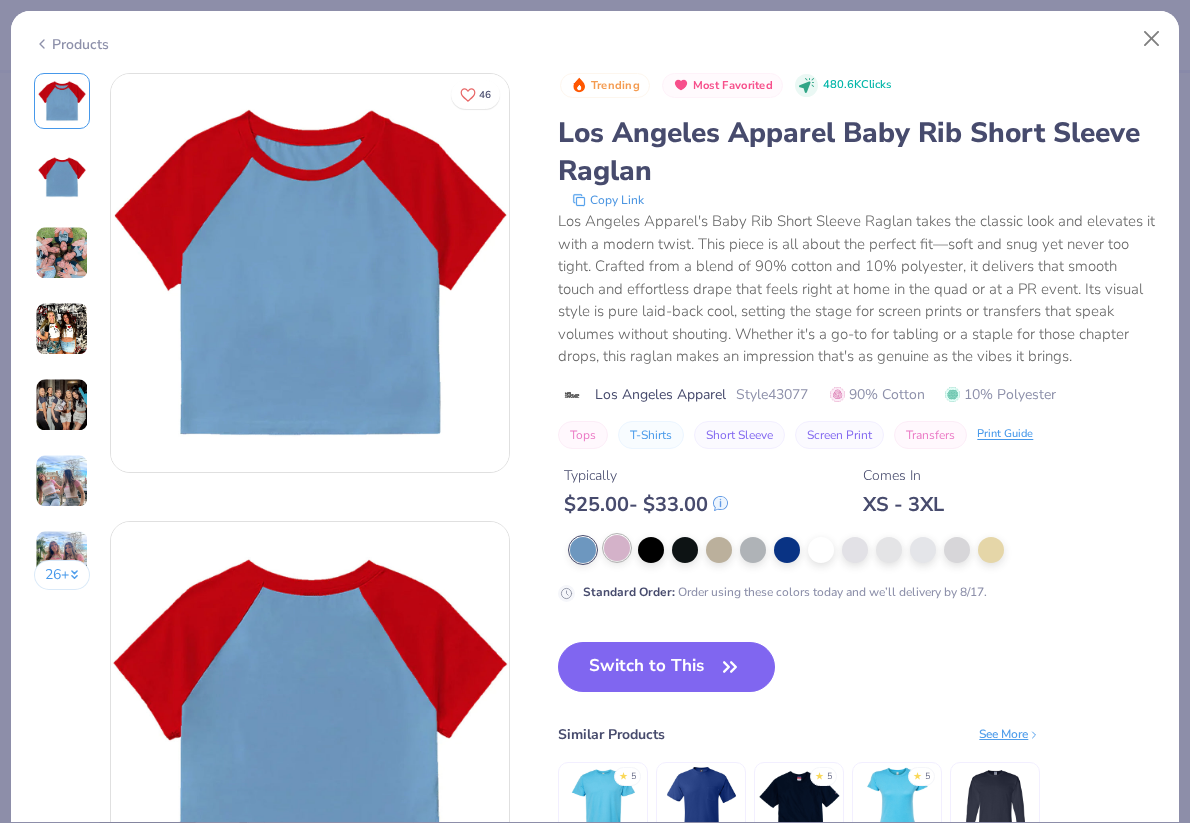 click at bounding box center [617, 548] 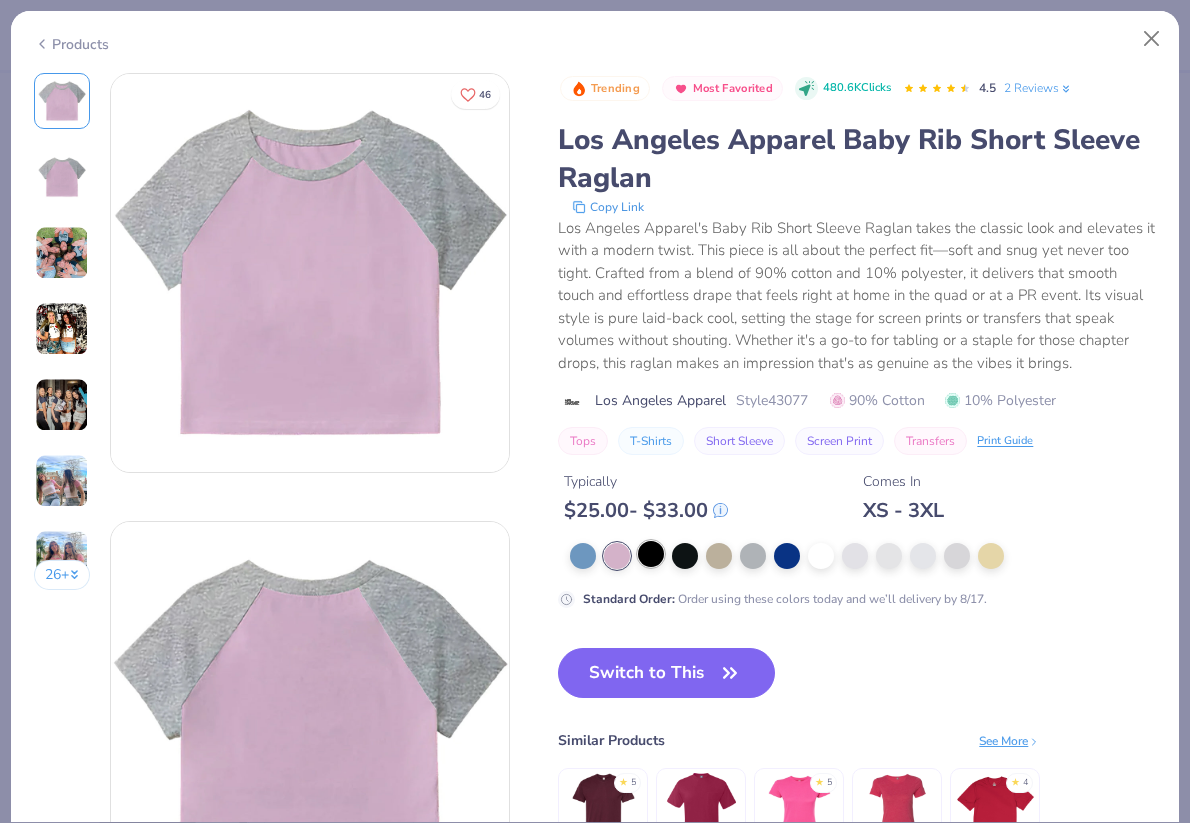 click at bounding box center [651, 554] 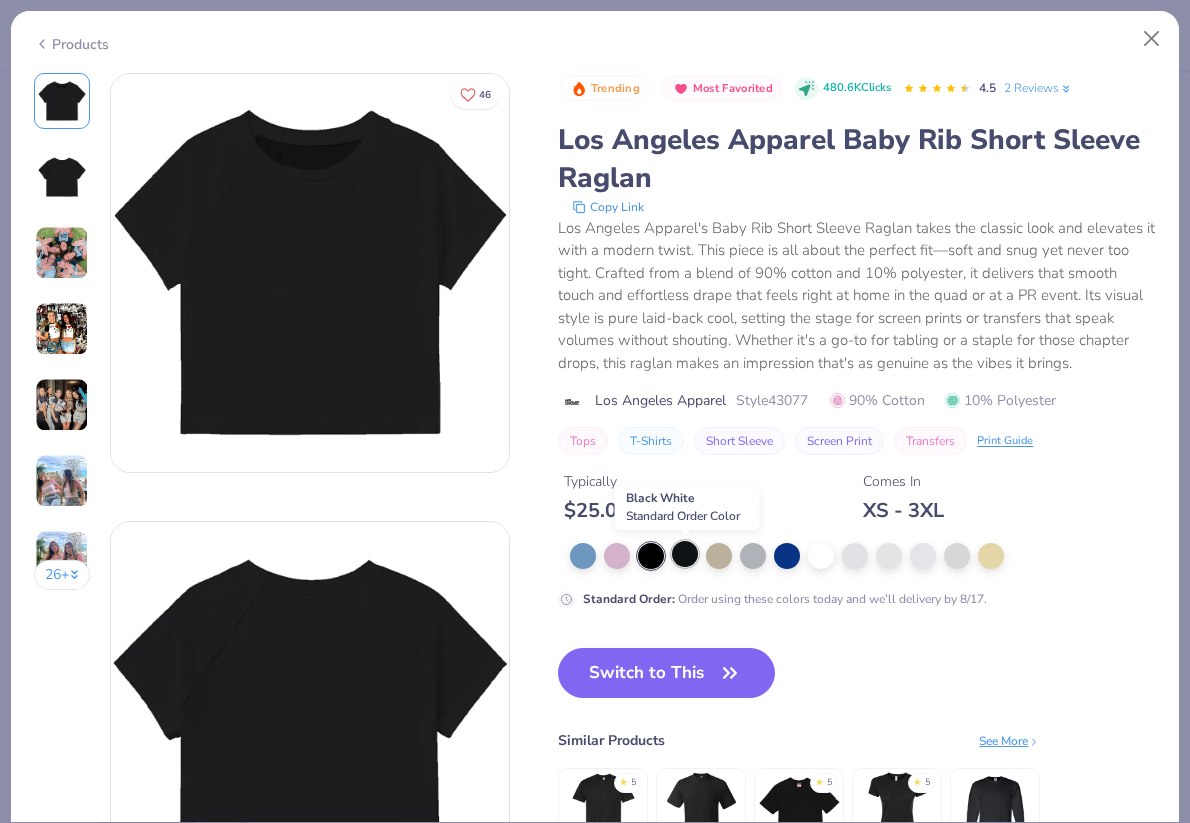click at bounding box center [685, 554] 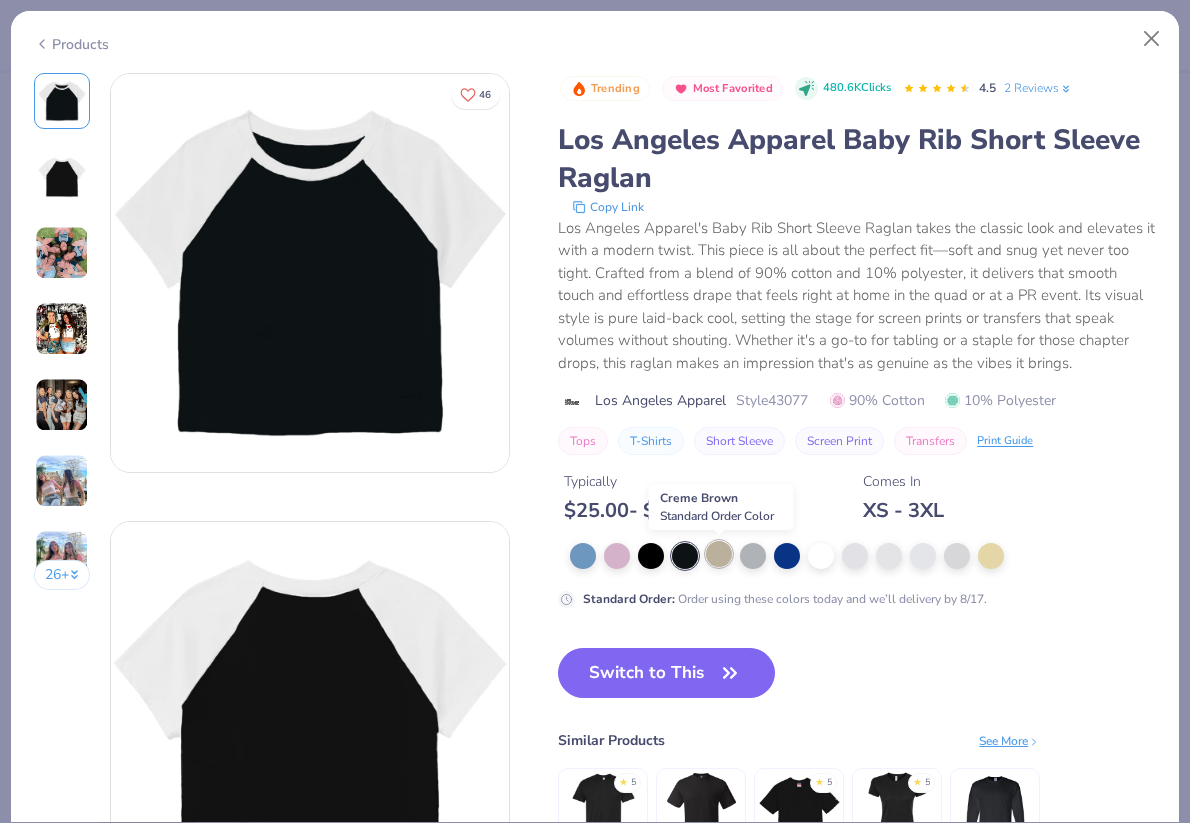 click at bounding box center [719, 554] 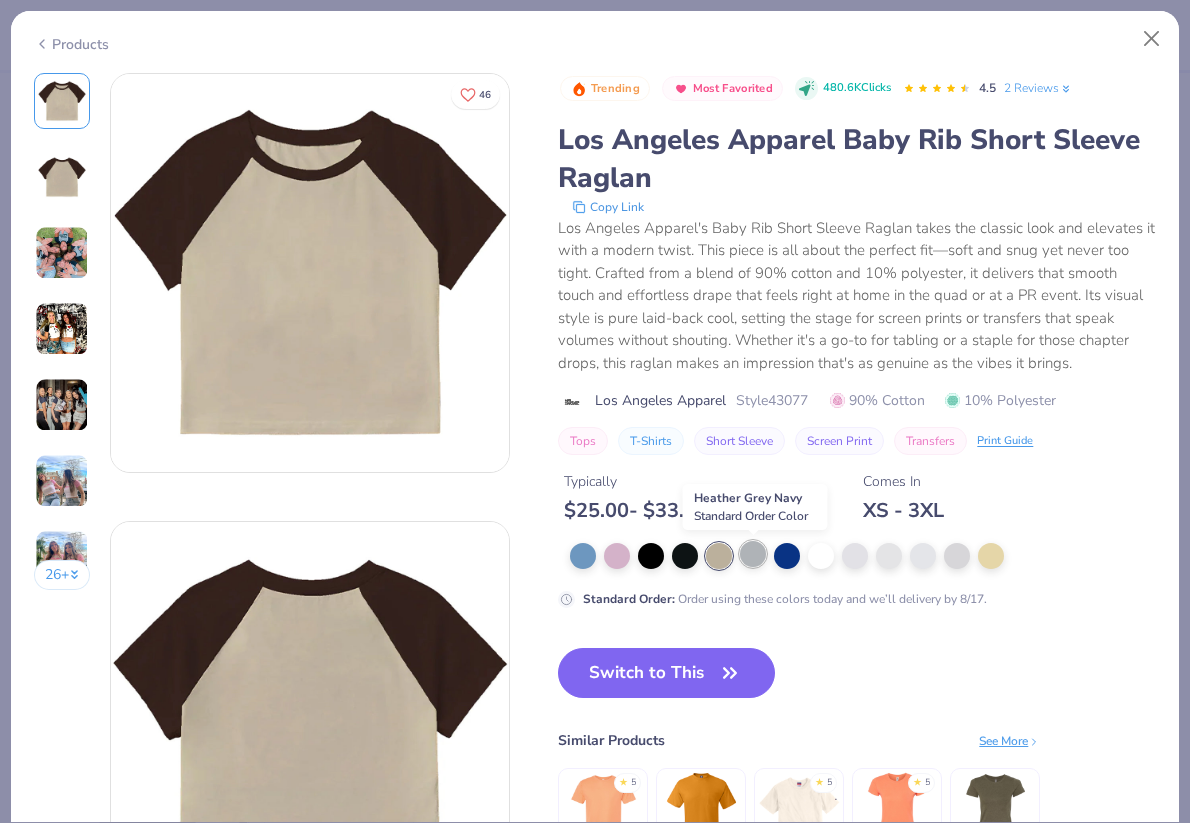 click at bounding box center [753, 554] 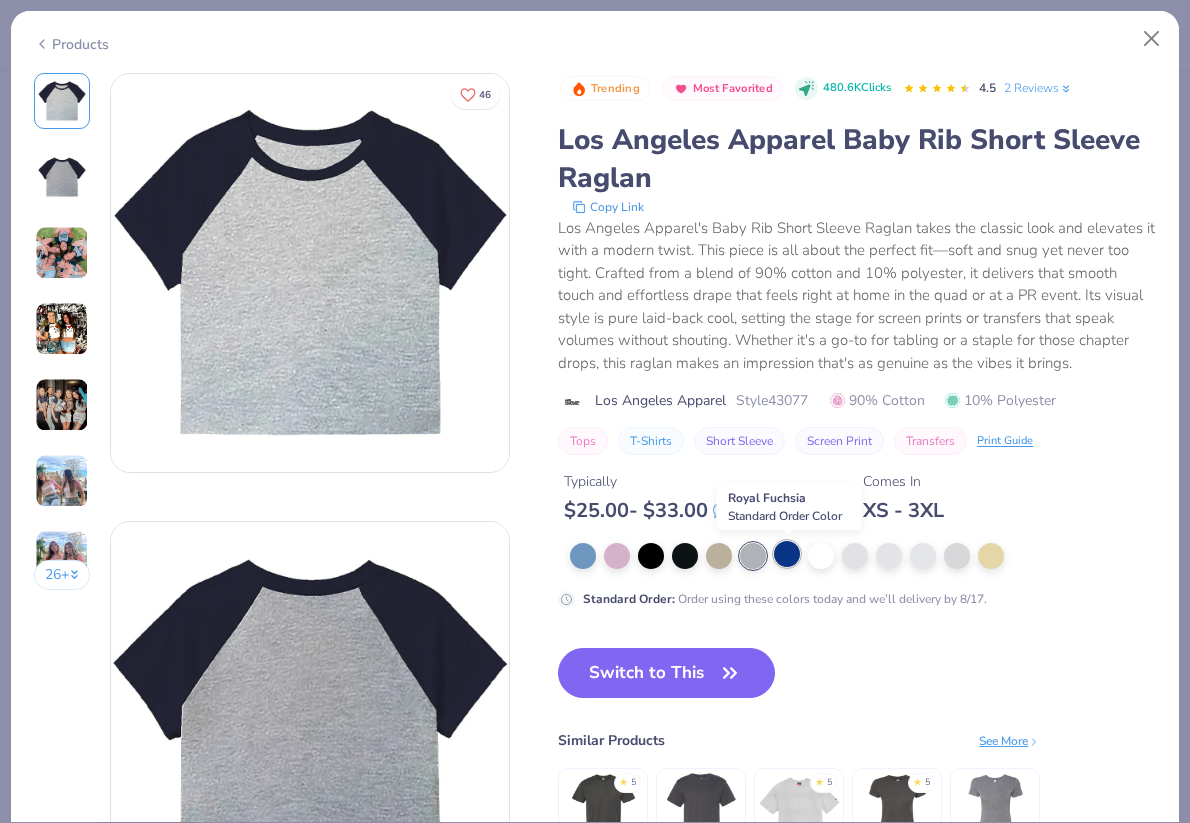 click at bounding box center (787, 554) 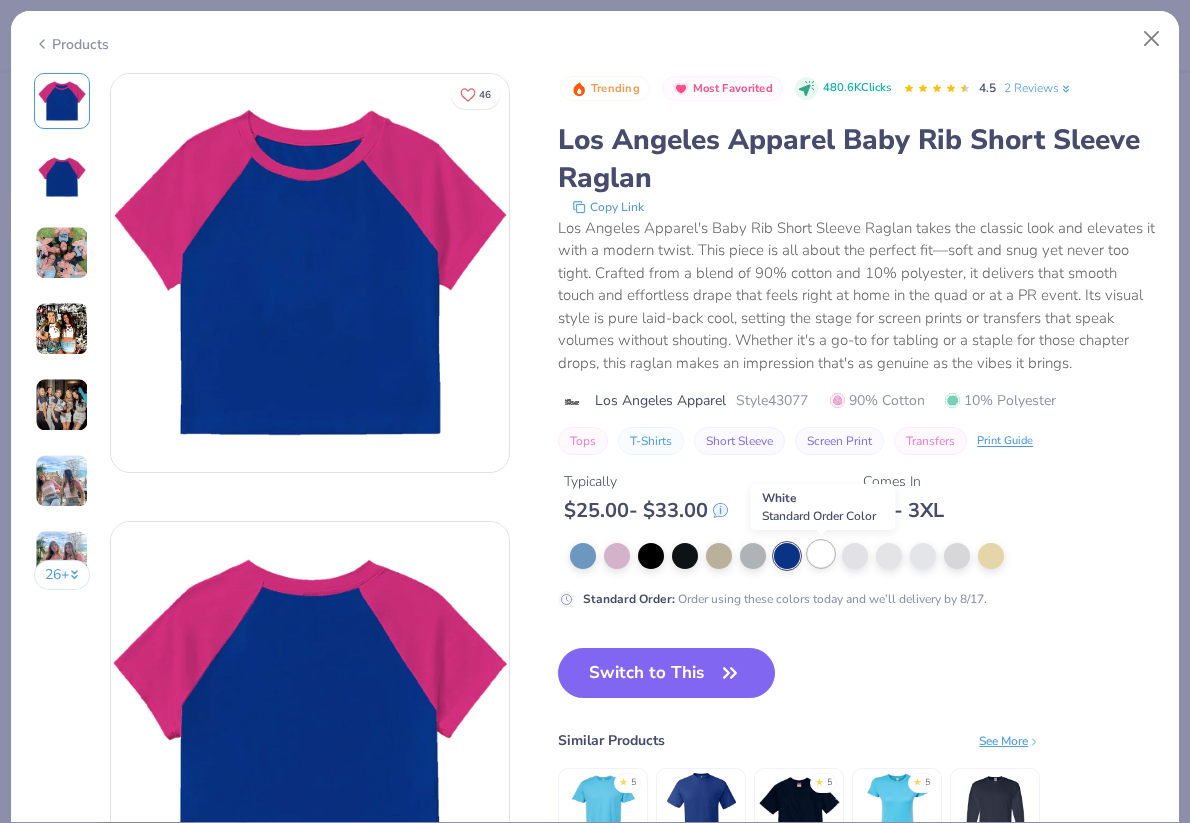 click at bounding box center [821, 554] 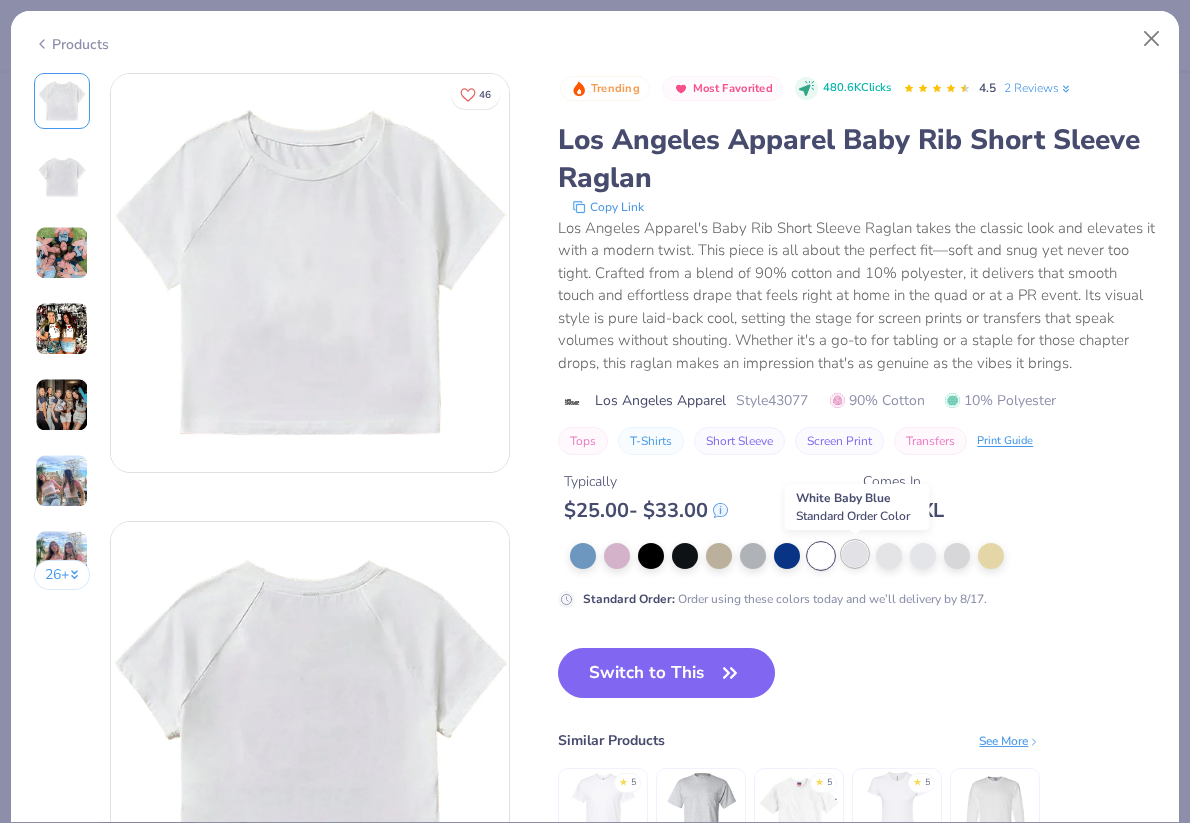 click at bounding box center (855, 554) 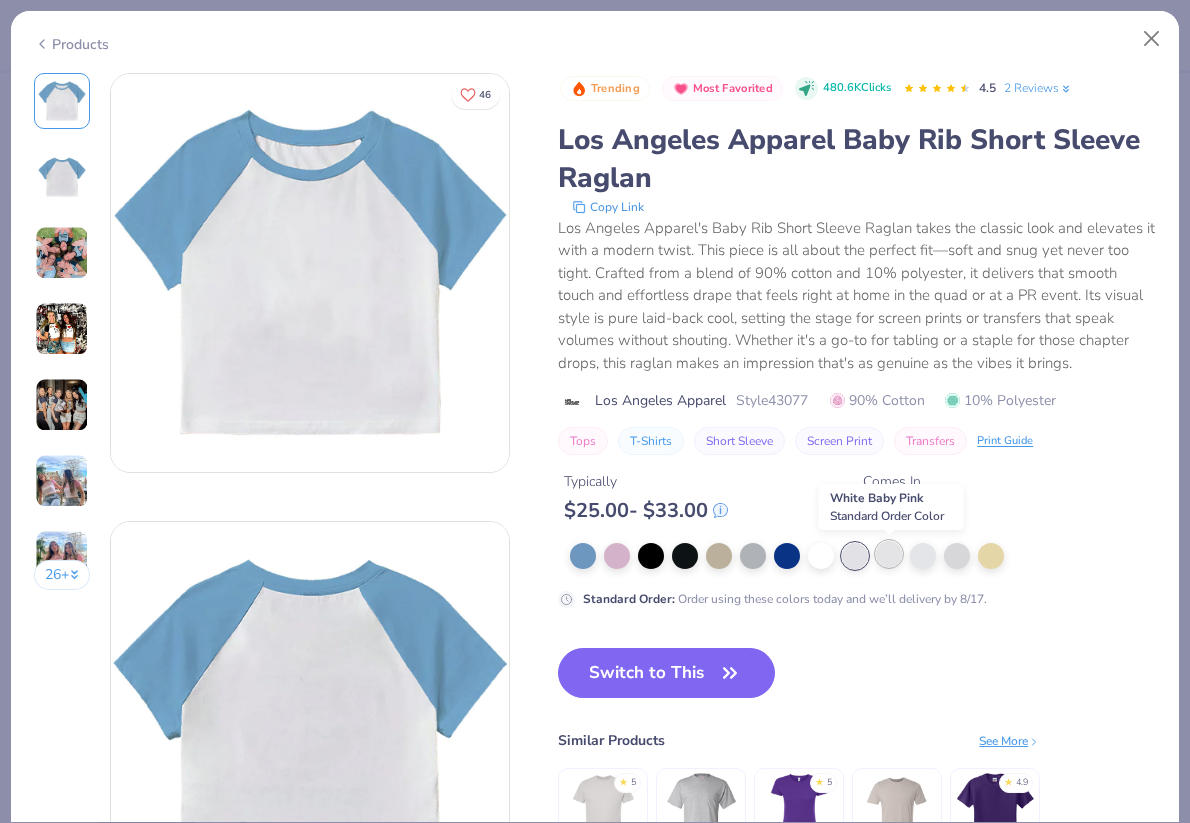 click at bounding box center (889, 554) 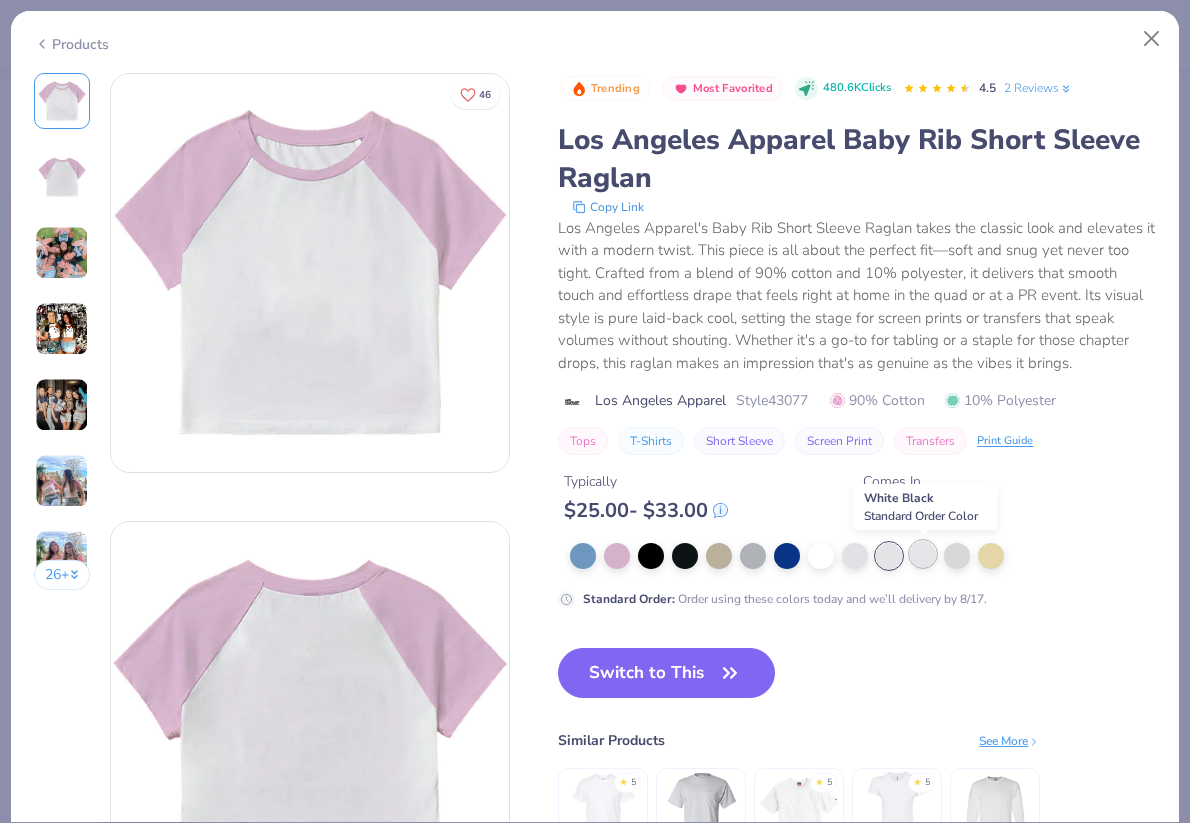 click at bounding box center (923, 554) 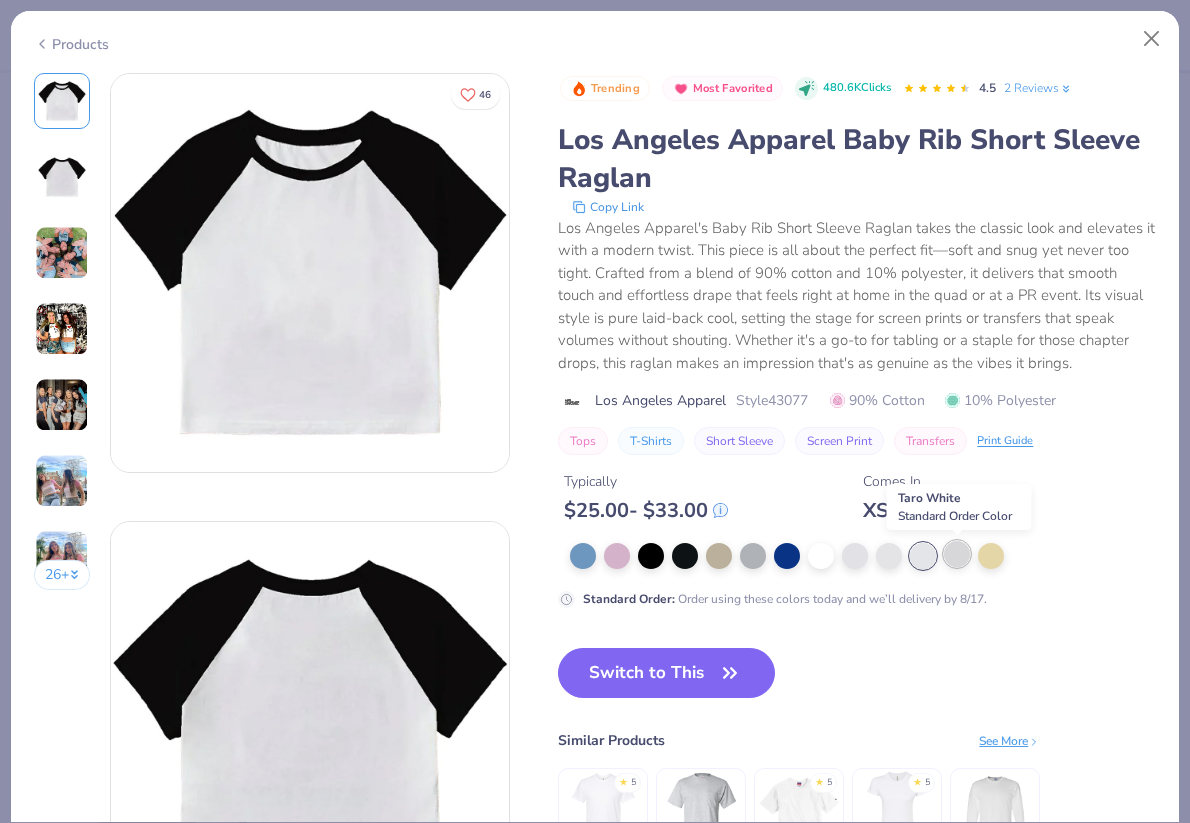 click at bounding box center [957, 554] 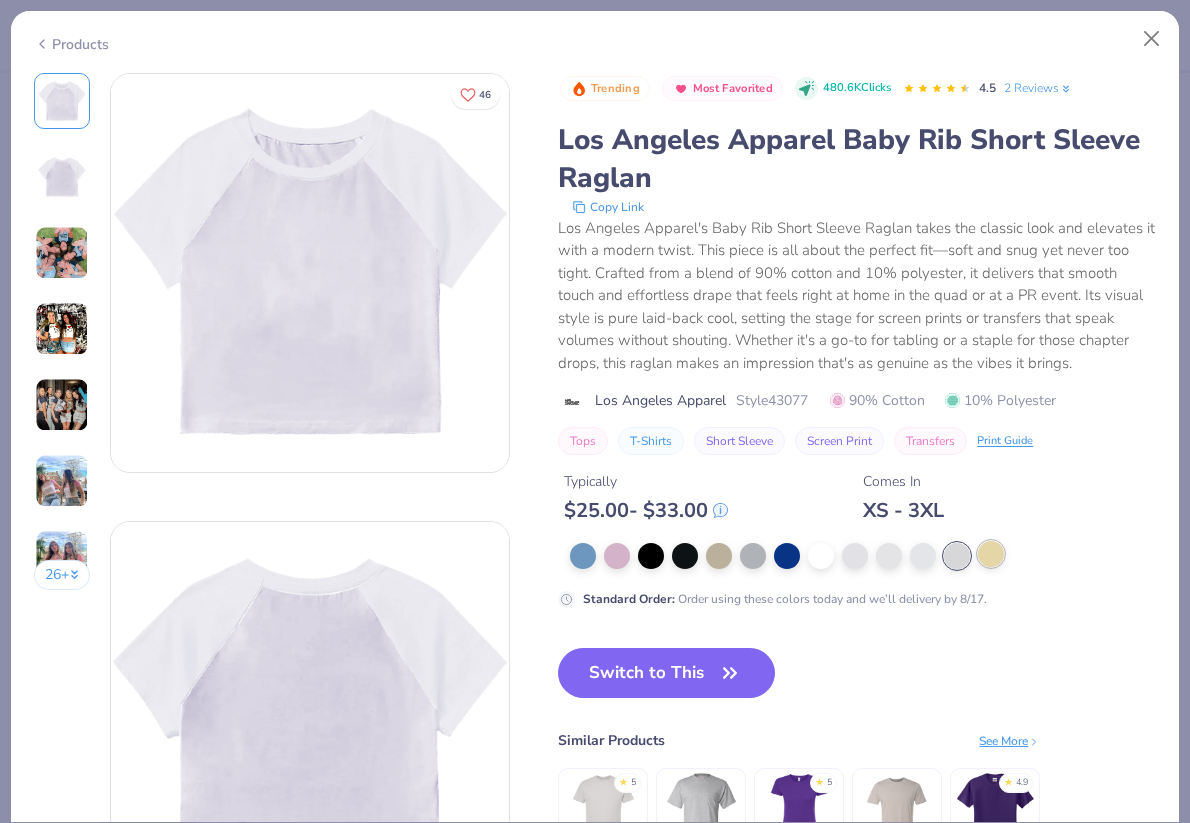 click at bounding box center (991, 554) 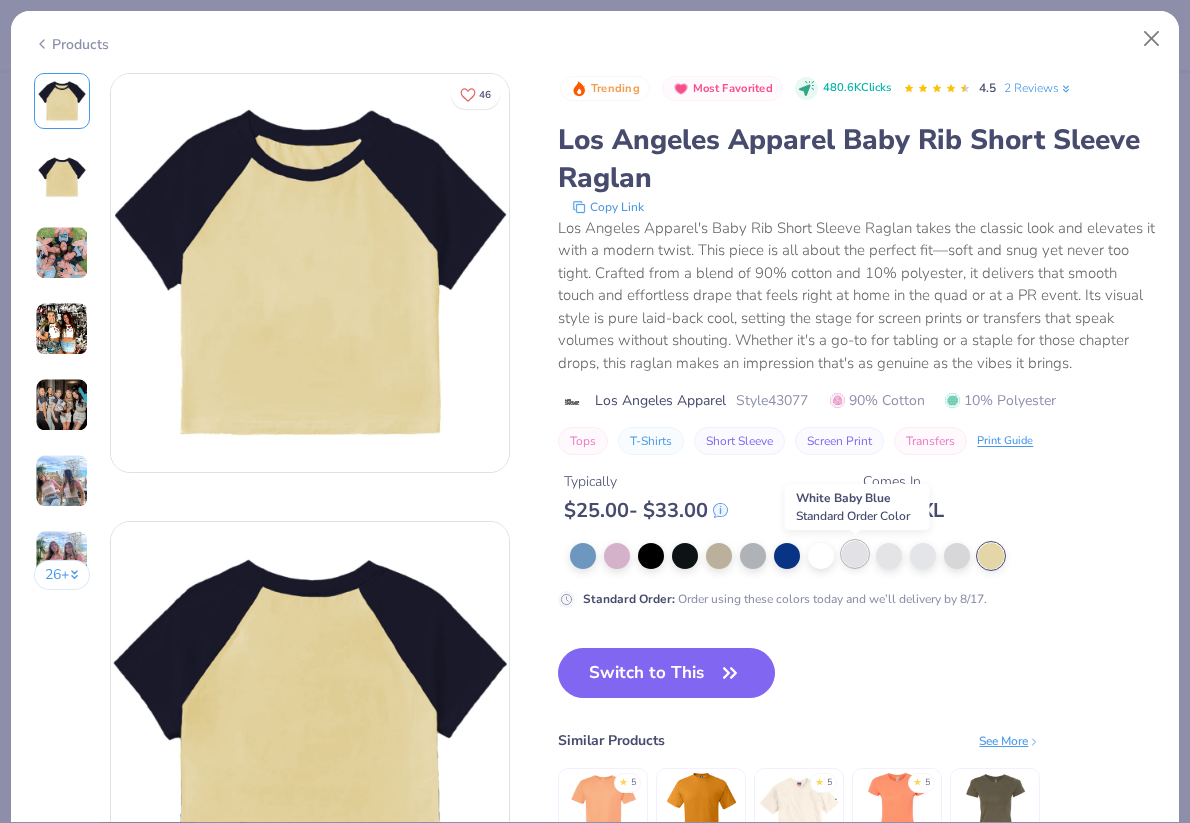 click at bounding box center (855, 554) 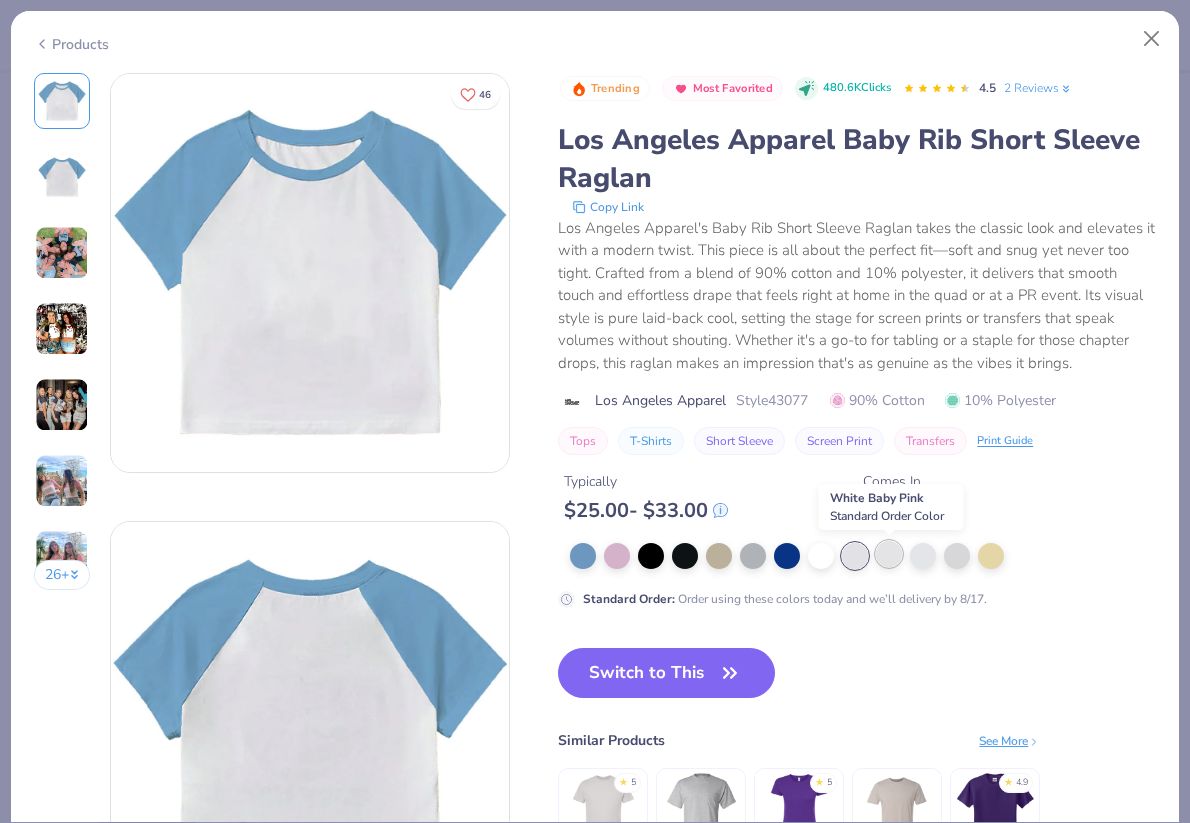 click at bounding box center (889, 554) 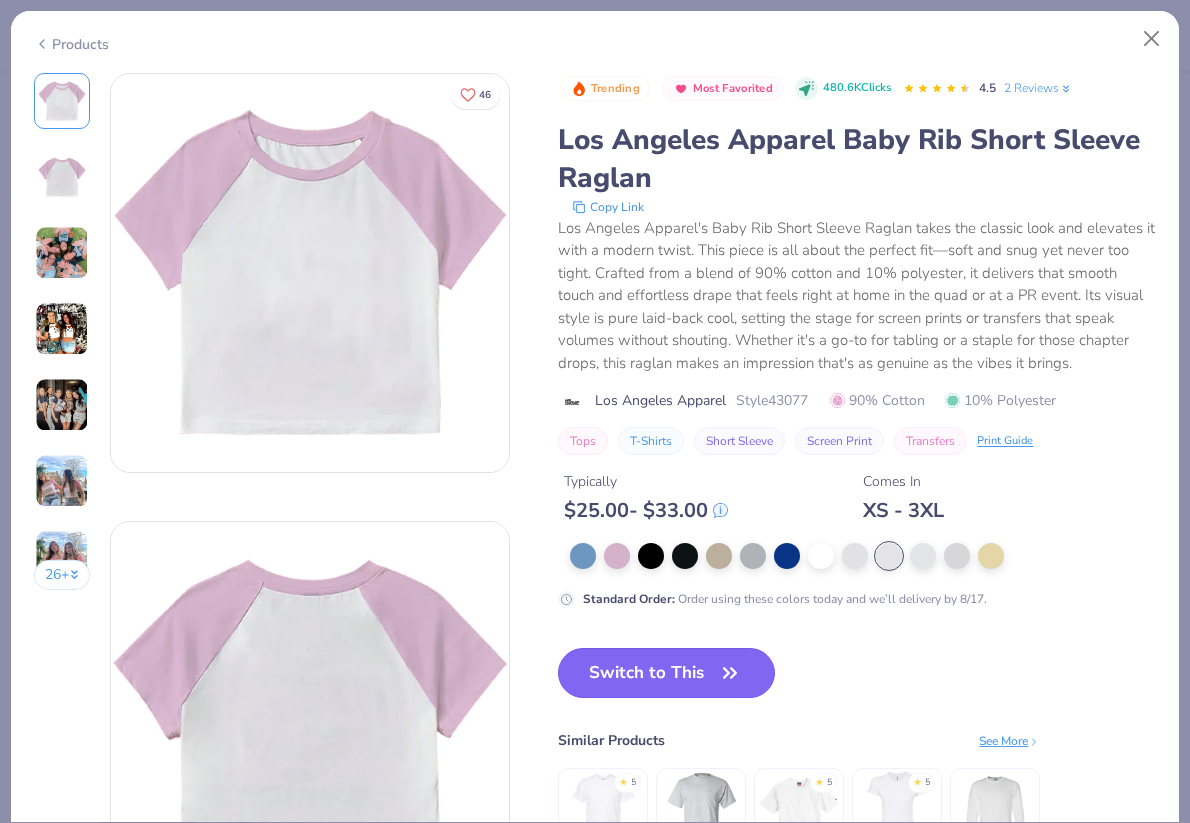 click on "Switch to This" at bounding box center [666, 673] 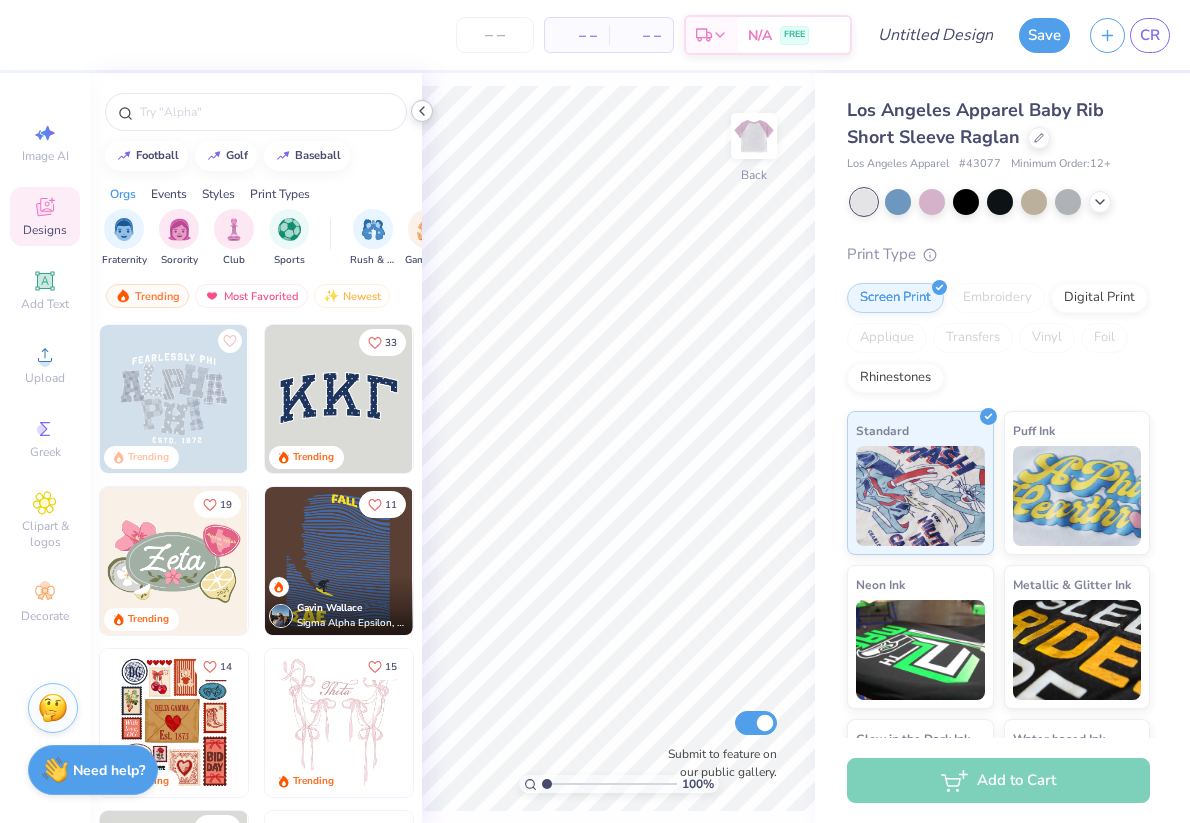 click 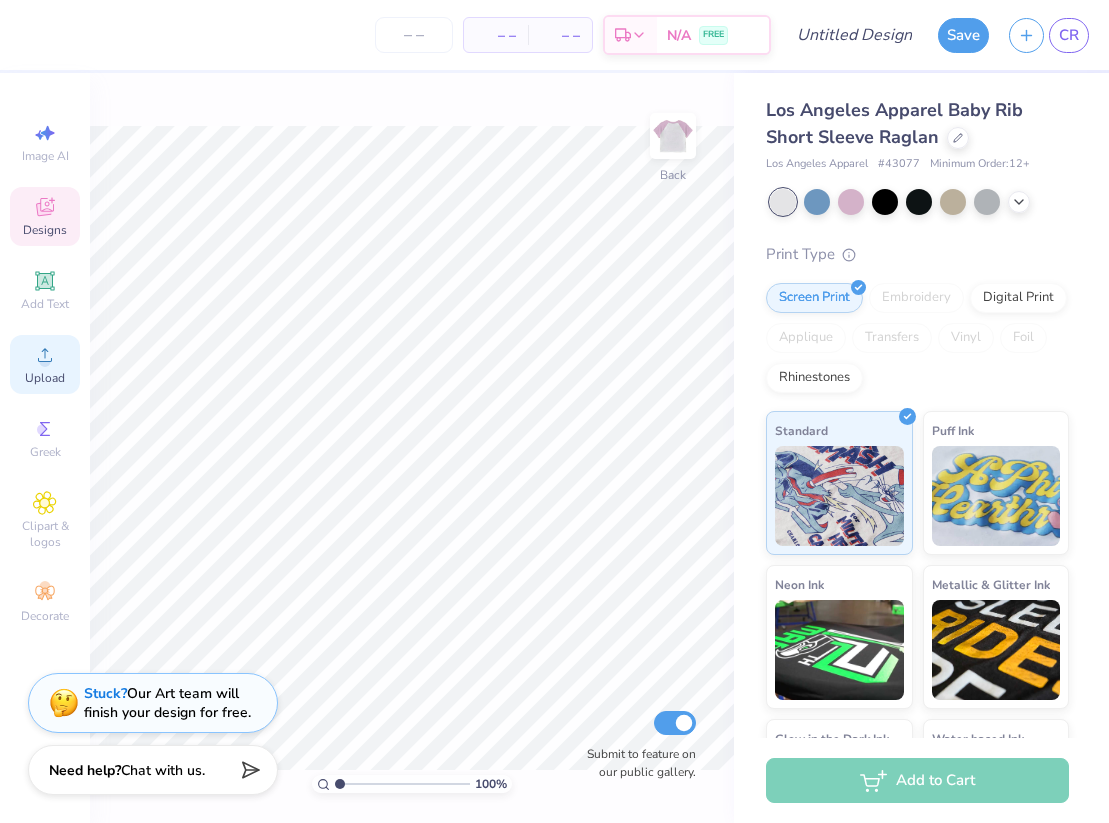 click 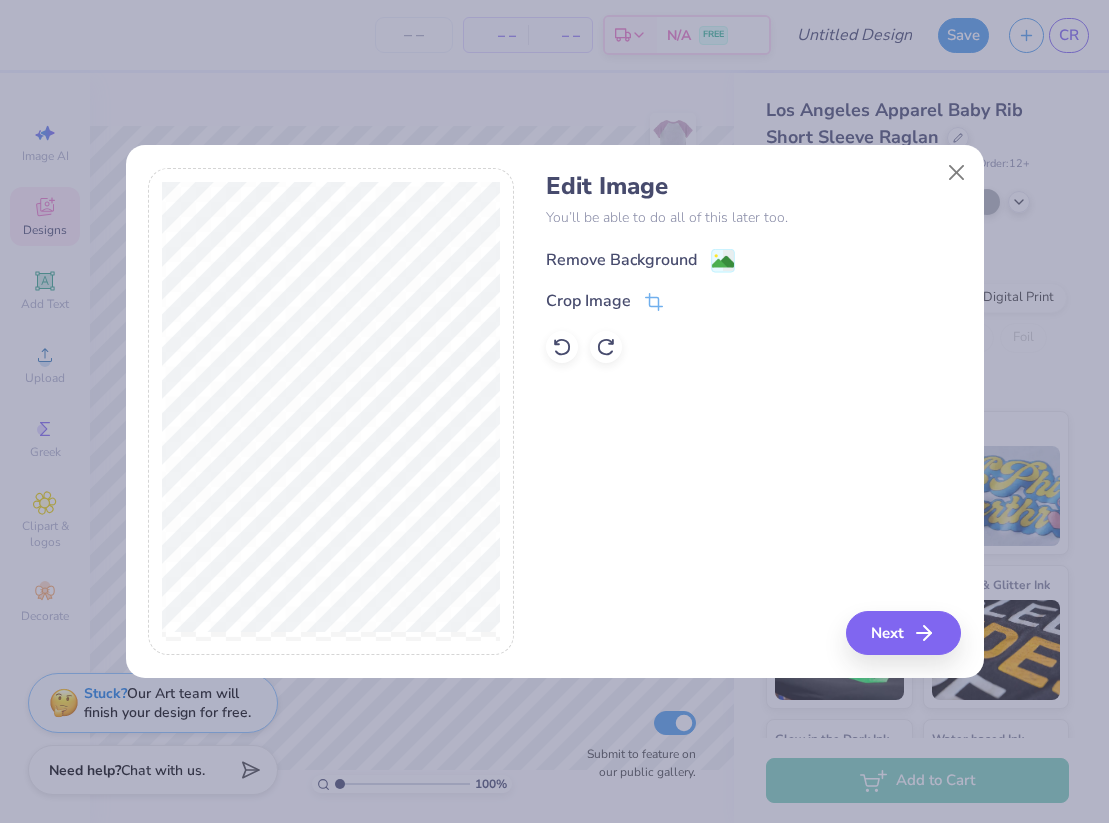 click on "Remove Background" at bounding box center [621, 260] 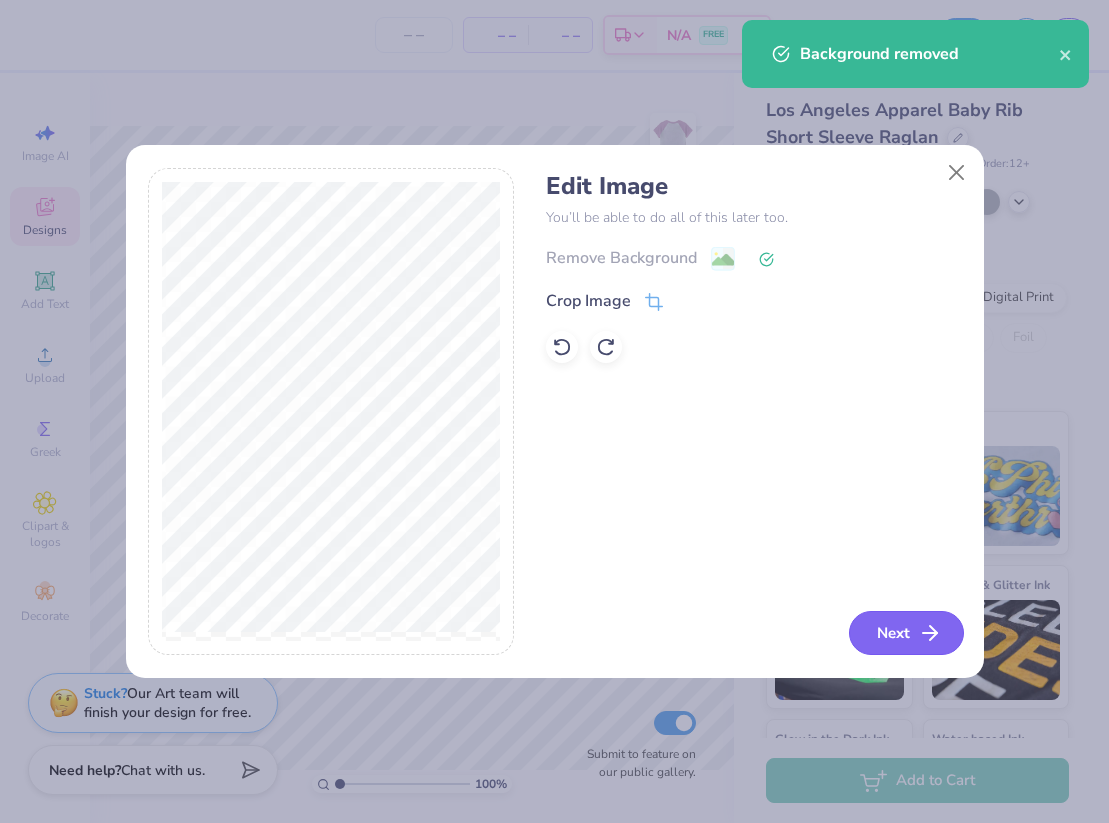 click on "Next" at bounding box center (906, 633) 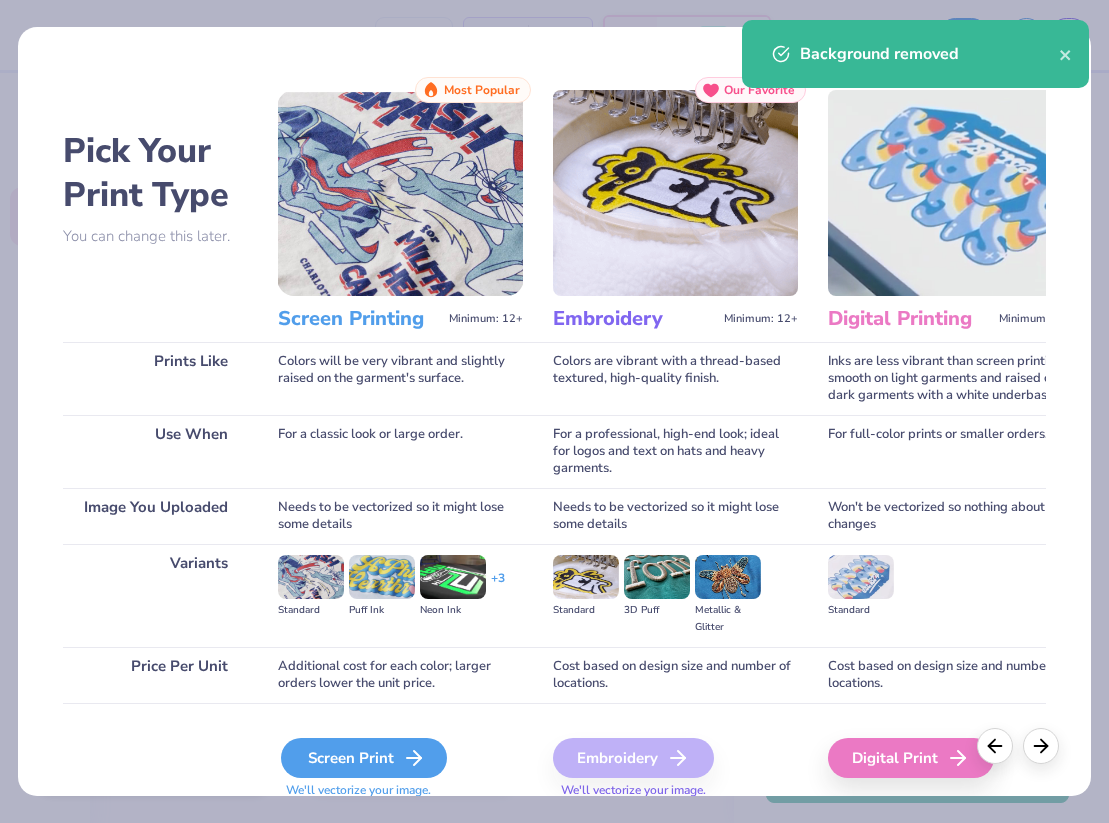 click 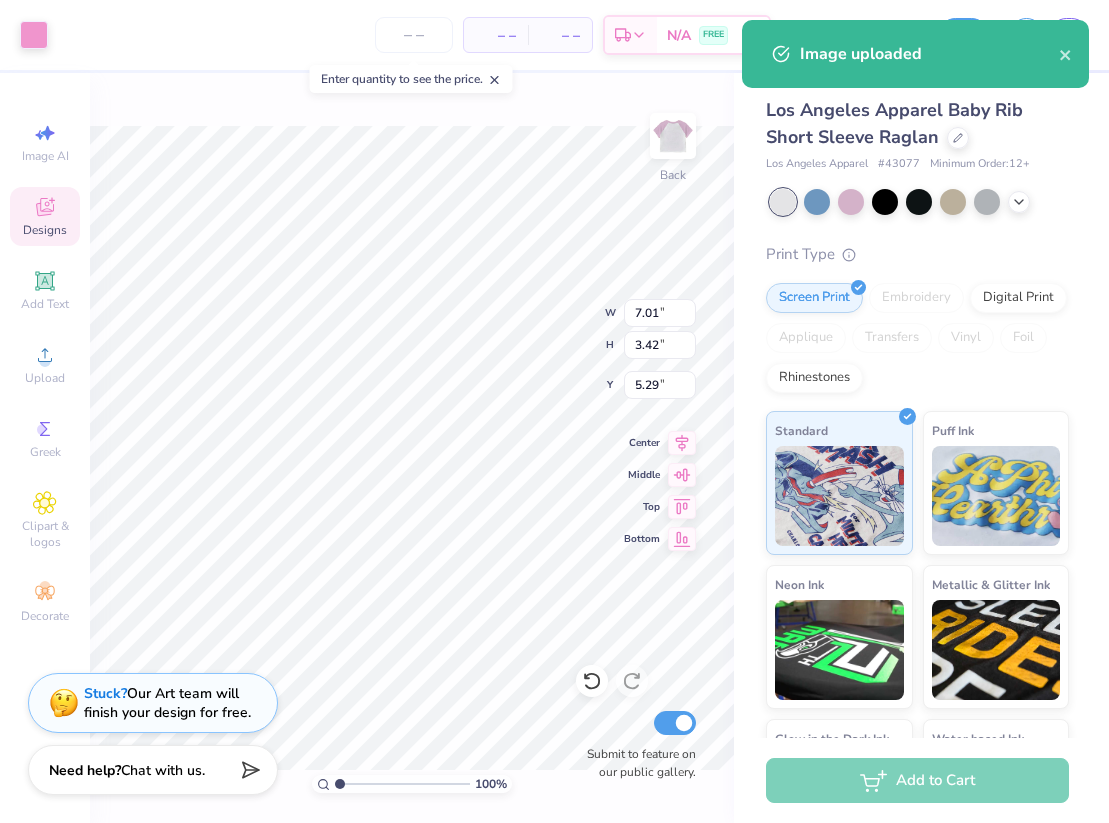 type on "3.58" 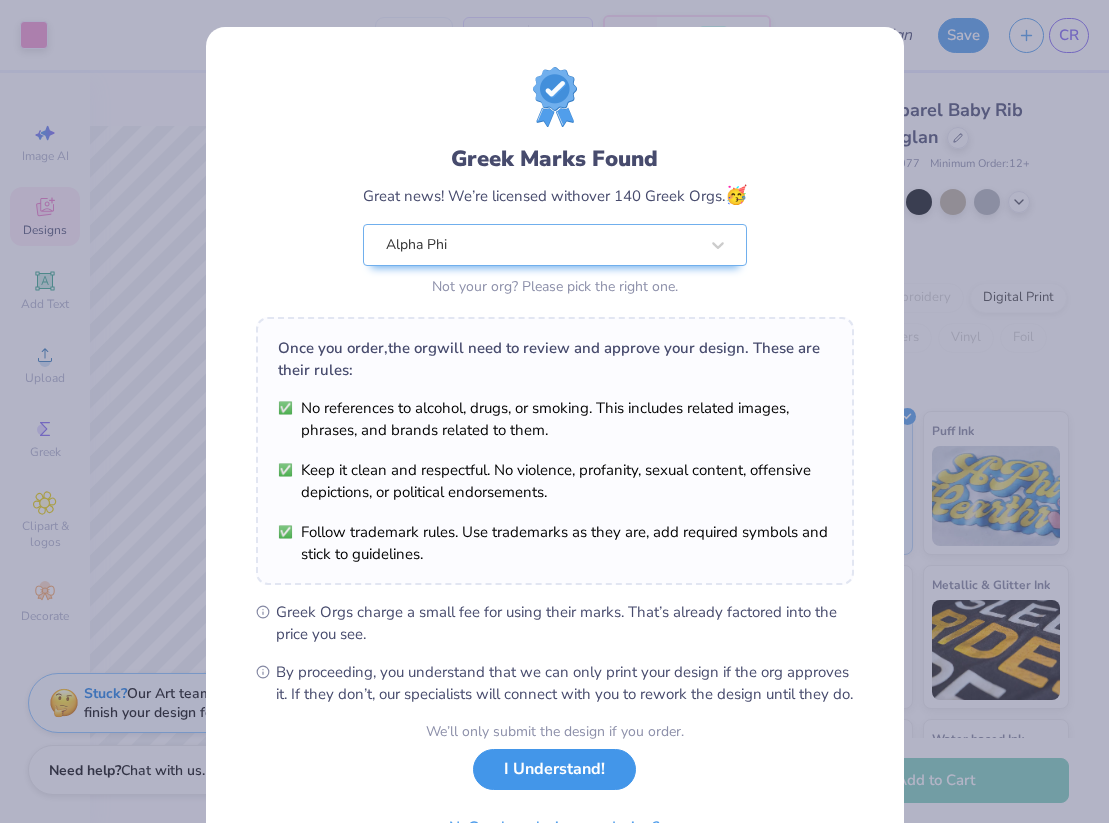 click on "I Understand!" at bounding box center [554, 769] 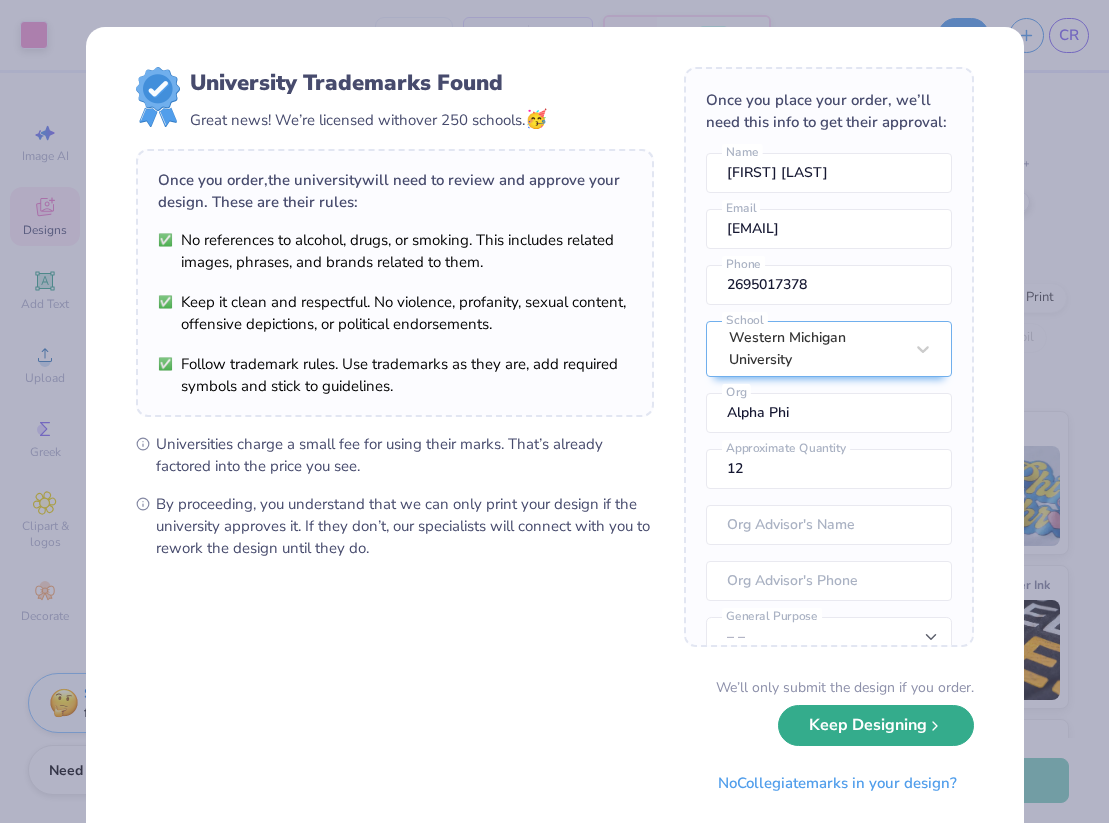 click on "Keep Designing" at bounding box center (876, 725) 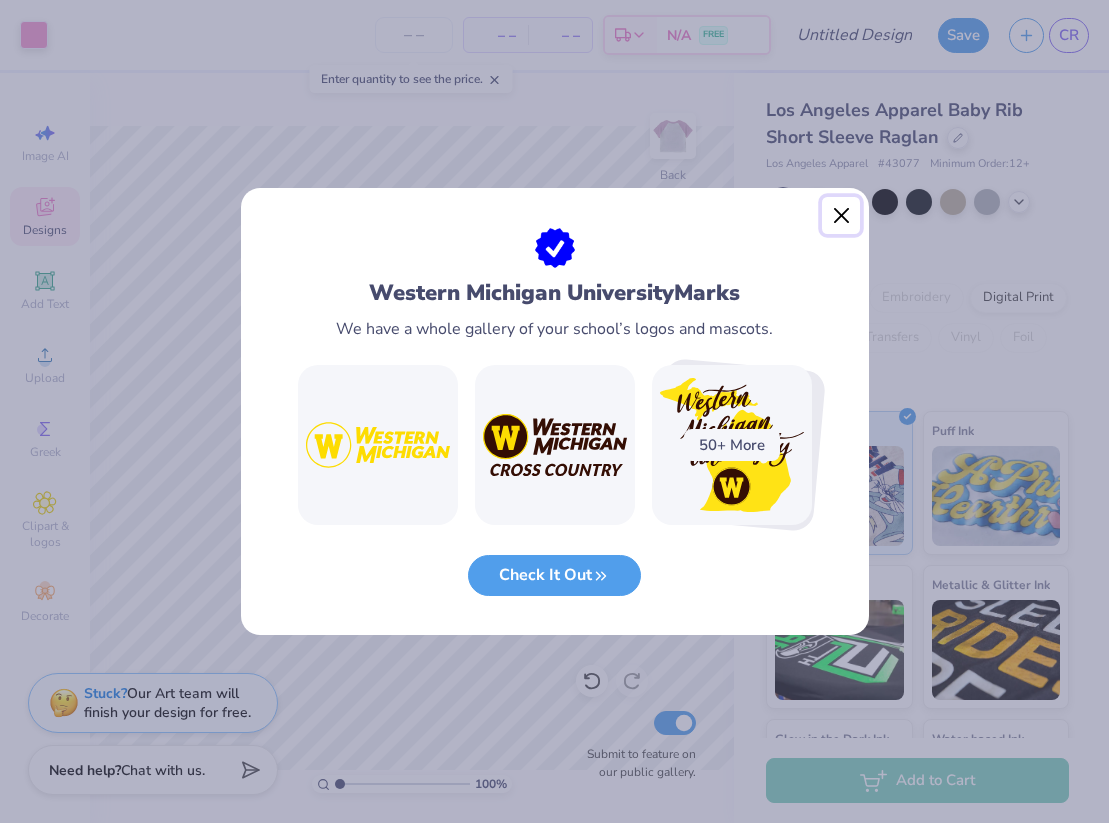 click at bounding box center [841, 216] 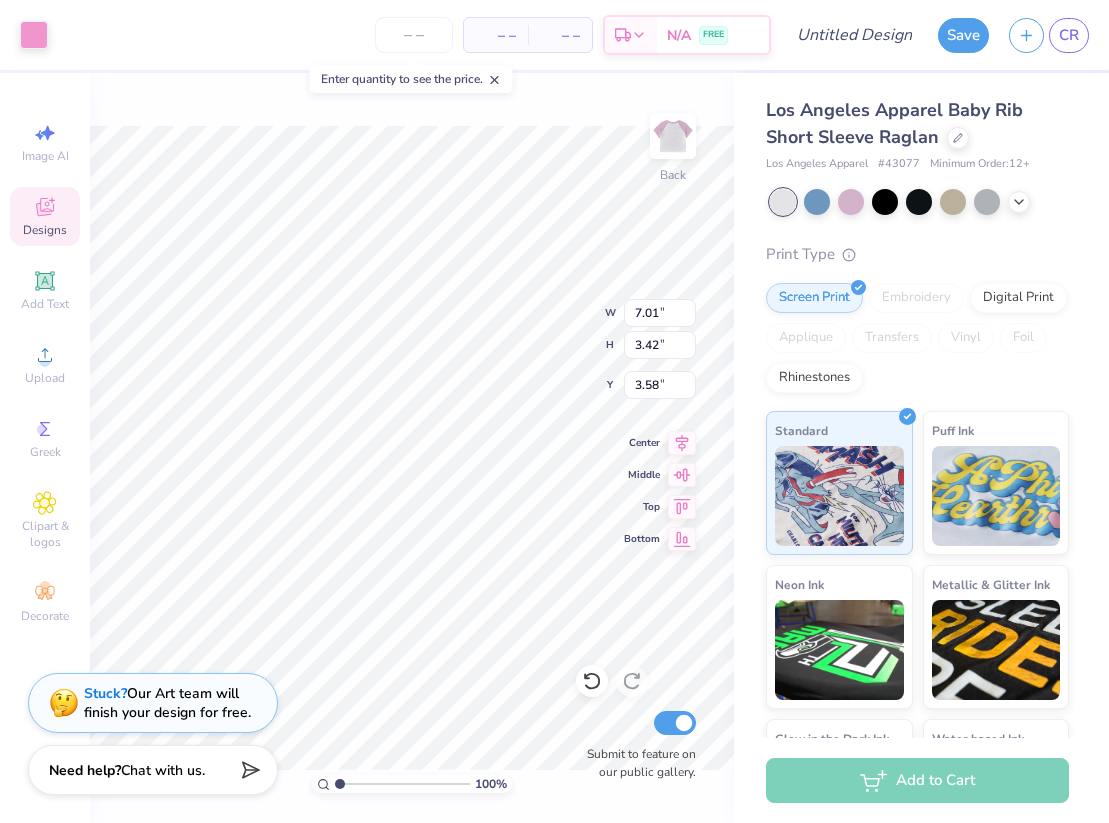 type on "3.00" 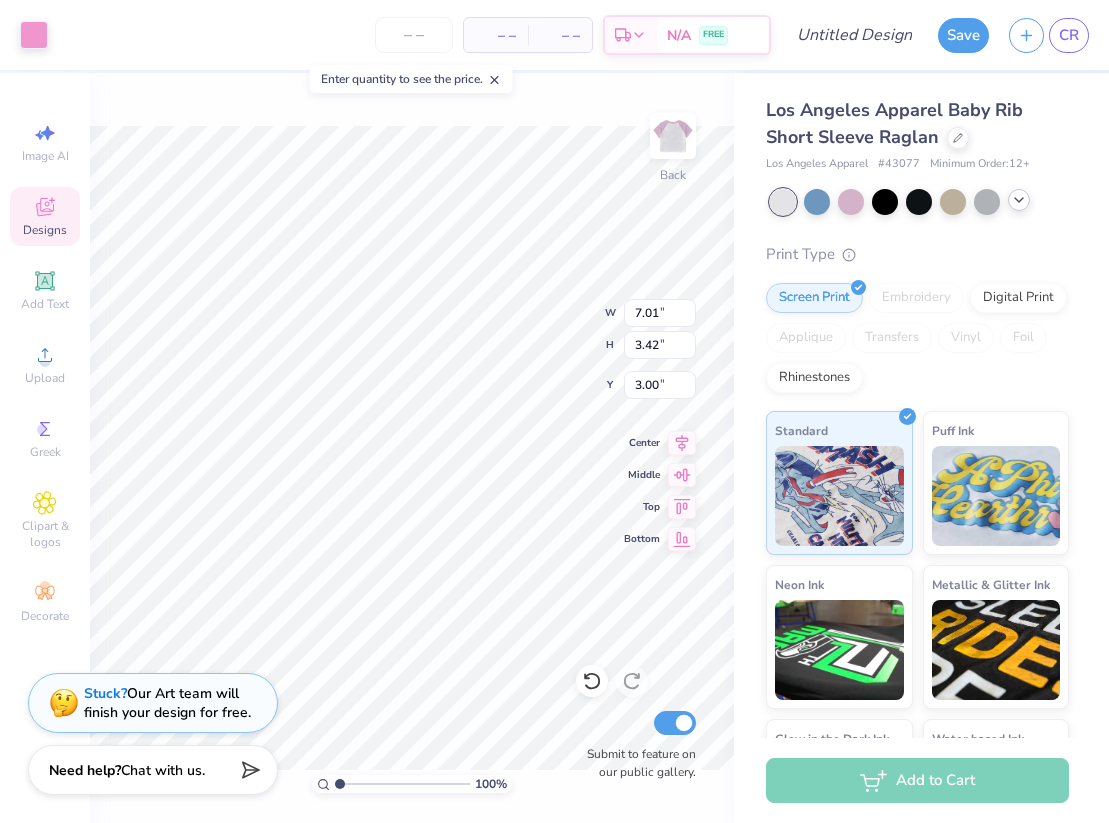 click 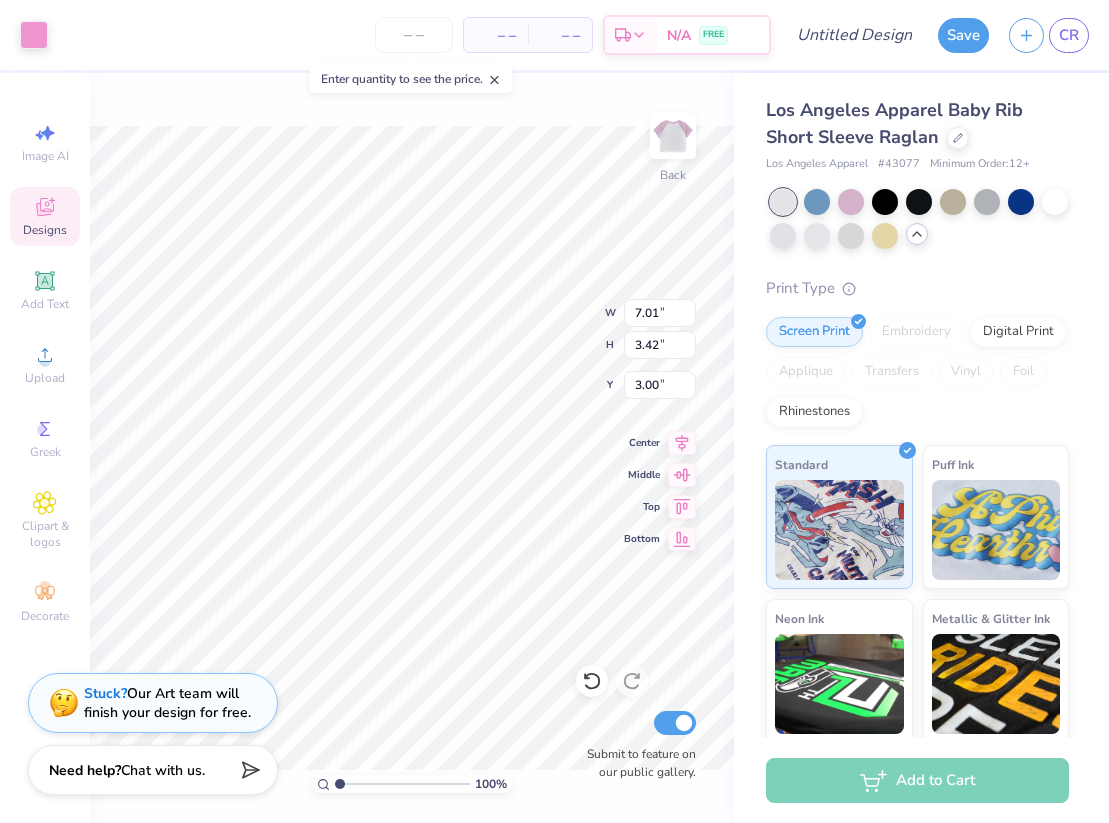 click 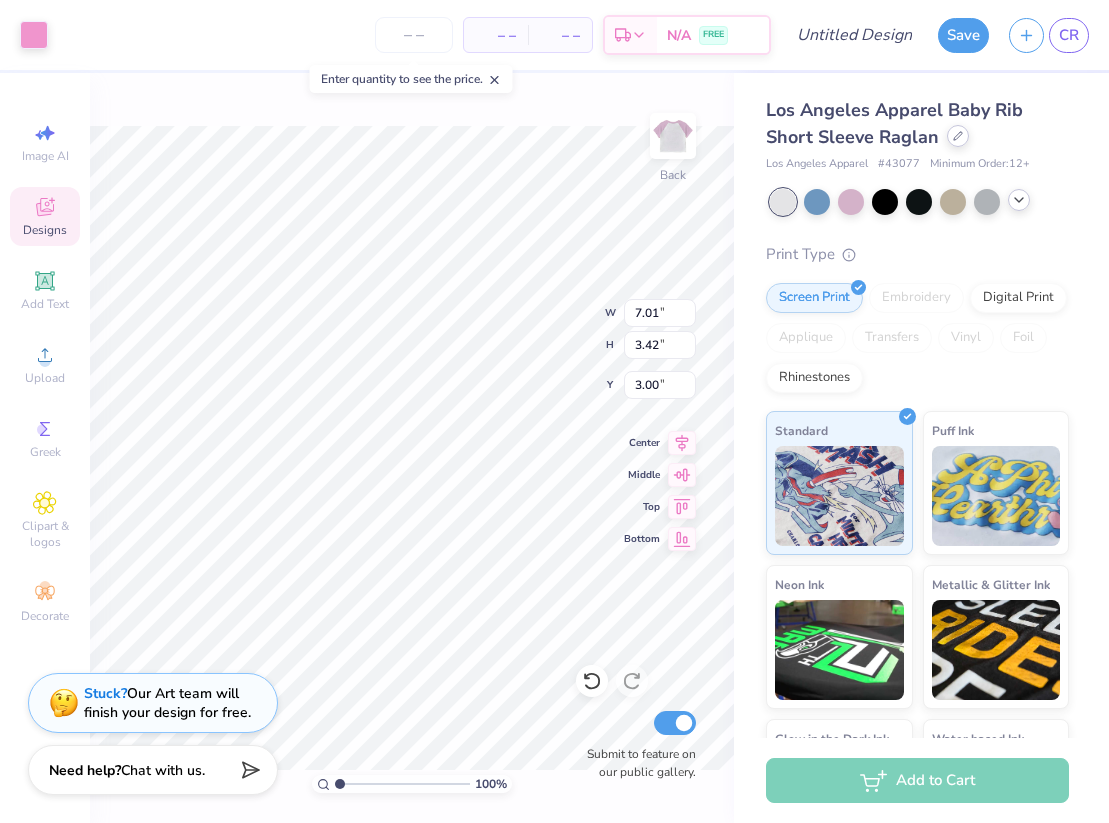 click 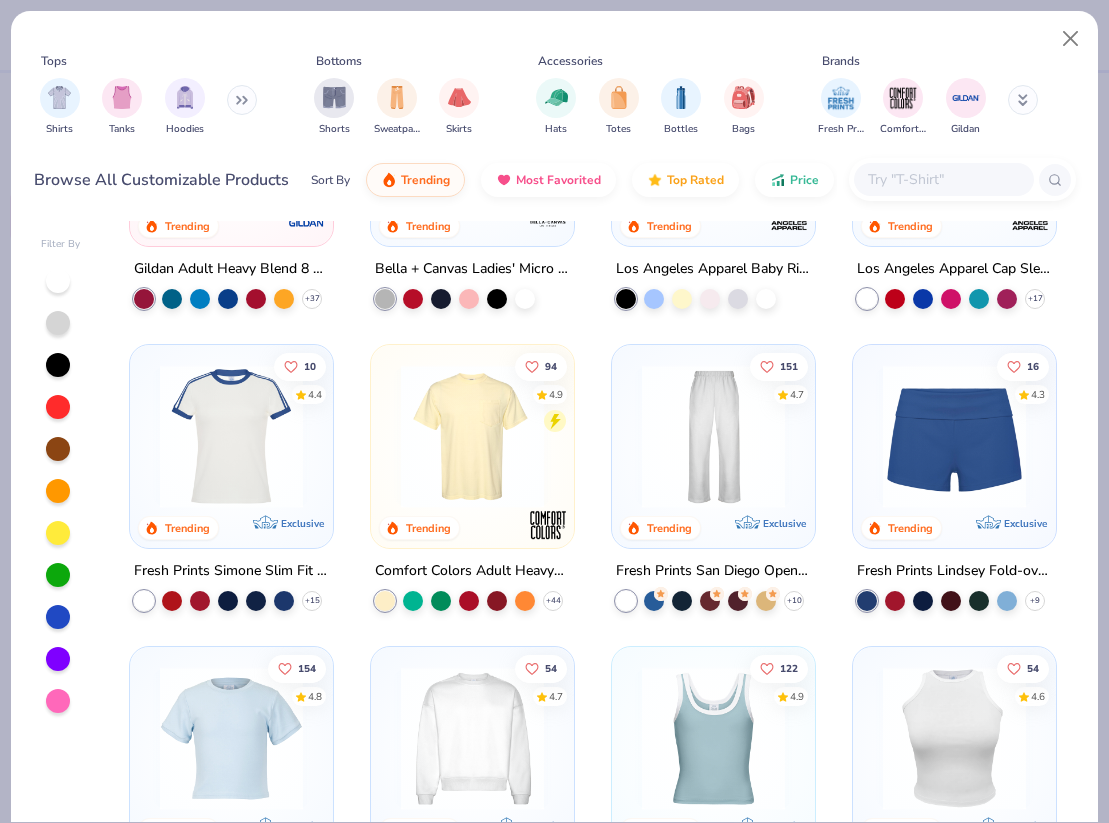 scroll, scrollTop: 795, scrollLeft: 0, axis: vertical 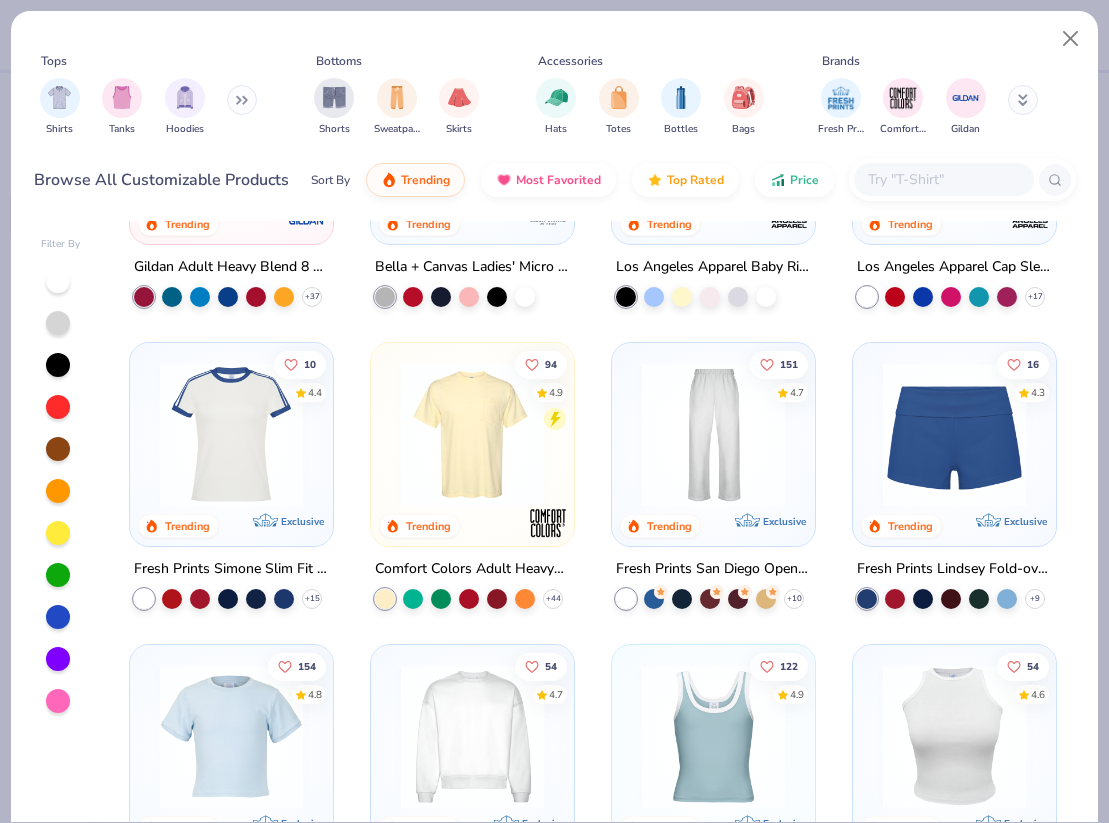 click at bounding box center [58, 407] 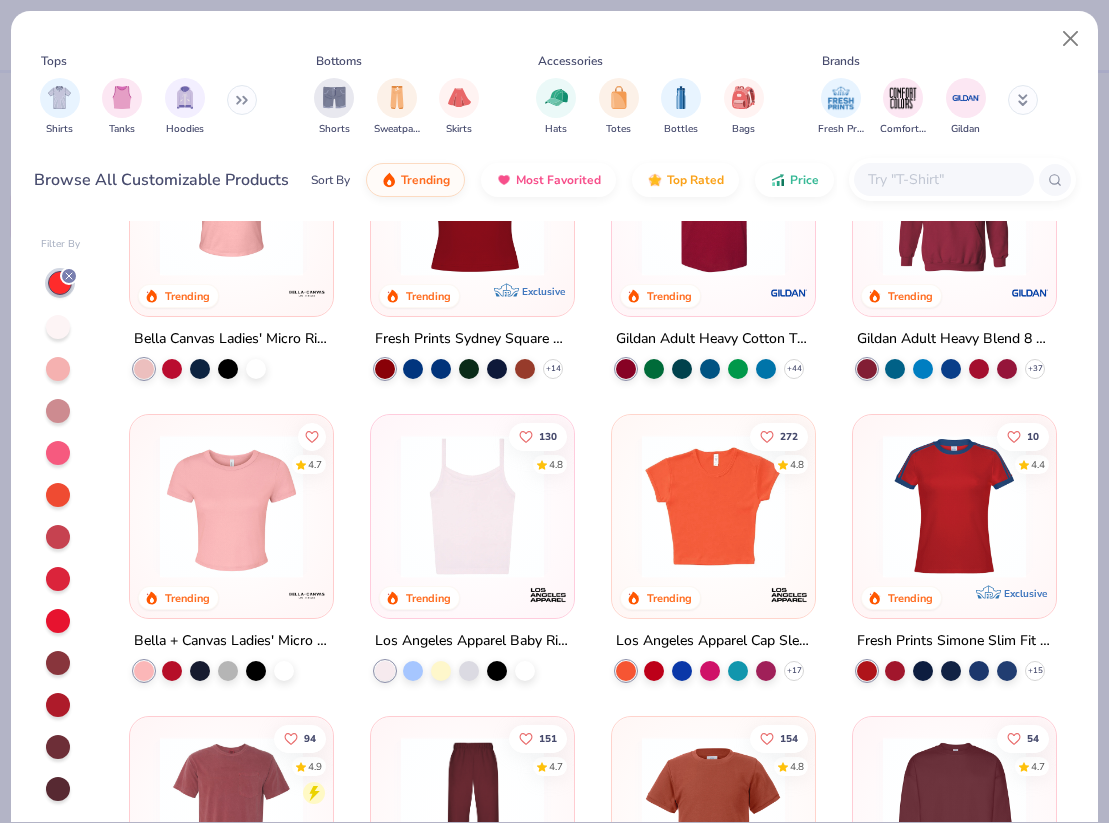 scroll, scrollTop: 0, scrollLeft: 0, axis: both 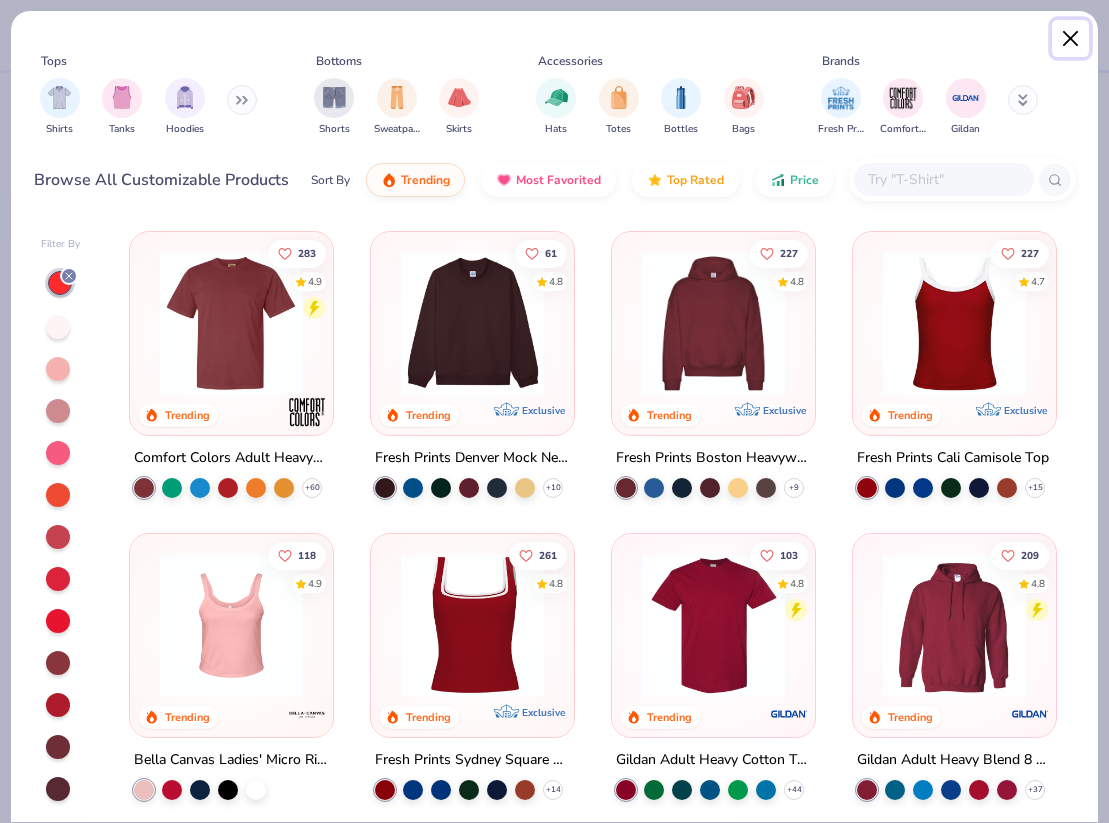 click at bounding box center (1071, 39) 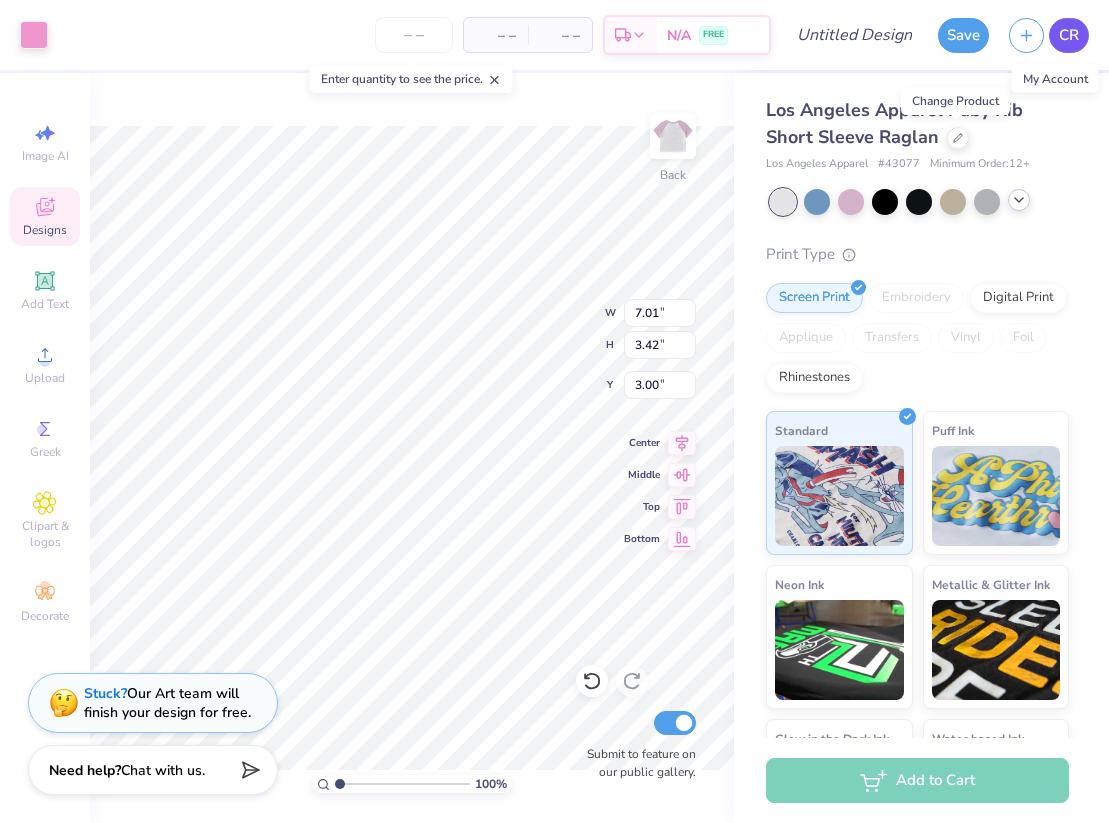 click on "CR" at bounding box center (1069, 35) 